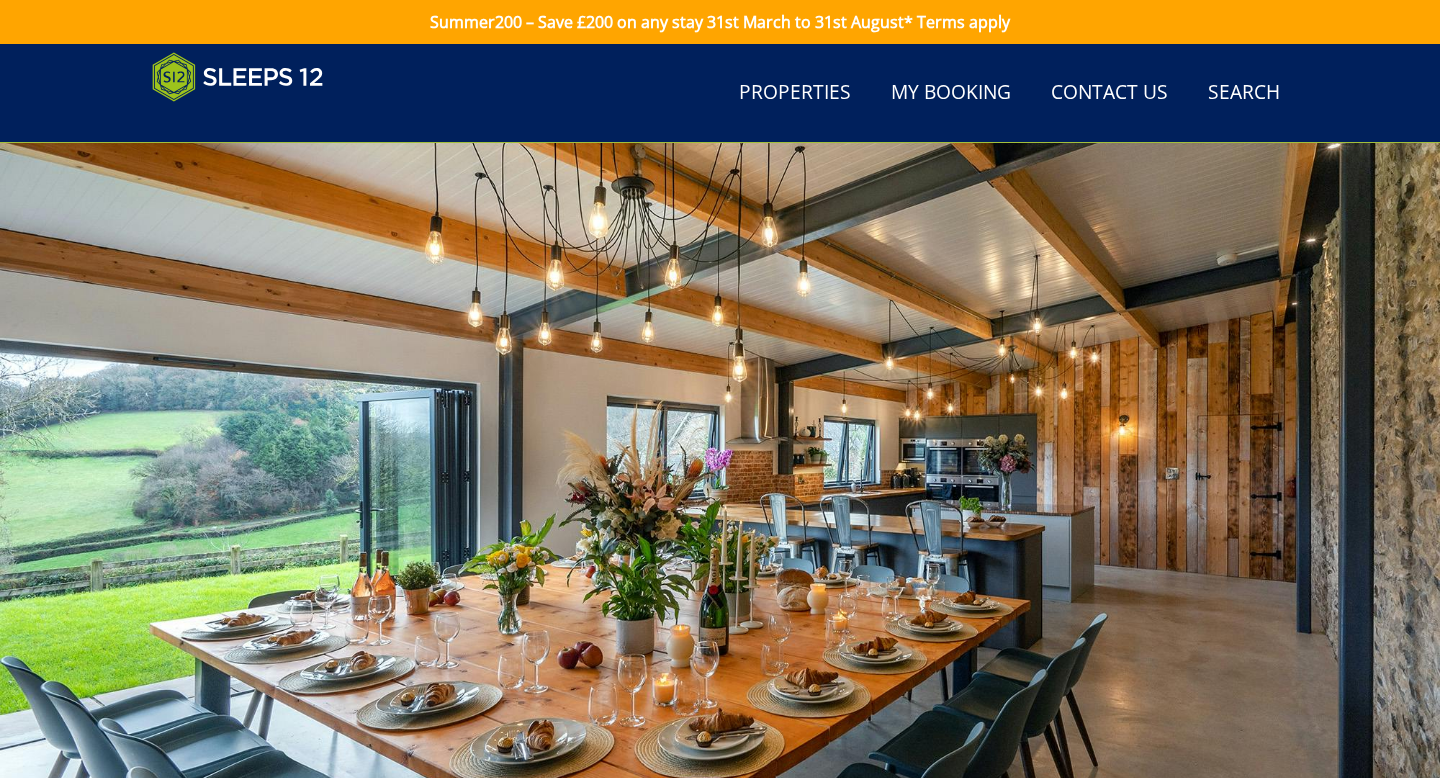 scroll, scrollTop: 859, scrollLeft: 0, axis: vertical 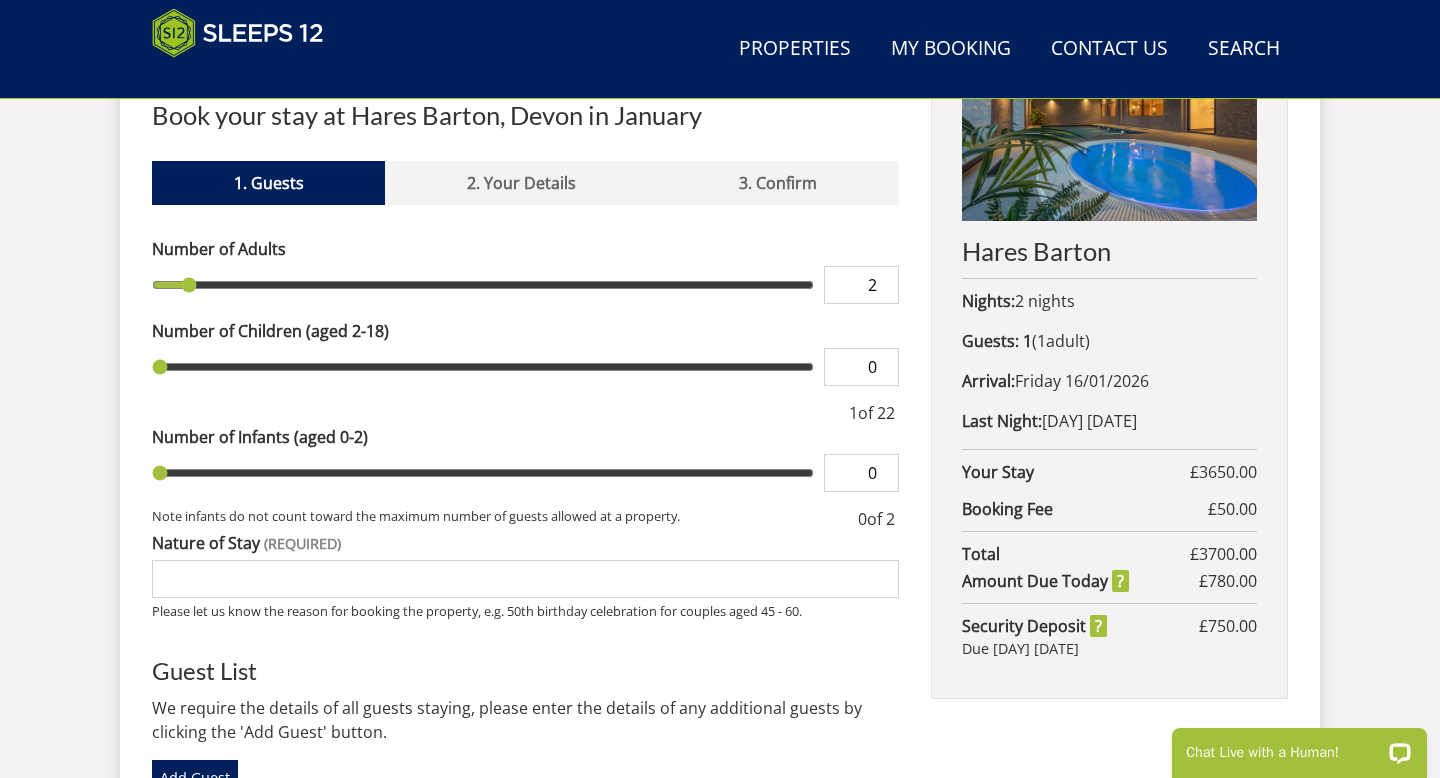 type on "2" 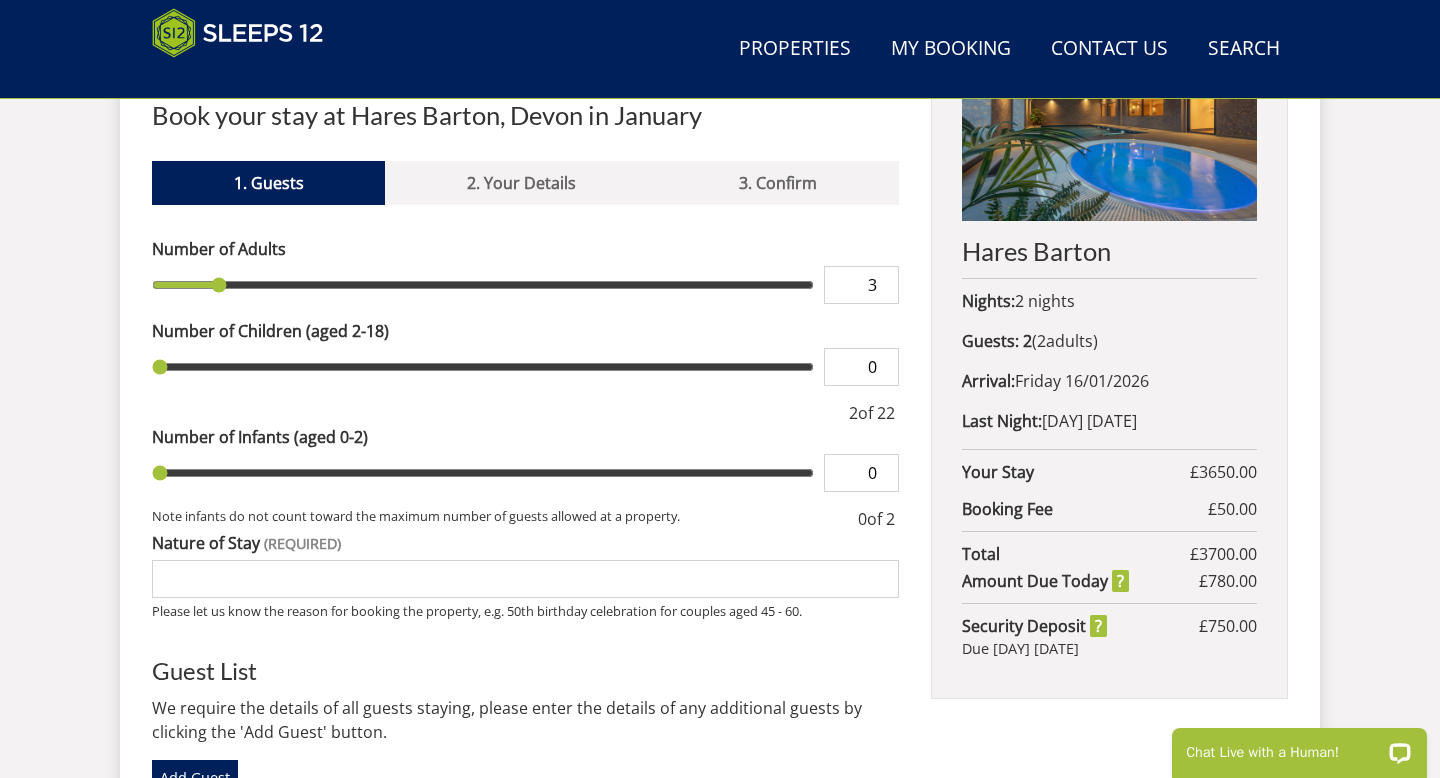type on "3" 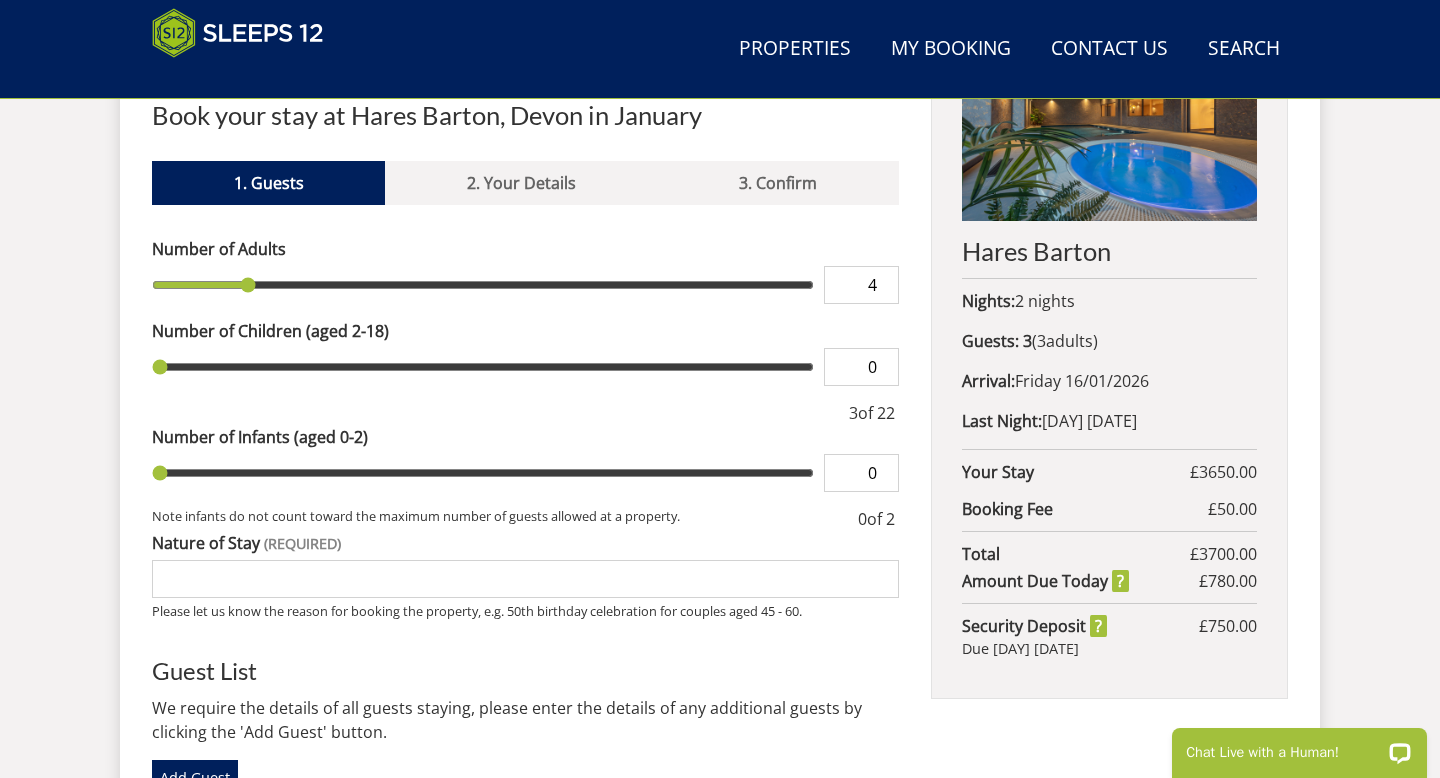 type on "4" 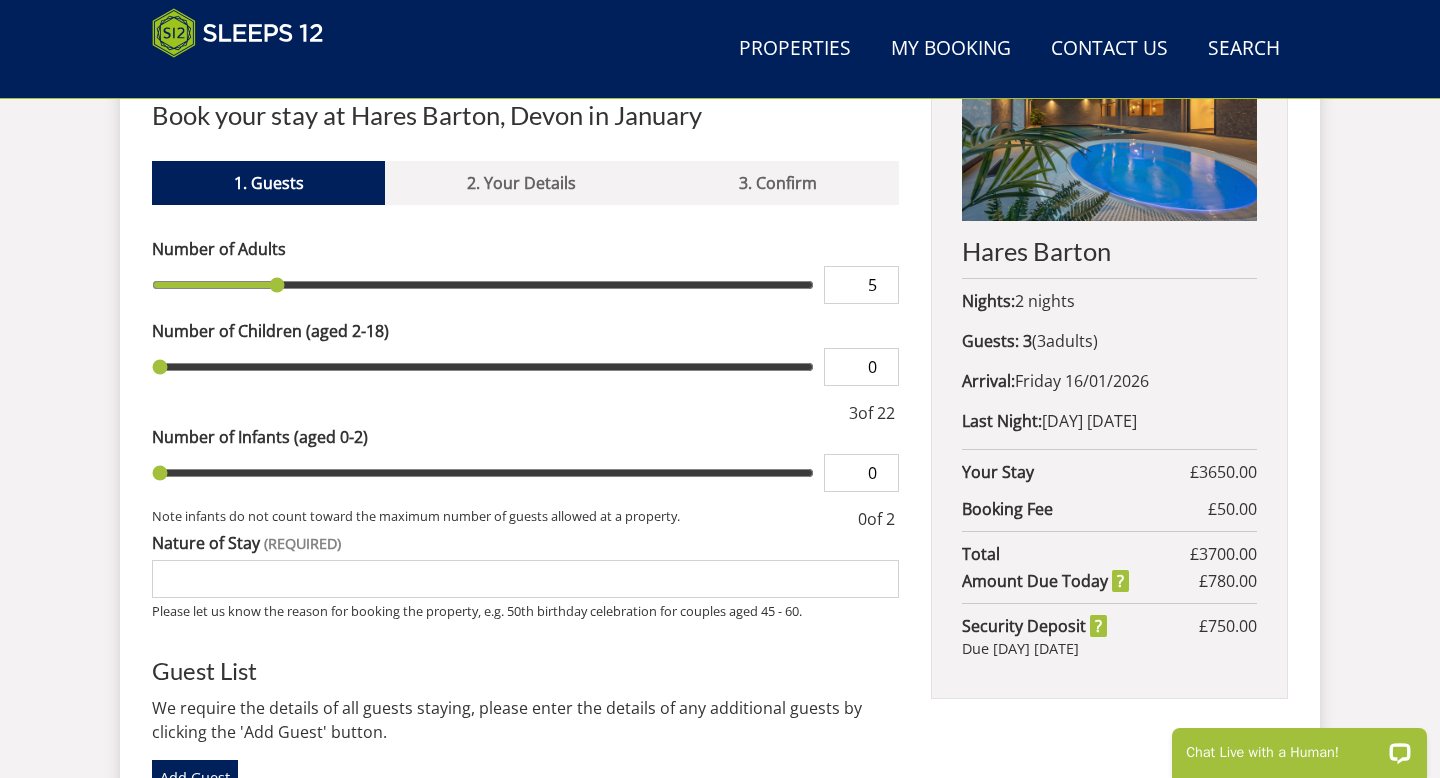 type on "5" 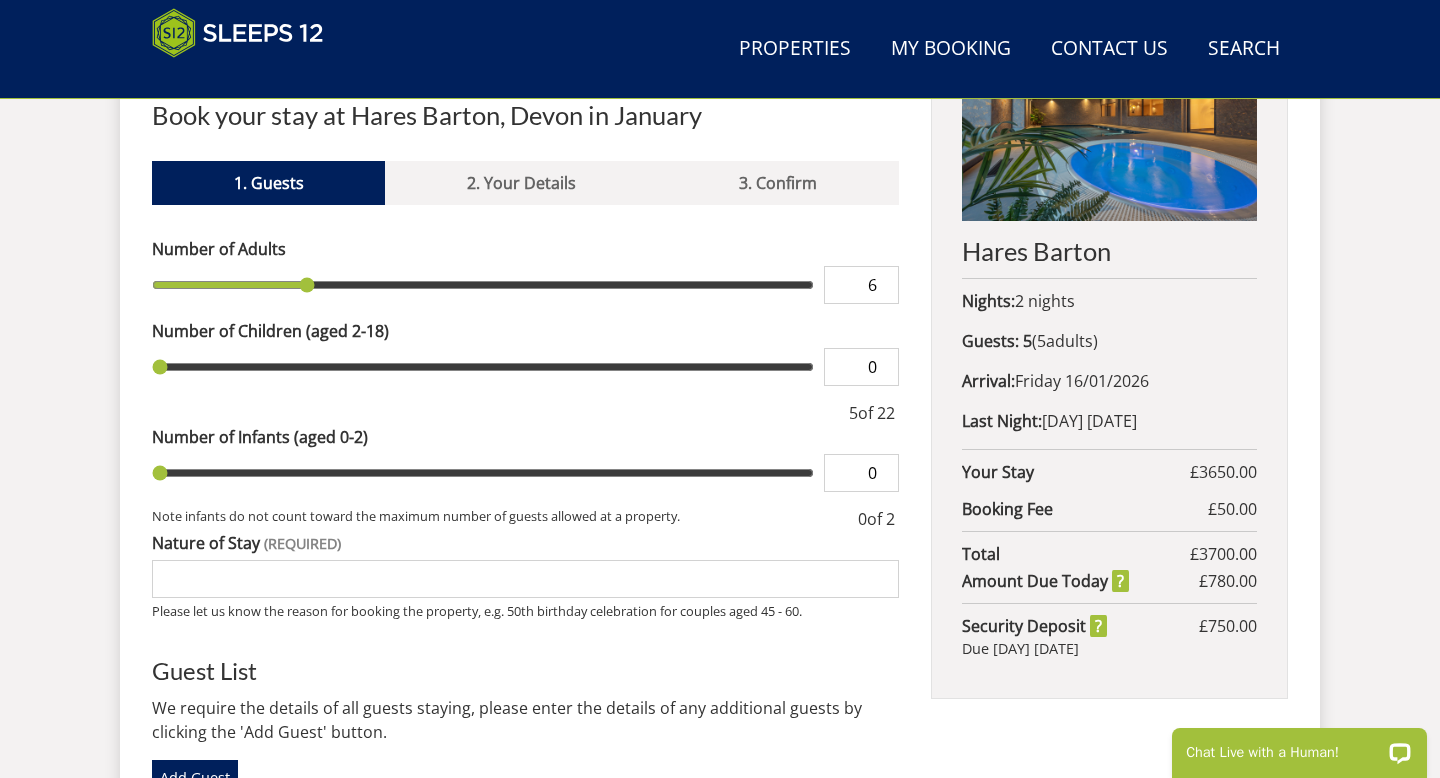 type on "6" 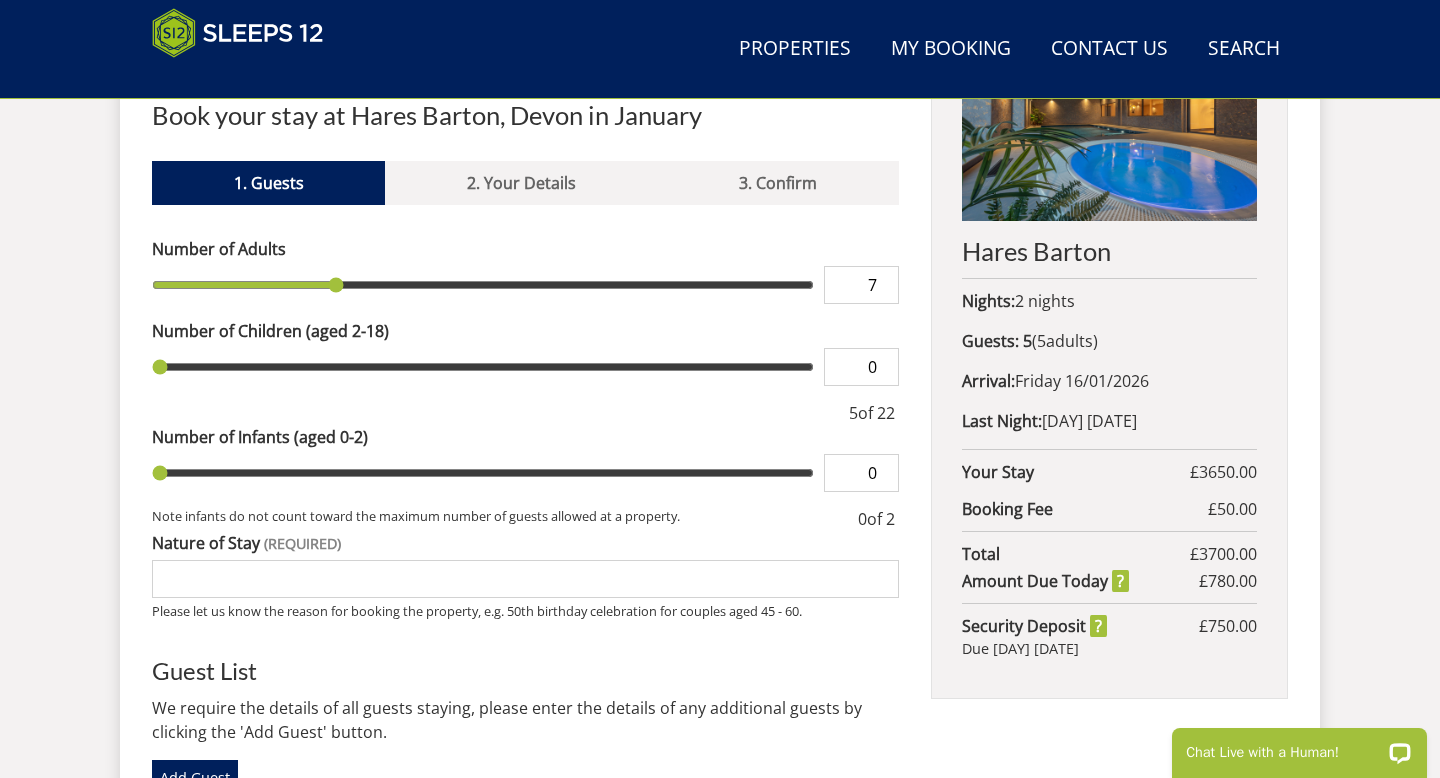 type on "7" 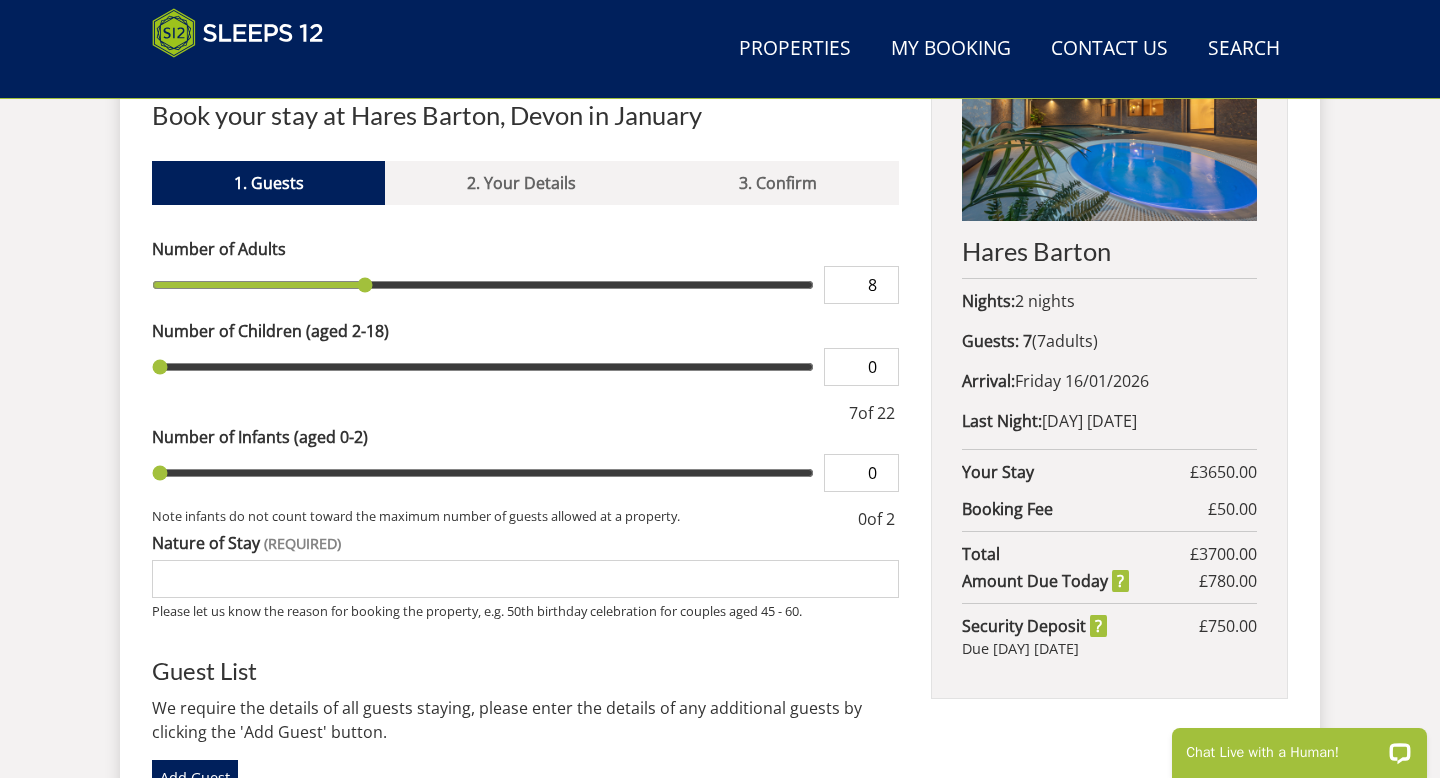 type on "8" 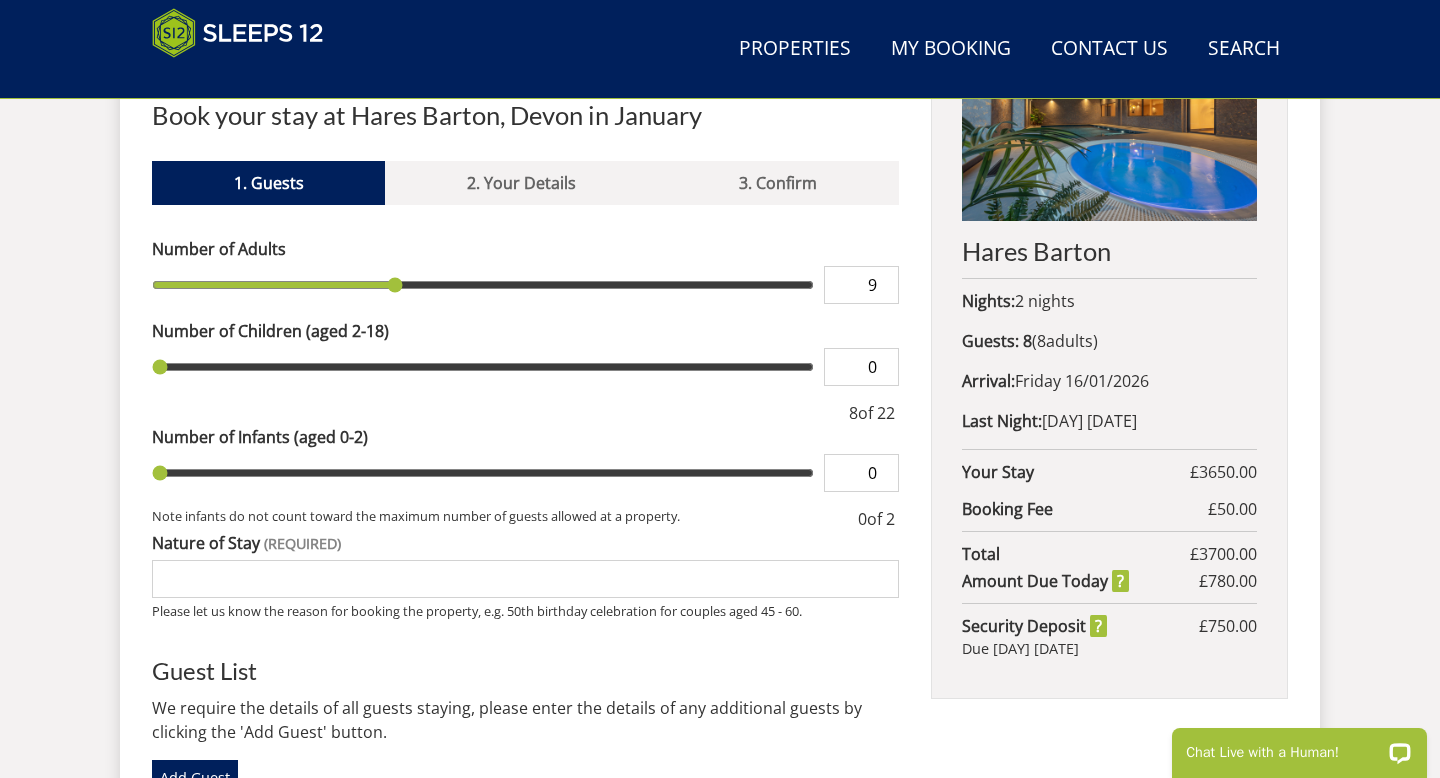 type on "9" 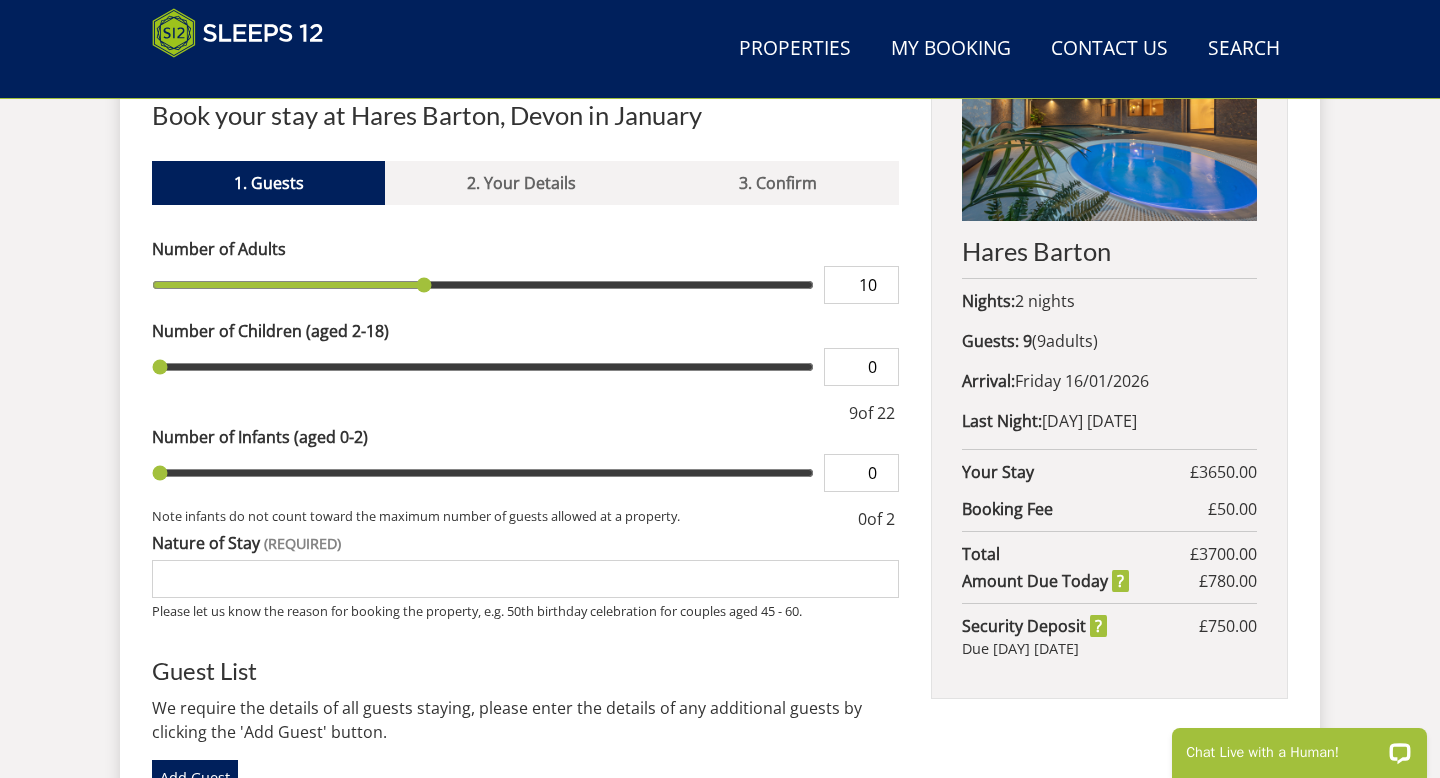 type on "10" 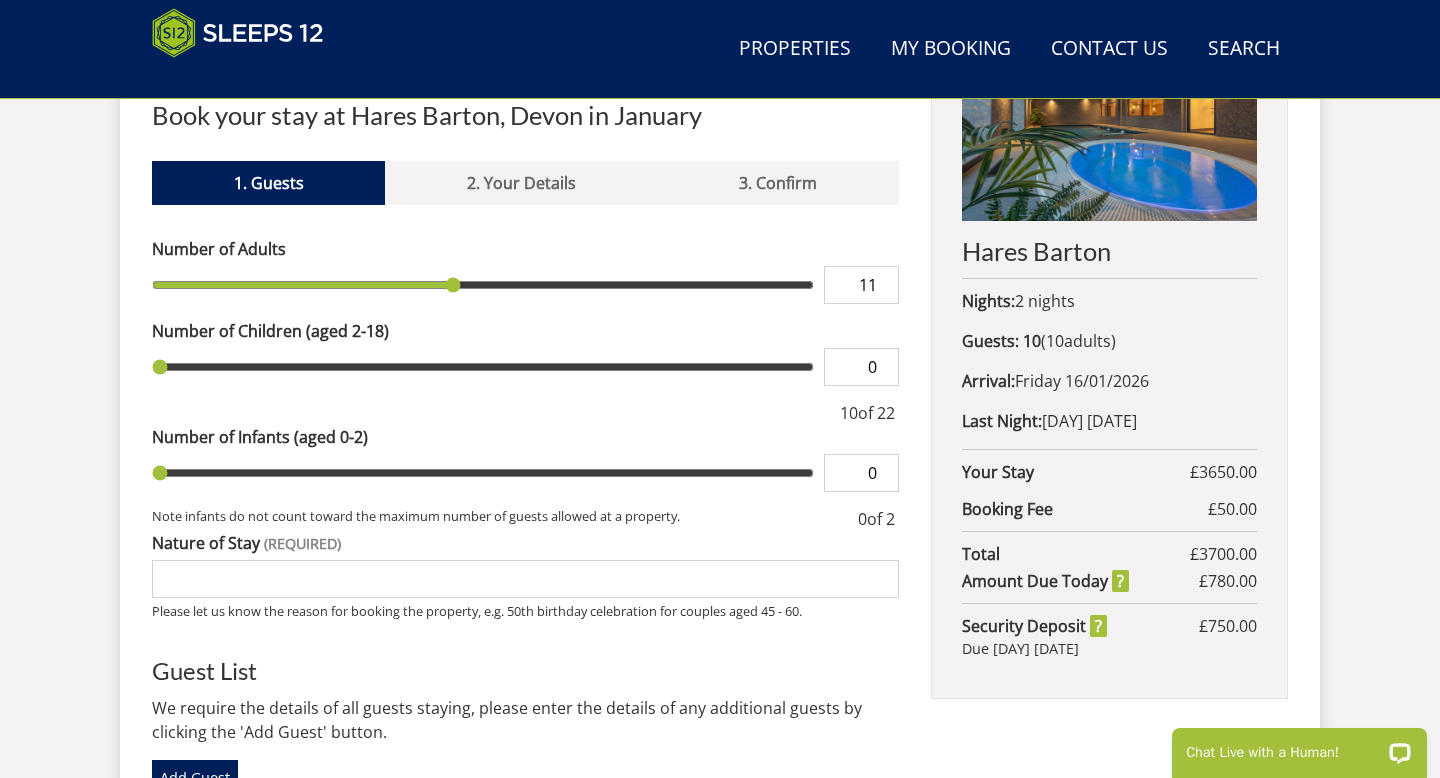 type on "11" 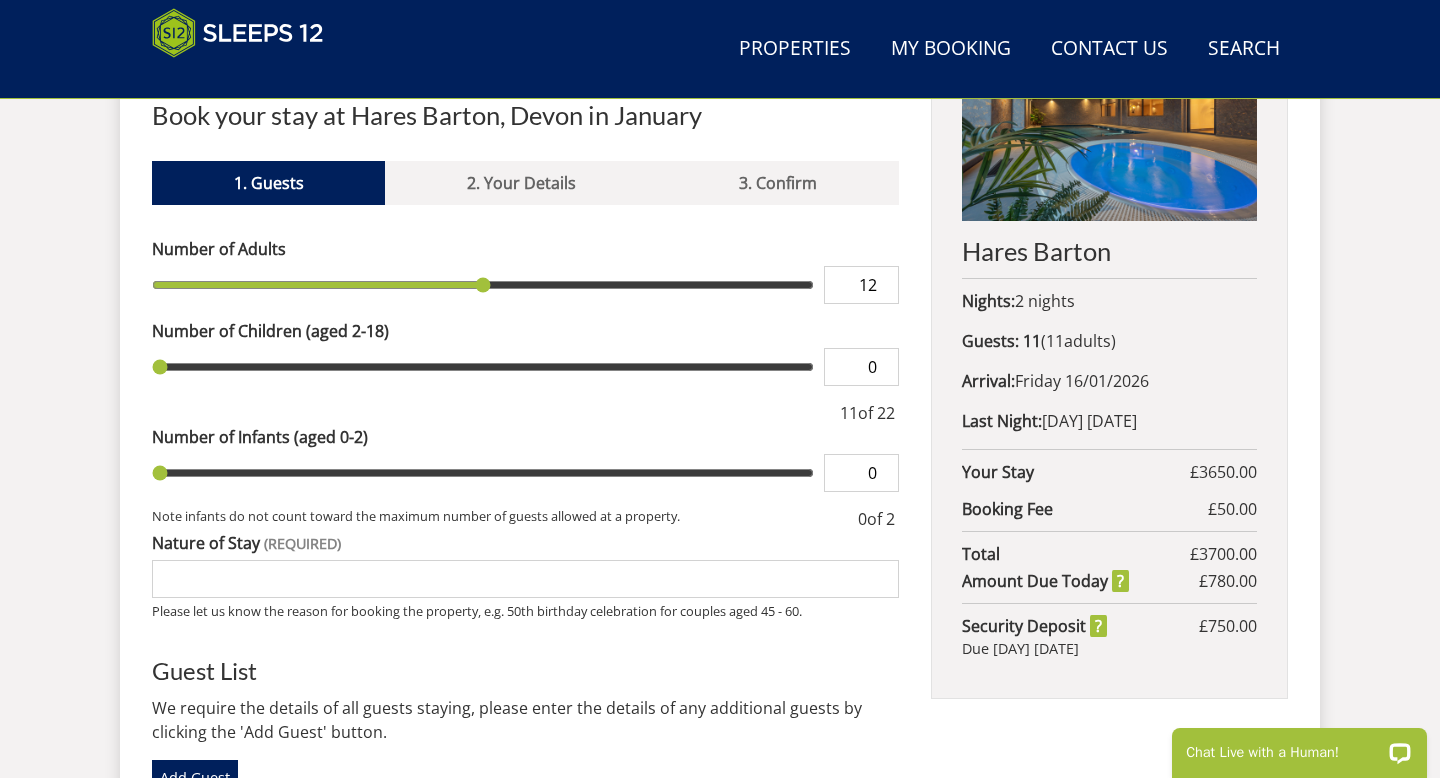 type on "12" 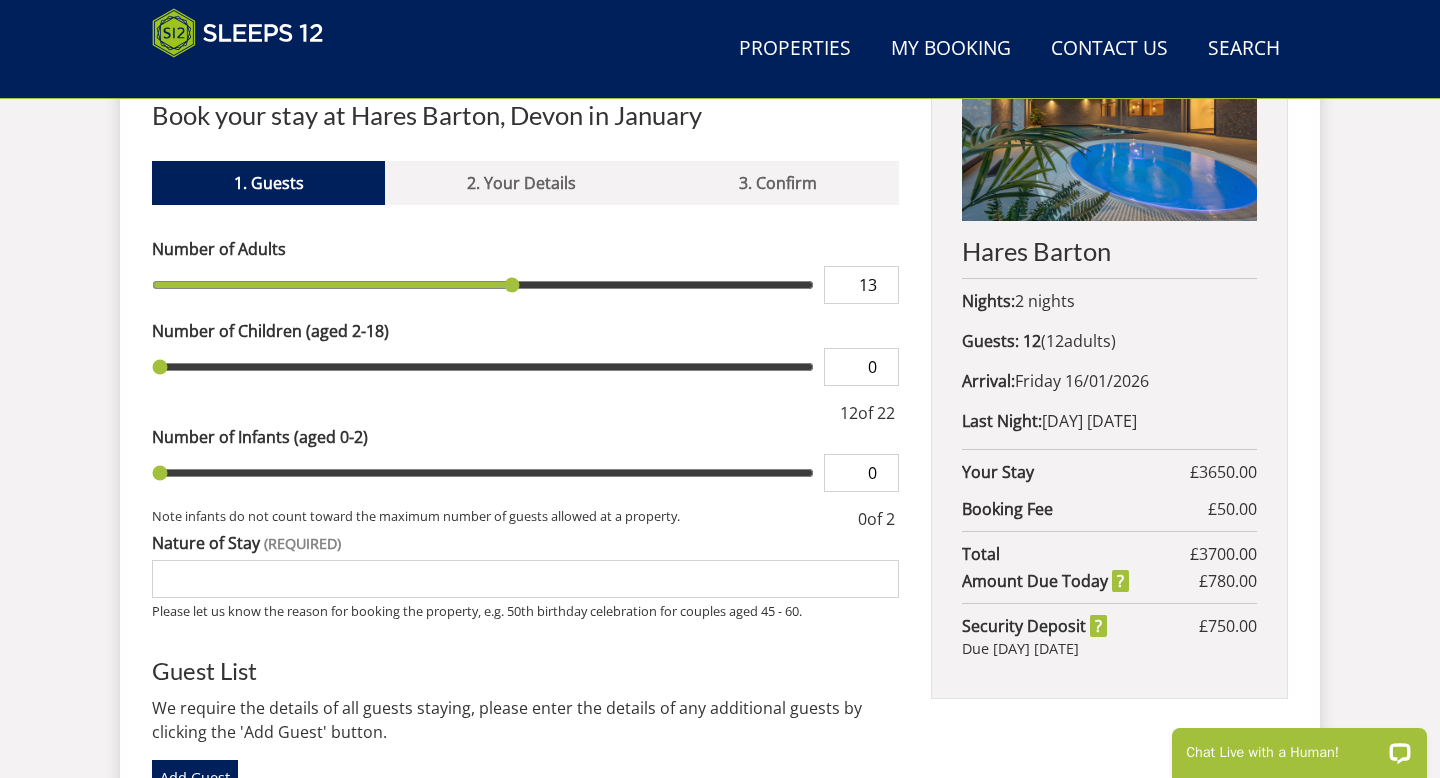 type on "13" 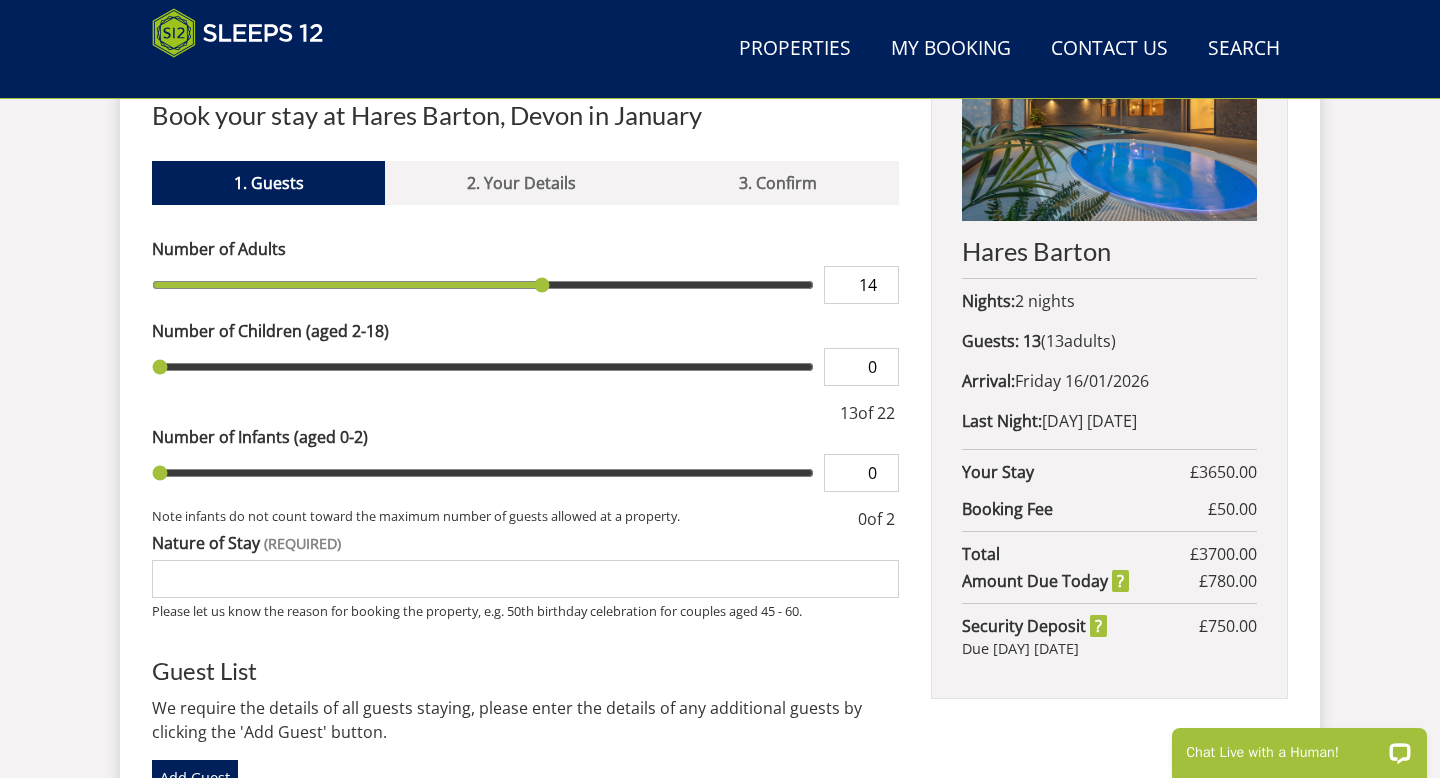 type on "14" 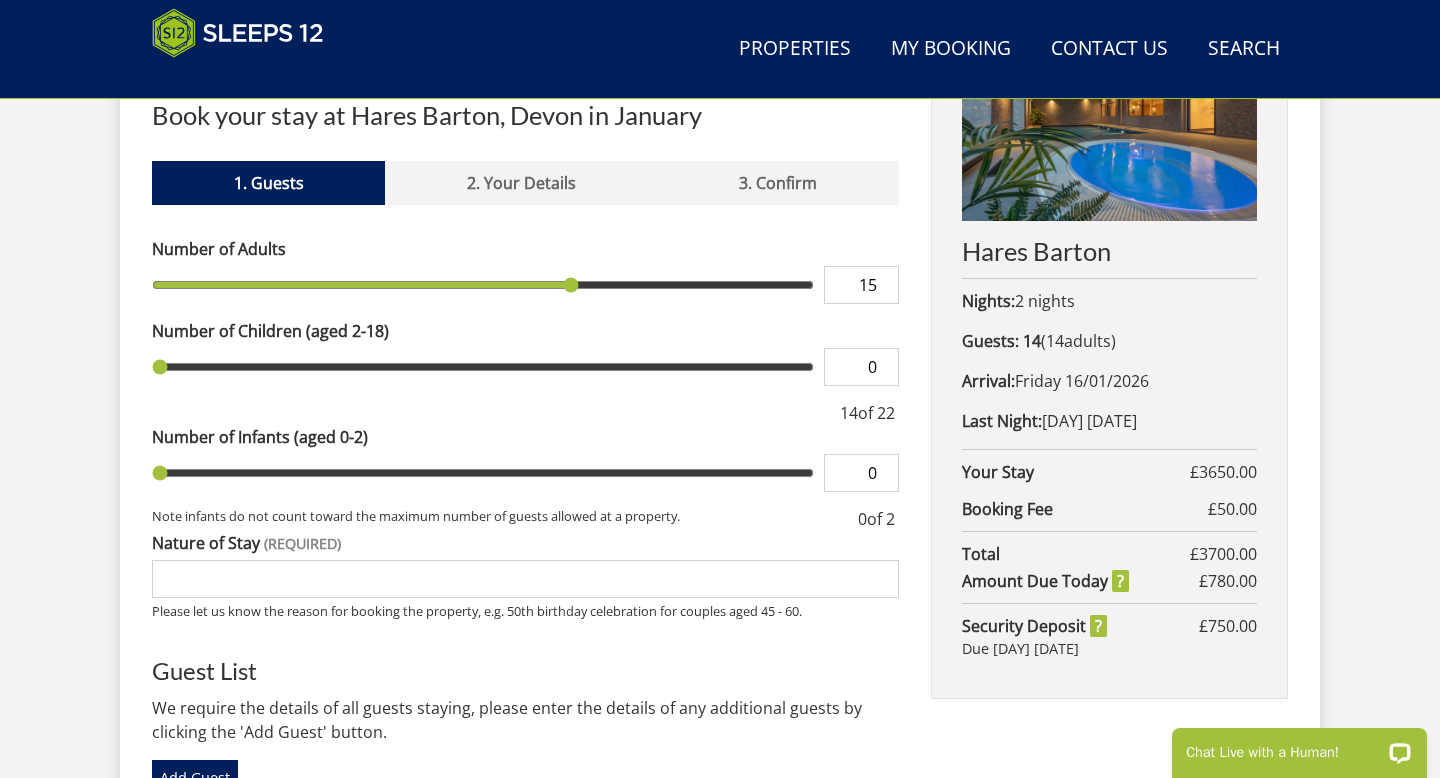 type on "15" 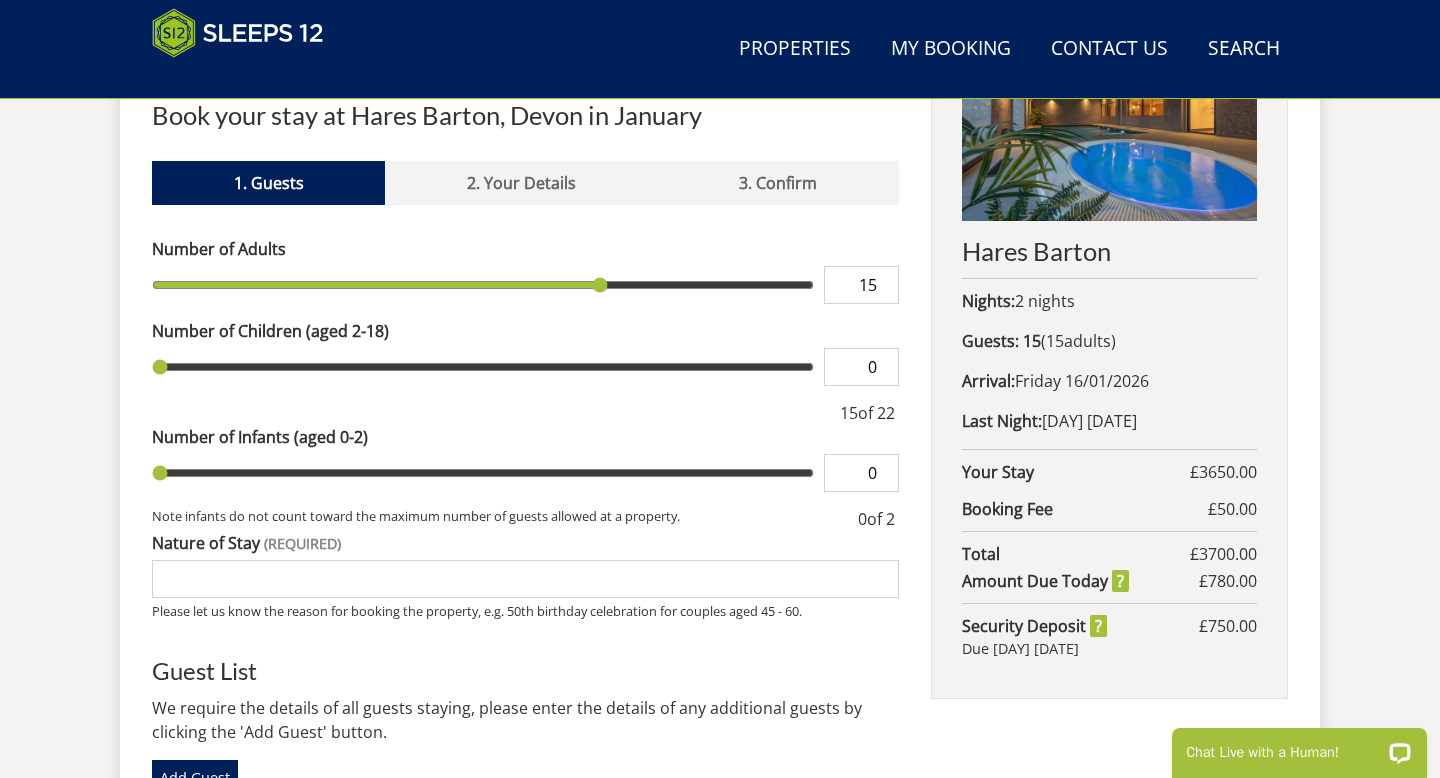 scroll, scrollTop: 865, scrollLeft: 0, axis: vertical 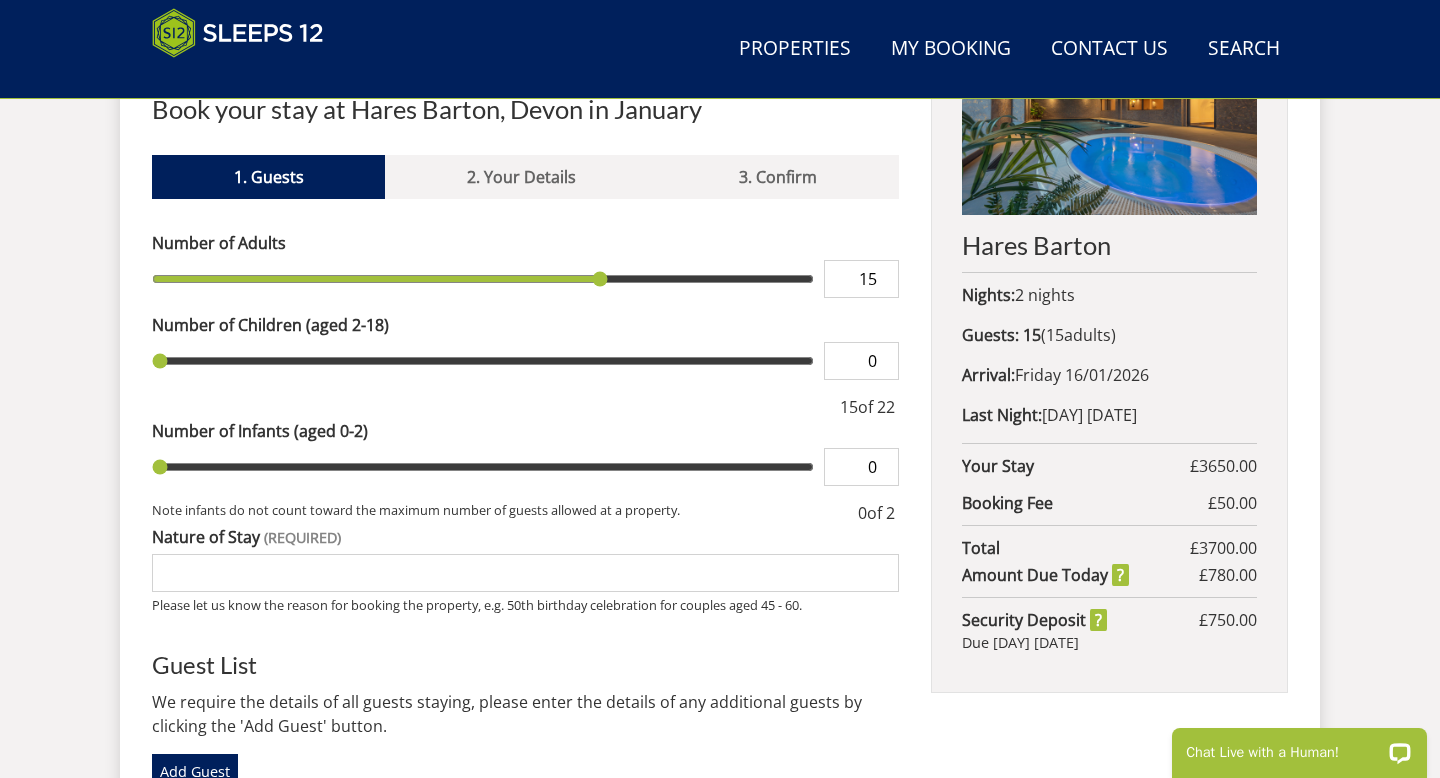 click on "Nature of Stay" at bounding box center (525, 573) 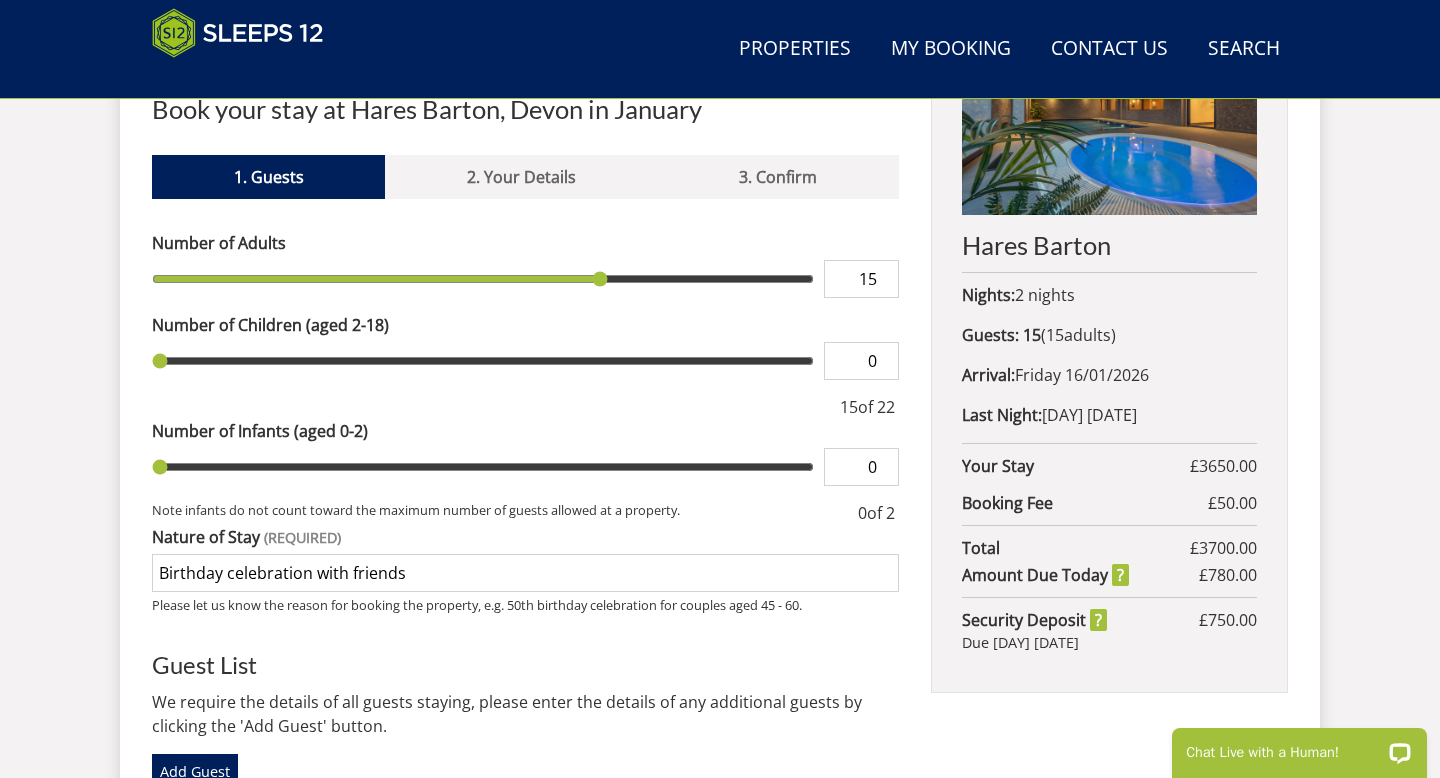 click on "Please Note:
You have added
0  guest s
above the base occupancy which incurs a fee of
£ 0.00
Number of Adults
15
Number of Children (aged 2-18)
0
15  of 22
Number of Infants (aged 0-2)
0
Note infants do not count toward the maximum number of guests
allowed at a property.
0  of 2
Nature of Stay
Birthday celebration with friends
Please let us know the reason for booking the
property, e.g. 50th birthday celebration for couples
aged 45 - 60.
Guest List
Add Guest Pets" at bounding box center (525, 643) 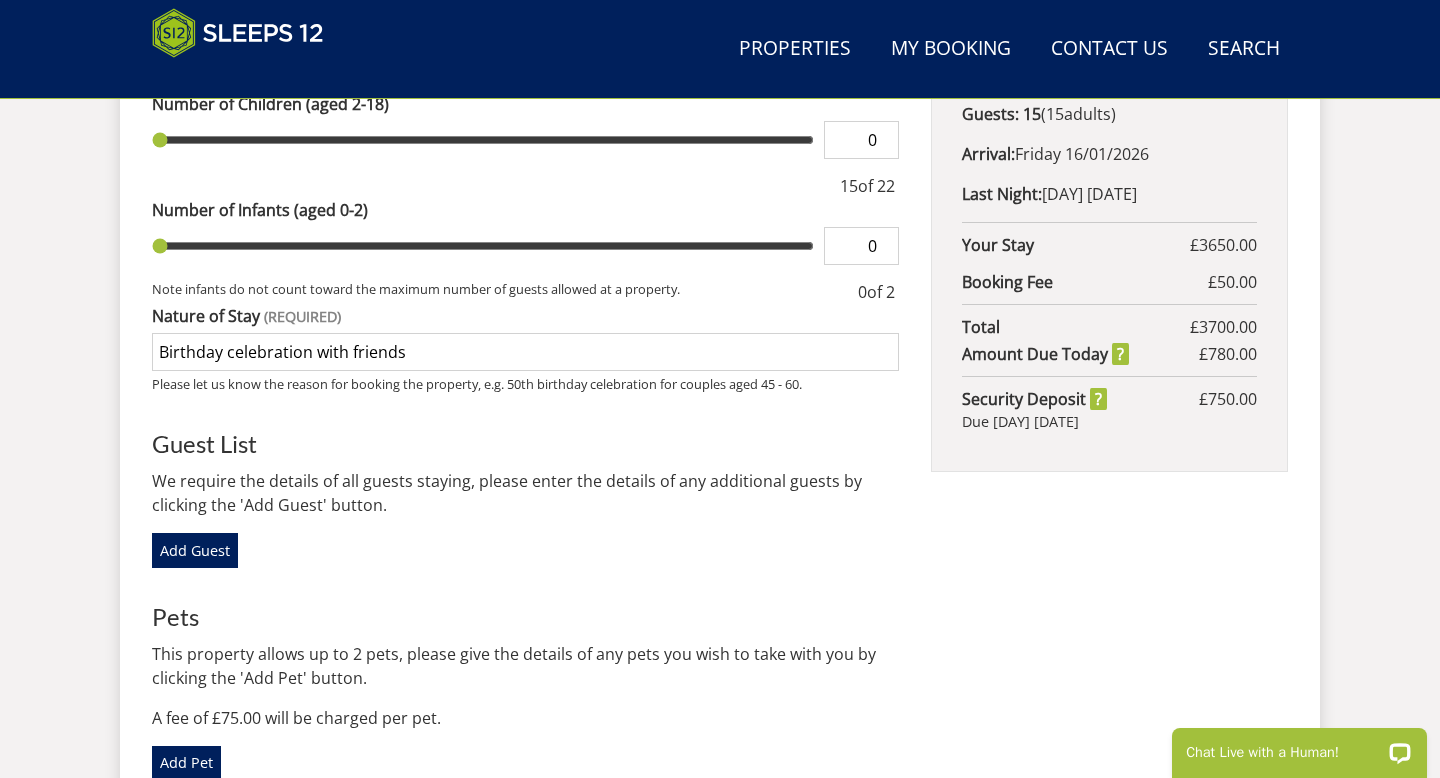 scroll, scrollTop: 1139, scrollLeft: 0, axis: vertical 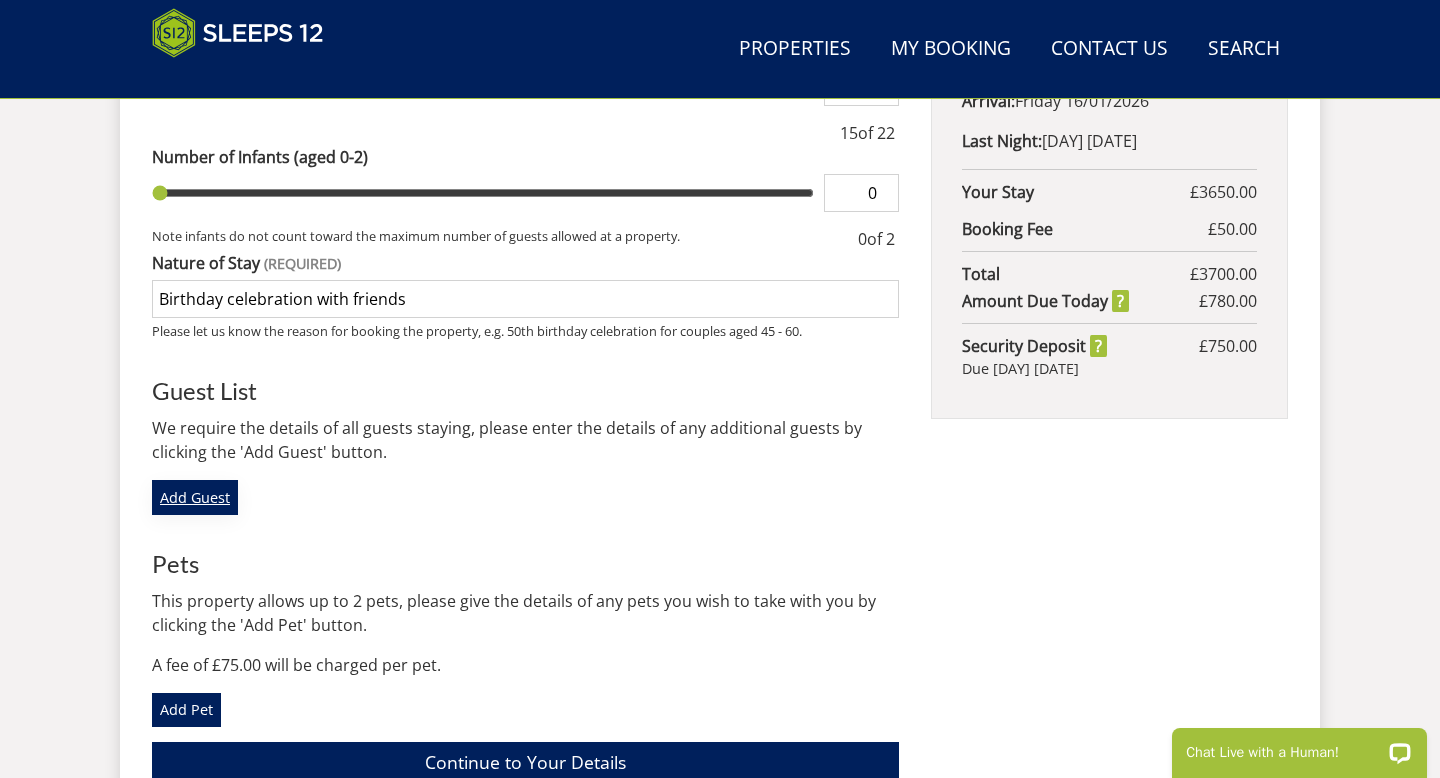 click on "Add Guest" at bounding box center [195, 497] 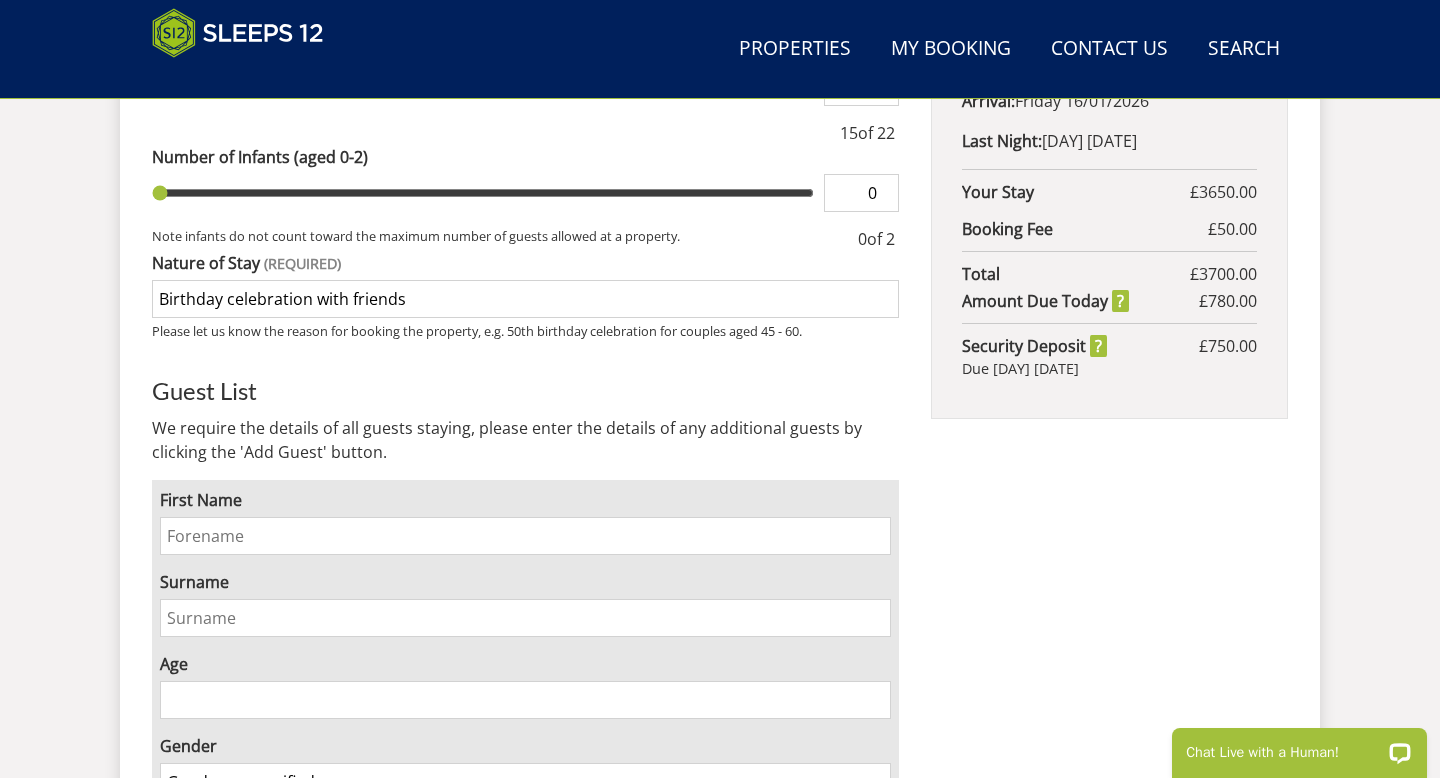 click on "First Name" at bounding box center [525, 536] 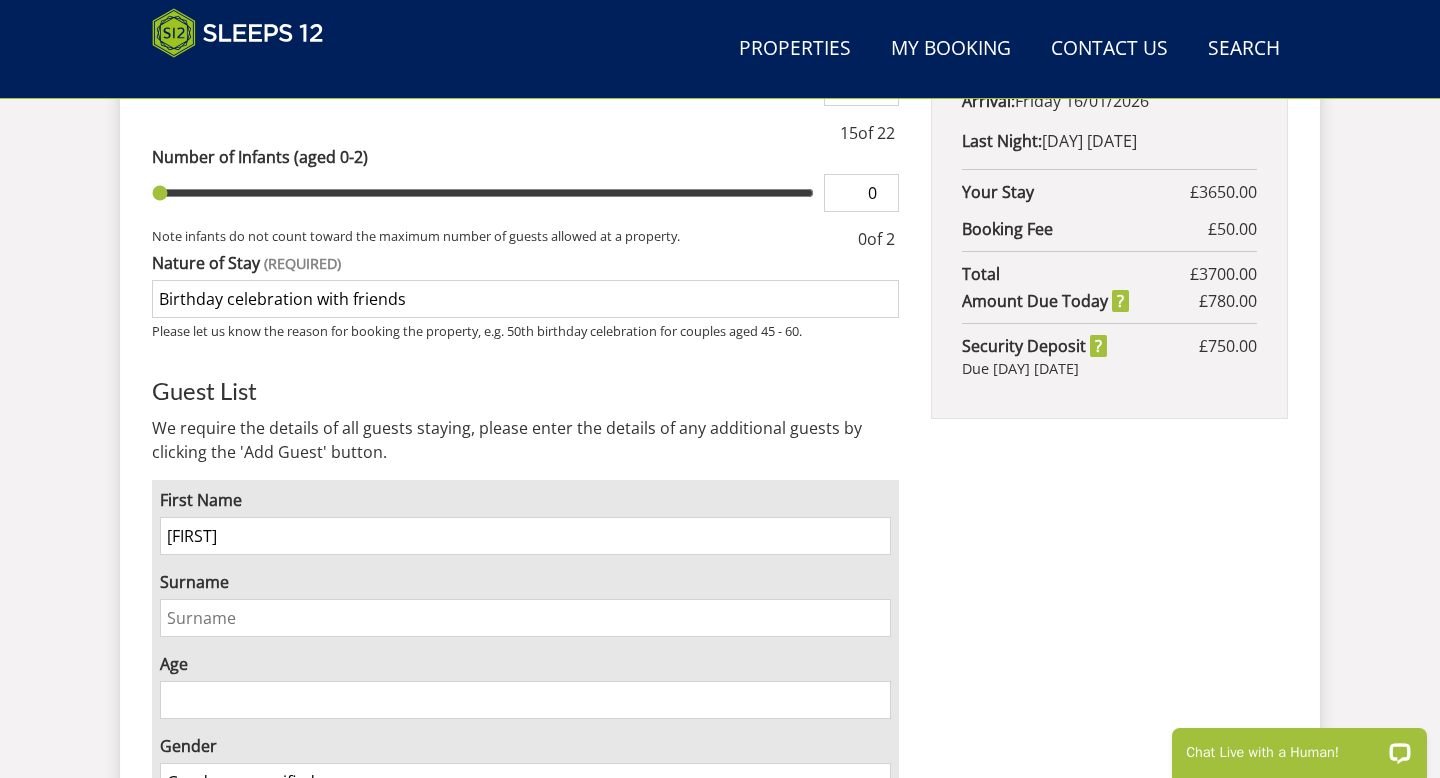 type on "Bunt" 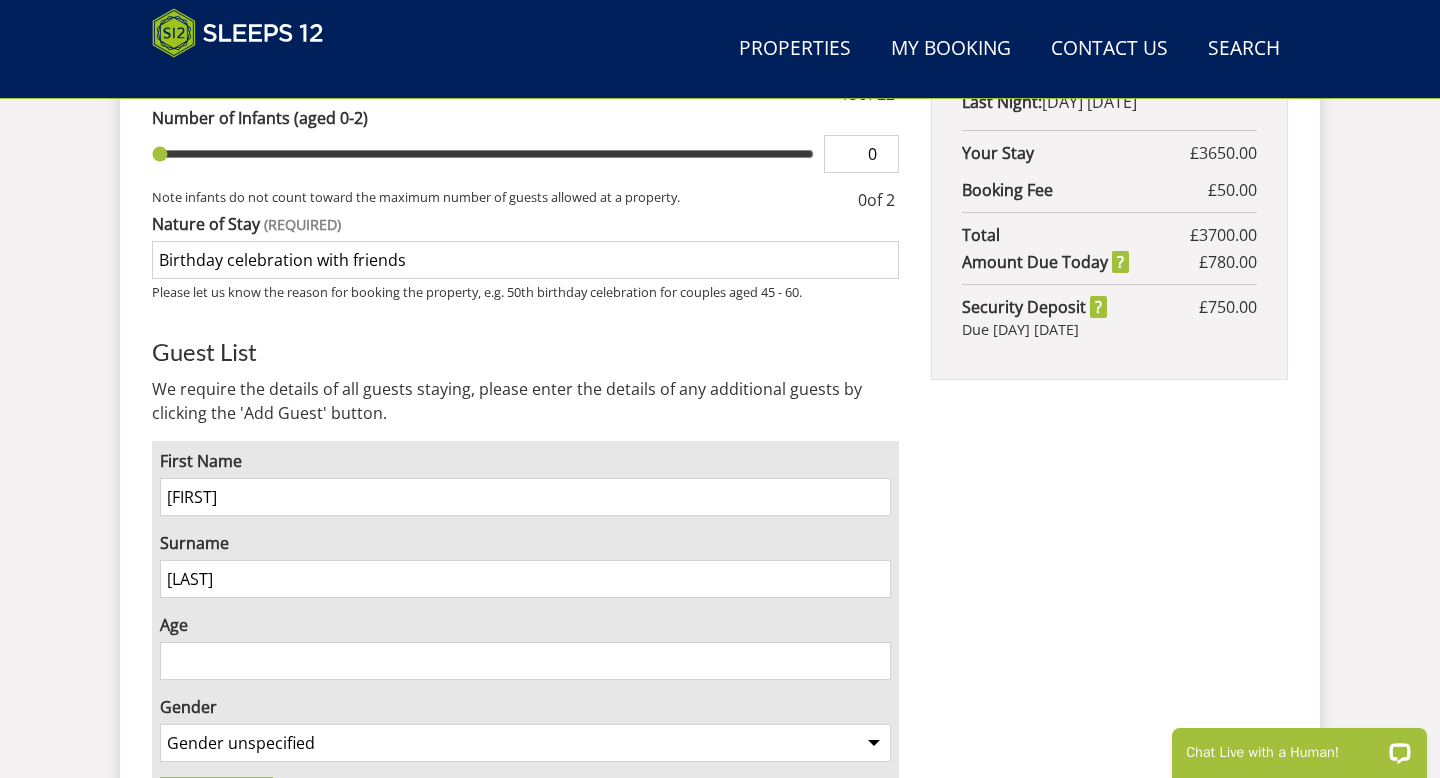scroll, scrollTop: 1204, scrollLeft: 0, axis: vertical 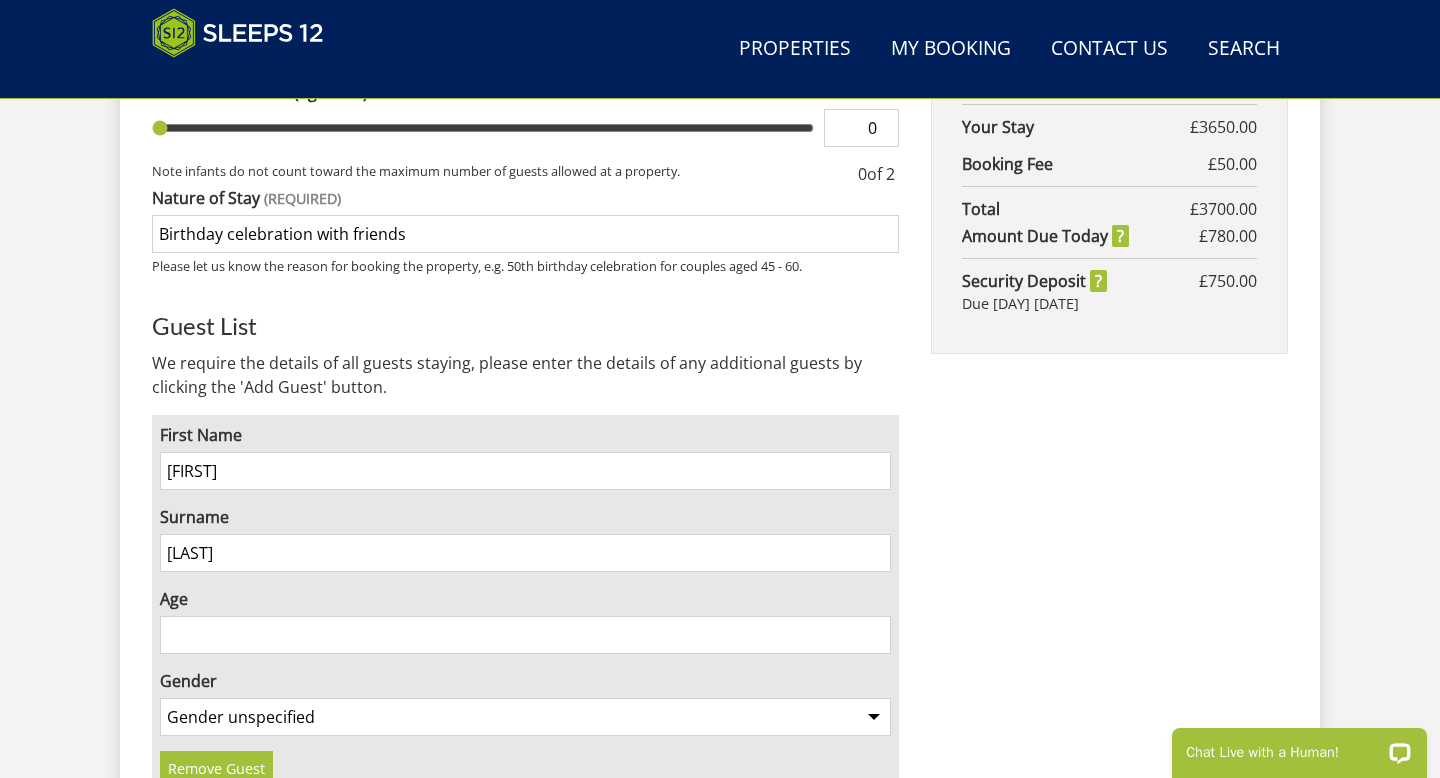 click on "Age" at bounding box center (525, 635) 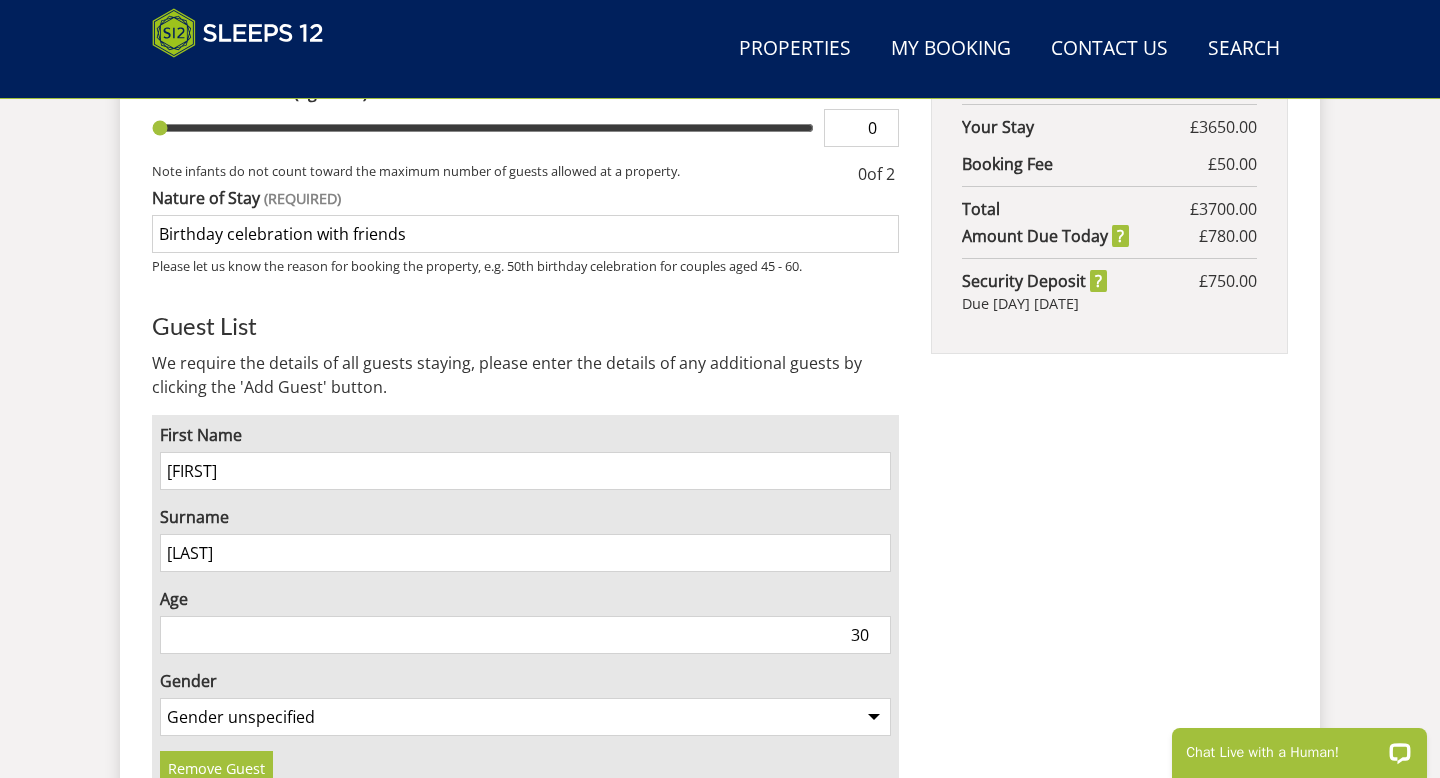 type on "30" 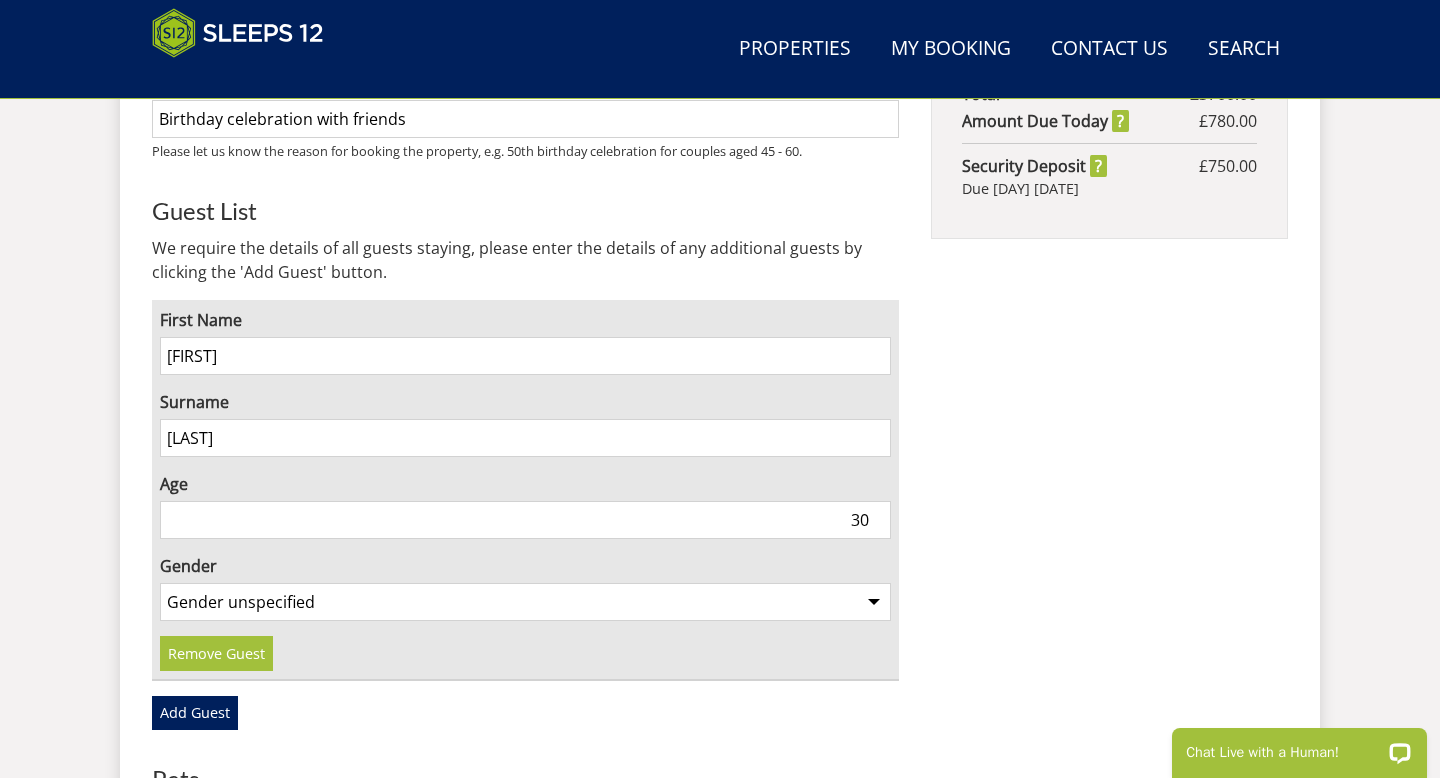 scroll, scrollTop: 1354, scrollLeft: 0, axis: vertical 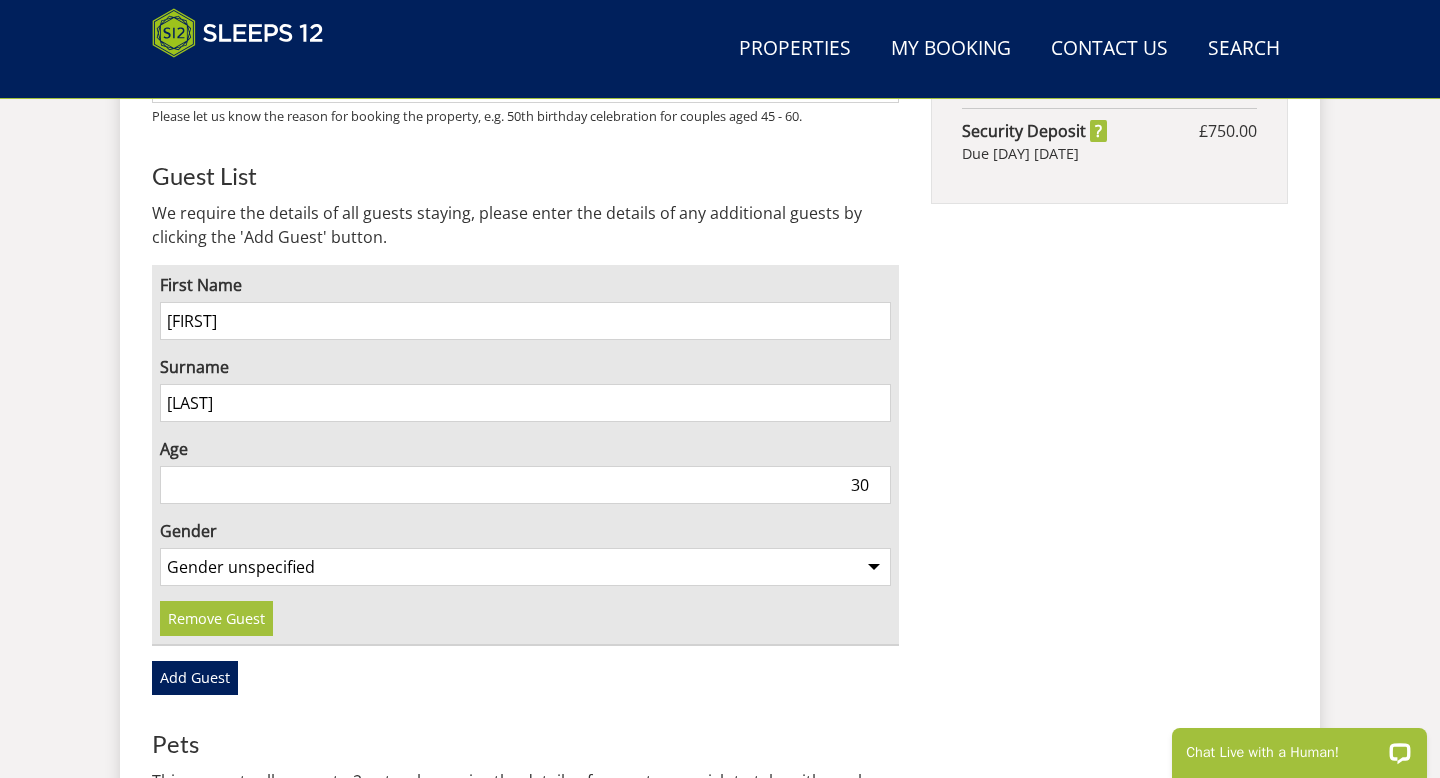 click on "Gender unspecified
Gender male
Gender female" at bounding box center [525, 567] 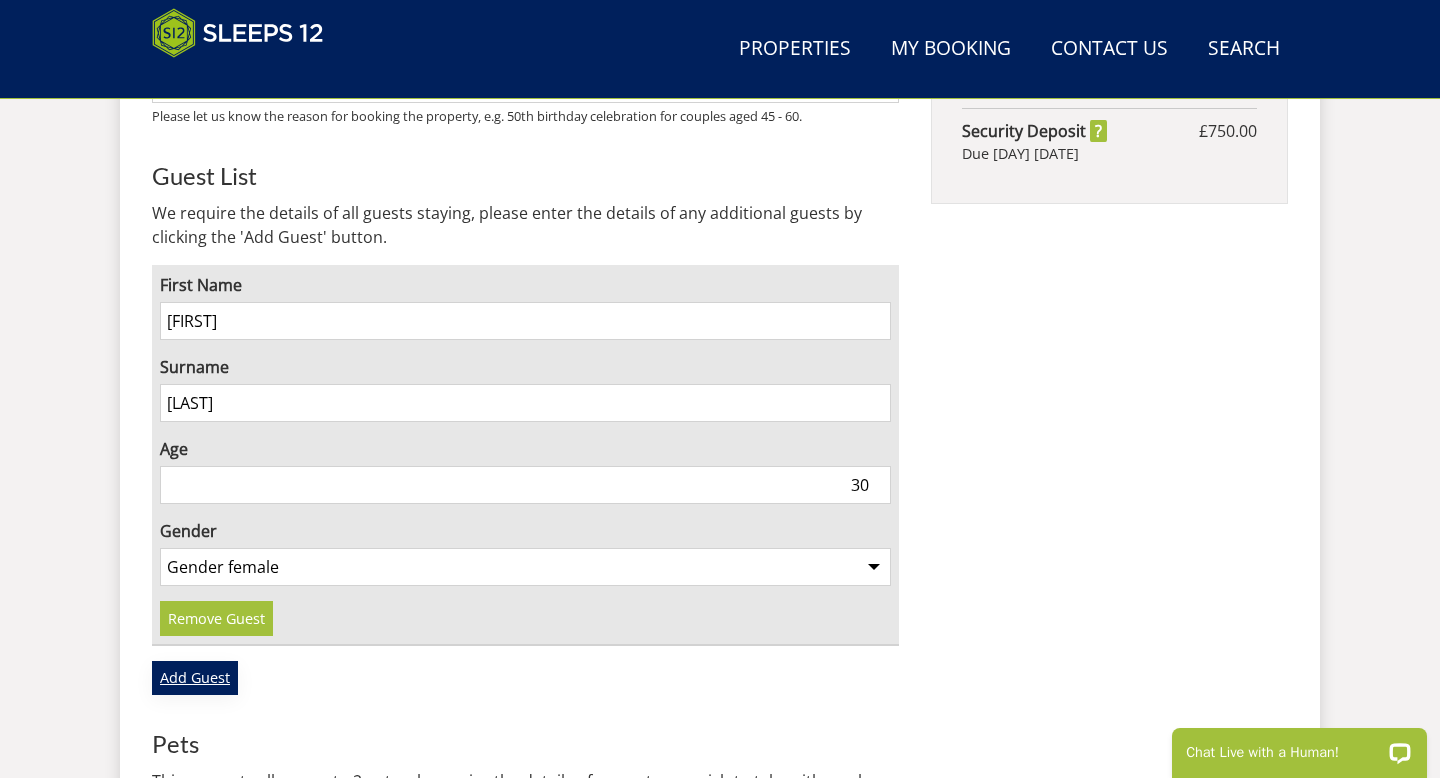 click on "Add Guest" at bounding box center (195, 678) 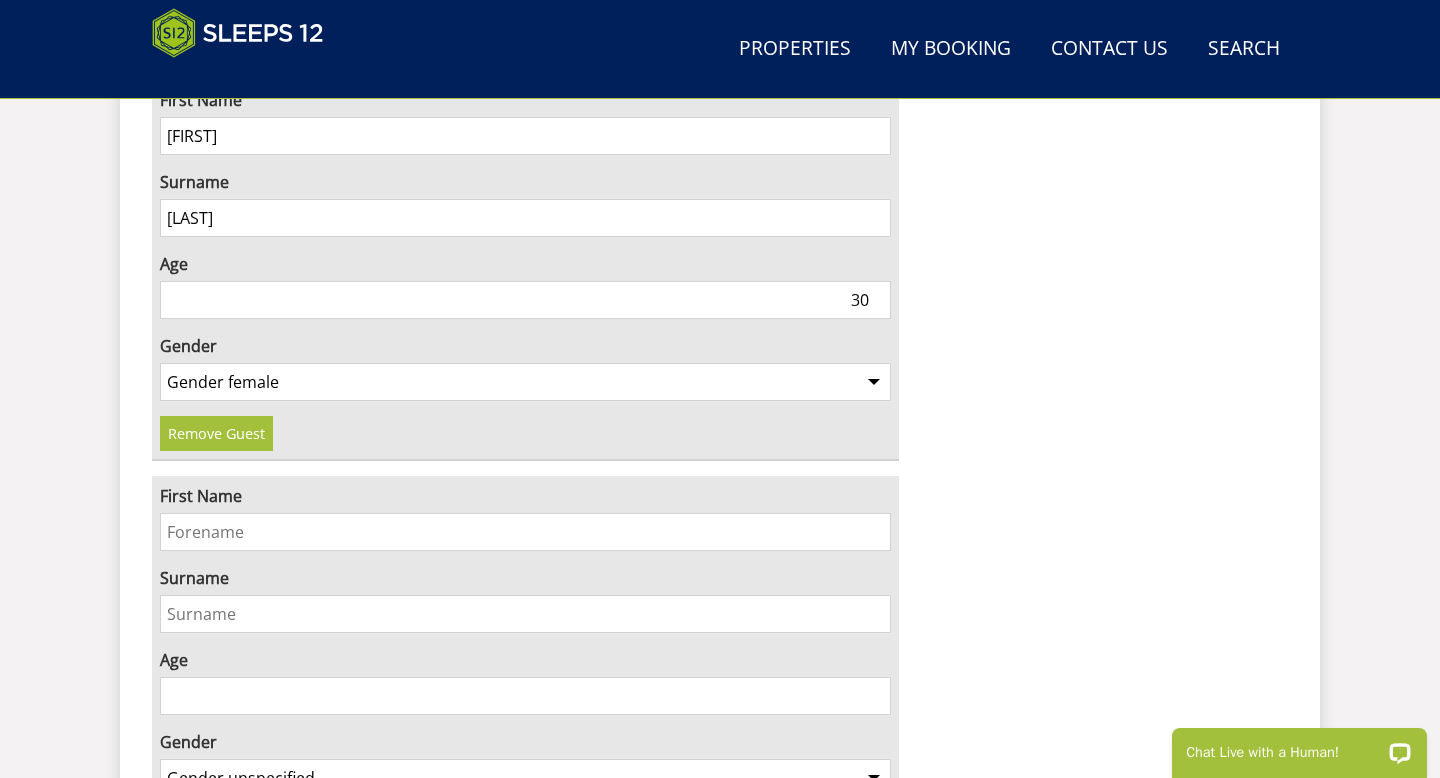 scroll, scrollTop: 1543, scrollLeft: 0, axis: vertical 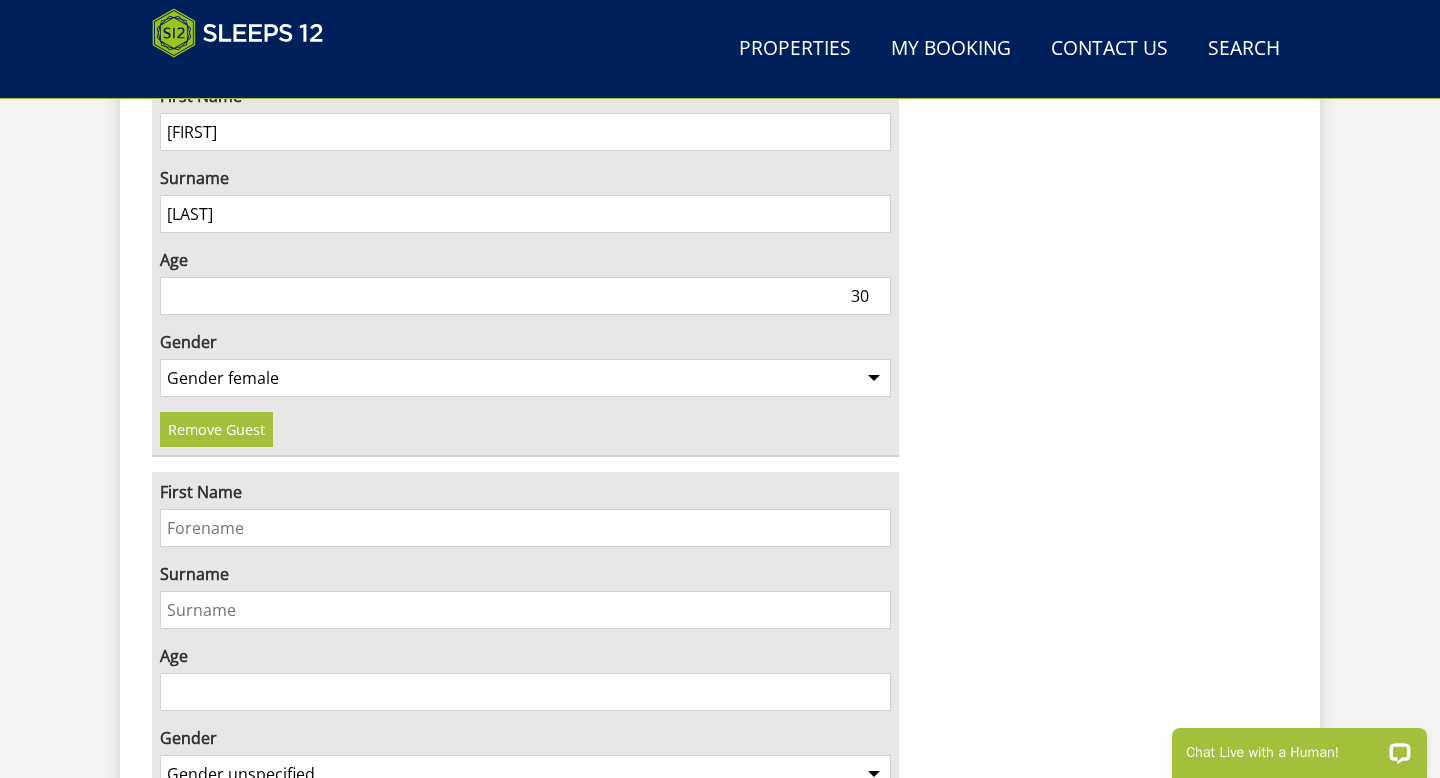 click on "First Name" at bounding box center (525, 528) 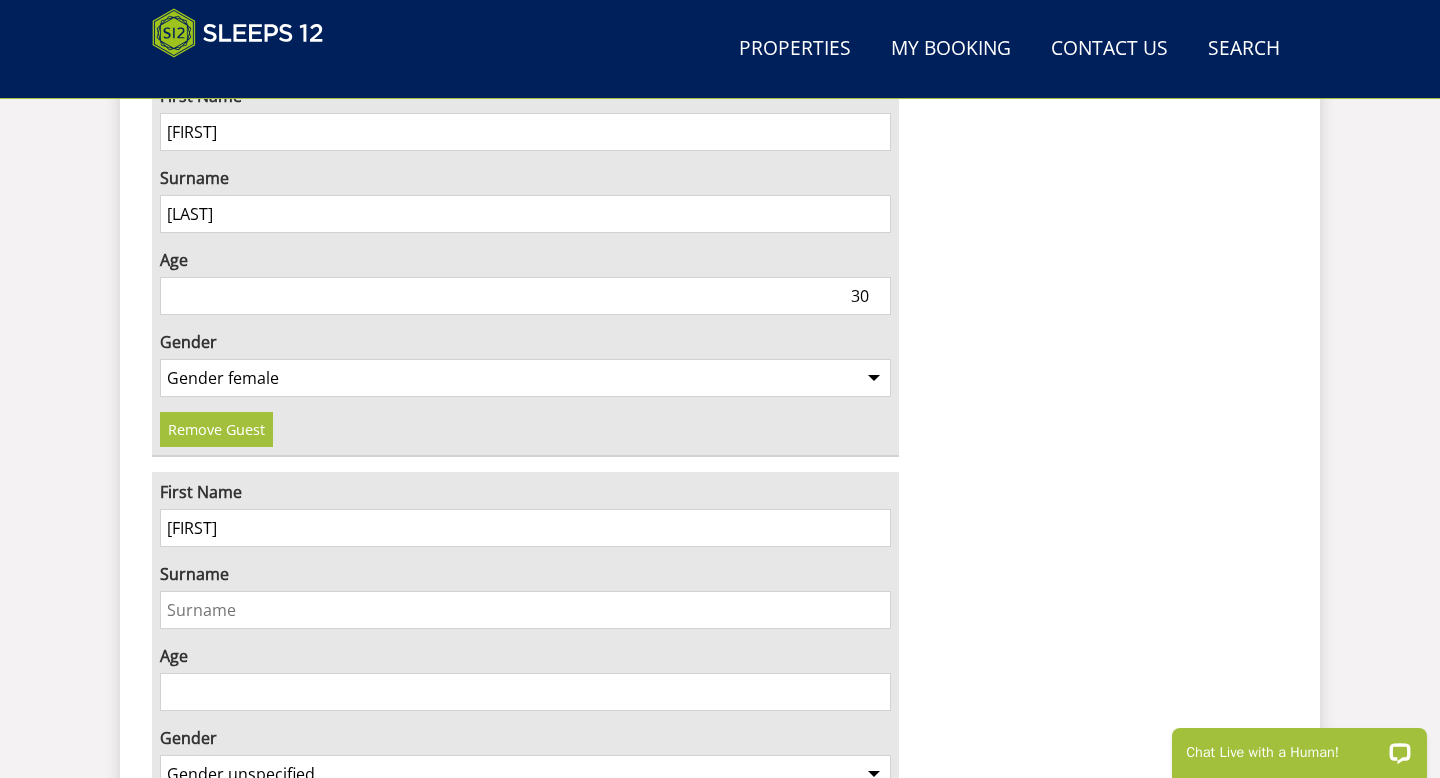 type on "k" 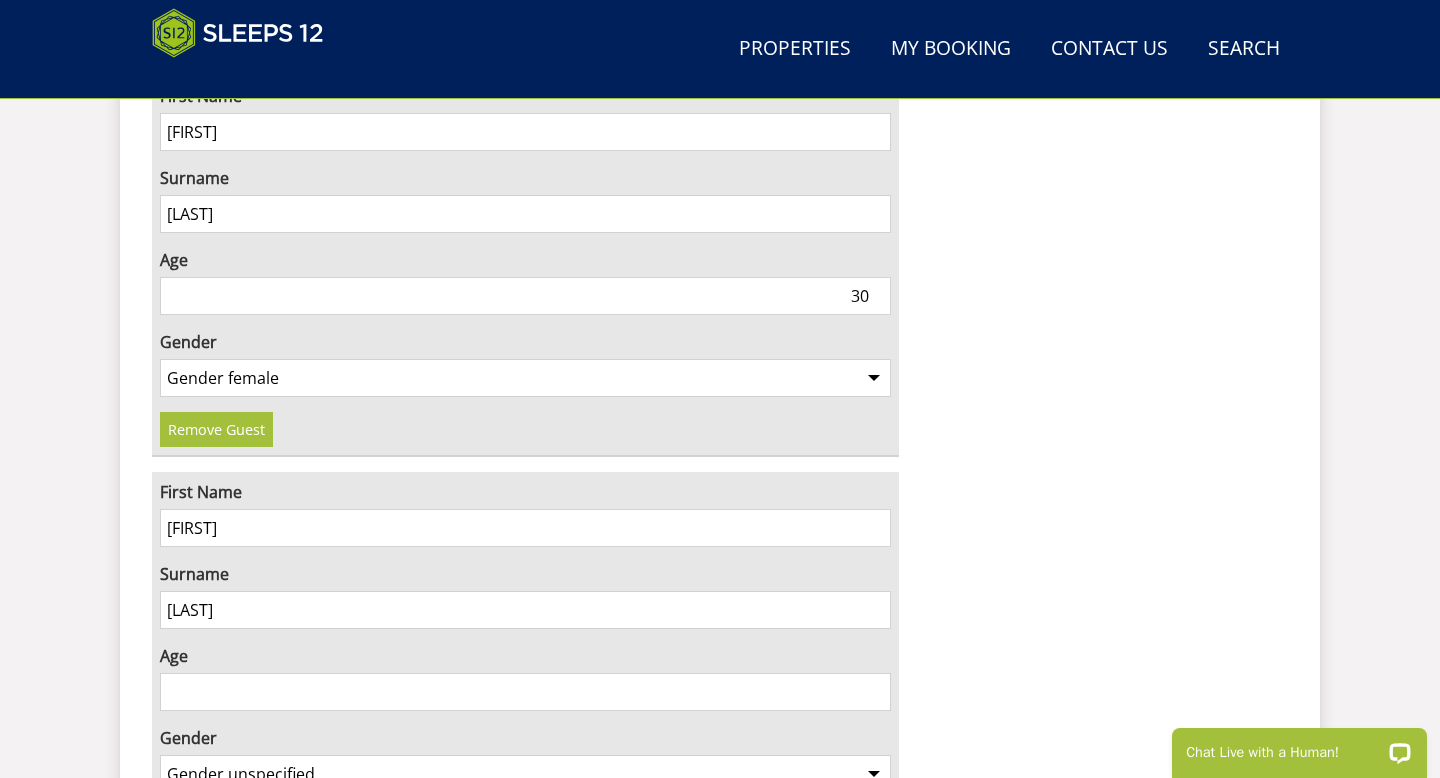 type on "Buckley" 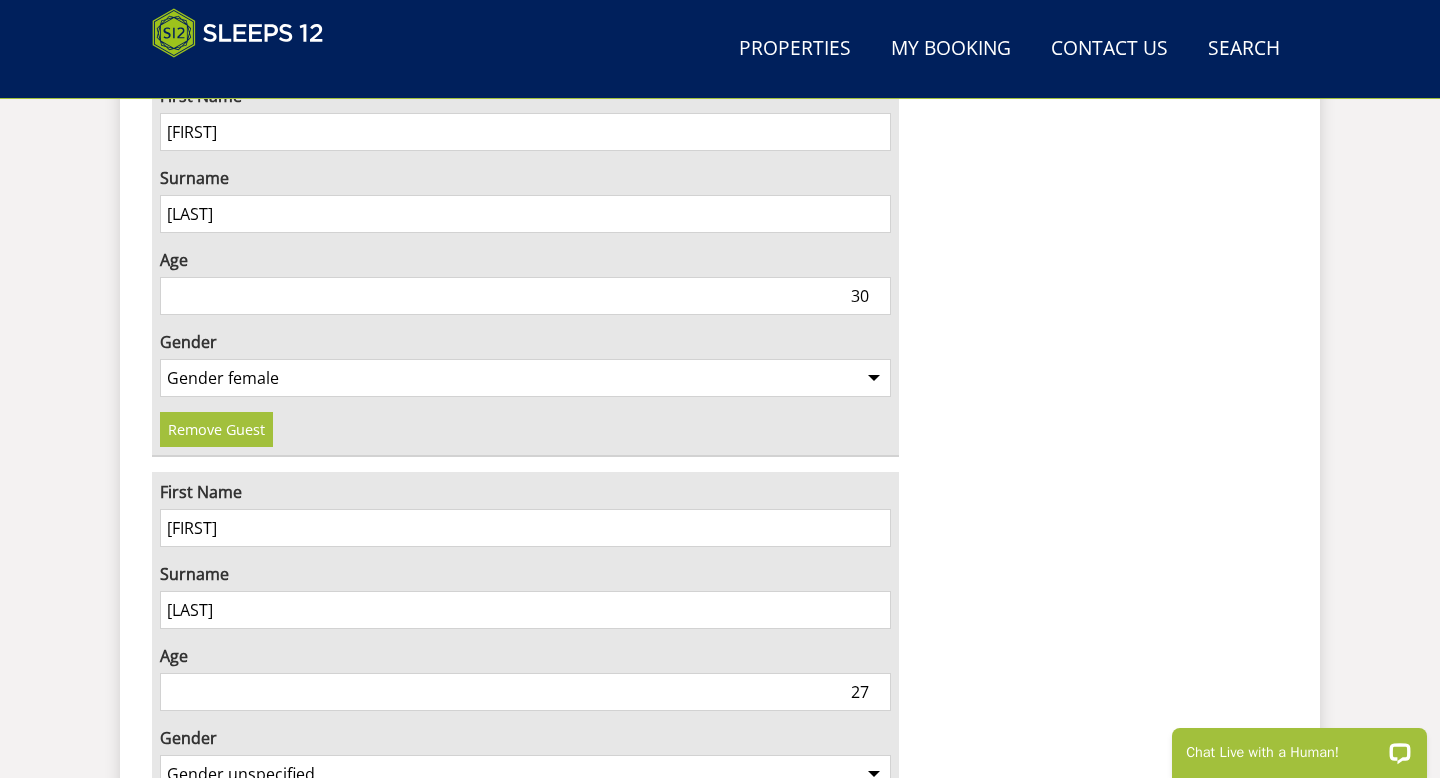 type on "27" 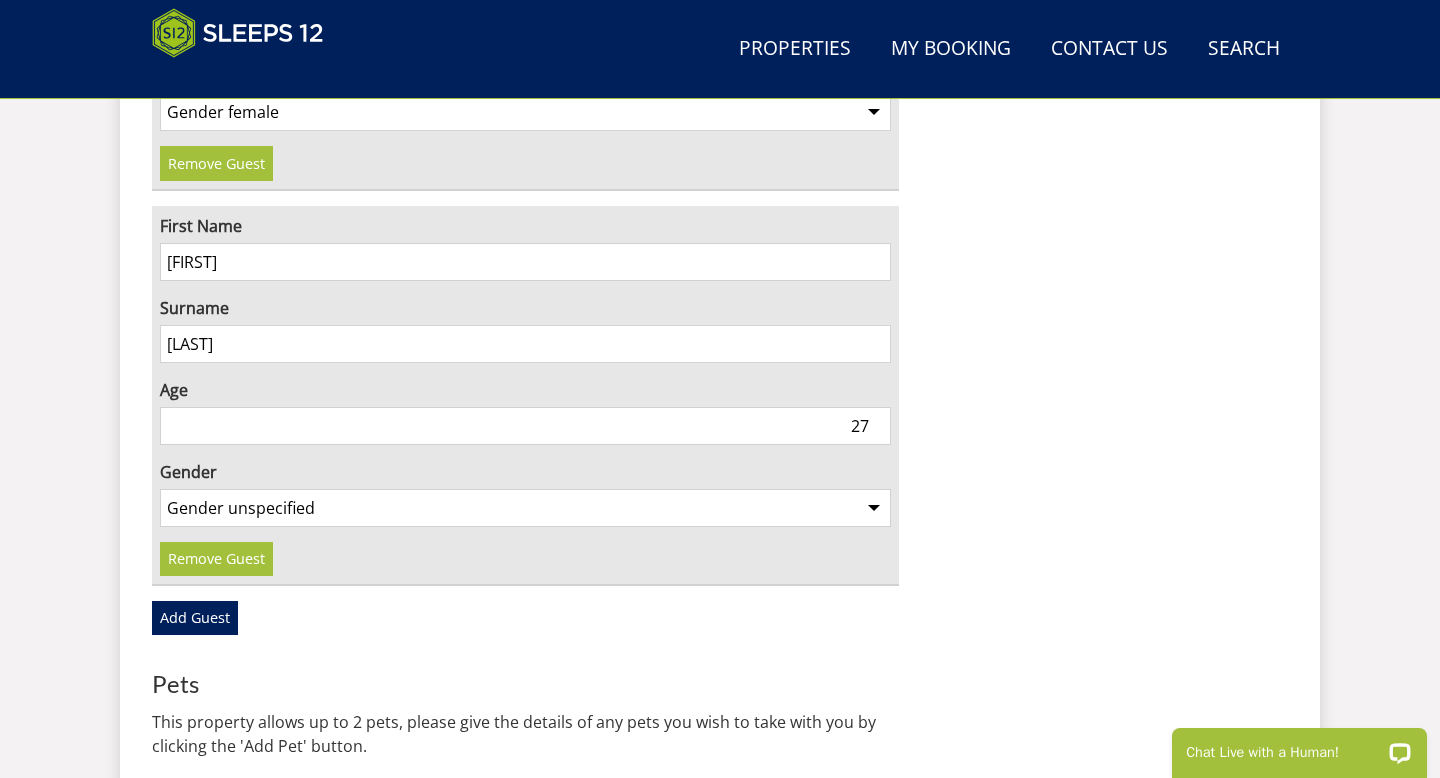 scroll, scrollTop: 1810, scrollLeft: 0, axis: vertical 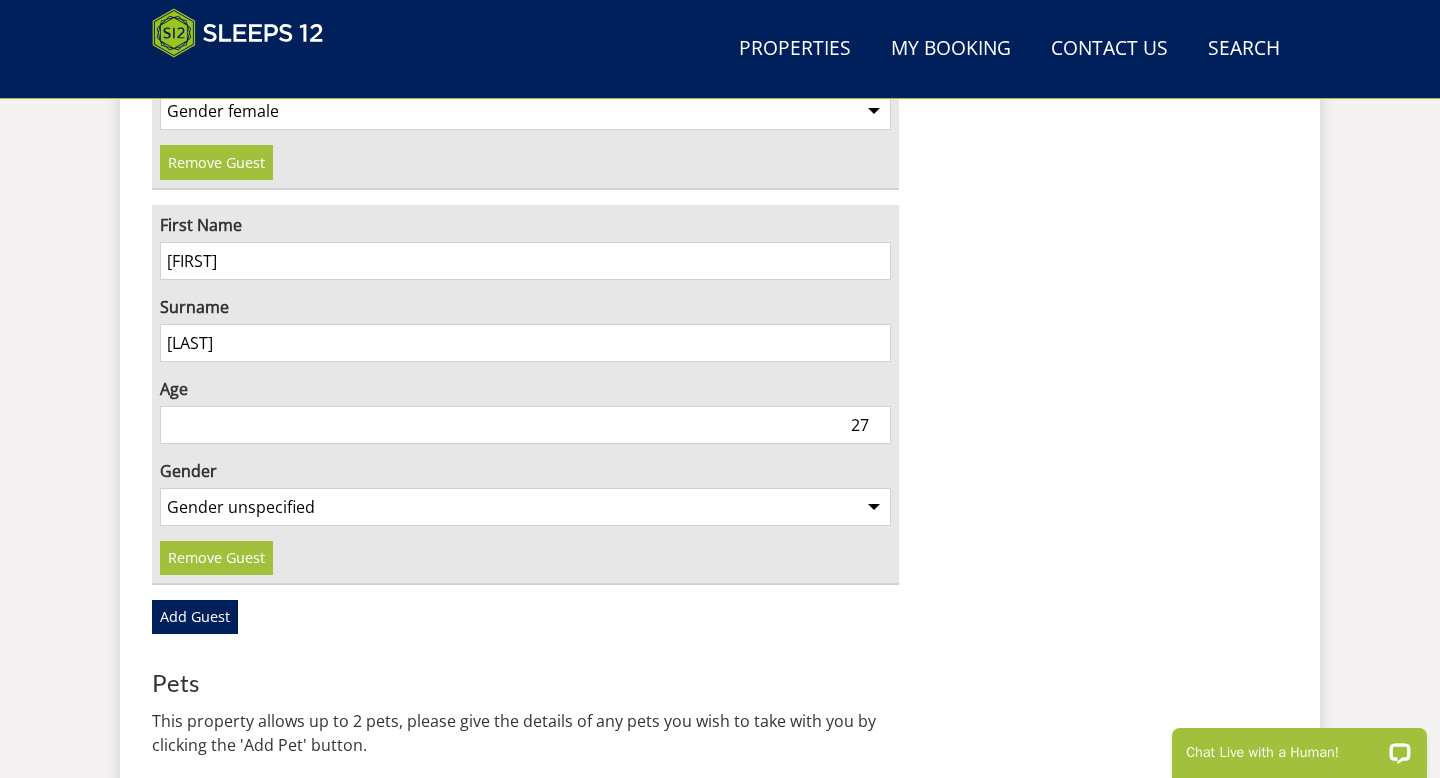 click on "Gender unspecified
Gender male
Gender female" at bounding box center [525, 507] 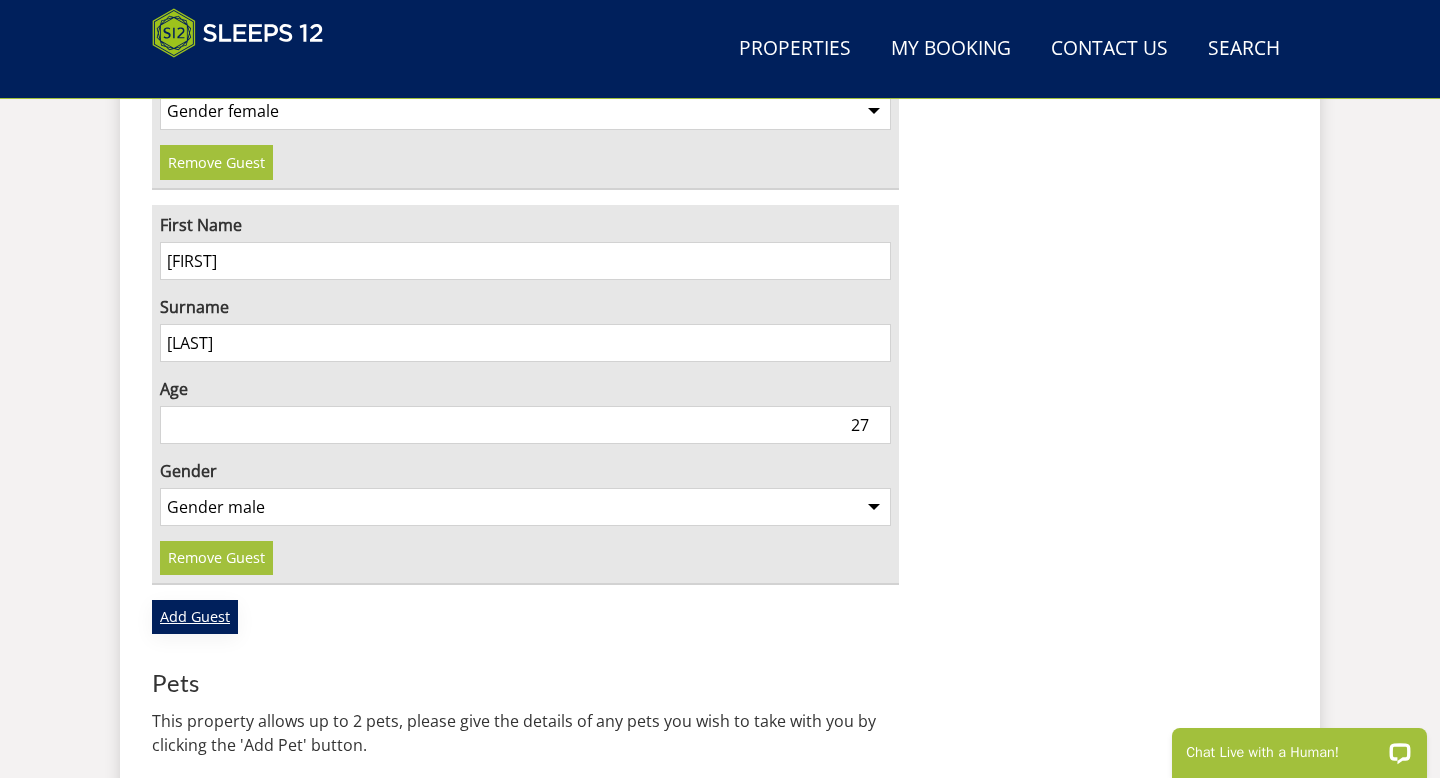 click on "Add Guest" at bounding box center [195, 617] 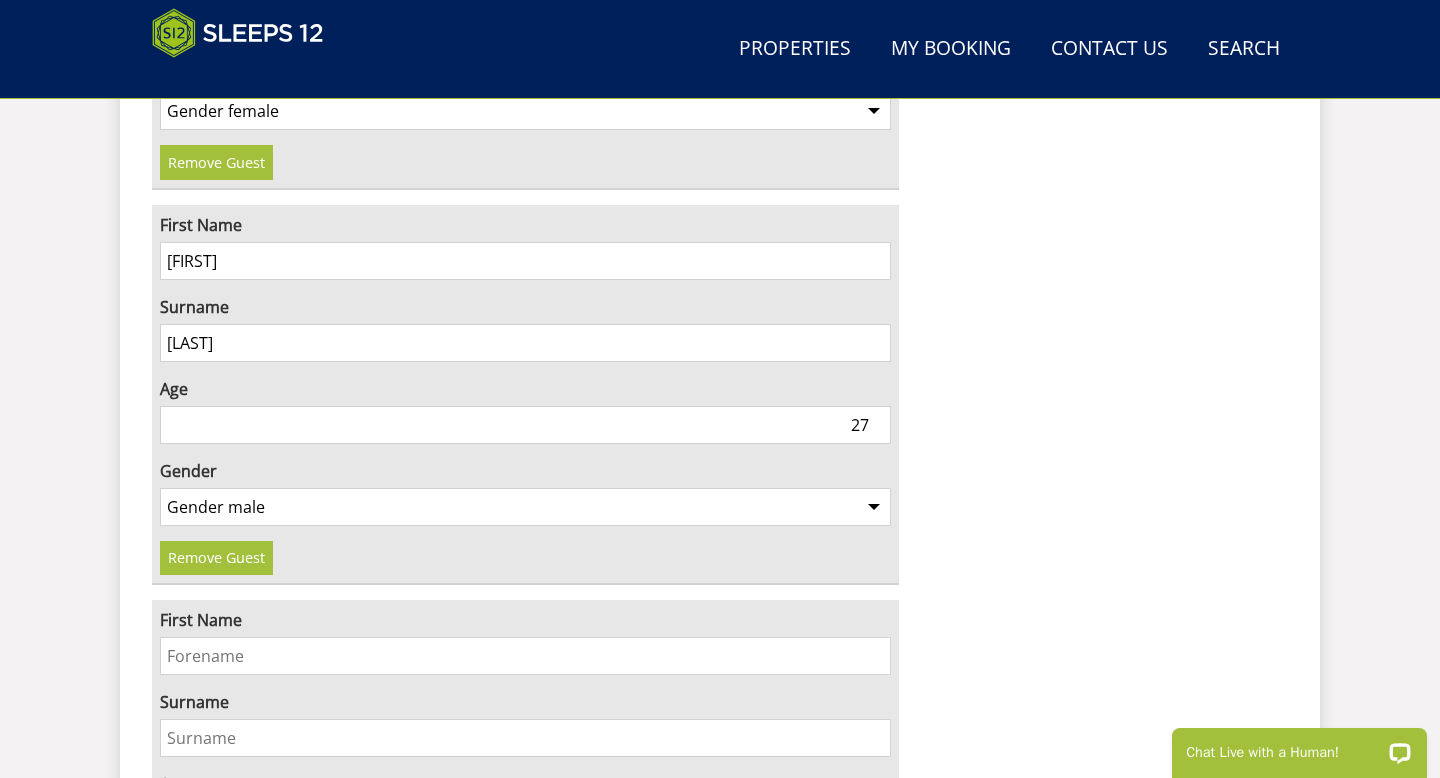 click on "First Name" at bounding box center (525, 656) 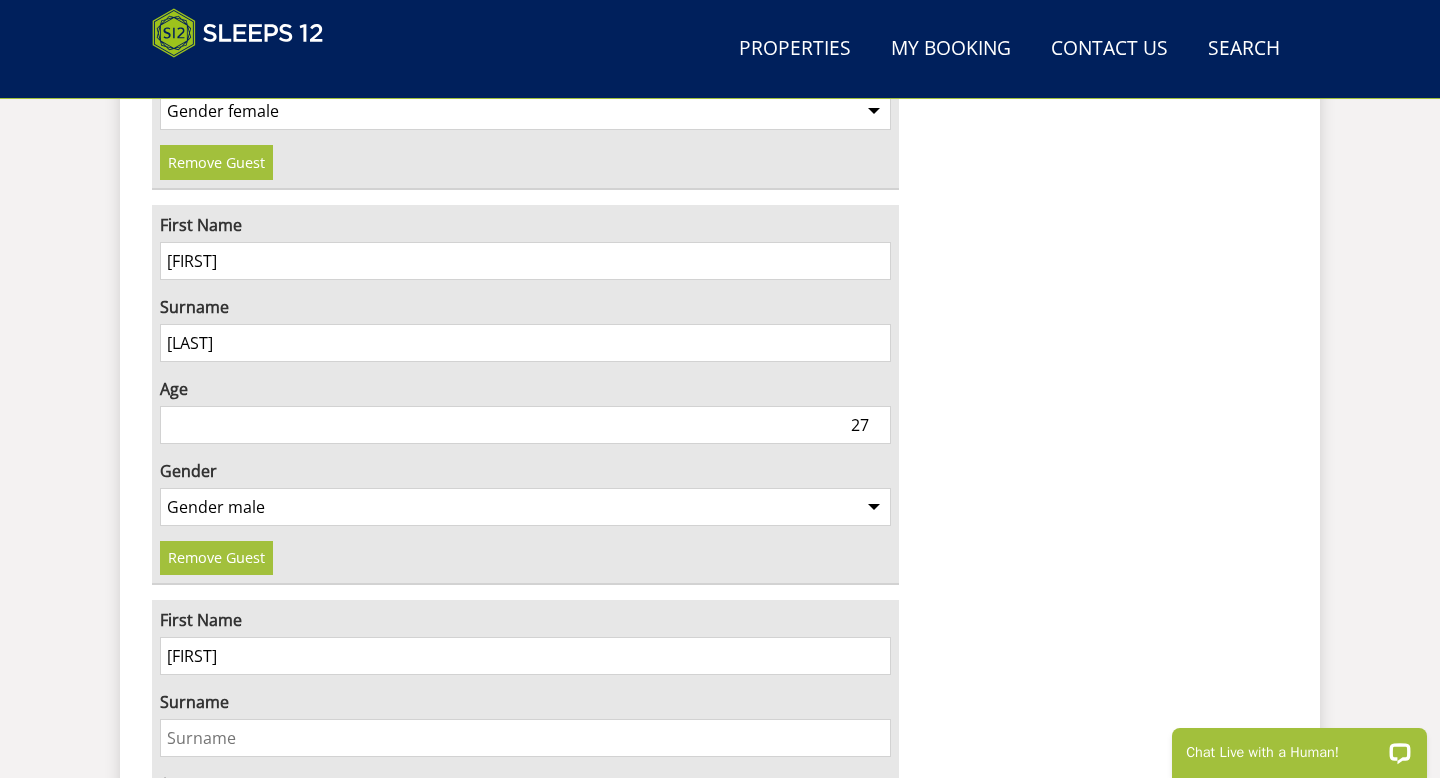 type on "Rosie" 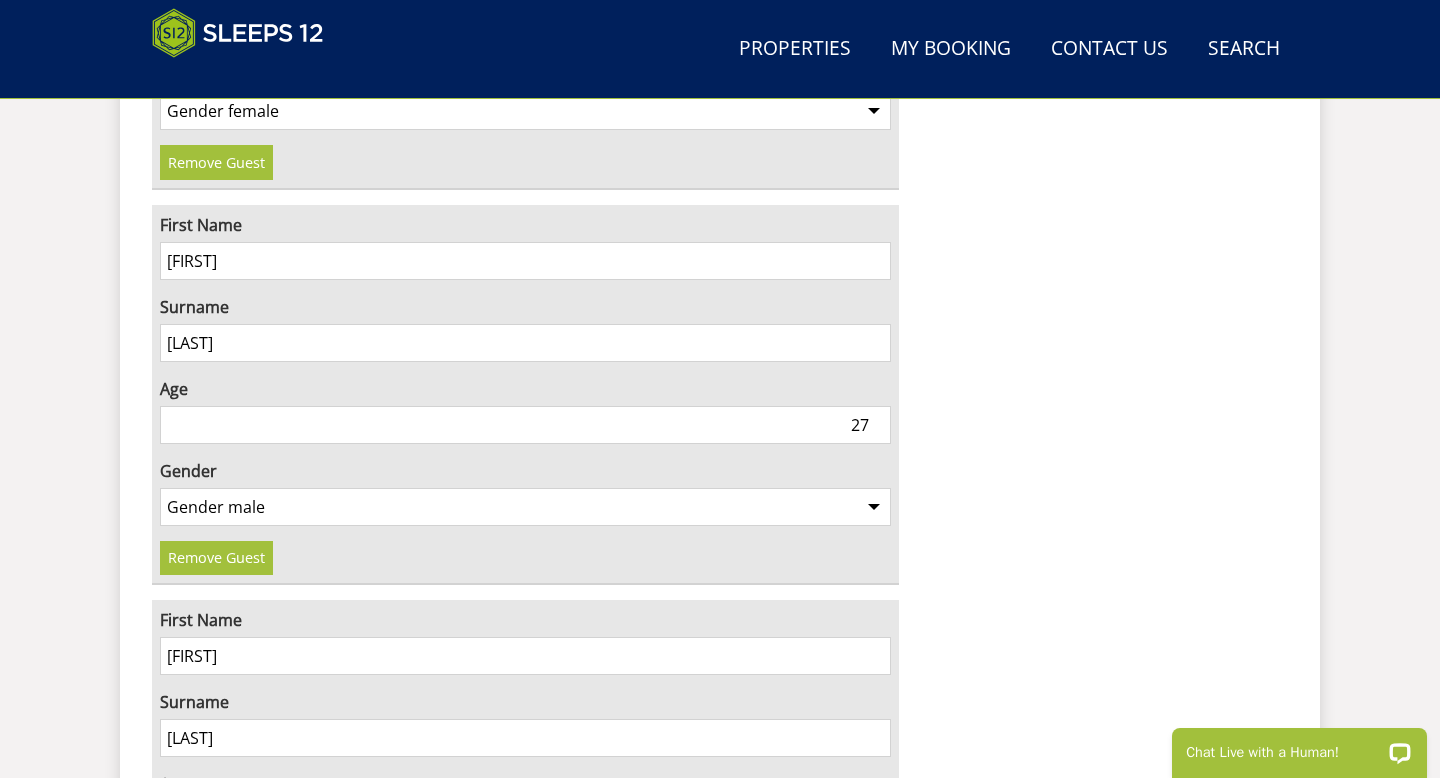 type on "Pryce" 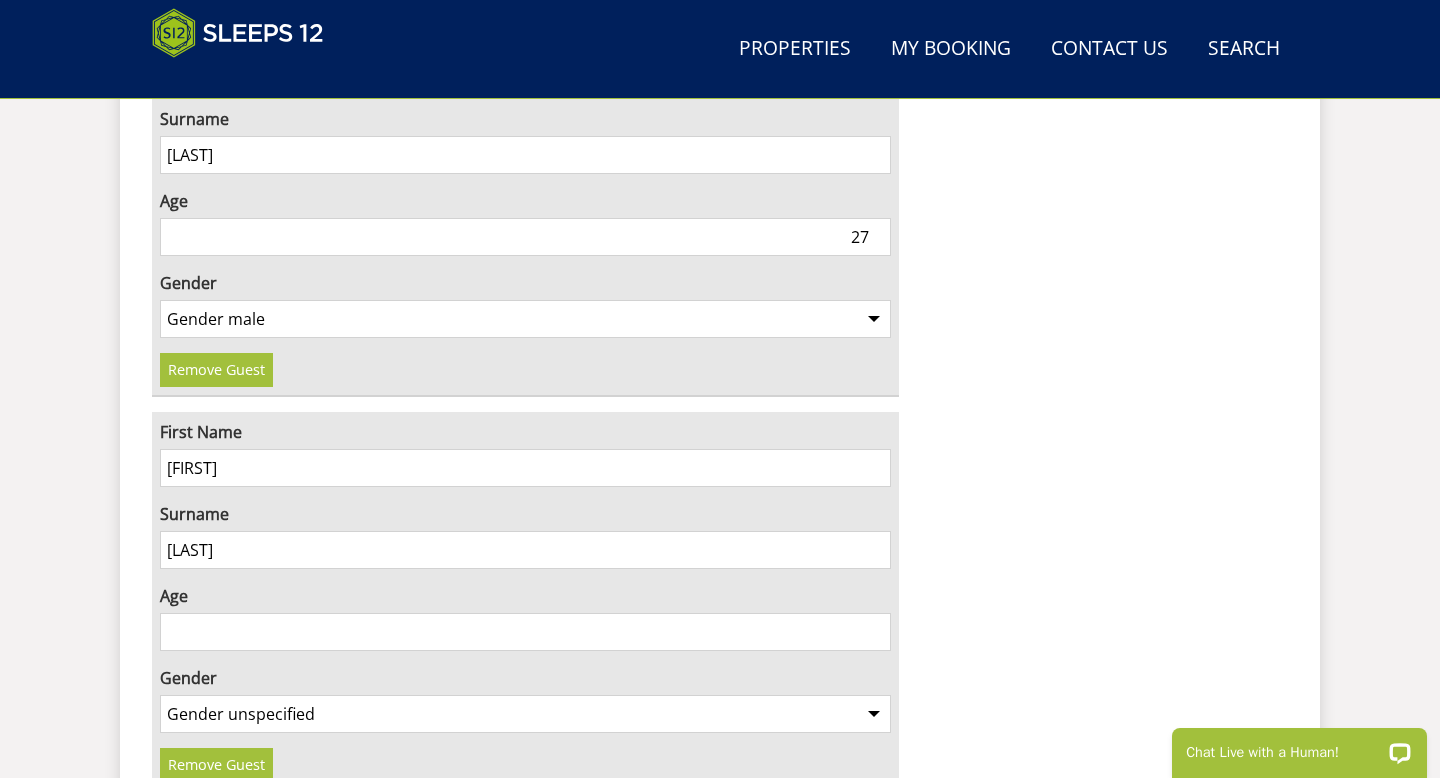 scroll, scrollTop: 1999, scrollLeft: 0, axis: vertical 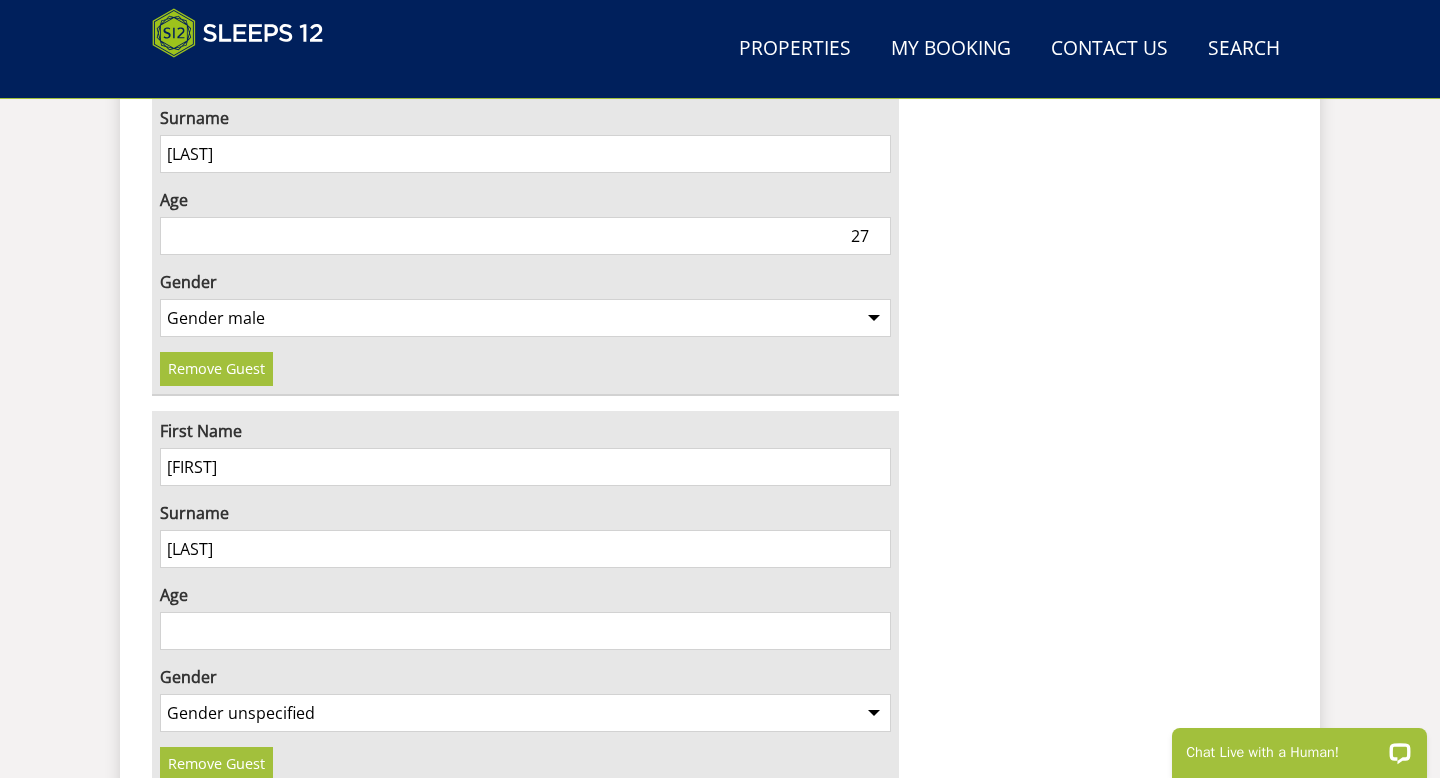 click on "Age" at bounding box center [525, 631] 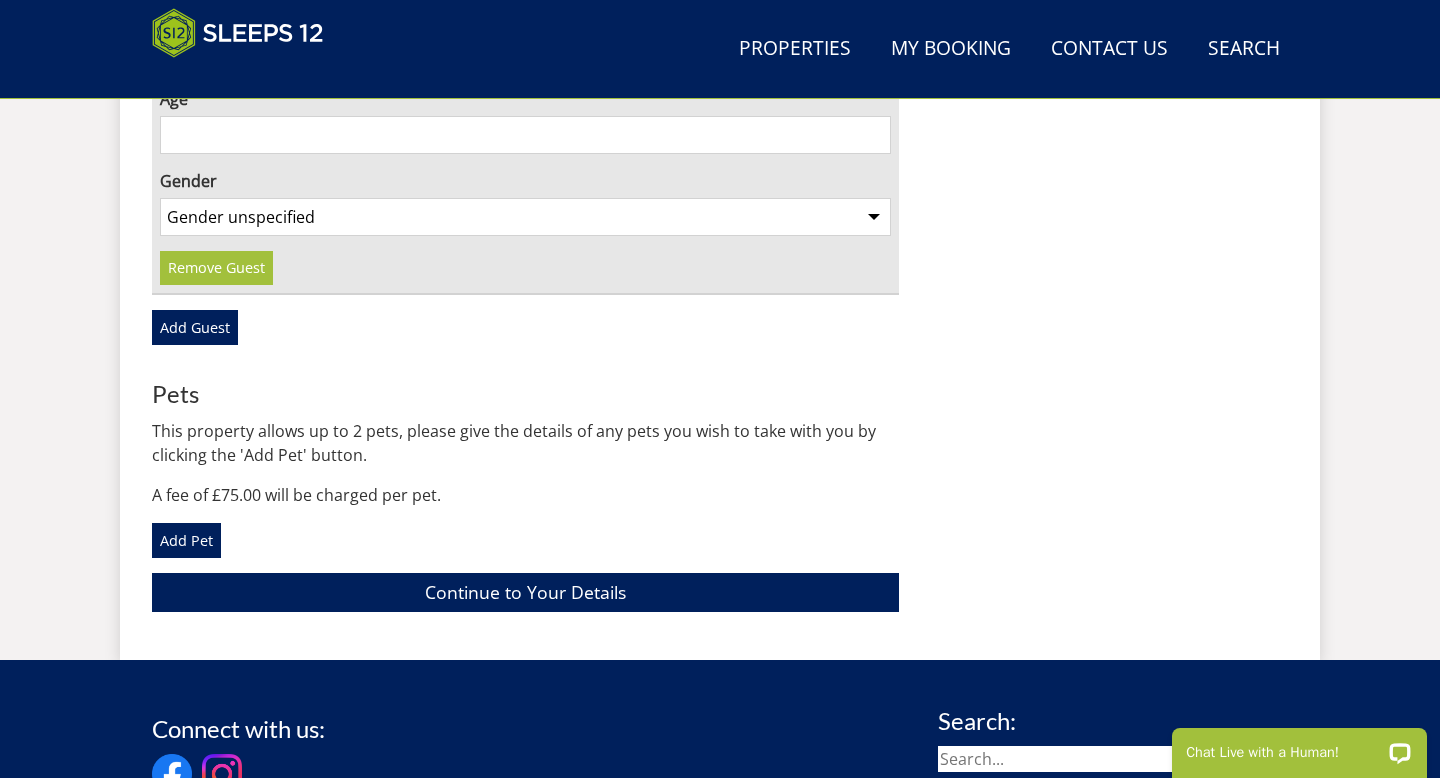 scroll, scrollTop: 2428, scrollLeft: 0, axis: vertical 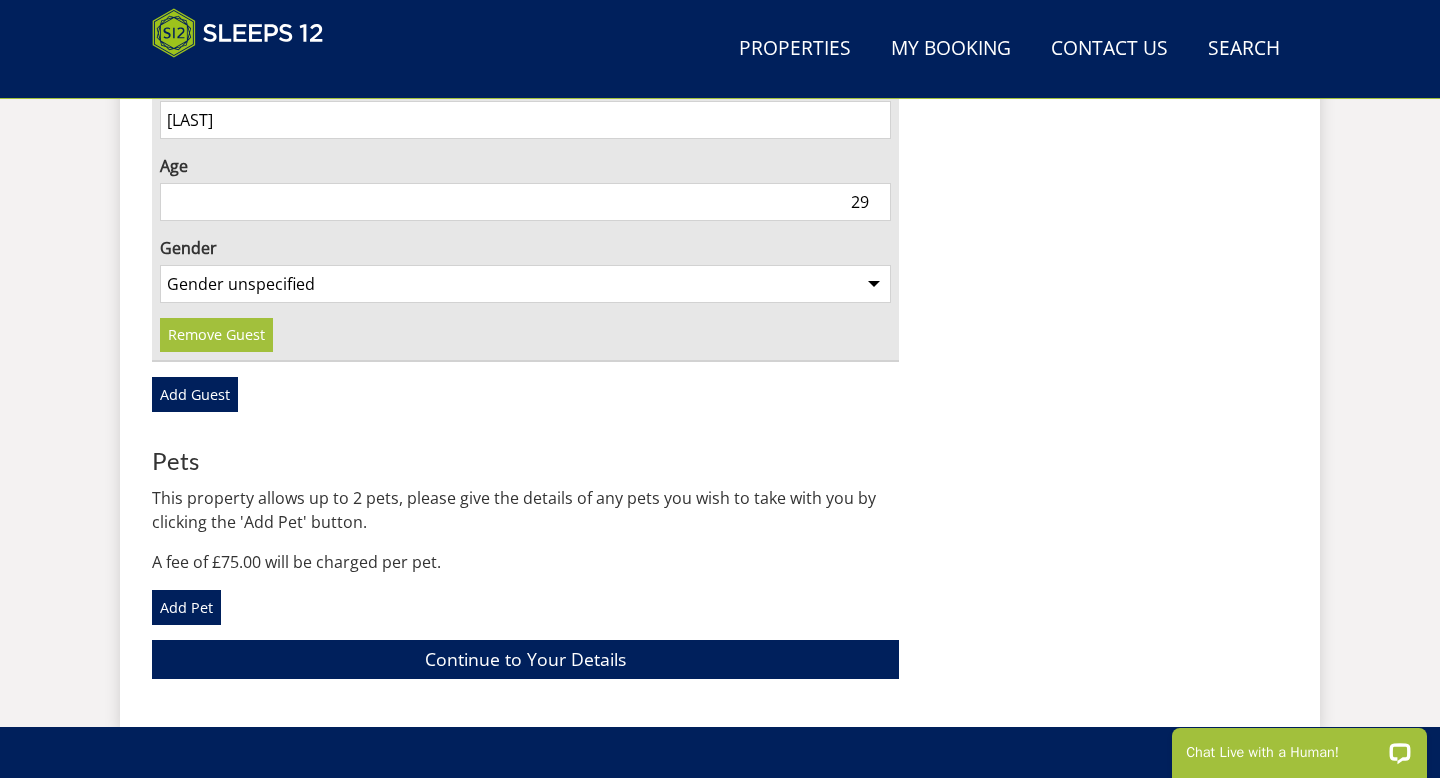 type on "29" 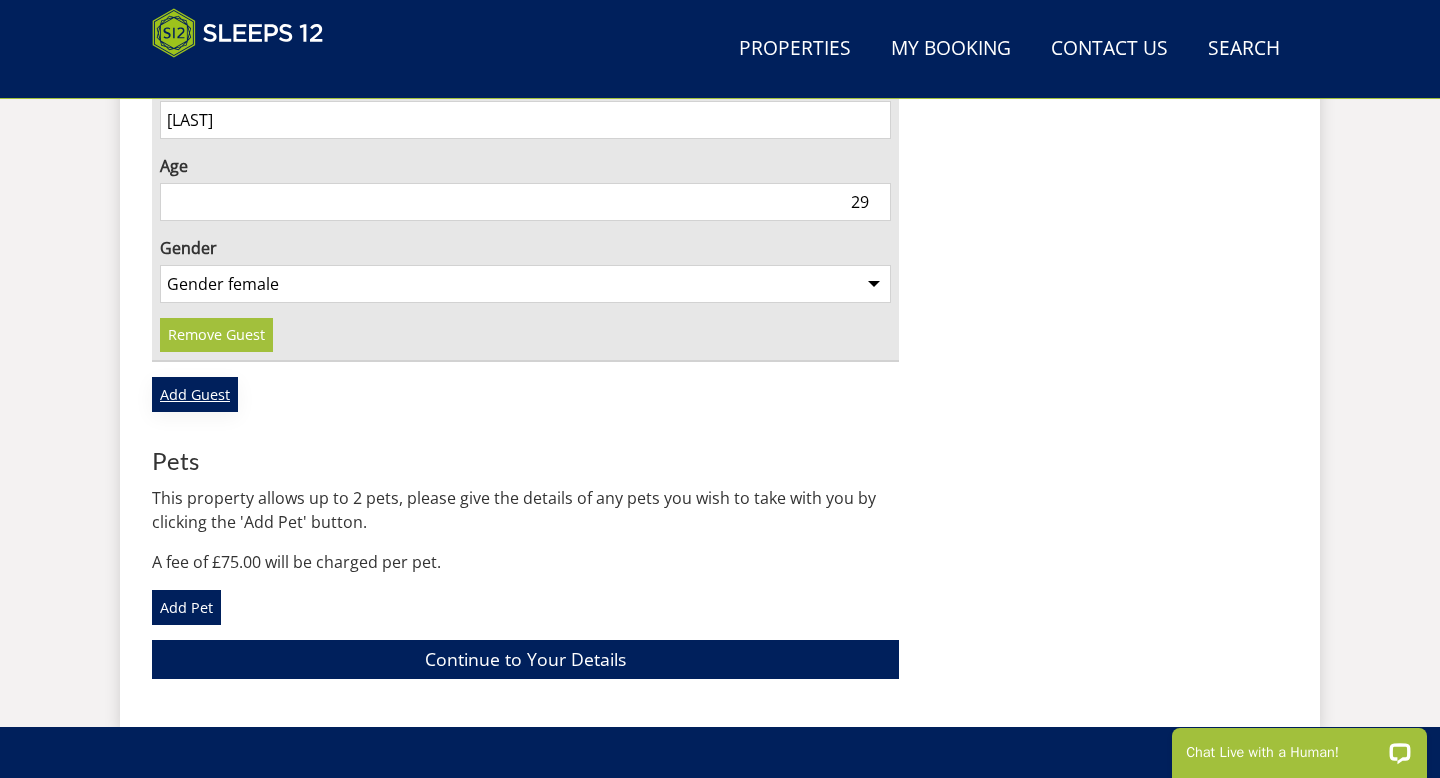 click on "Add Guest" at bounding box center [195, 394] 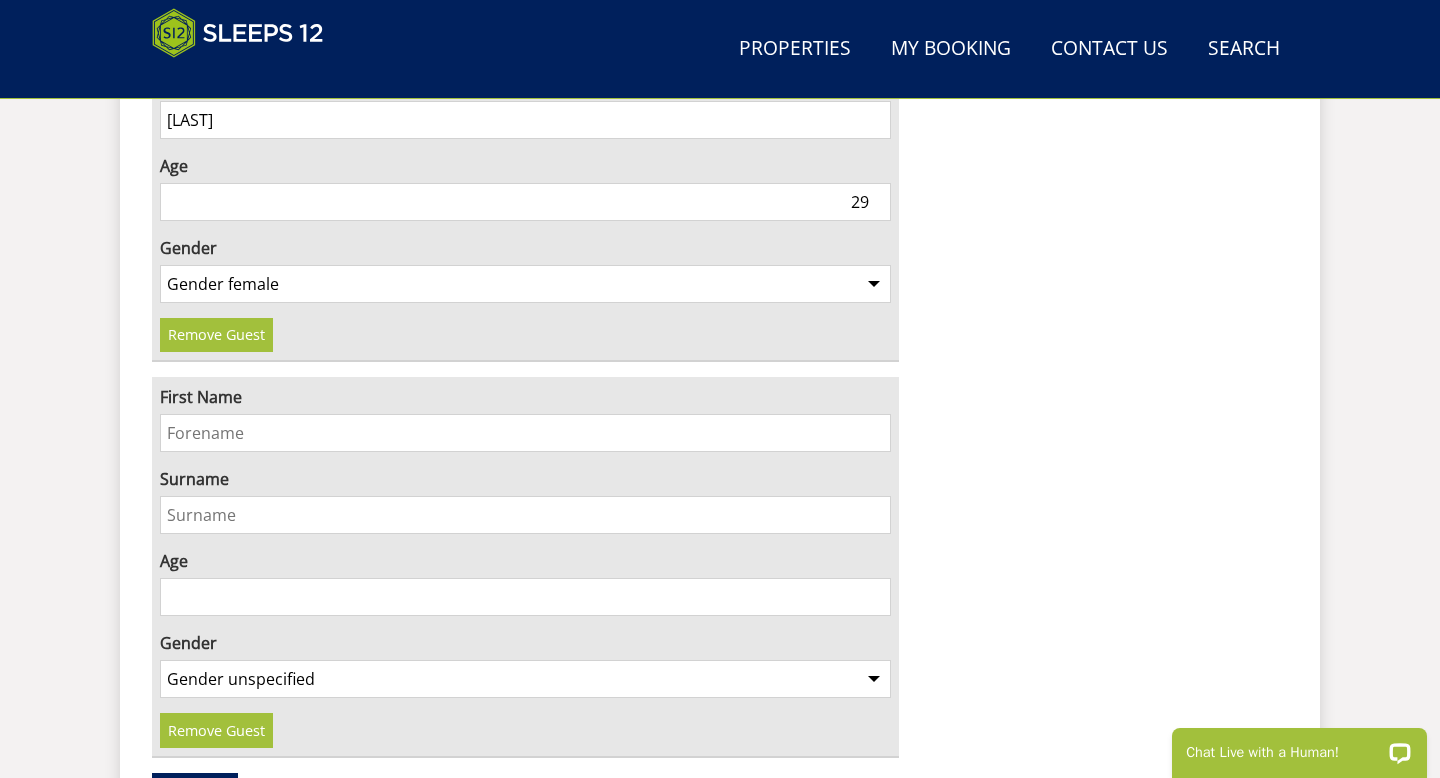 click on "First Name" at bounding box center [525, 433] 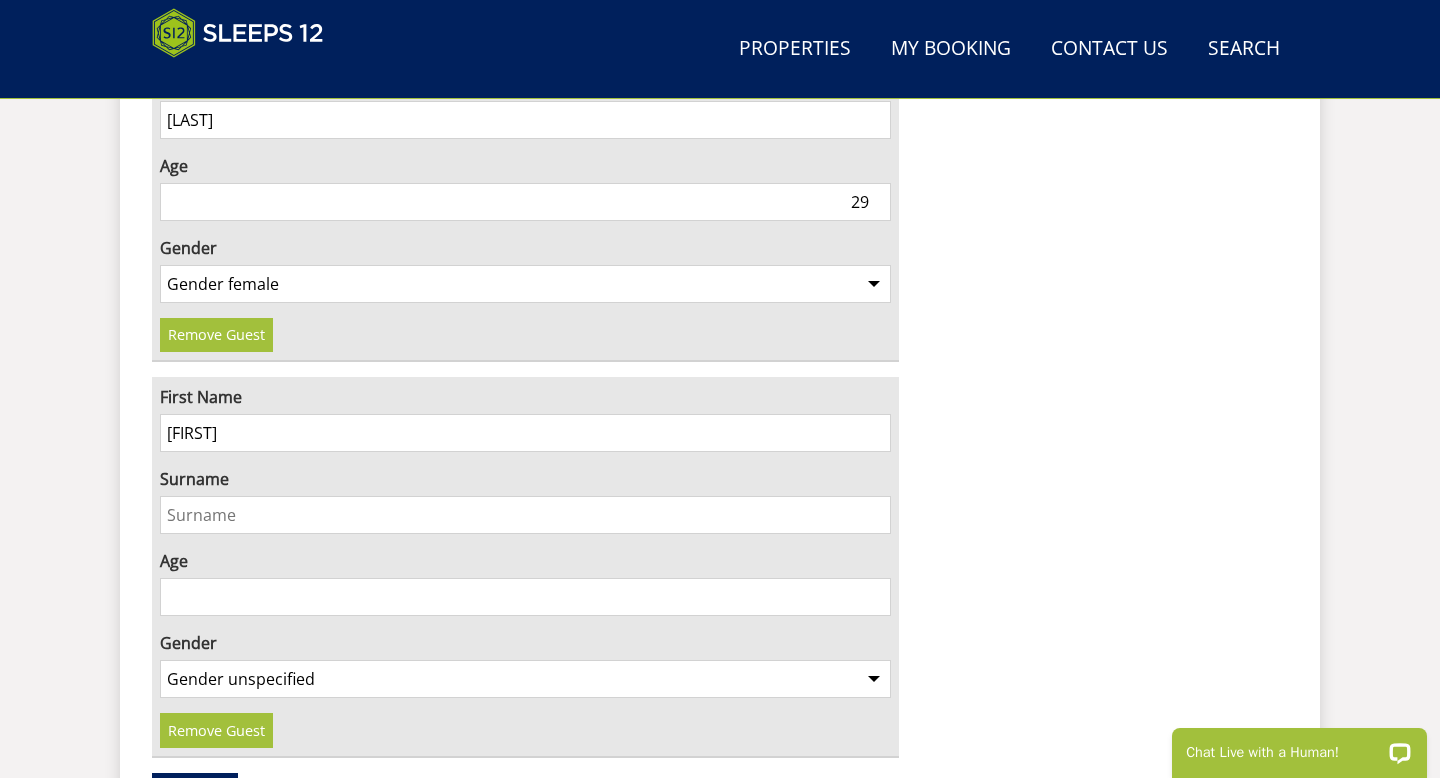 type on "Rhianne" 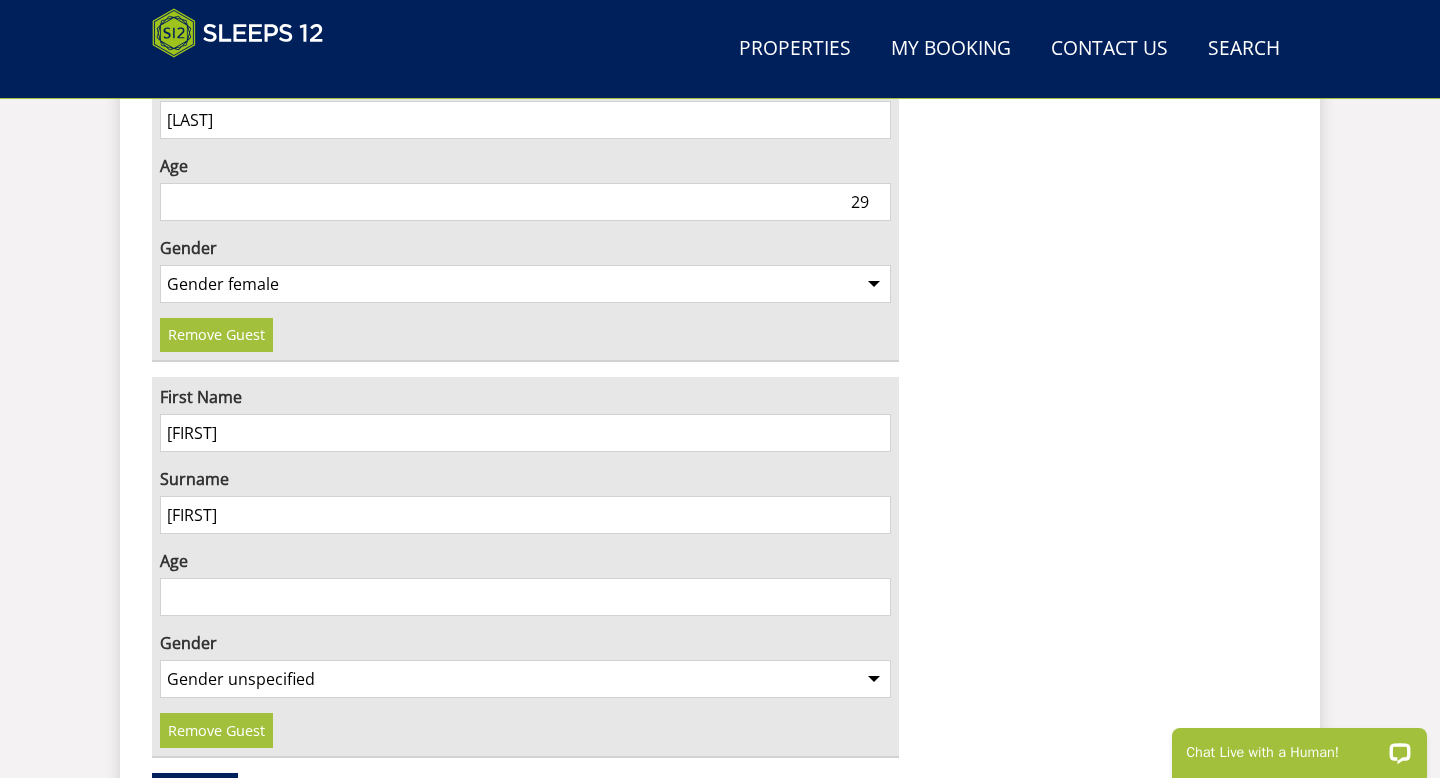 type on "g" 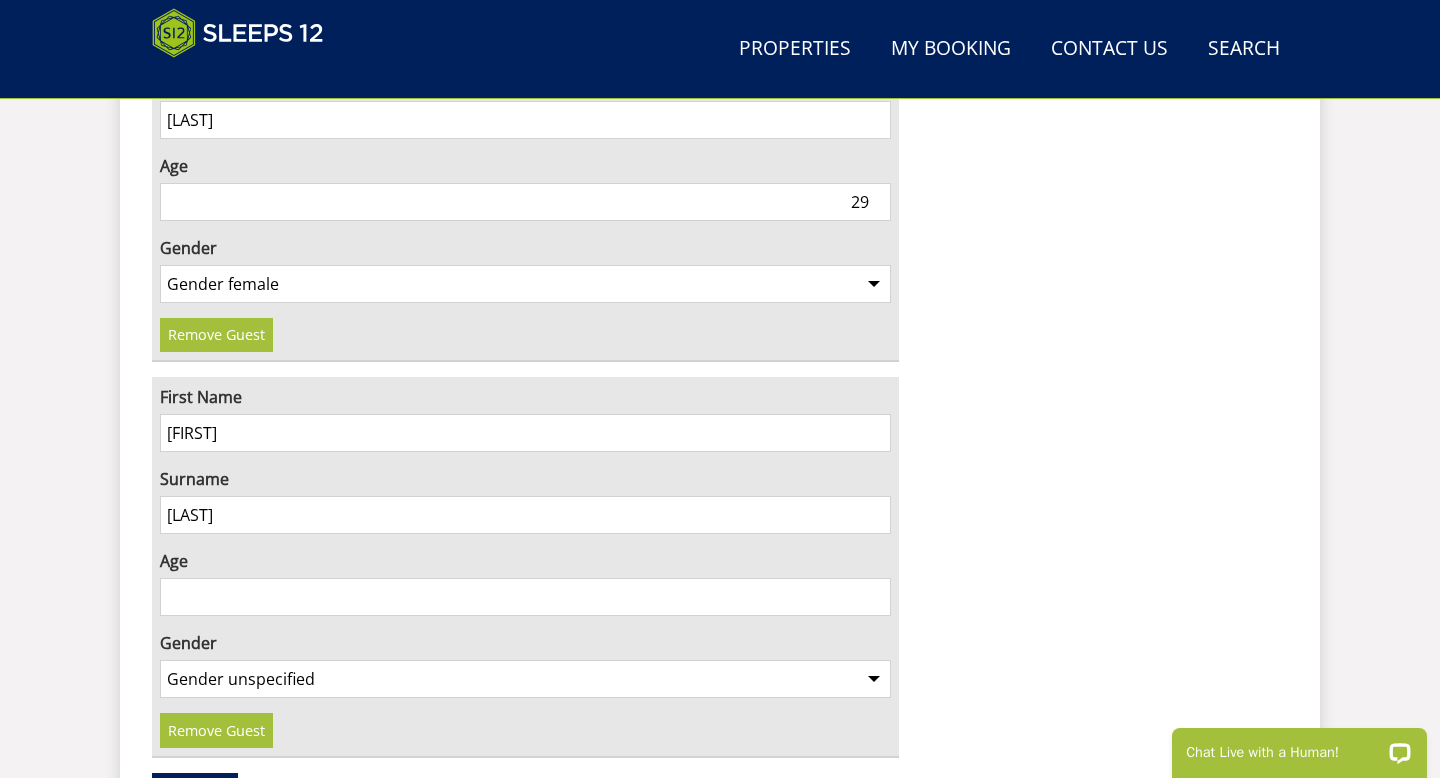 type on "Greaves" 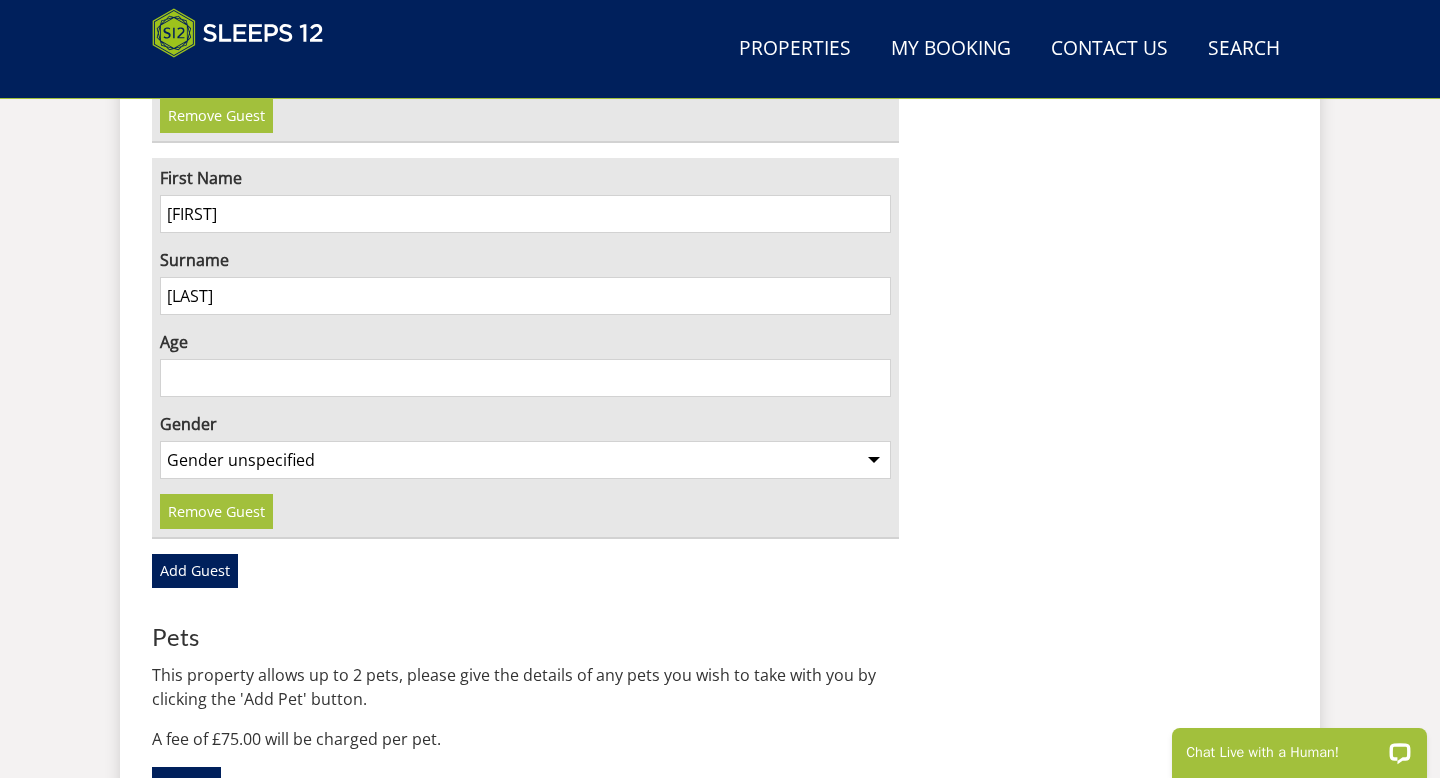 scroll, scrollTop: 2648, scrollLeft: 0, axis: vertical 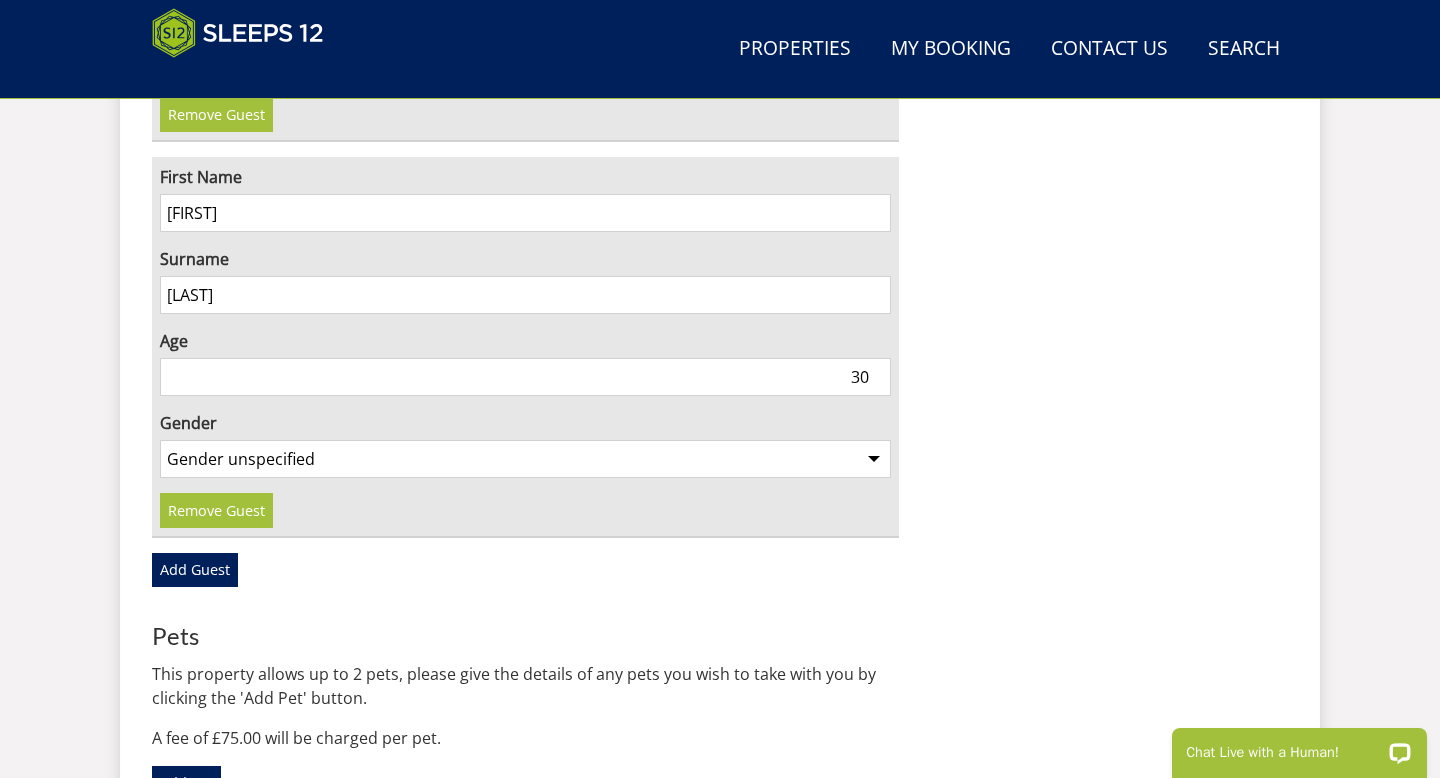 type on "30" 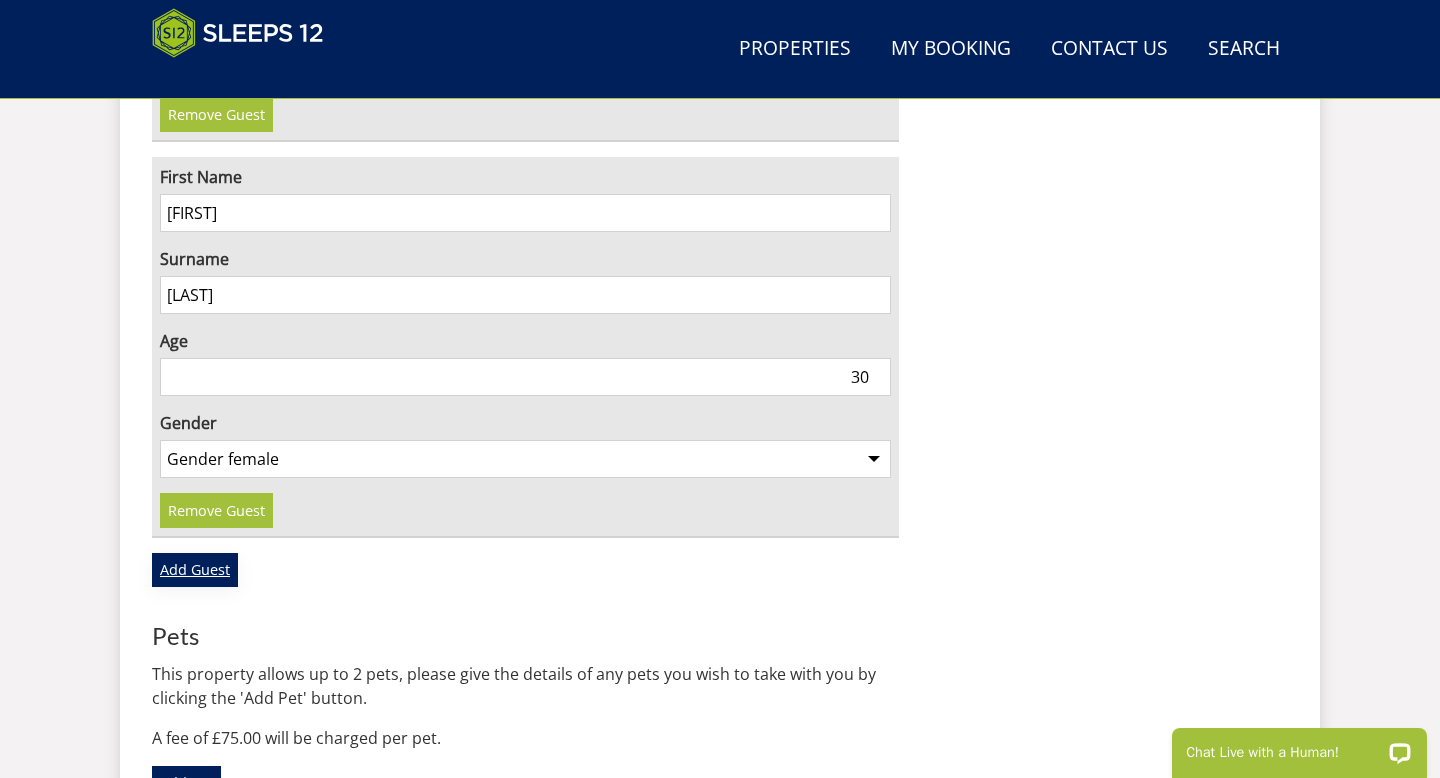 click on "Add Guest" at bounding box center [195, 570] 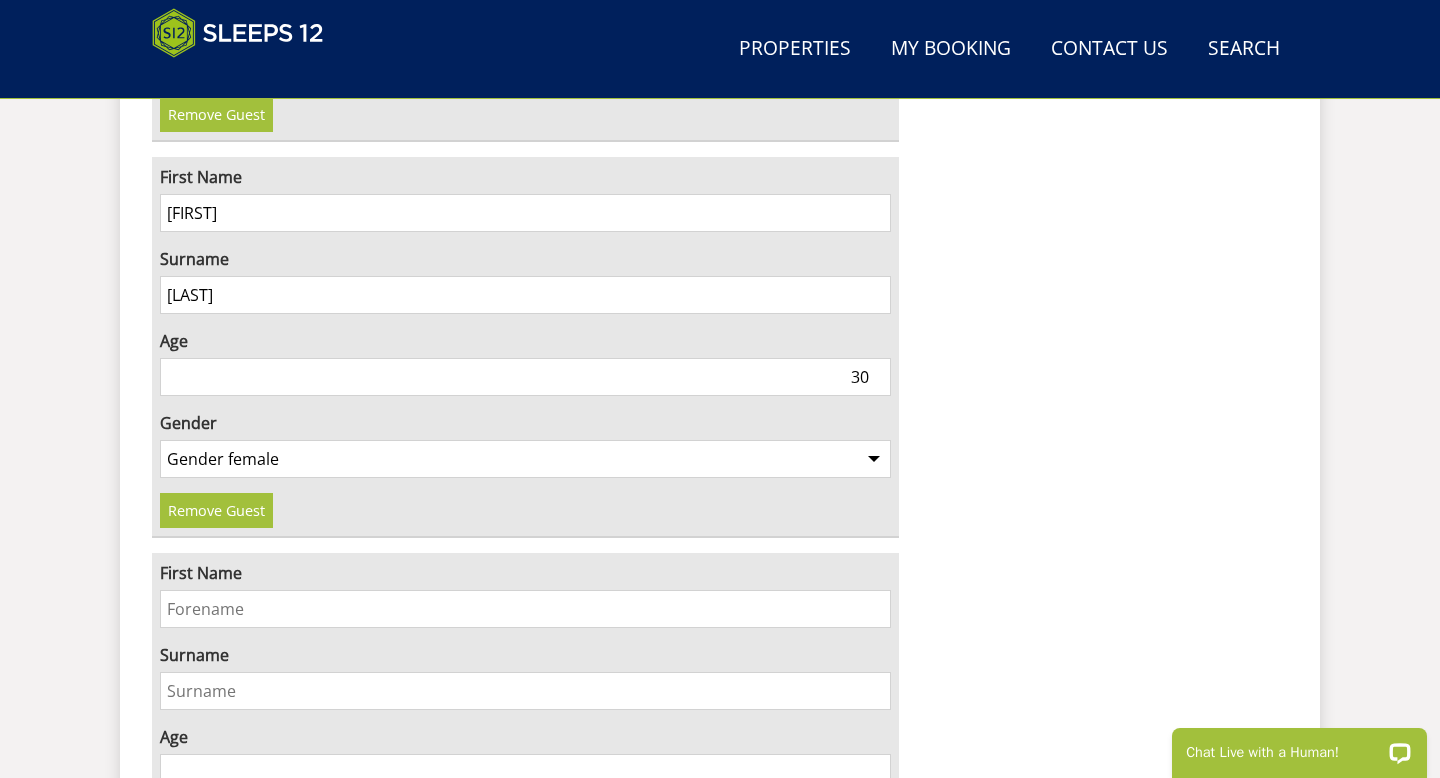 click on "First Name" at bounding box center [525, 609] 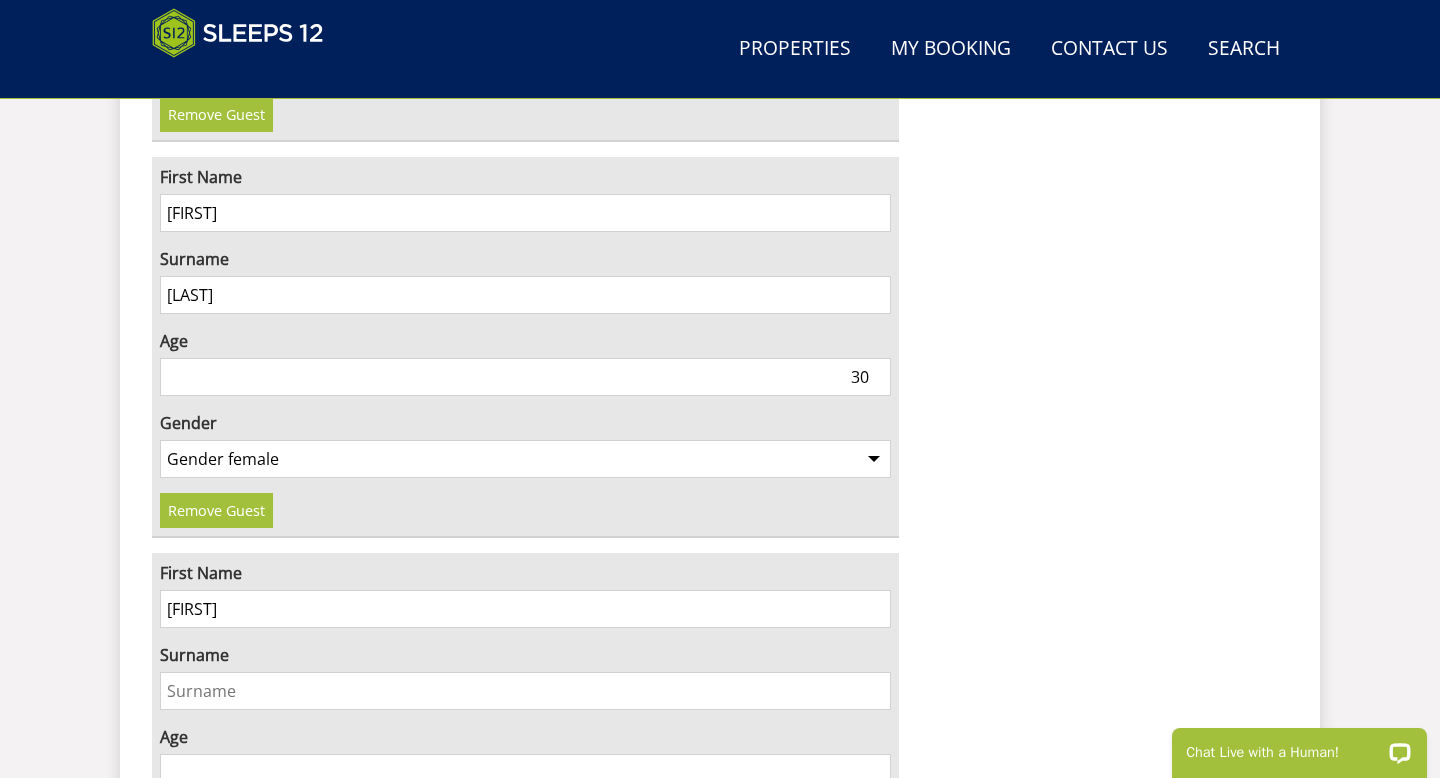 type on "Jake" 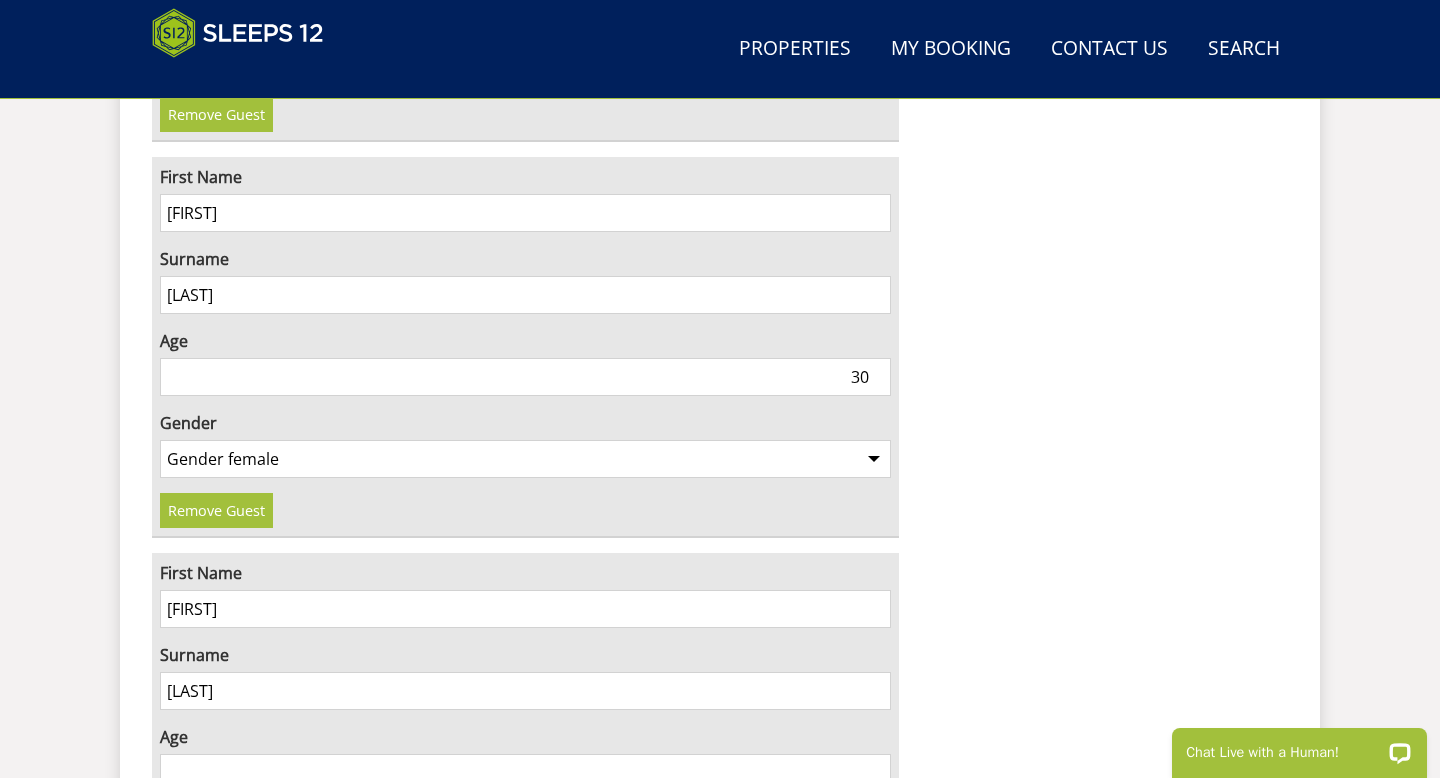 type on "Greaves" 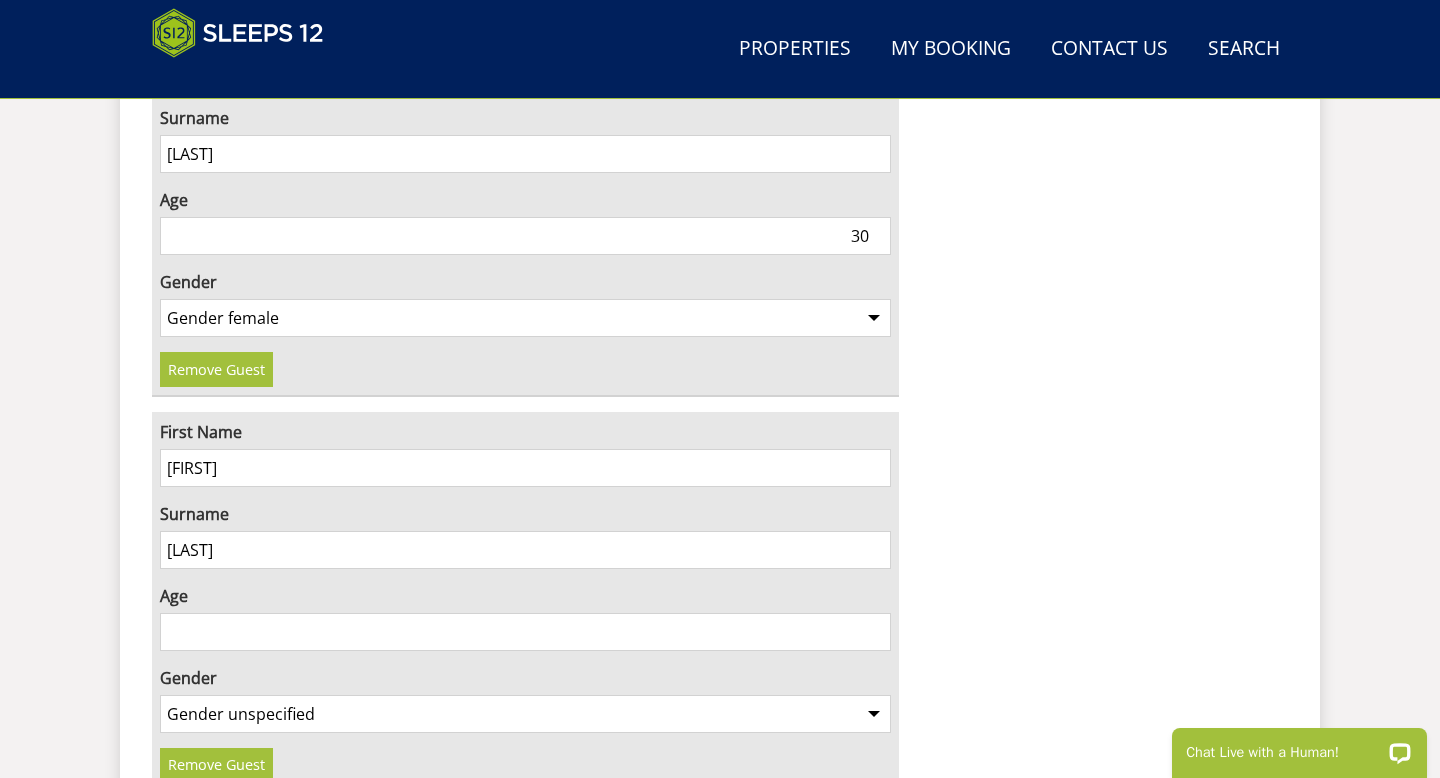 scroll, scrollTop: 2836, scrollLeft: 0, axis: vertical 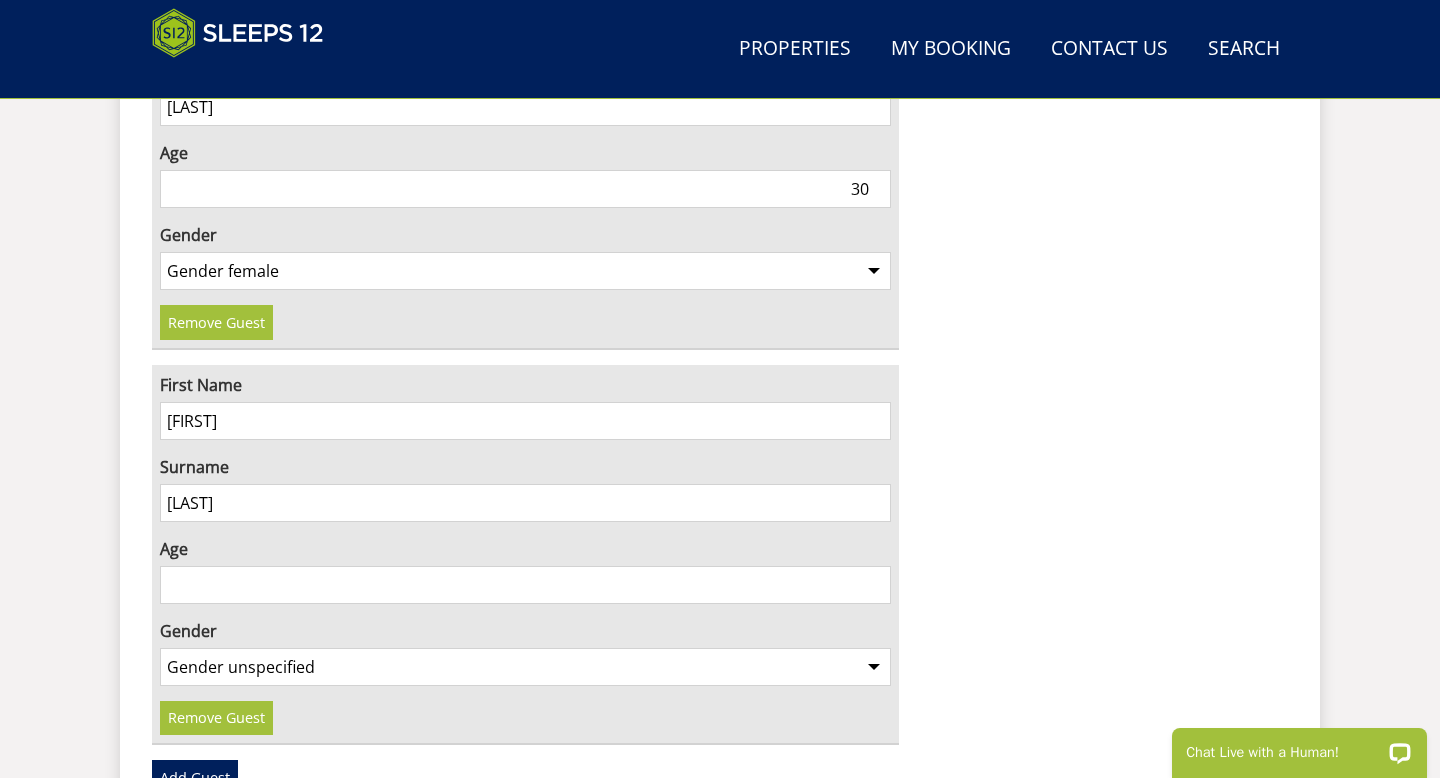 click on "Age" at bounding box center [525, 585] 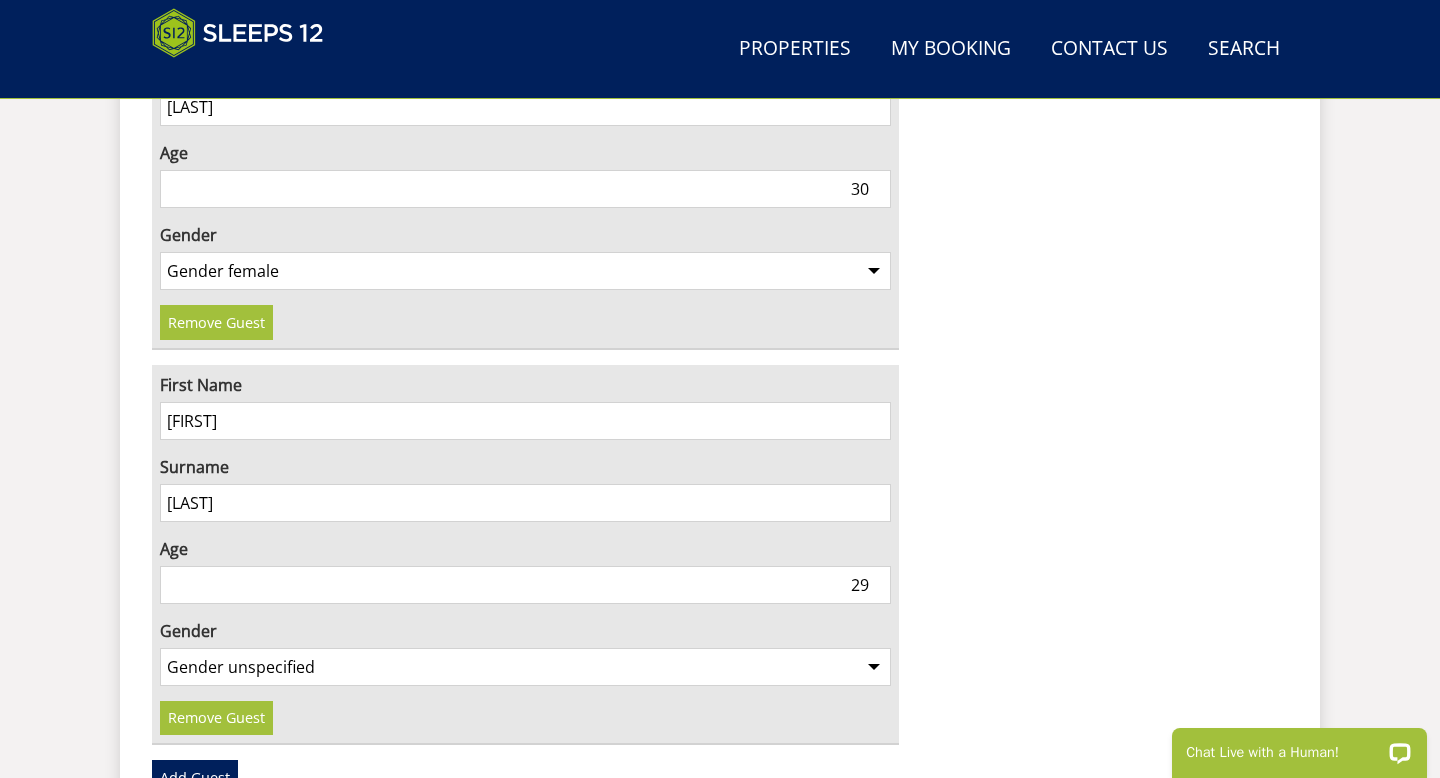 type on "29" 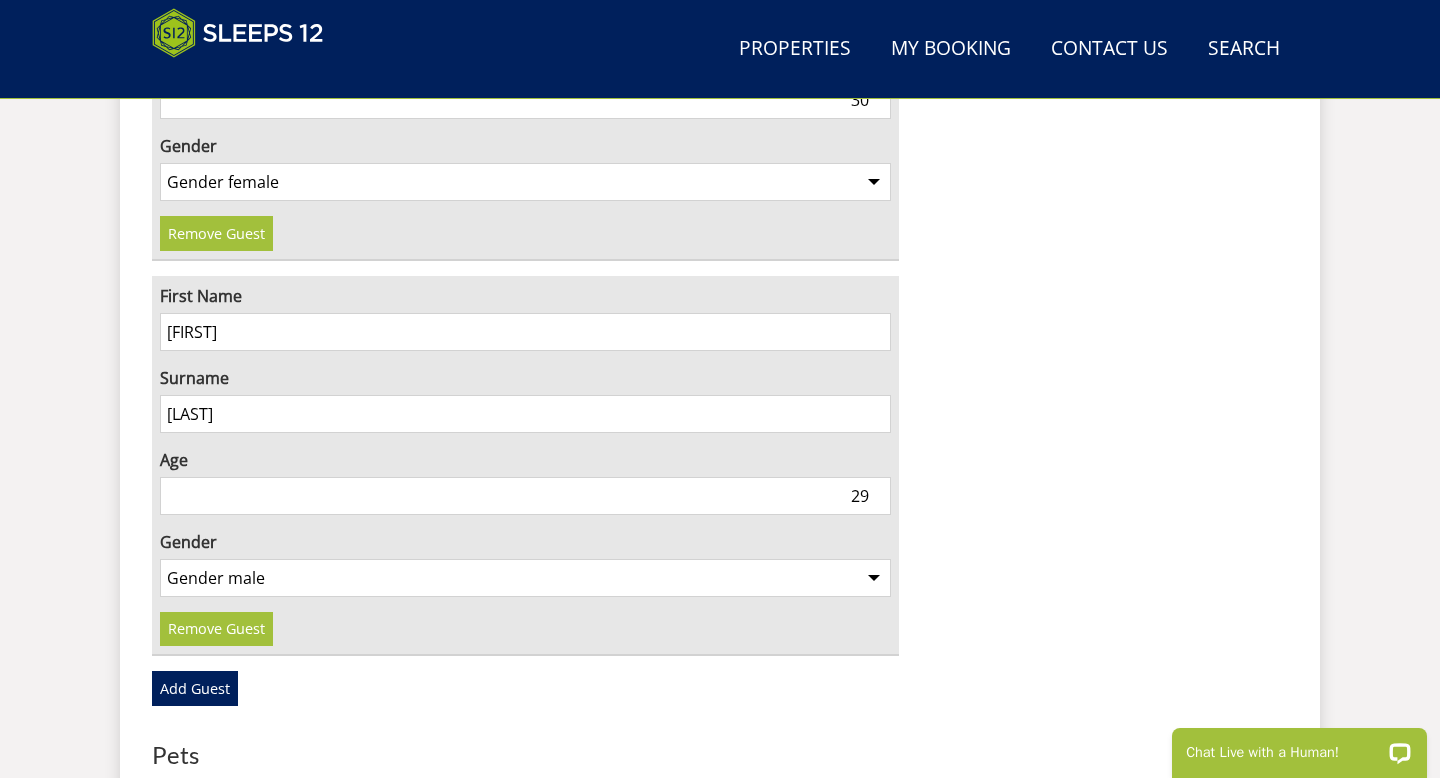 scroll, scrollTop: 2926, scrollLeft: 0, axis: vertical 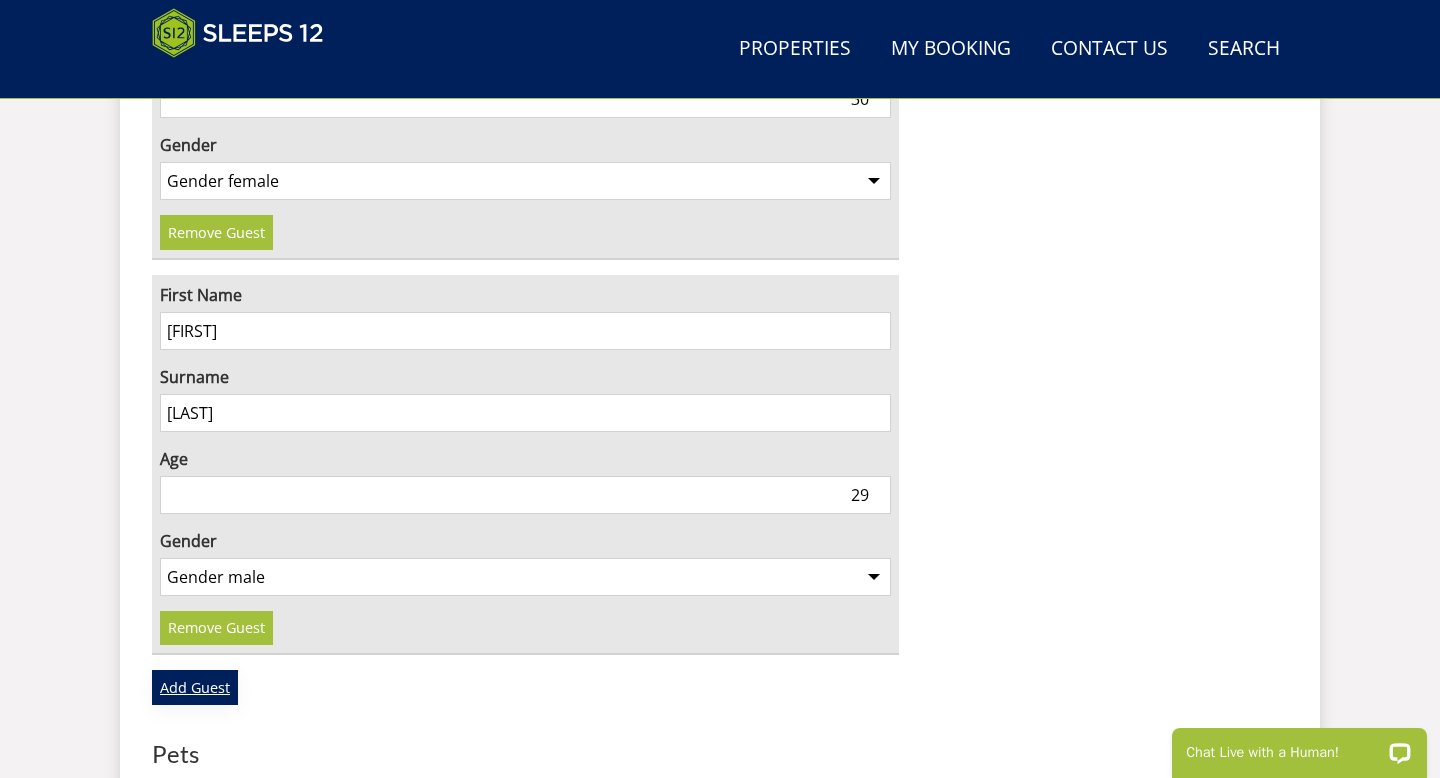 click on "Add Guest" at bounding box center [195, 687] 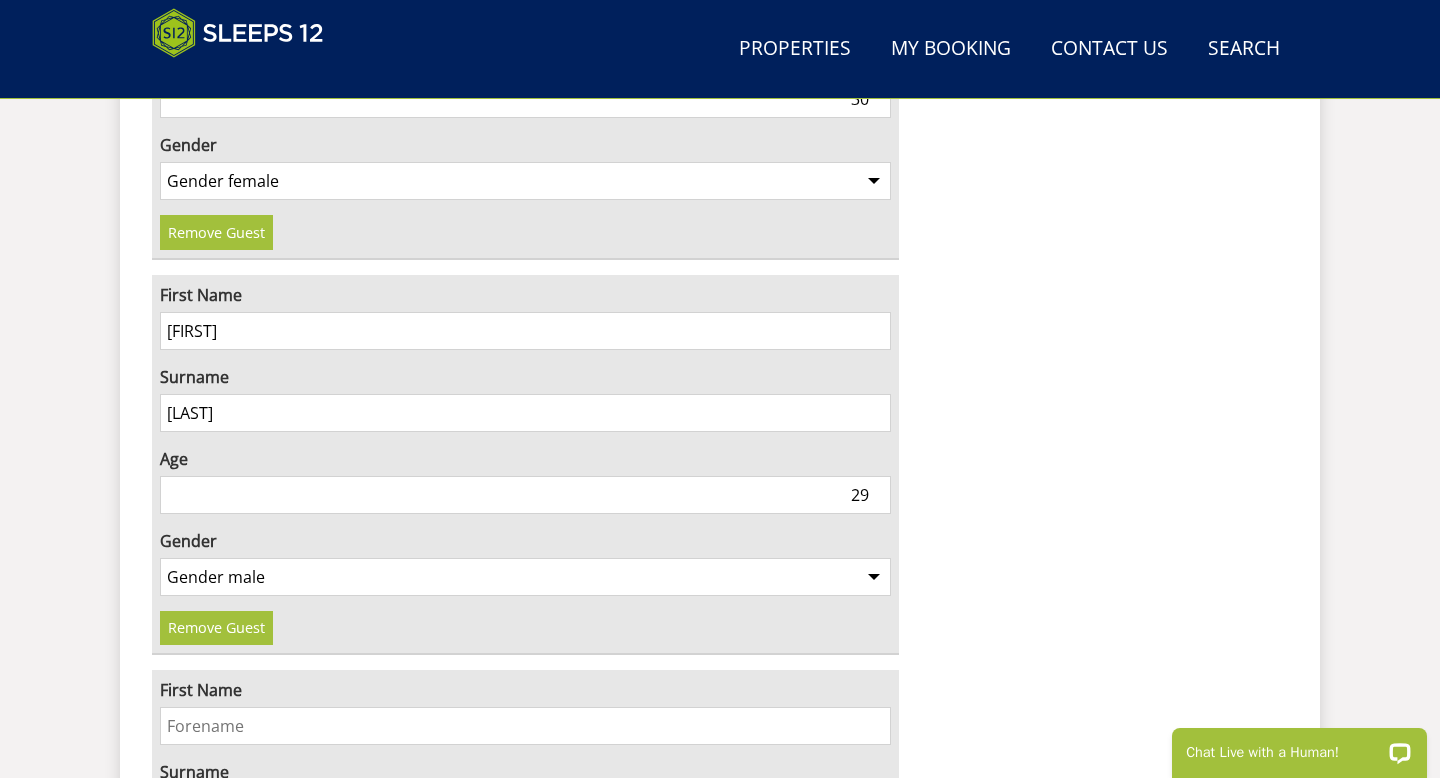 click on "First Name" at bounding box center (525, 726) 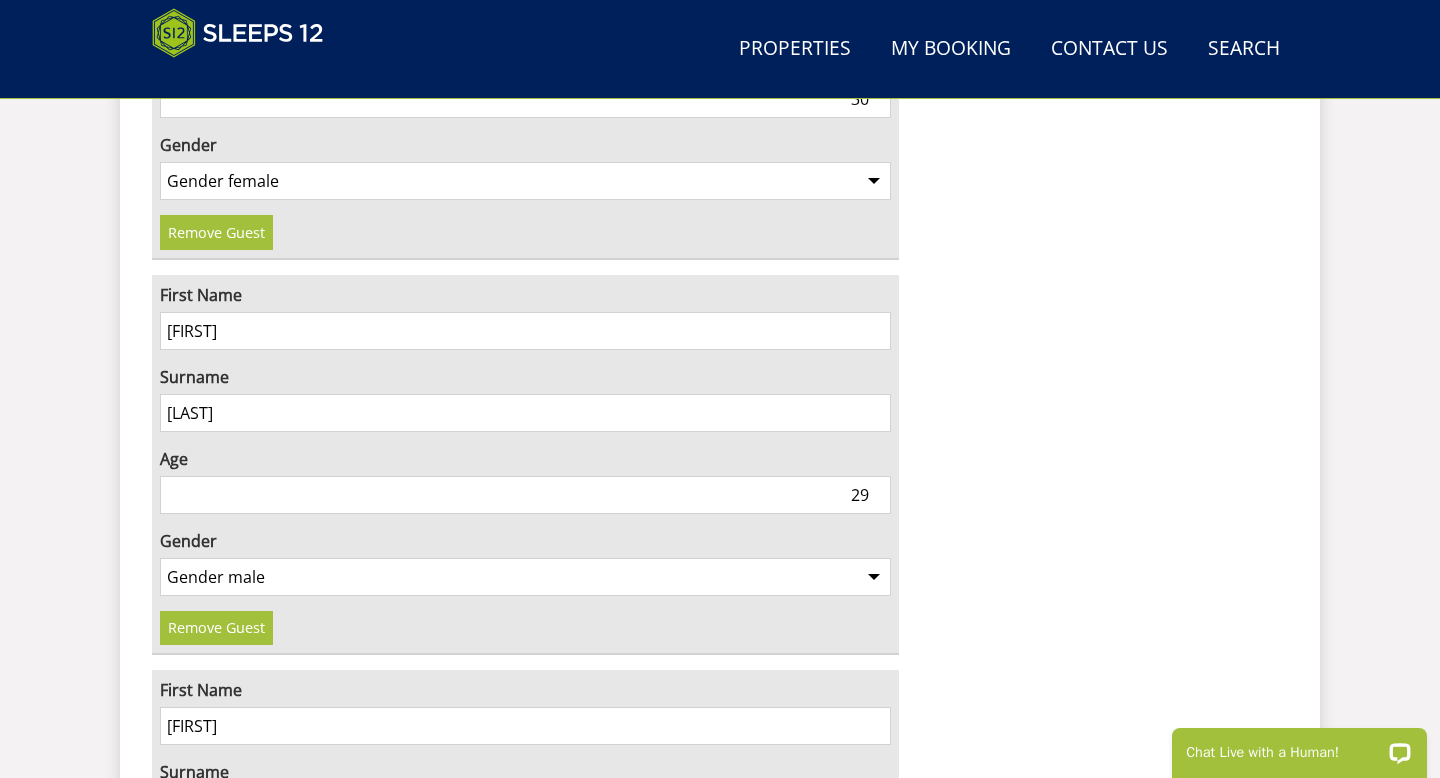 type on "Ayla" 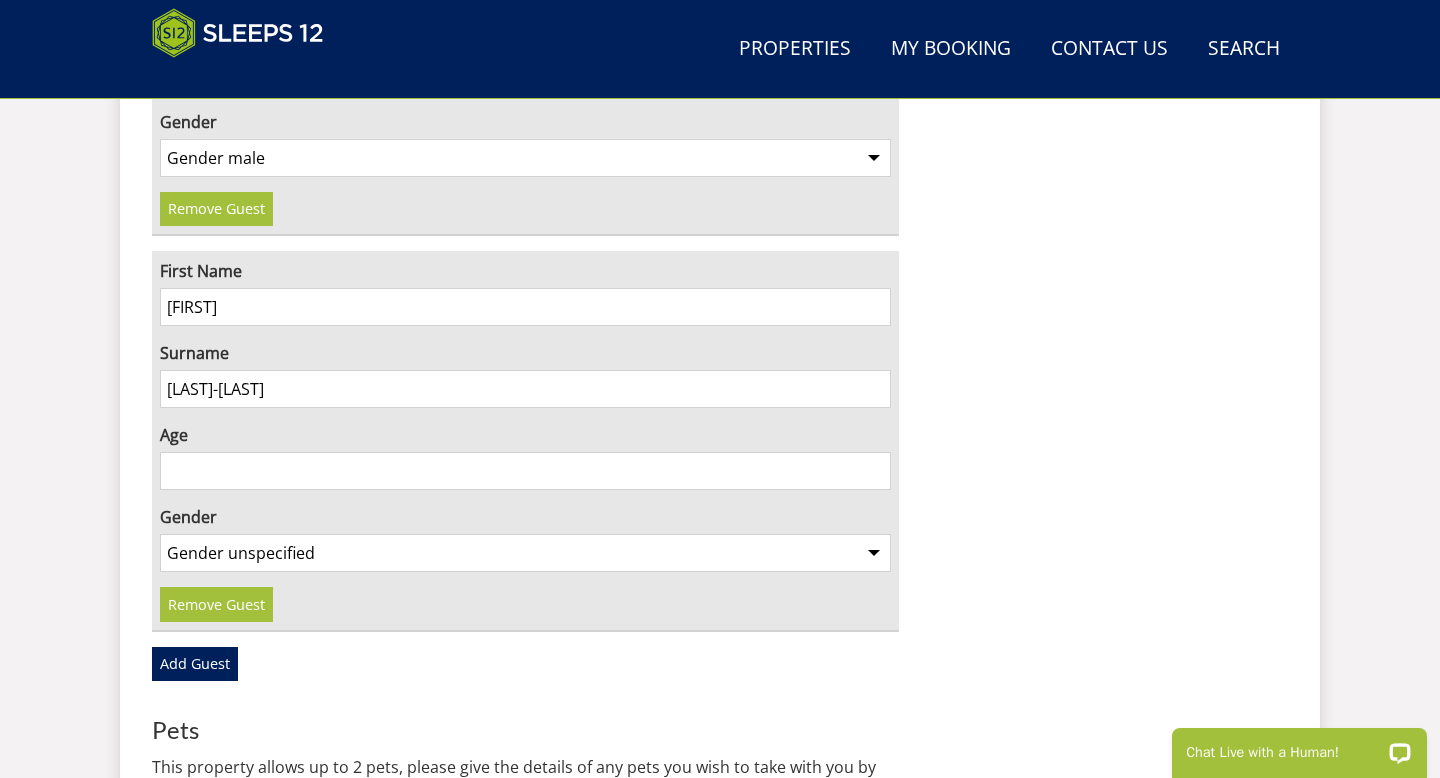 type on "Anderson-Evans" 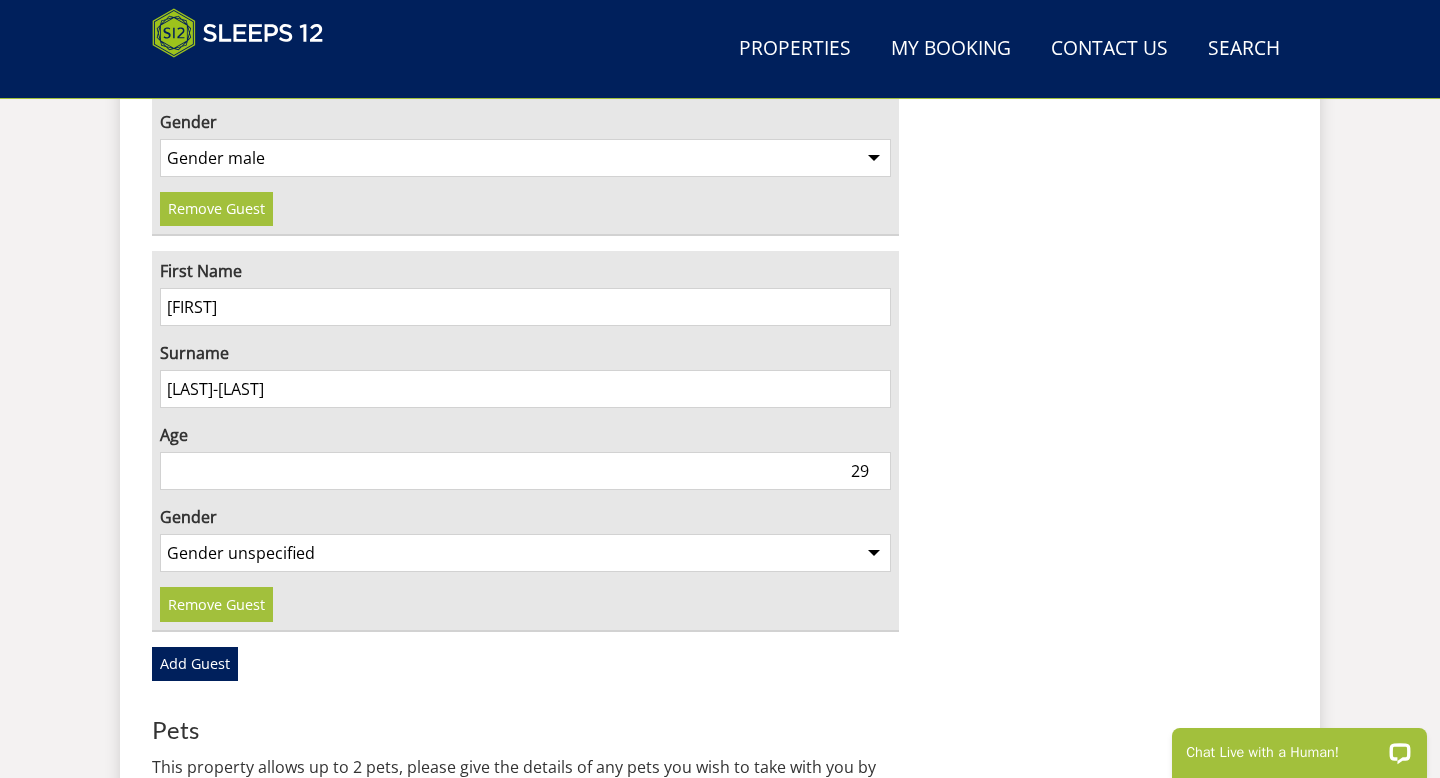 type on "29" 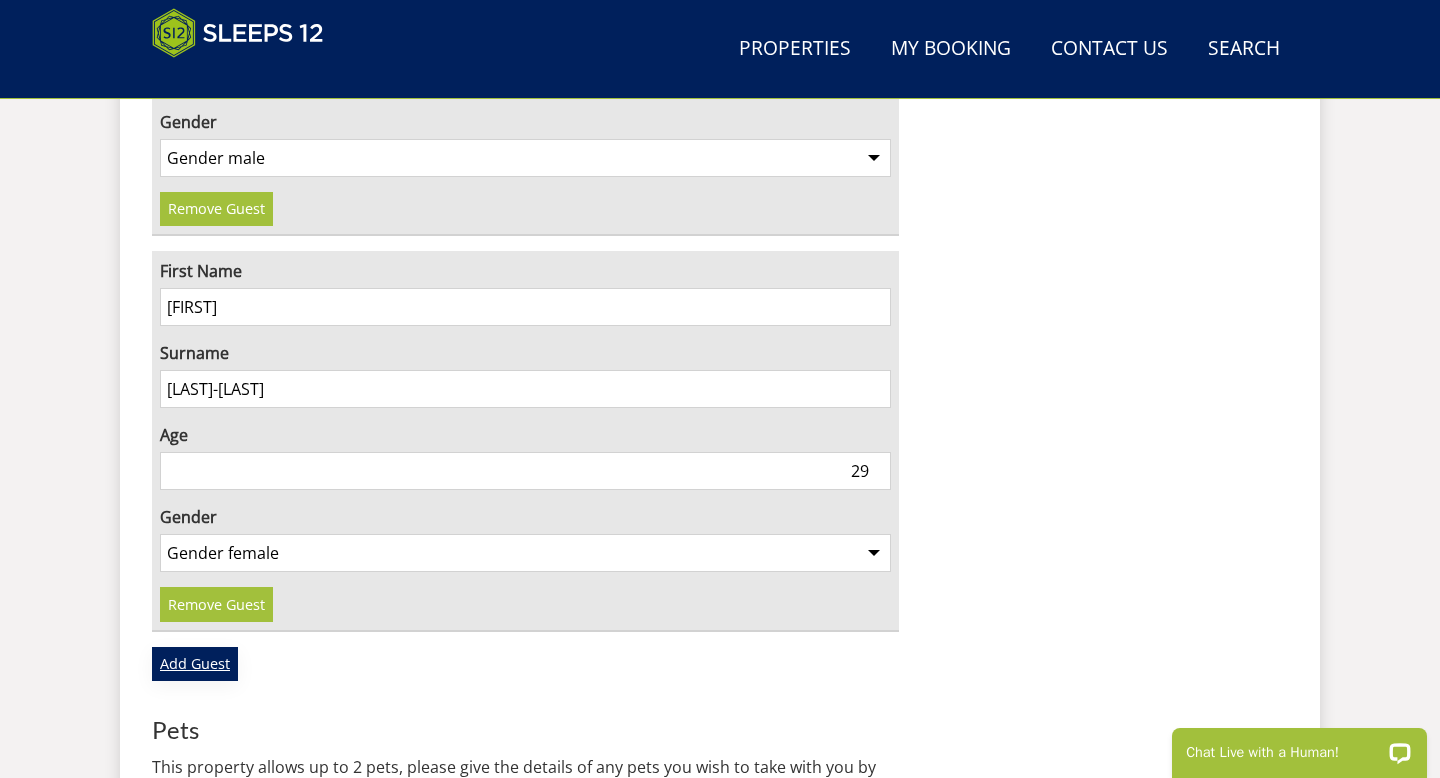 click on "Add Guest" at bounding box center [195, 664] 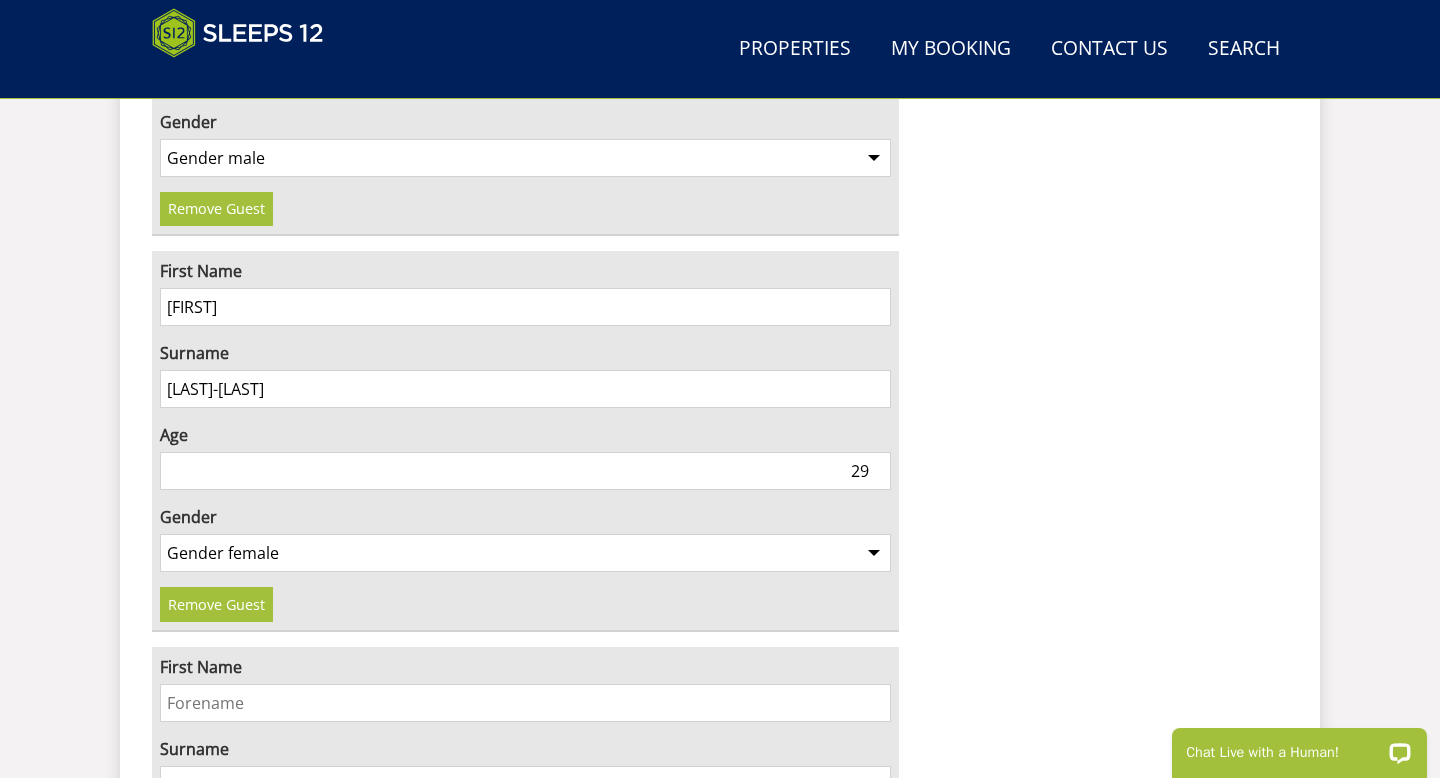 click on "First Name" at bounding box center [525, 703] 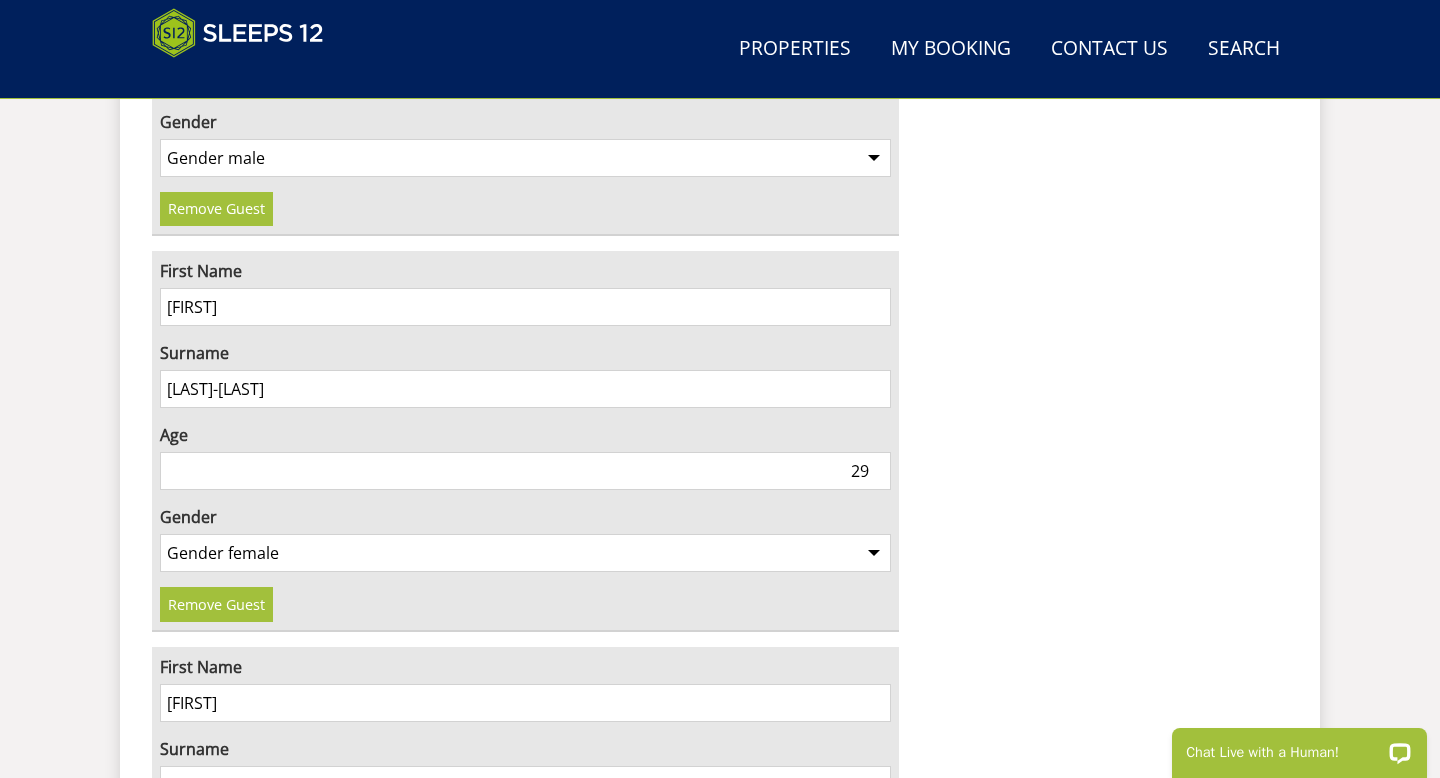 scroll, scrollTop: 3371, scrollLeft: 0, axis: vertical 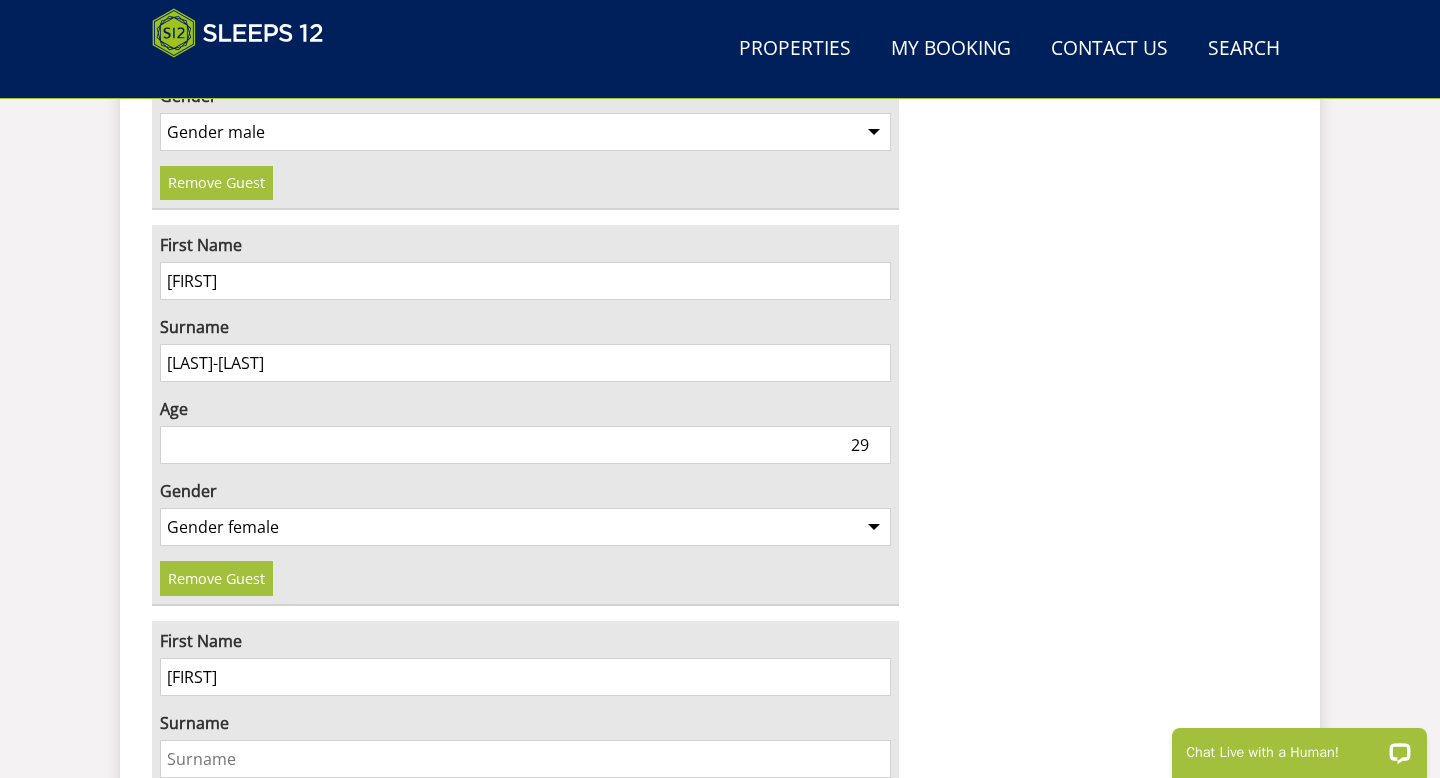 drag, startPoint x: 299, startPoint y: 679, endPoint x: 106, endPoint y: 671, distance: 193.16573 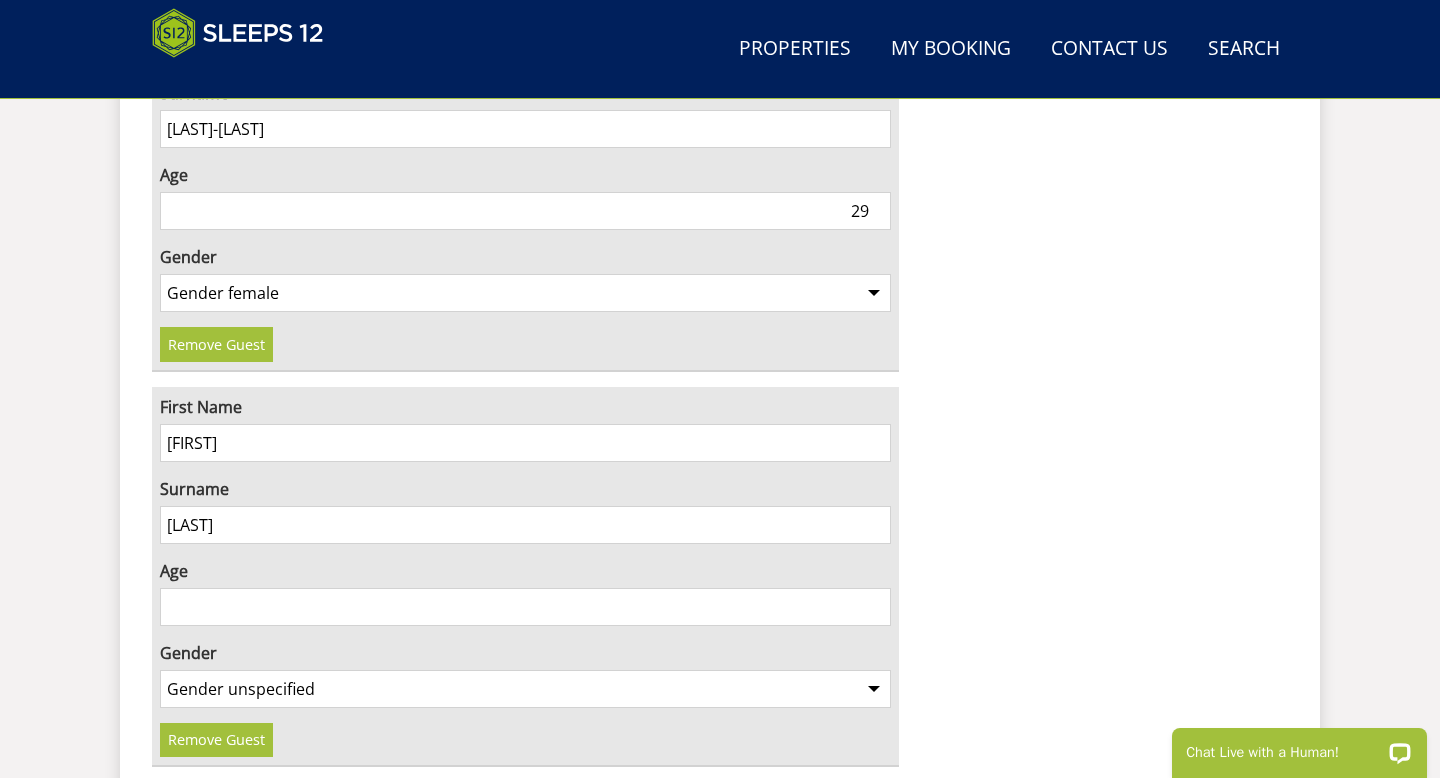 scroll, scrollTop: 3612, scrollLeft: 0, axis: vertical 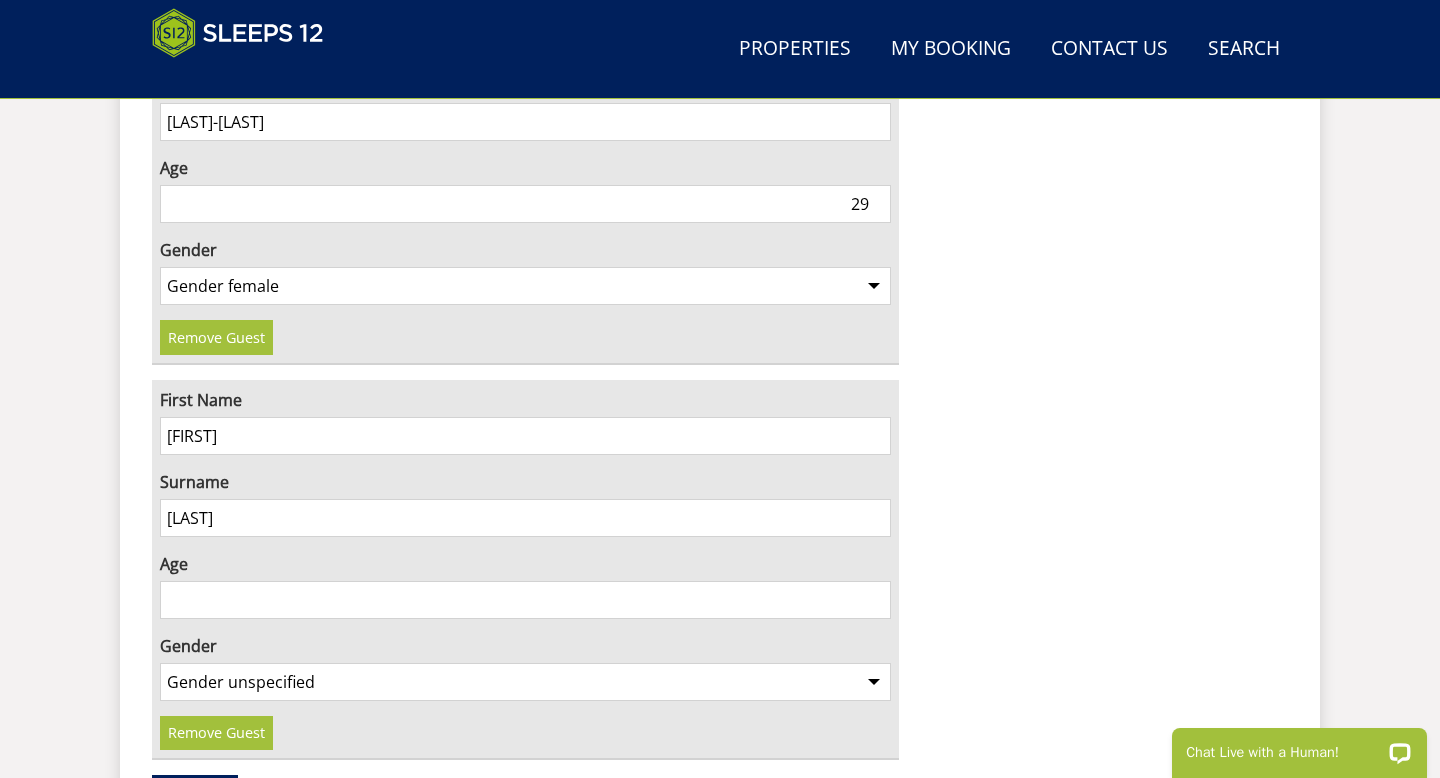 type on "Evans" 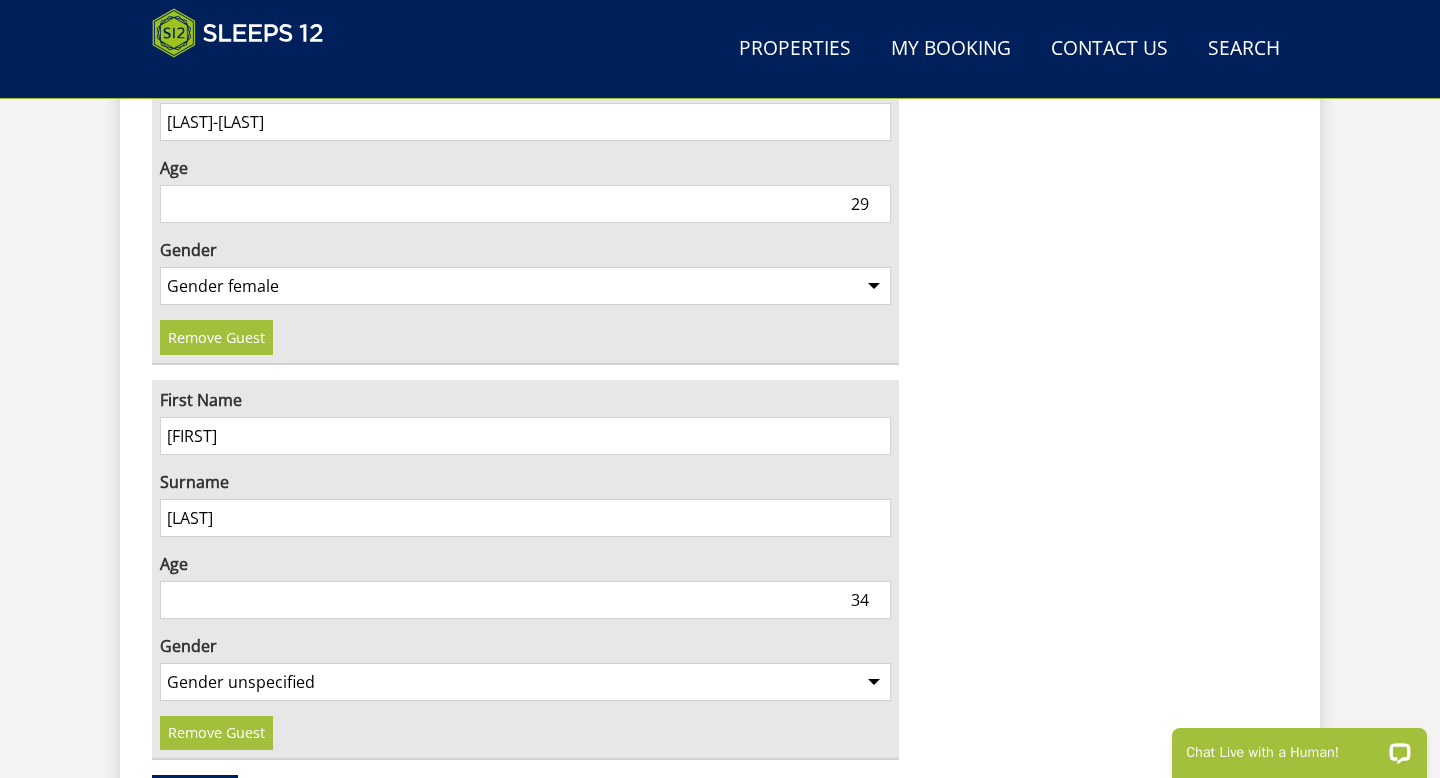 type on "34" 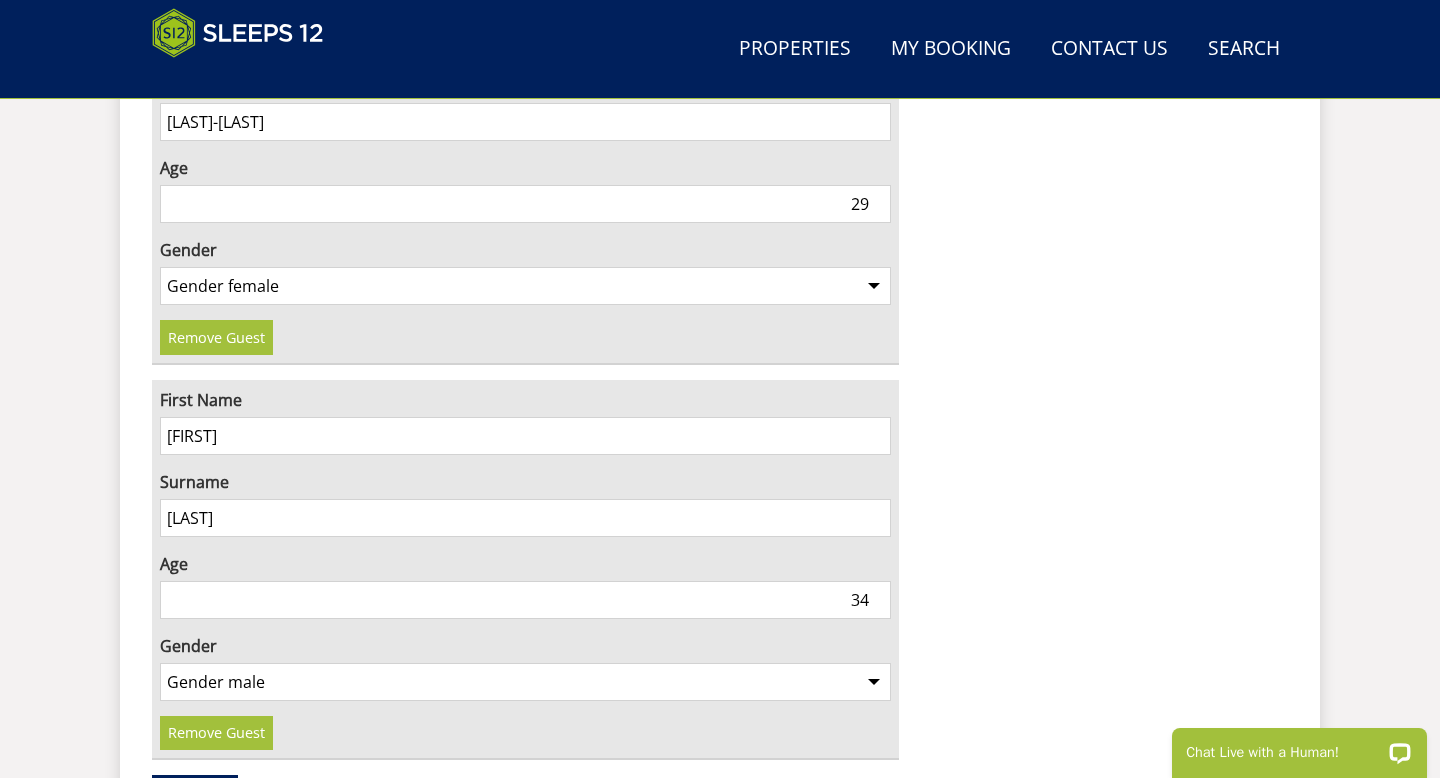 click on "Hares Barton
Nights:  2 nights
Guests:   15  ( 15  adult s   0  child ren   0  infant s )
Arrival:  Friday 16/01/2026
Last Night:  Saturday 17/01/2026
Your Stay £ 3650.00
Discount - 0% off
Extra Guest s  ( 0 ) £ 0.00
Extras £ 0.00
Pet Fee £ 0.00
Booking Fee £ 50.00
Total £ 3700.00
Amount Due Today £ 780.00
Security Deposit £ 750.00 Due Friday 09/01/2026" at bounding box center (1109, -831) 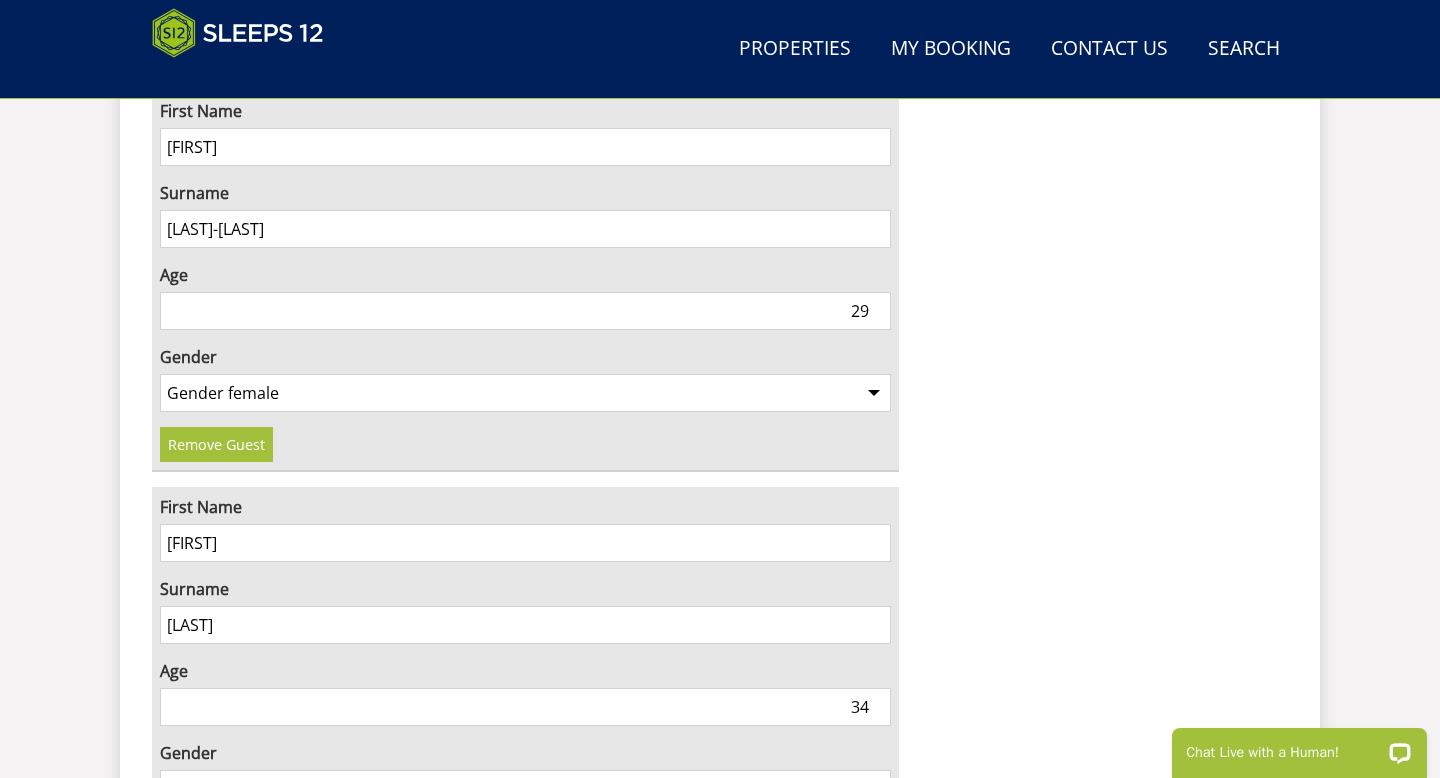 scroll, scrollTop: 3503, scrollLeft: 0, axis: vertical 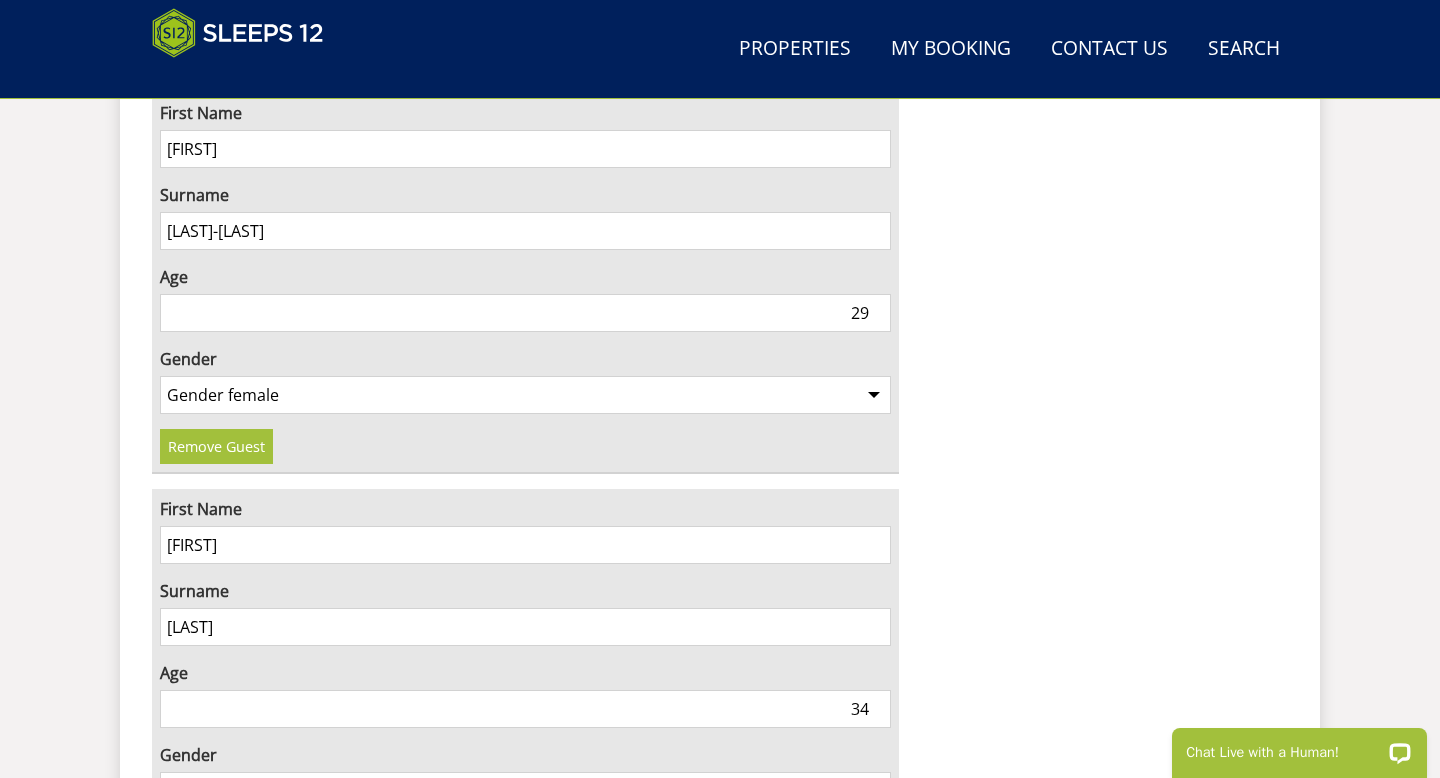 click on "Evans" at bounding box center (525, 627) 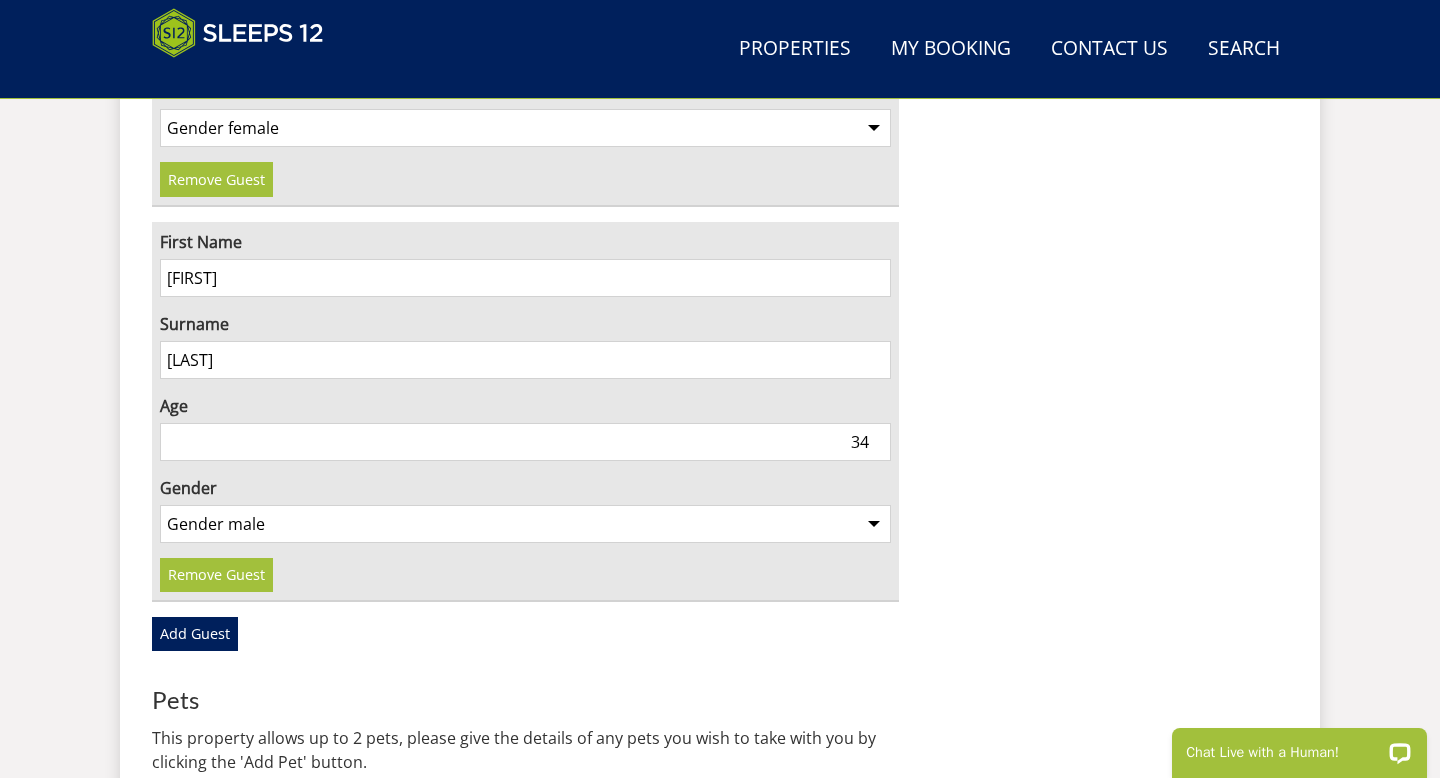 scroll, scrollTop: 3792, scrollLeft: 0, axis: vertical 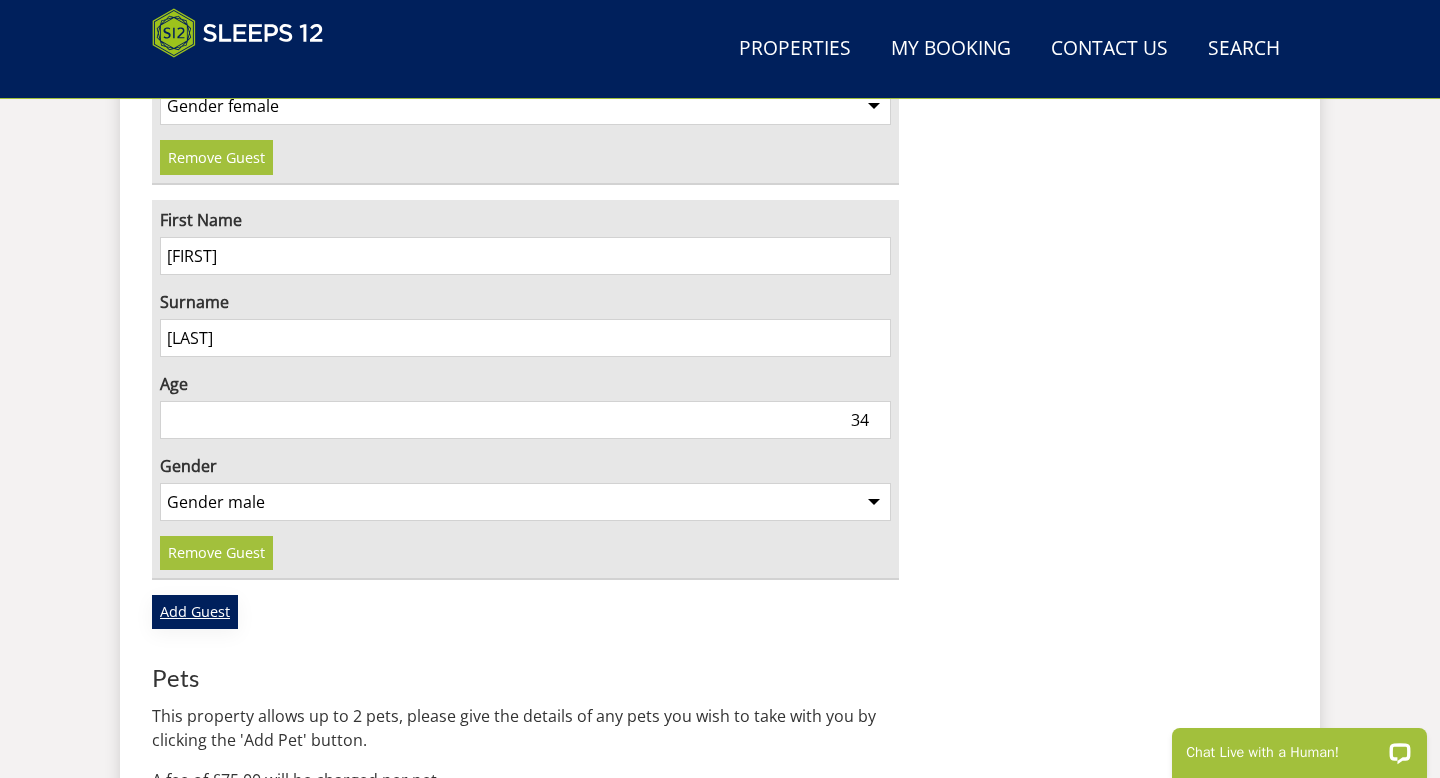 click on "Add Guest" at bounding box center [195, 612] 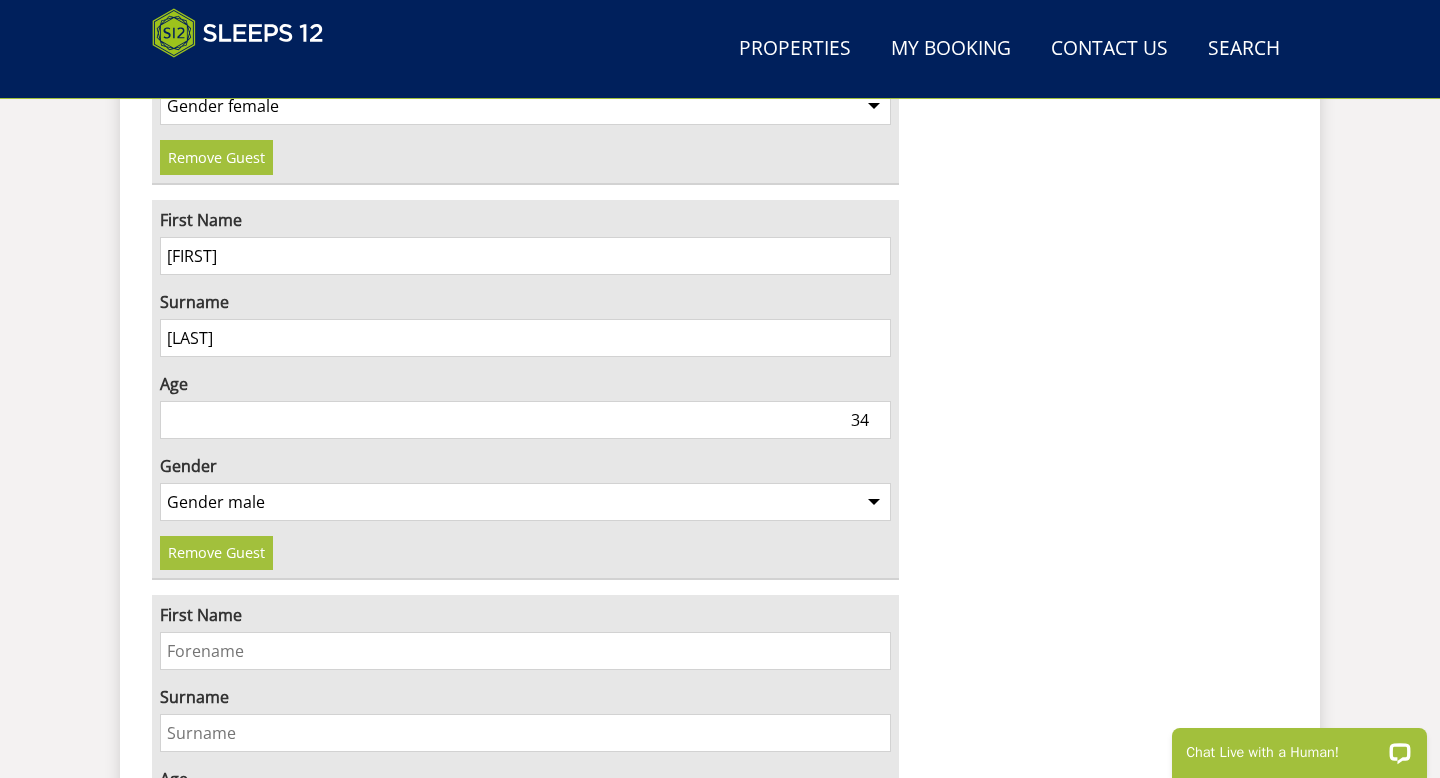 click on "First Name" at bounding box center (525, 651) 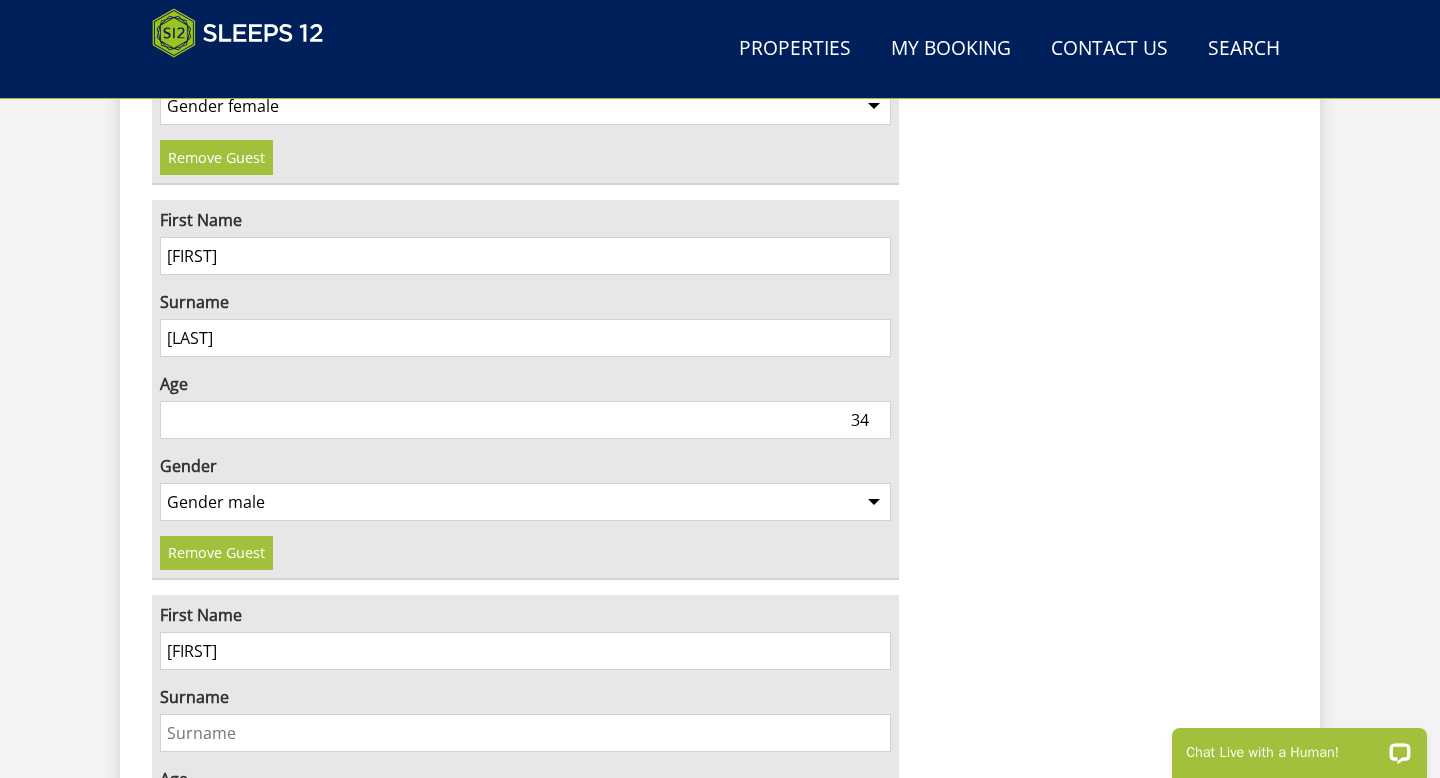 type on "Kirsty" 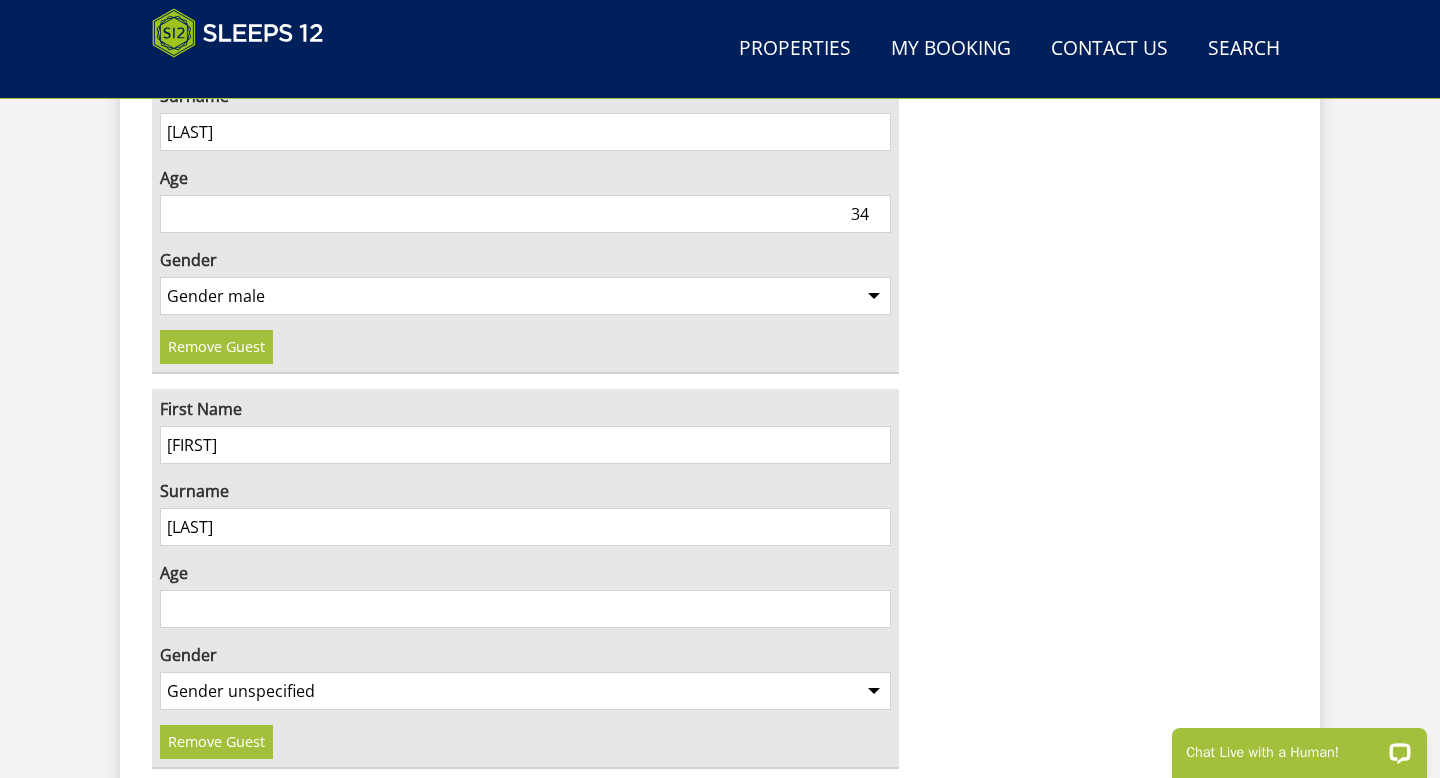 scroll, scrollTop: 4007, scrollLeft: 0, axis: vertical 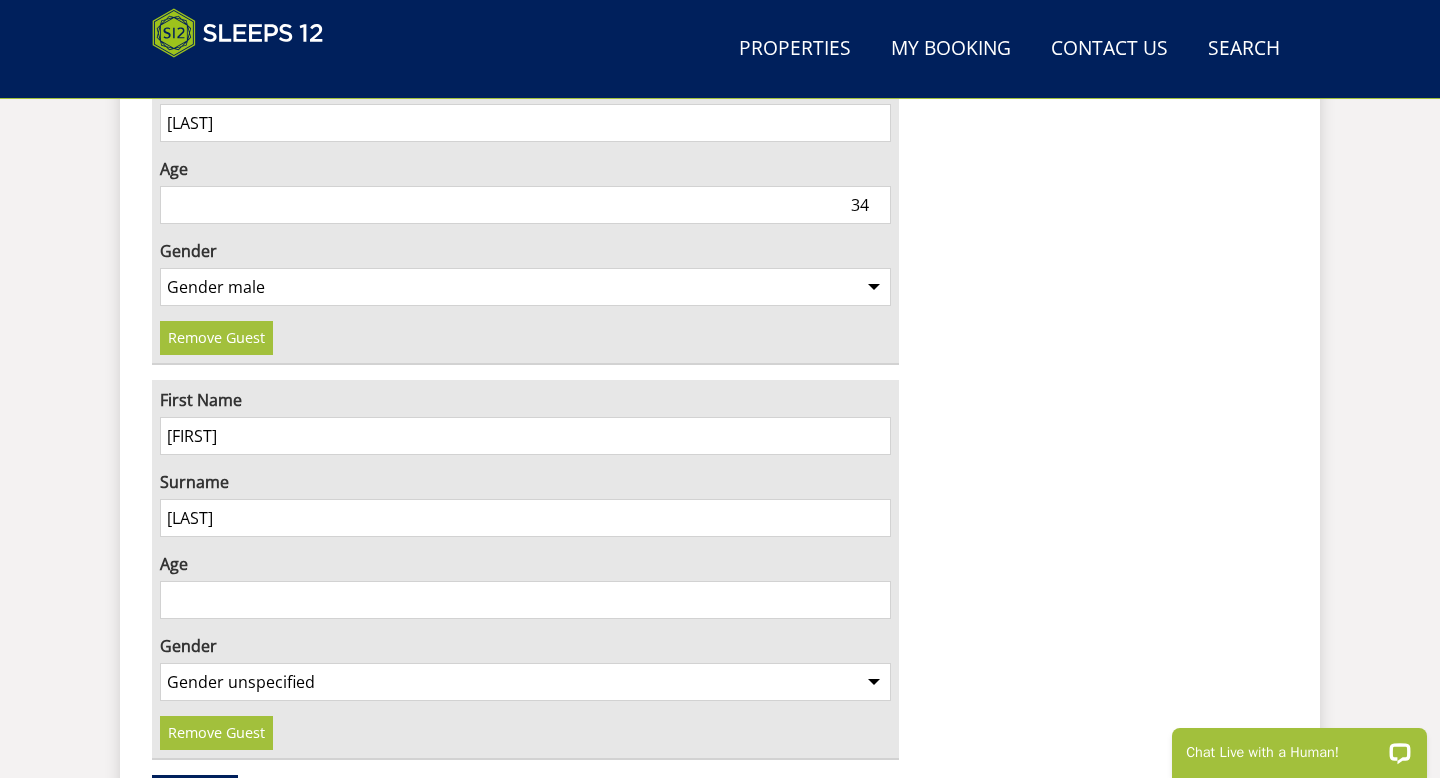 type on "Giles" 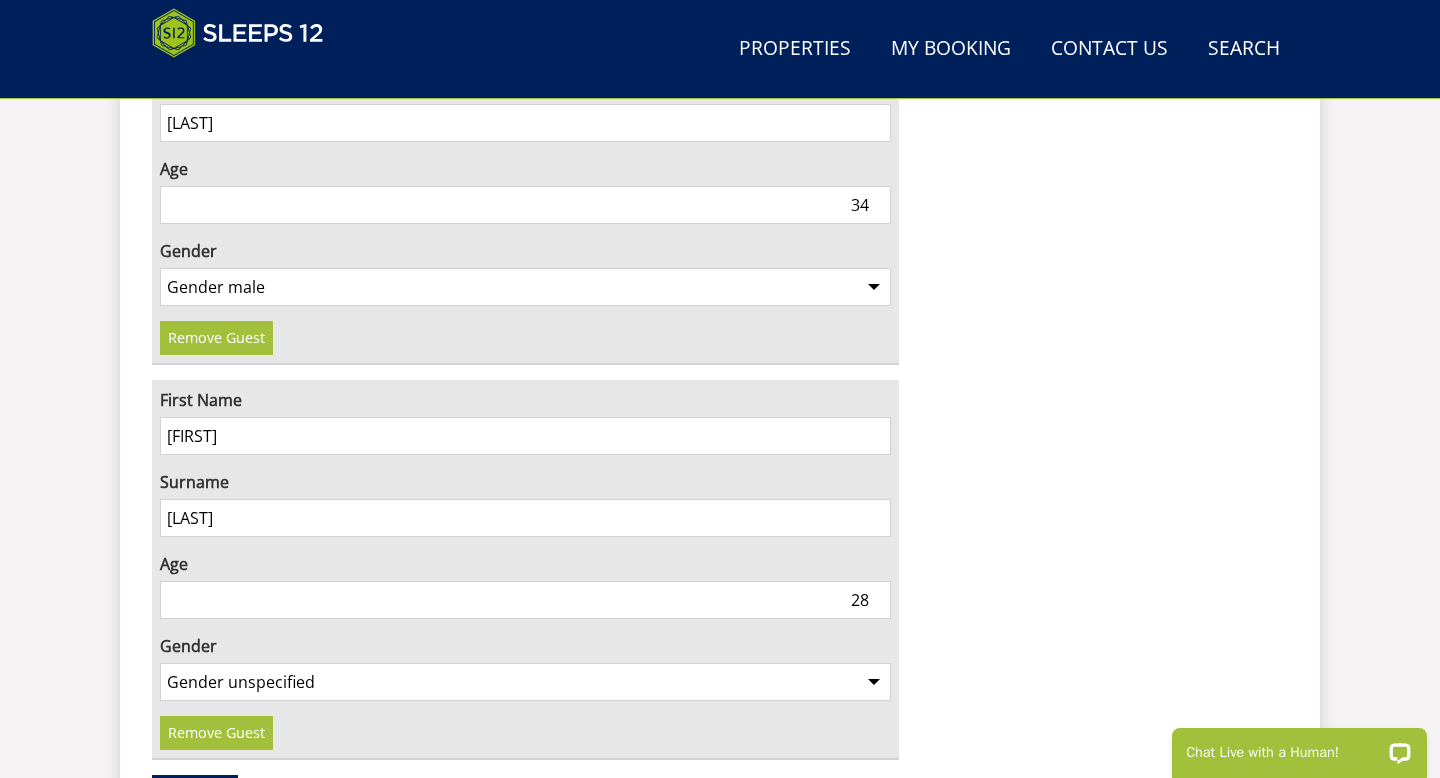 type on "28" 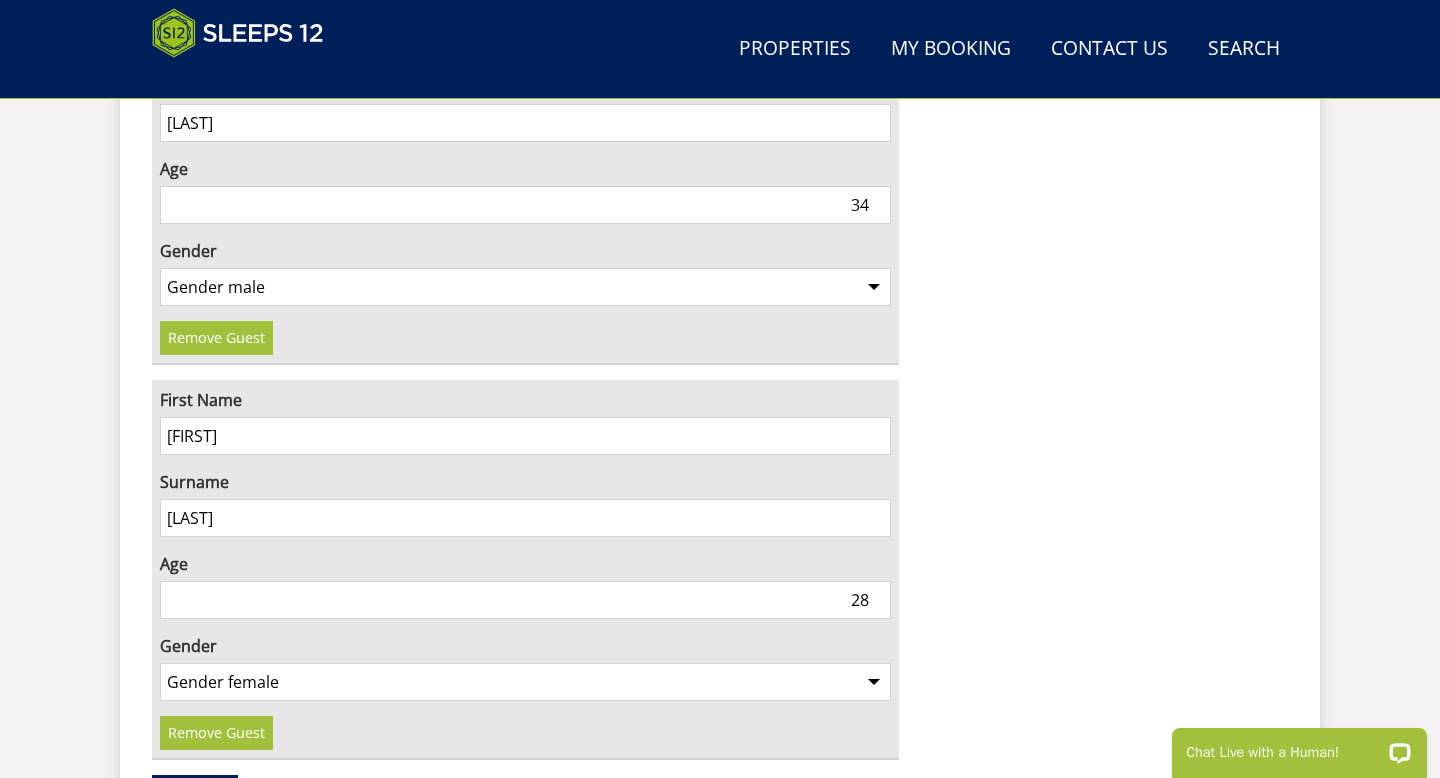 click on "Hares Barton
Nights:  2 nights
Guests:   15  ( 15  adult s   0  child ren   0  infant s )
Arrival:  Friday 16/01/2026
Last Night:  Saturday 17/01/2026
Your Stay £ 3650.00
Discount - 0% off
Extra Guest s  ( 0 ) £ 0.00
Extras £ 0.00
Pet Fee £ 0.00
Booking Fee £ 50.00
Total £ 3700.00
Amount Due Today £ 780.00
Security Deposit £ 750.00 Due Friday 09/01/2026" at bounding box center [1109, -1028] 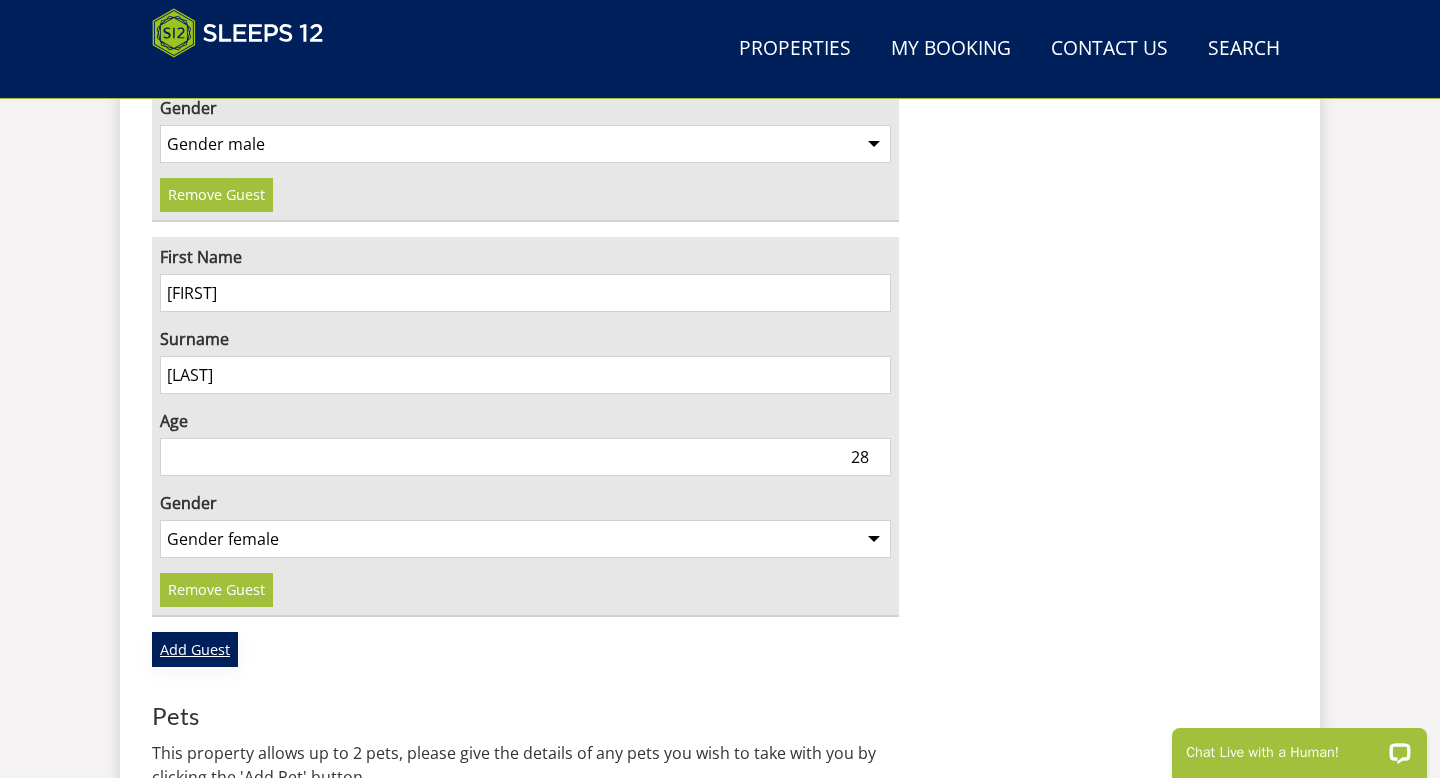 click on "Add Guest" at bounding box center (195, 649) 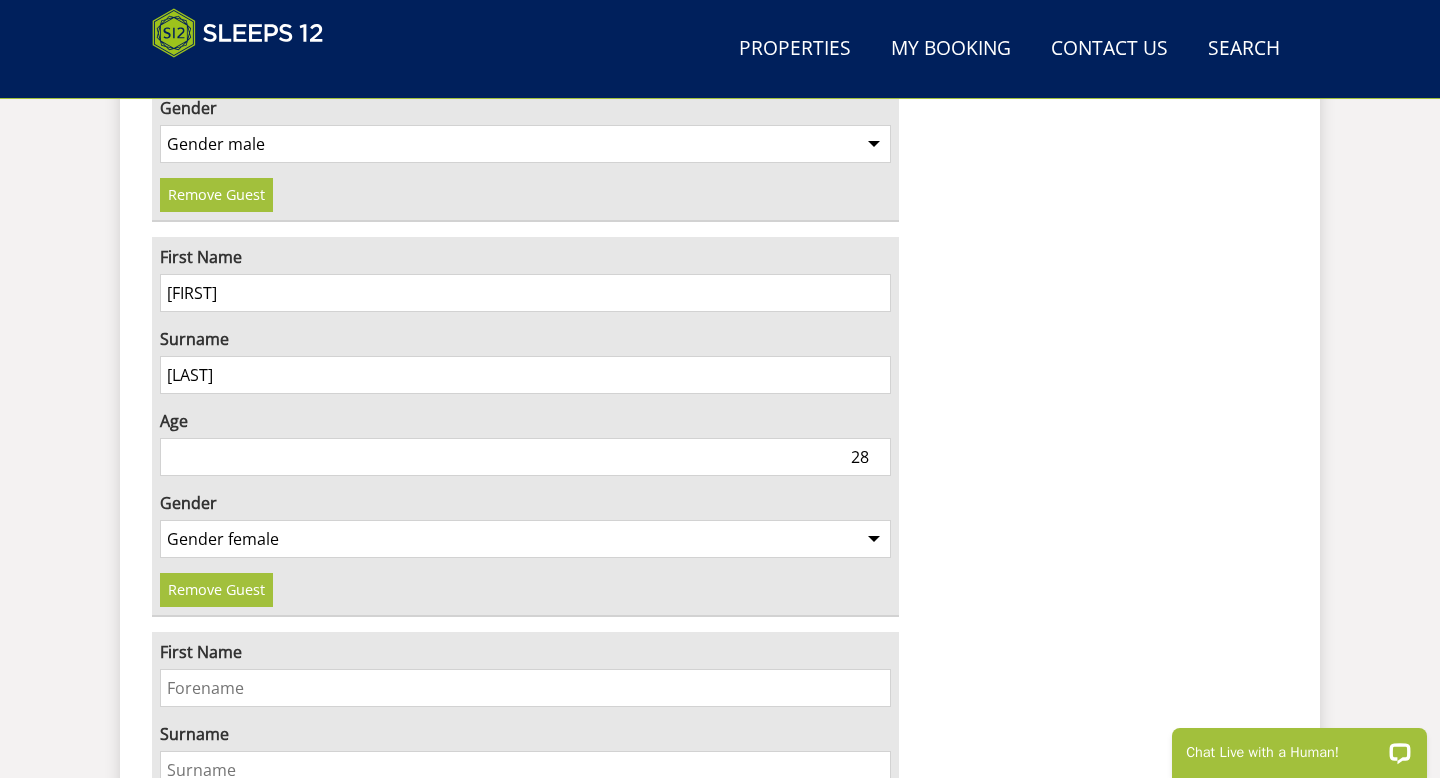 scroll, scrollTop: 4253, scrollLeft: 0, axis: vertical 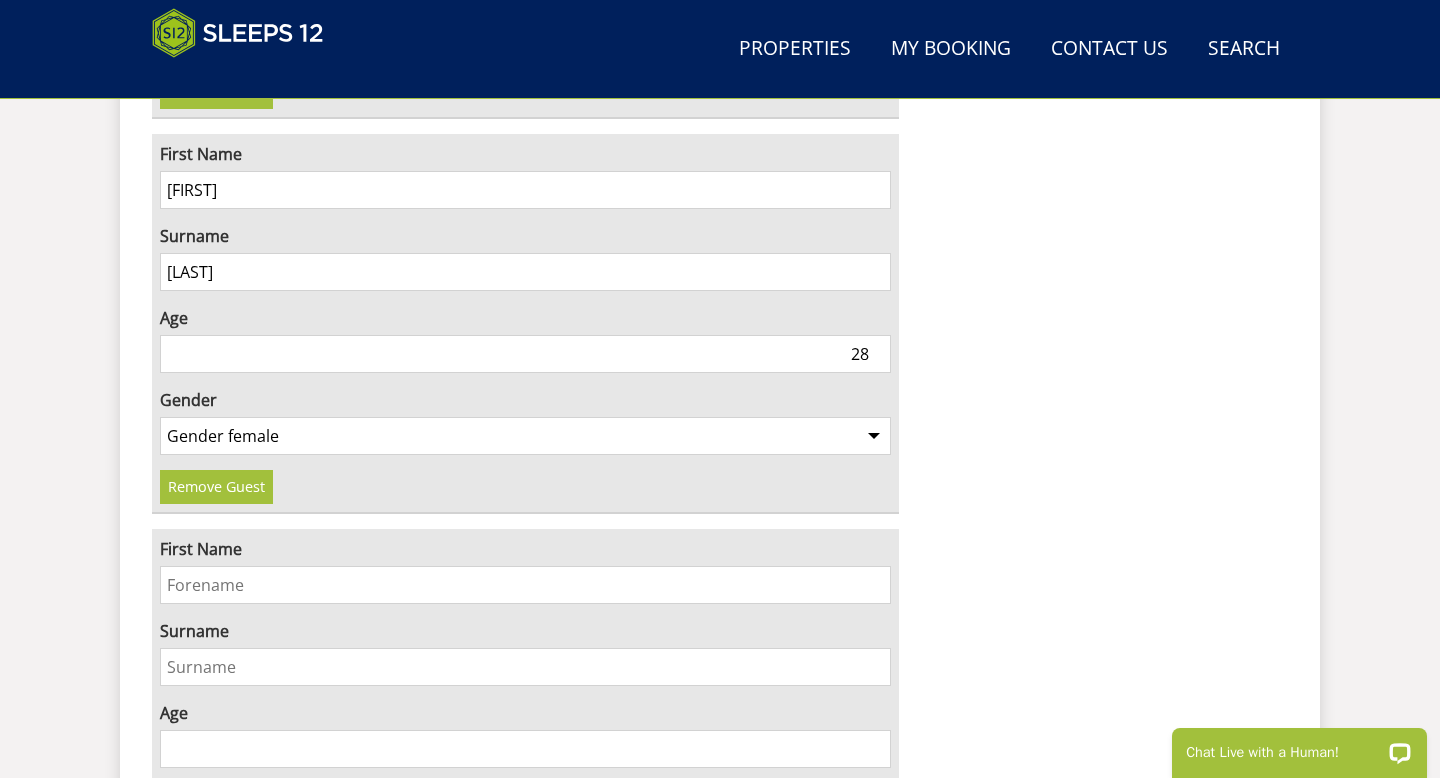 click on "First Name" at bounding box center [525, 585] 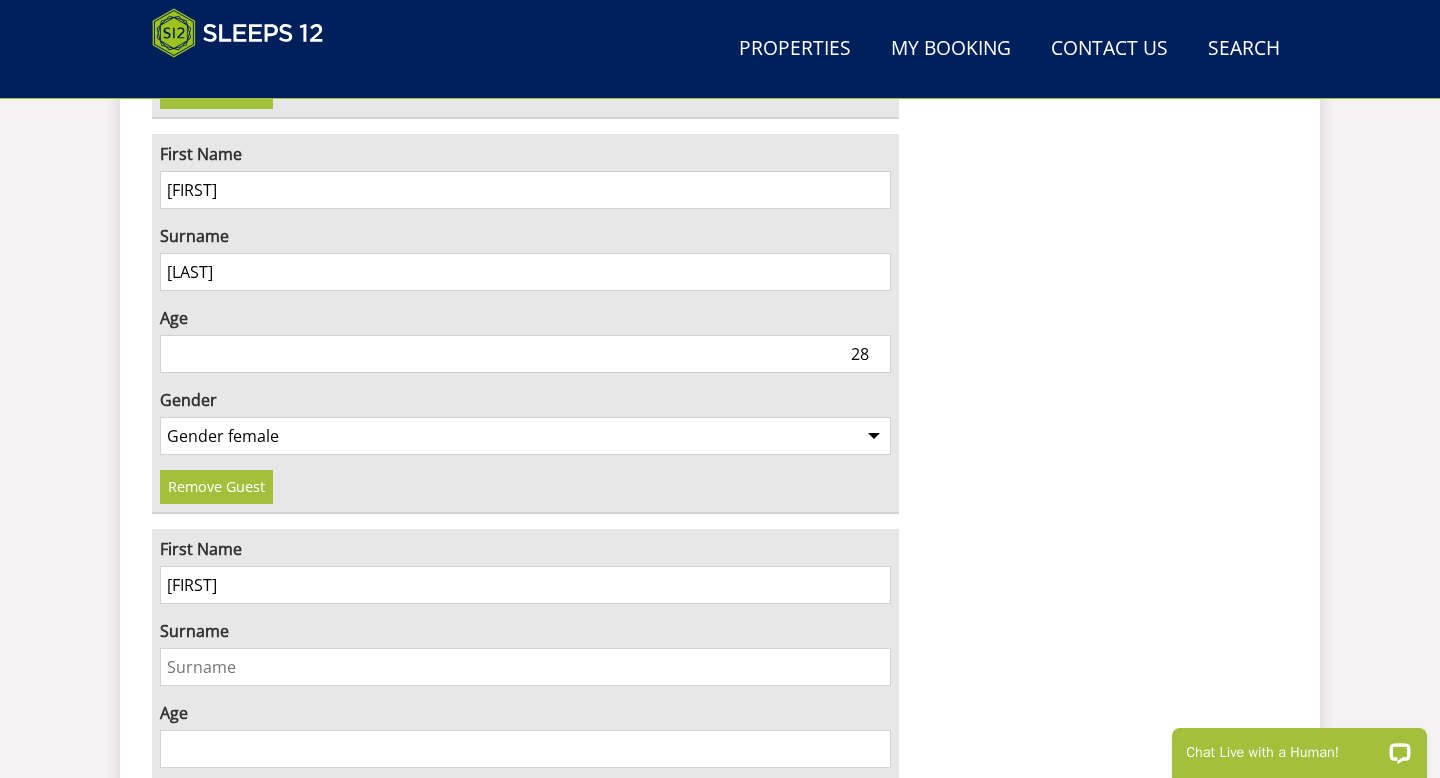type on "James" 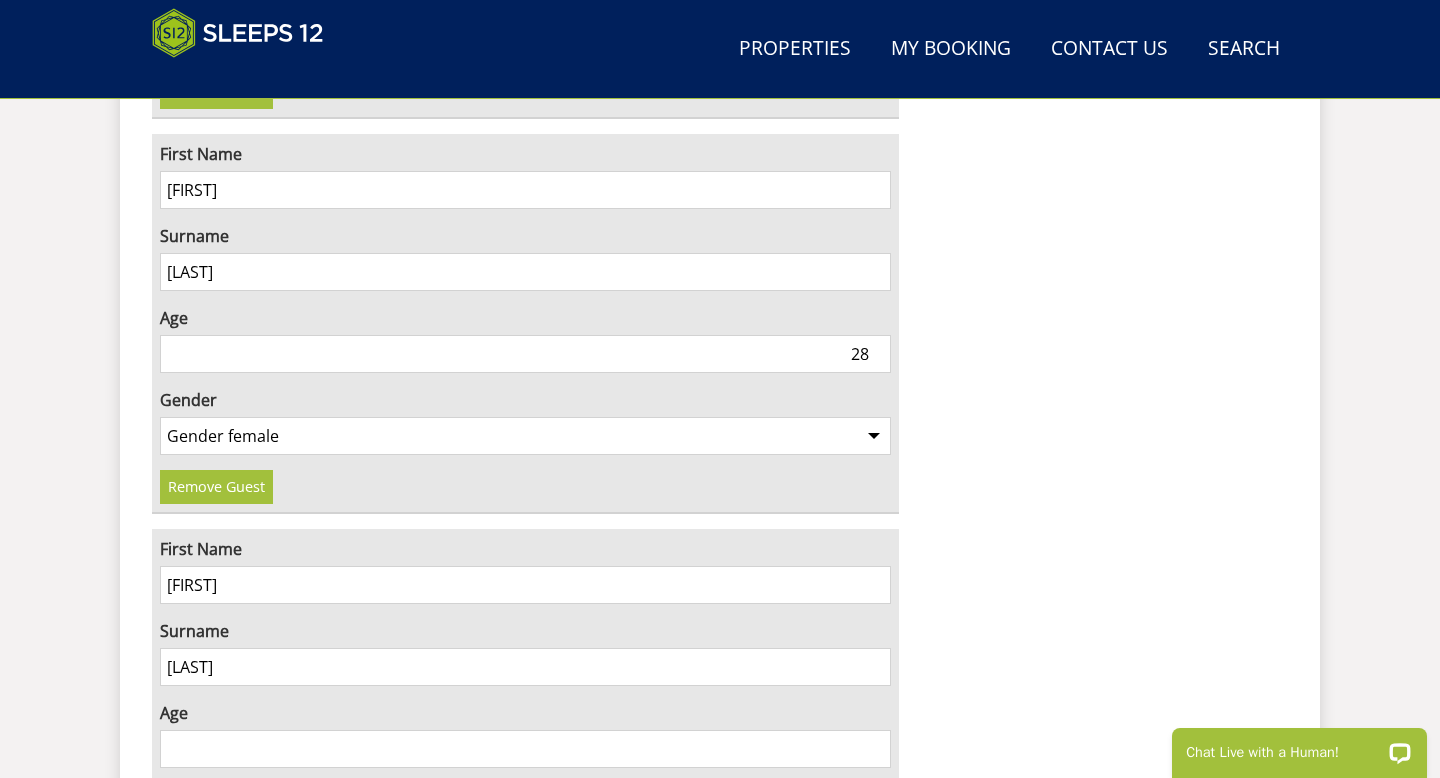 type on "Beckett" 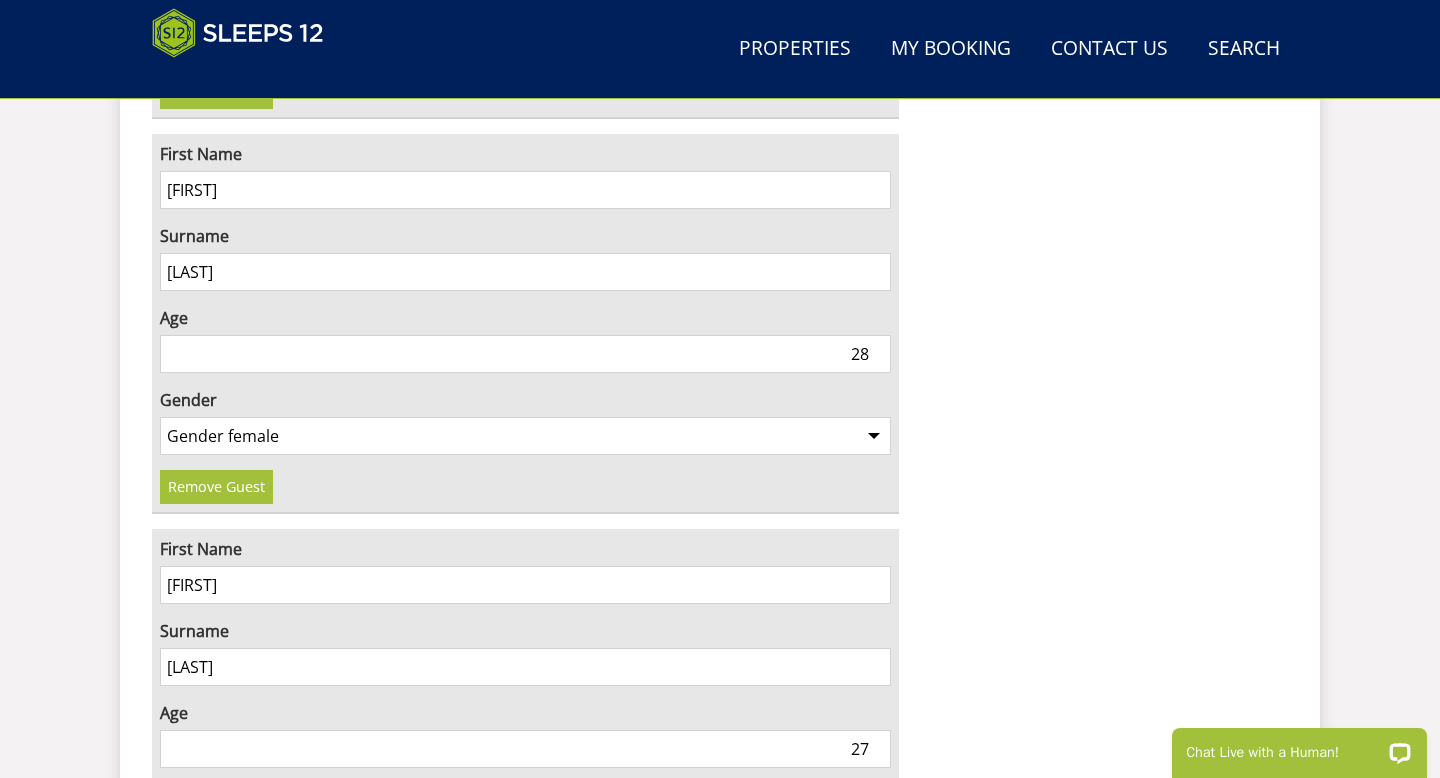 type on "27" 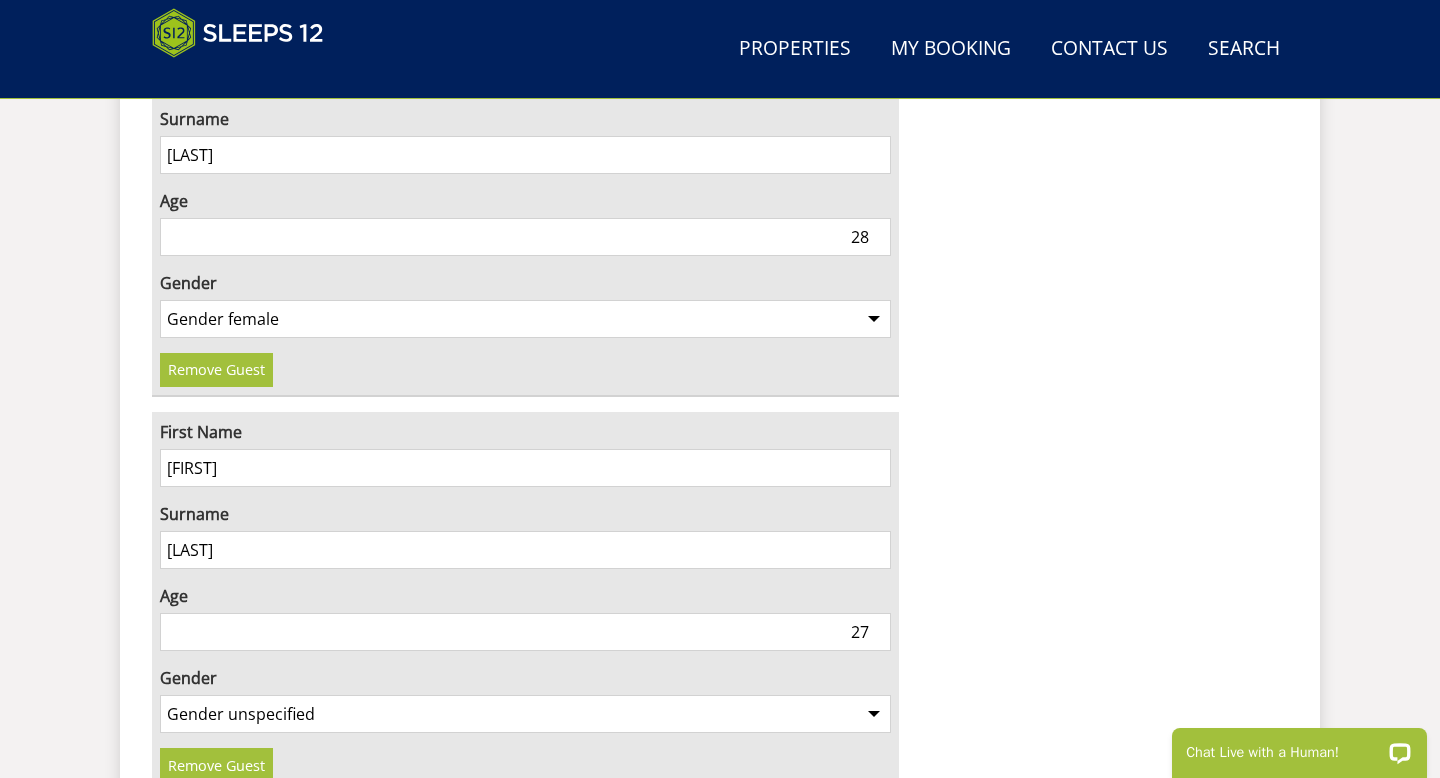 scroll, scrollTop: 4380, scrollLeft: 0, axis: vertical 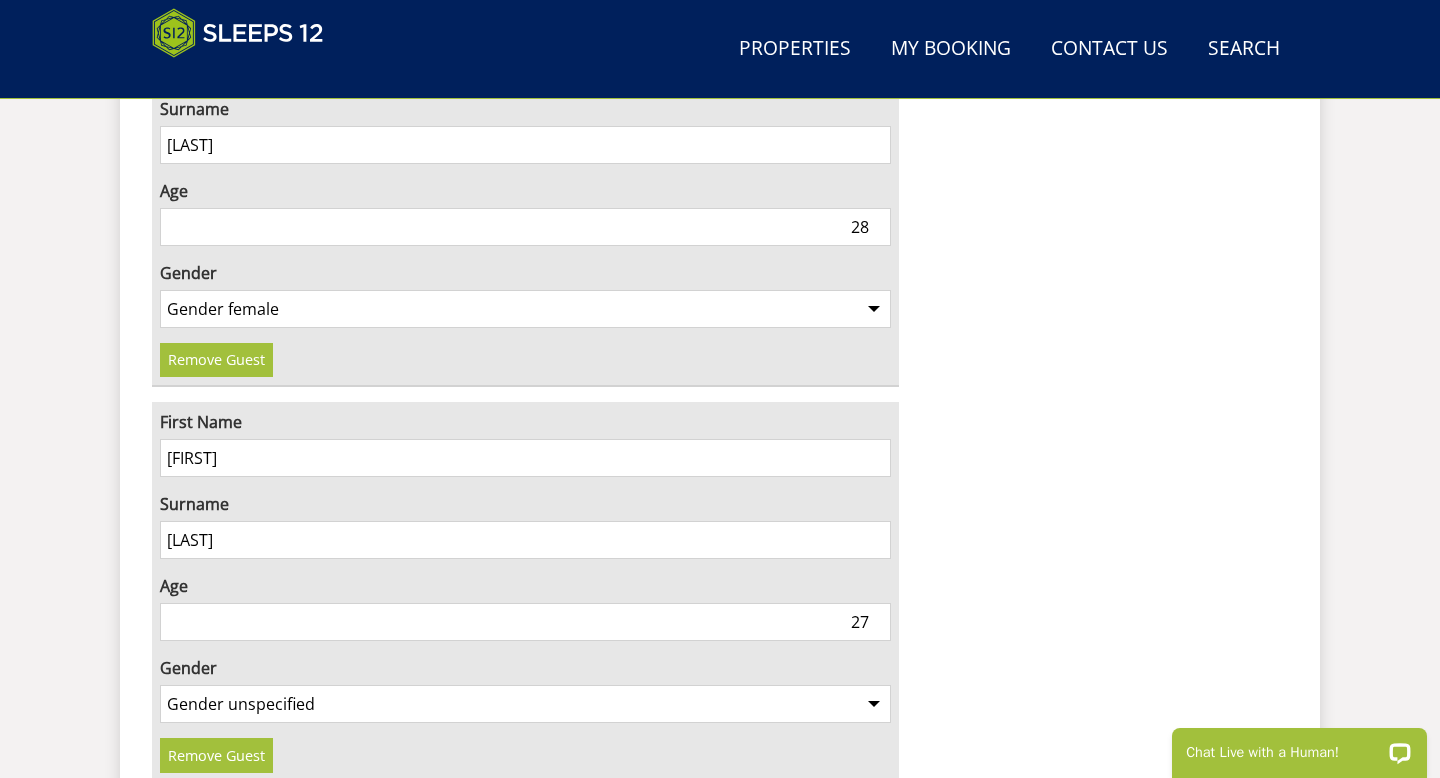 click on "Gender unspecified
Gender male
Gender female" at bounding box center [525, 704] 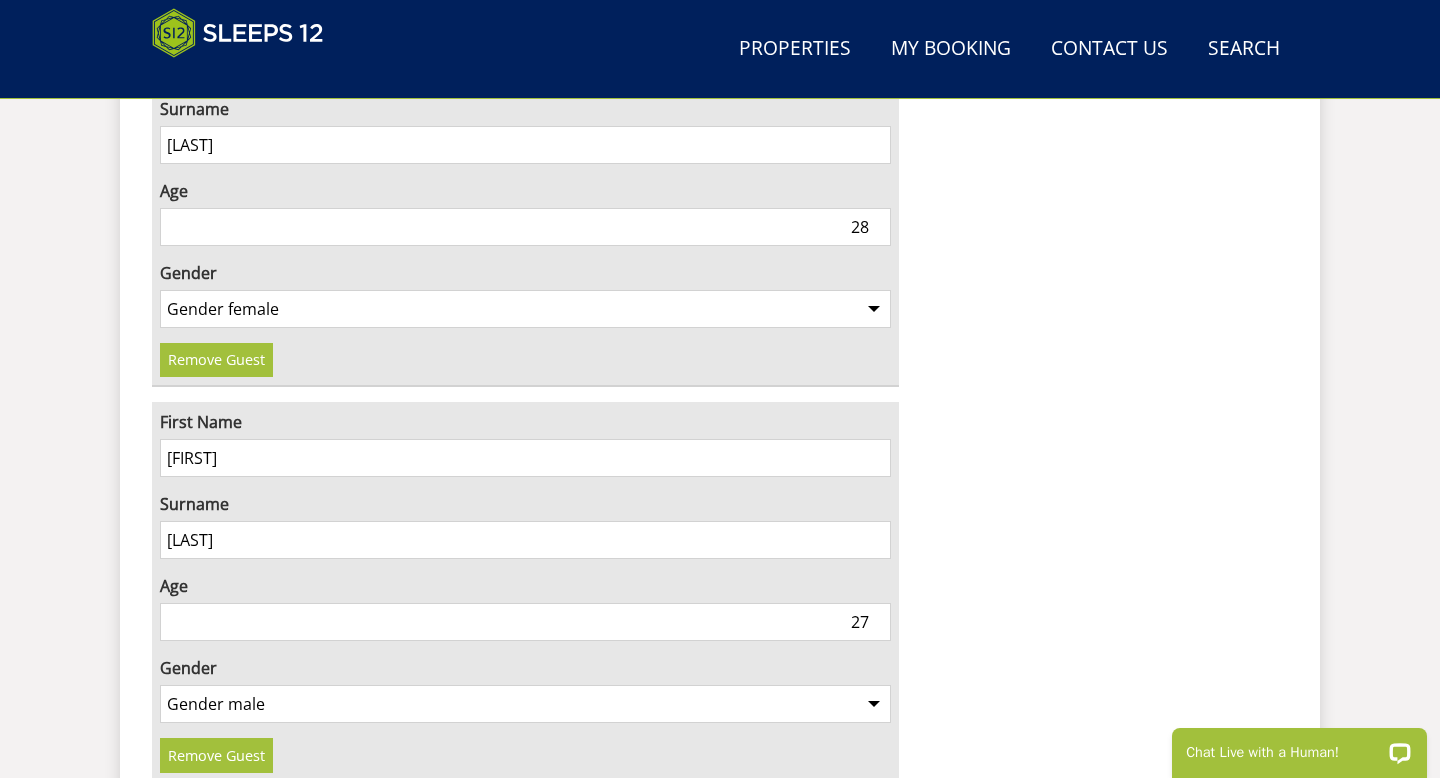 click on "Hares Barton
Nights:  2 nights
Guests:   15  ( 15  adult s   0  child ren   0  infant s )
Arrival:  Friday 16/01/2026
Last Night:  Saturday 17/01/2026
Your Stay £ 3650.00
Discount - 0% off
Extra Guest s  ( 0 ) £ 0.00
Extras £ 0.00
Pet Fee £ 0.00
Booking Fee £ 50.00
Total £ 3700.00
Amount Due Today £ 780.00
Security Deposit £ 750.00 Due Friday 09/01/2026" at bounding box center [1109, -1203] 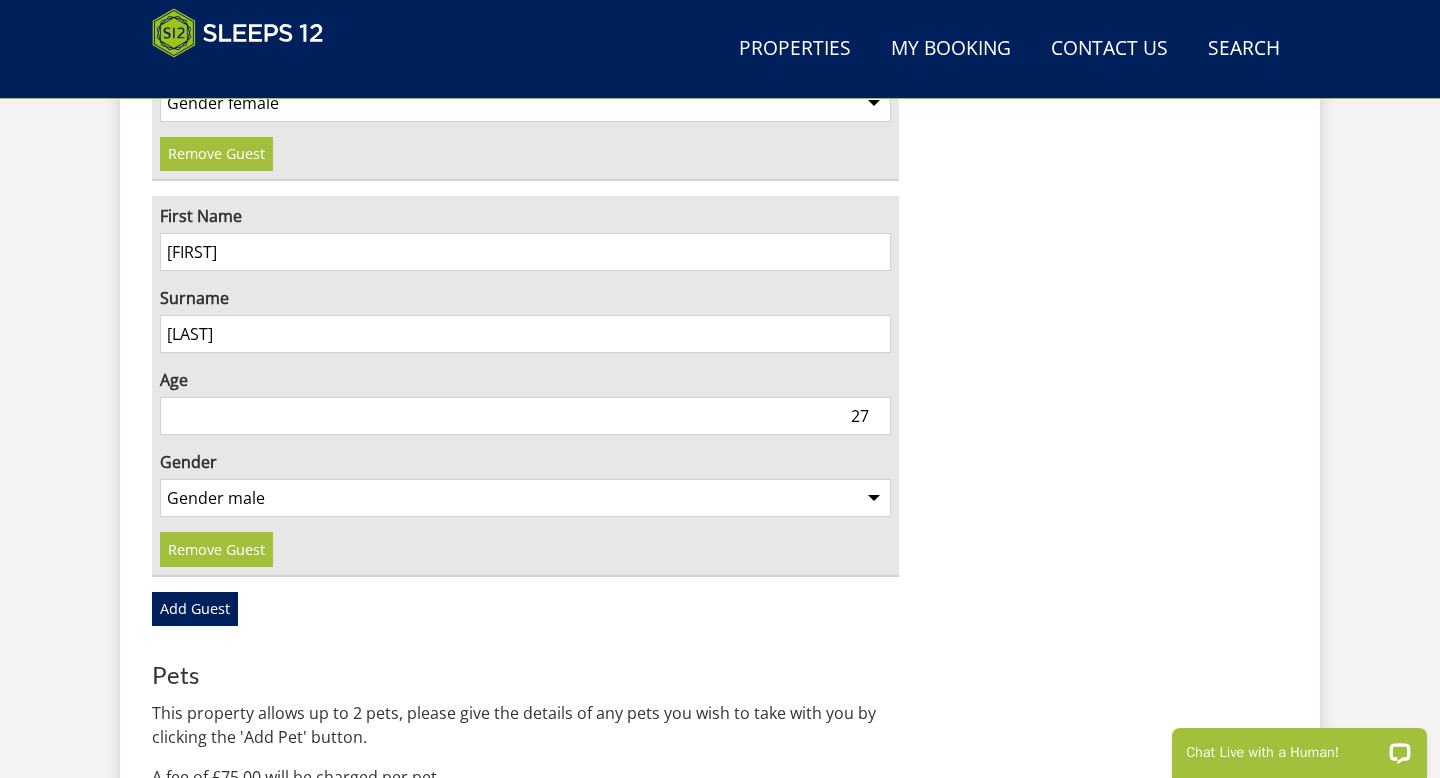scroll, scrollTop: 4590, scrollLeft: 0, axis: vertical 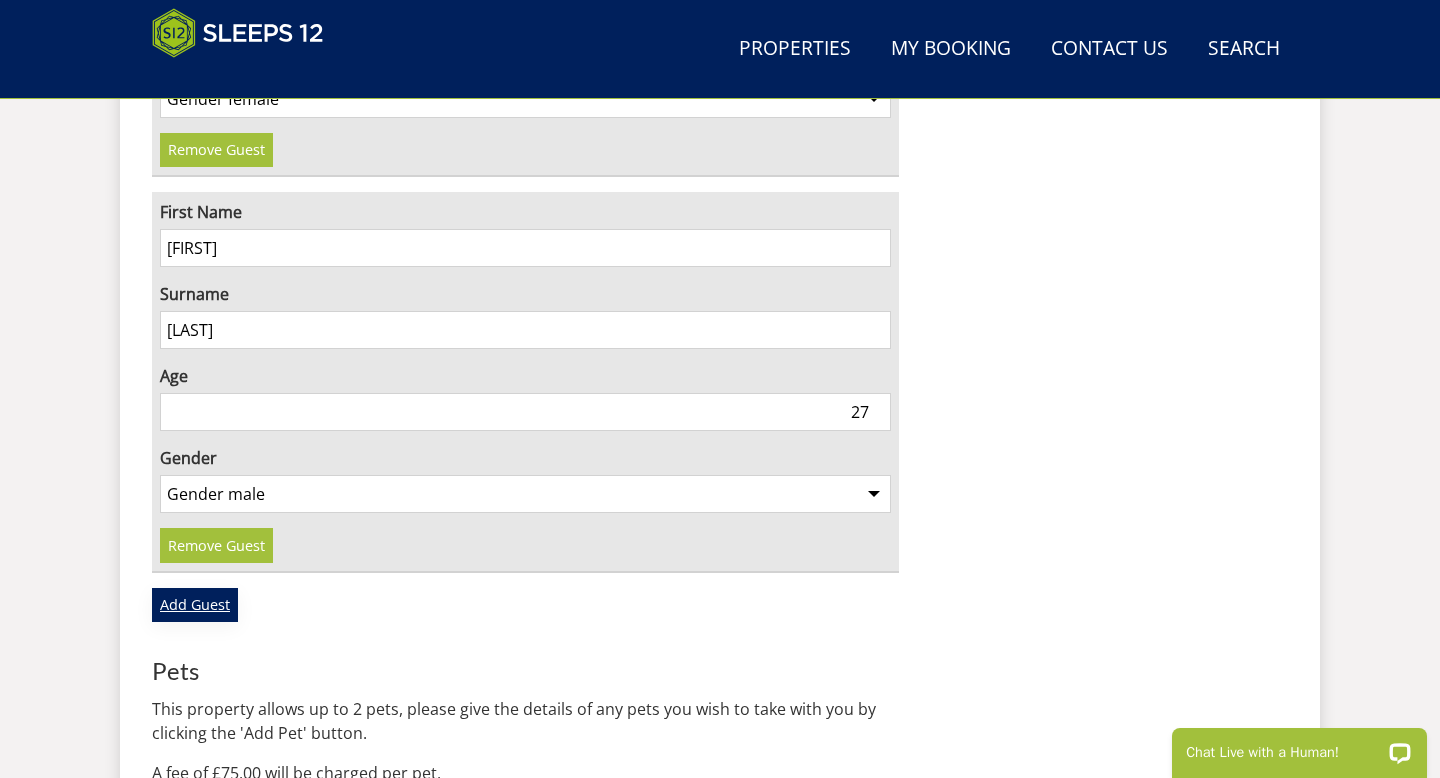 click on "Add Guest" at bounding box center (195, 605) 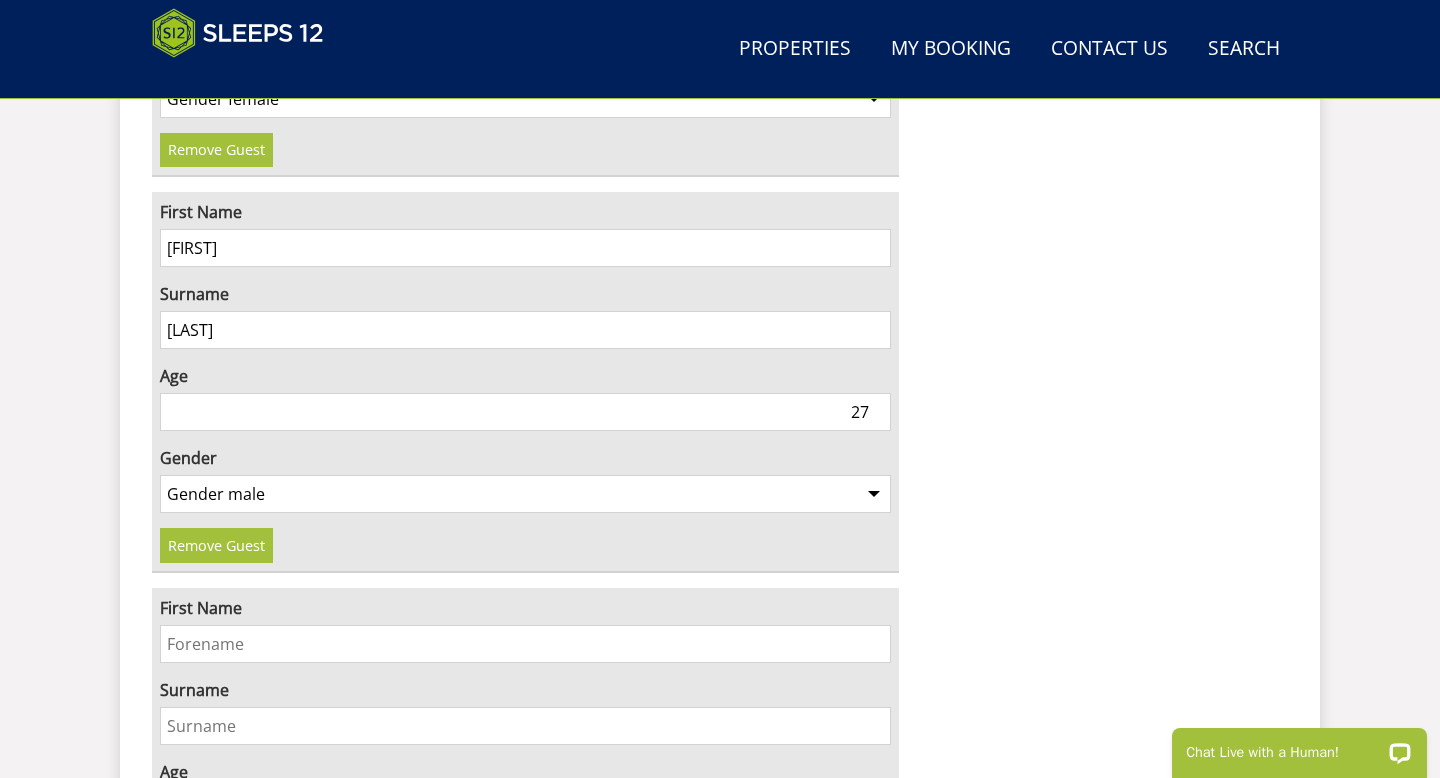 click on "First Name" at bounding box center (525, 644) 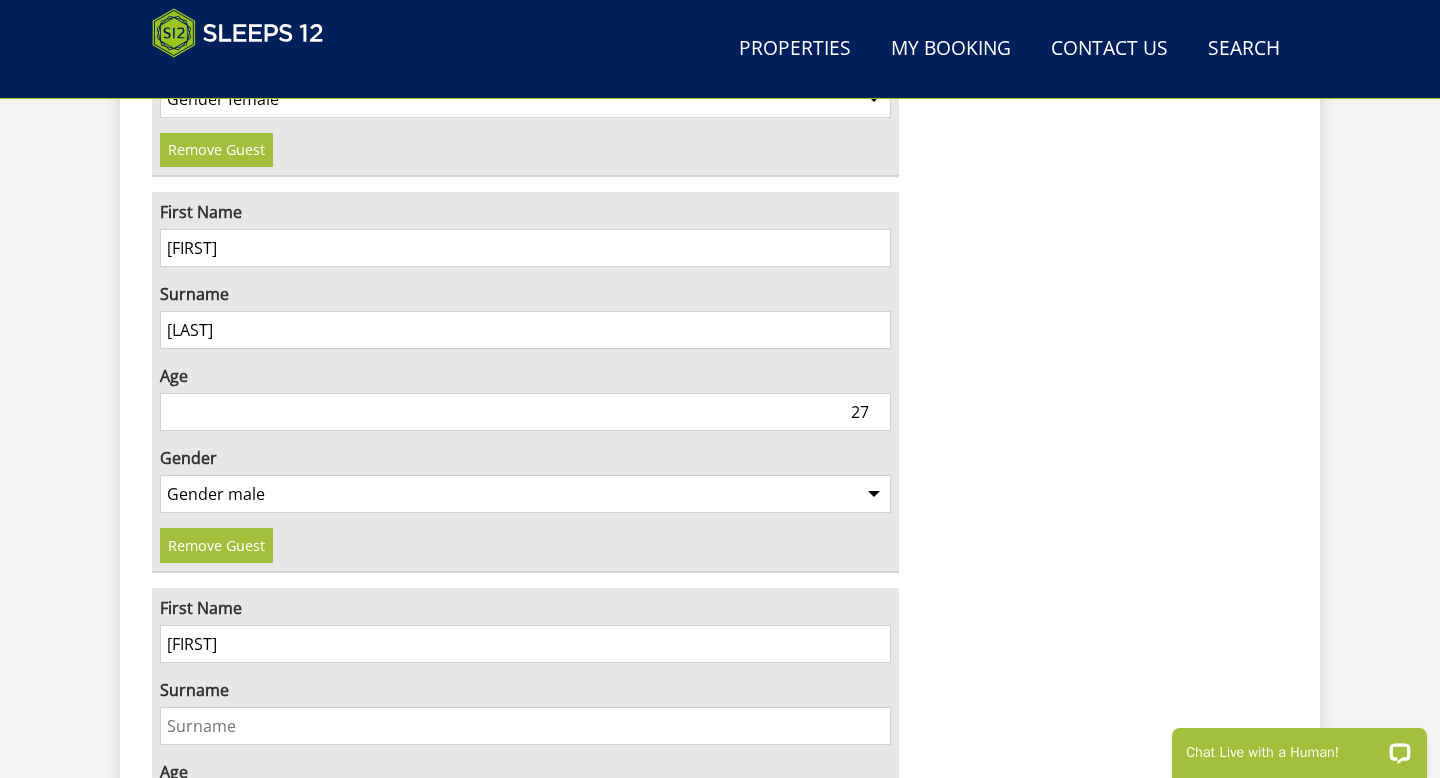 type on "Grace" 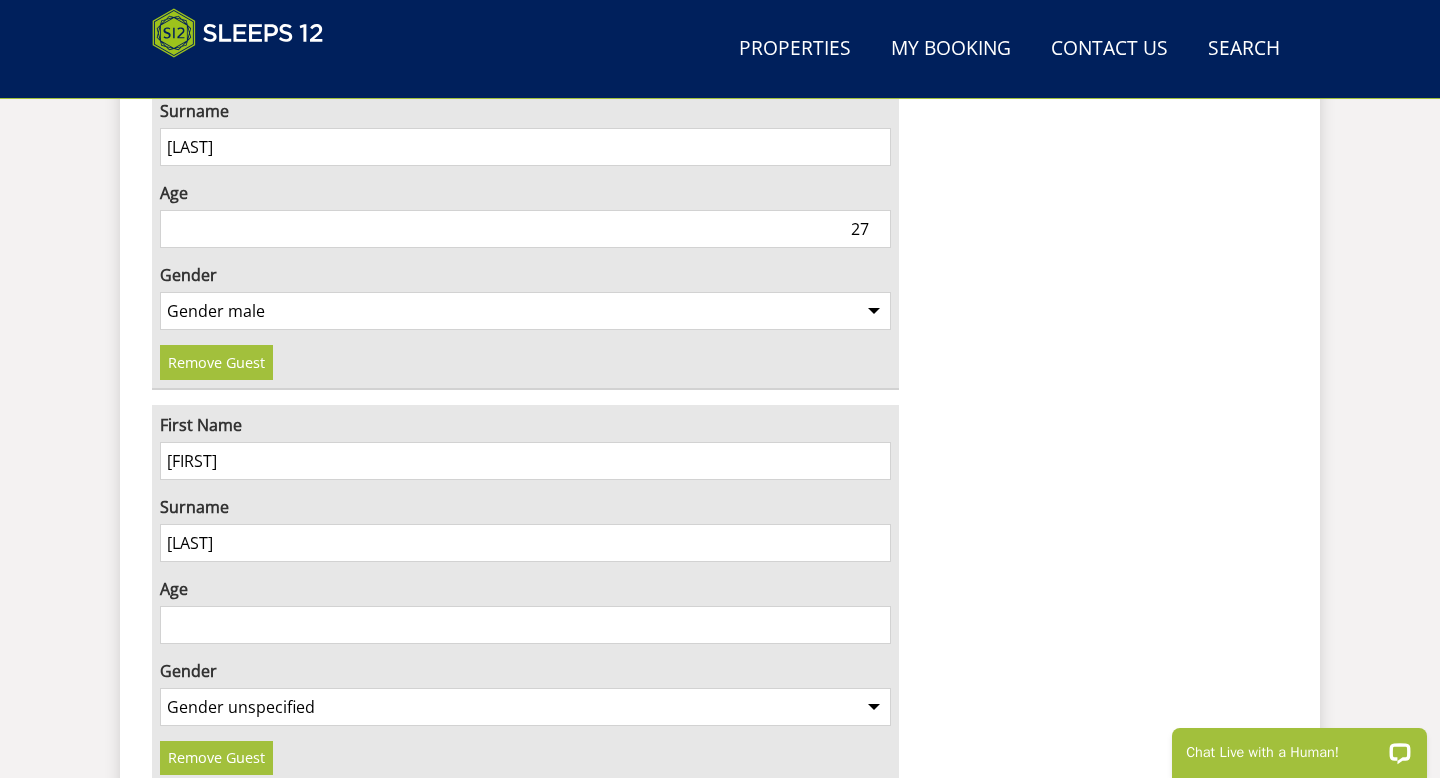 scroll, scrollTop: 4781, scrollLeft: 0, axis: vertical 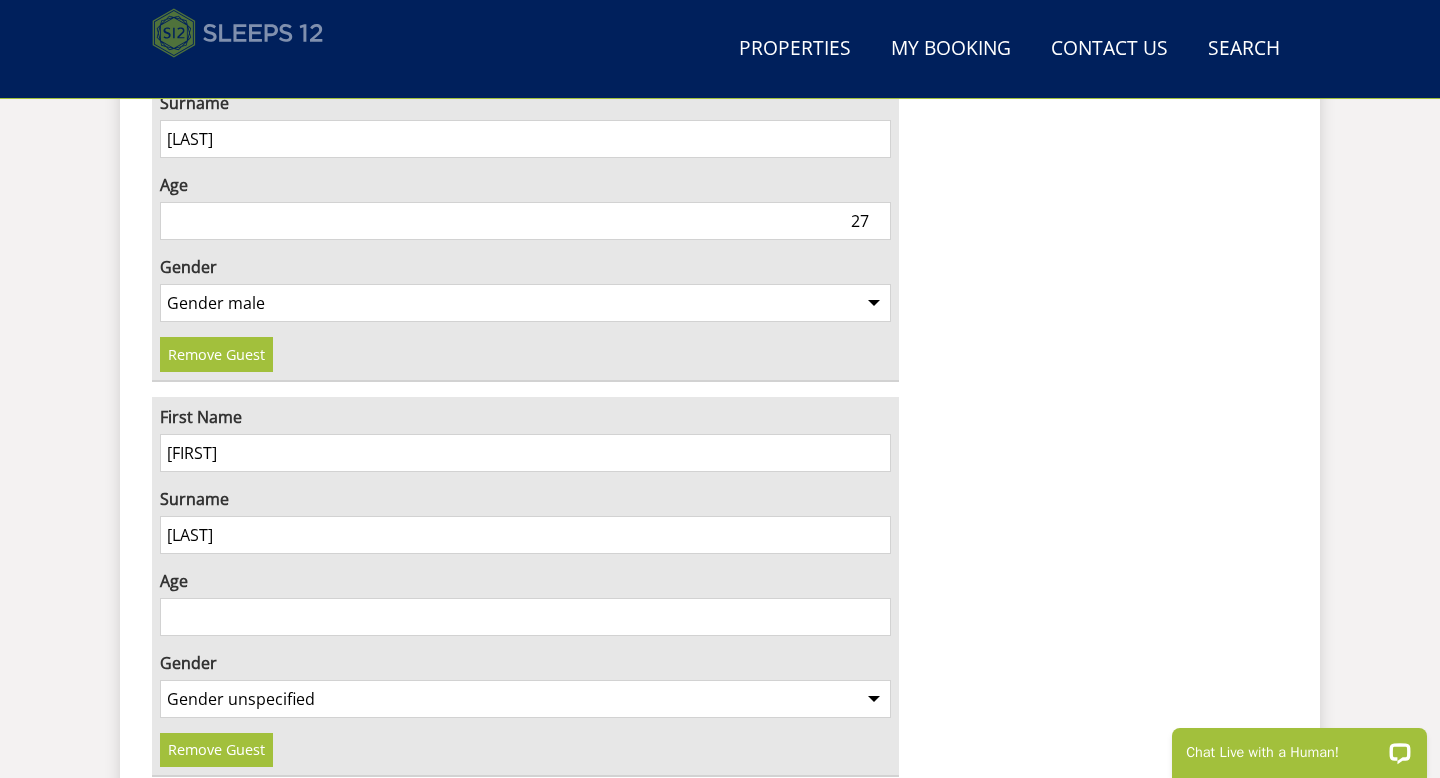 type on "Goddard" 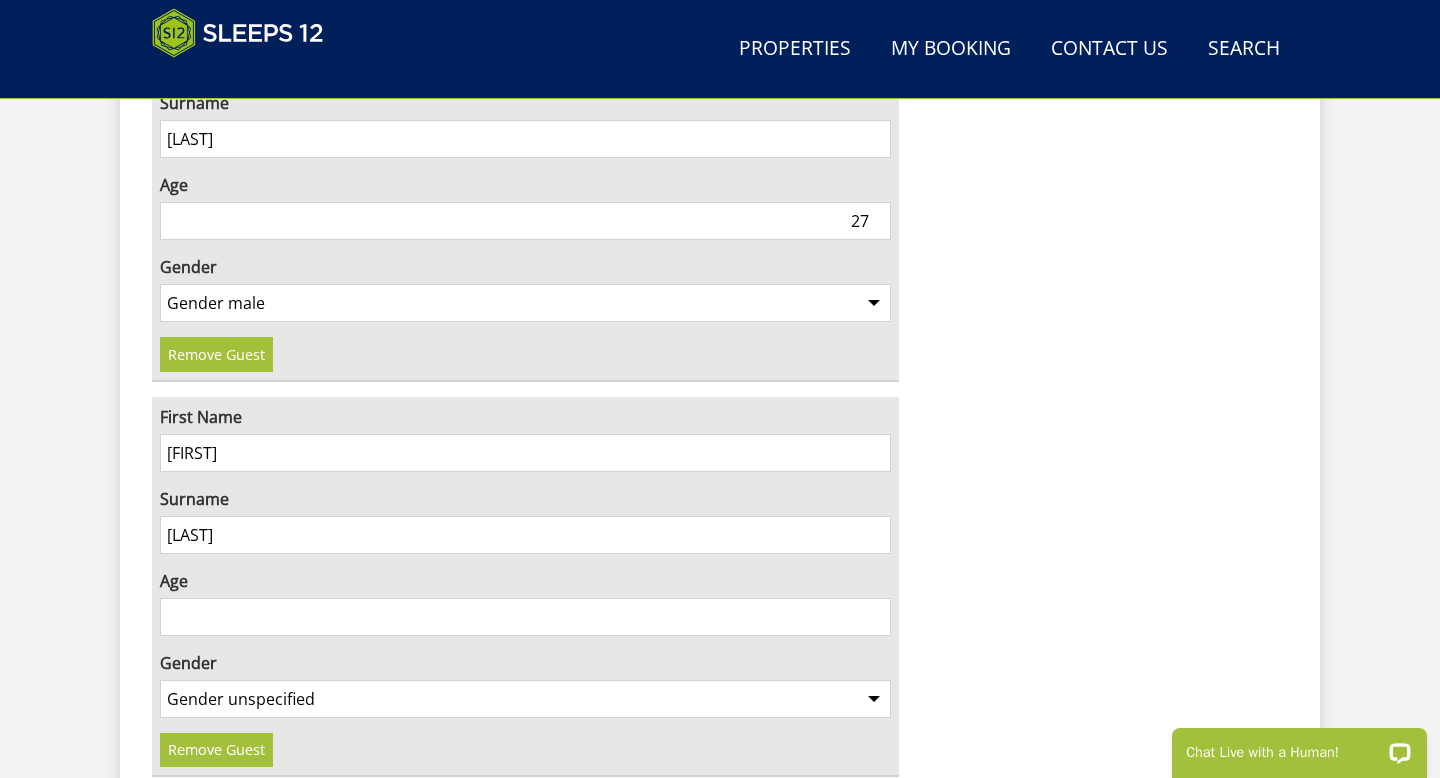 click on "Hares Barton
Nights:  2 nights
Guests:   15  ( 15  adult s   0  child ren   0  infant s )
Arrival:  Friday 16/01/2026
Last Night:  Saturday 17/01/2026
Your Stay £ 3650.00
Discount - 0% off
Extra Guest s  ( 0 ) £ 0.00
Extras £ 0.00
Pet Fee £ 0.00
Booking Fee £ 50.00
Total £ 3700.00
Amount Due Today £ 780.00
Security Deposit £ 750.00 Due Friday 09/01/2026" at bounding box center [1109, -1406] 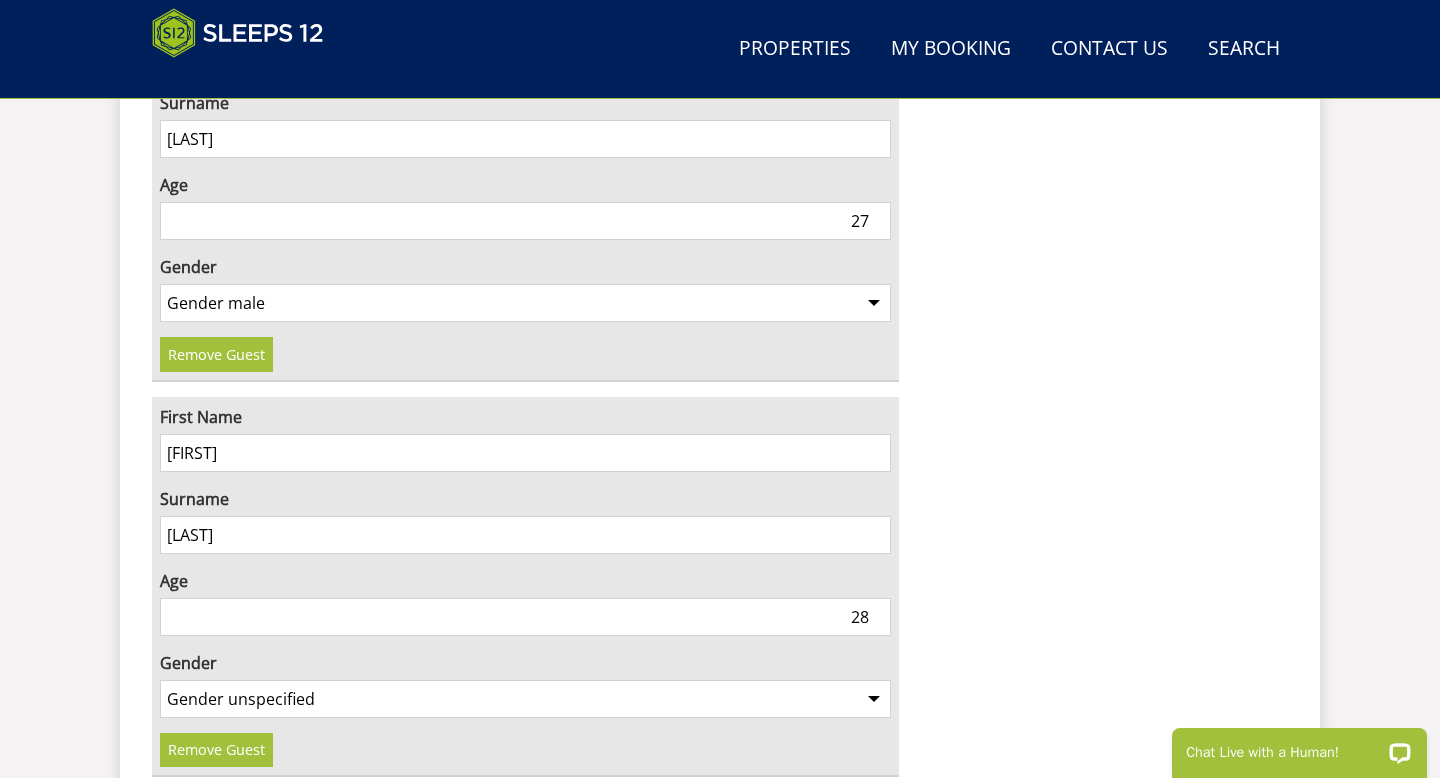 type on "28" 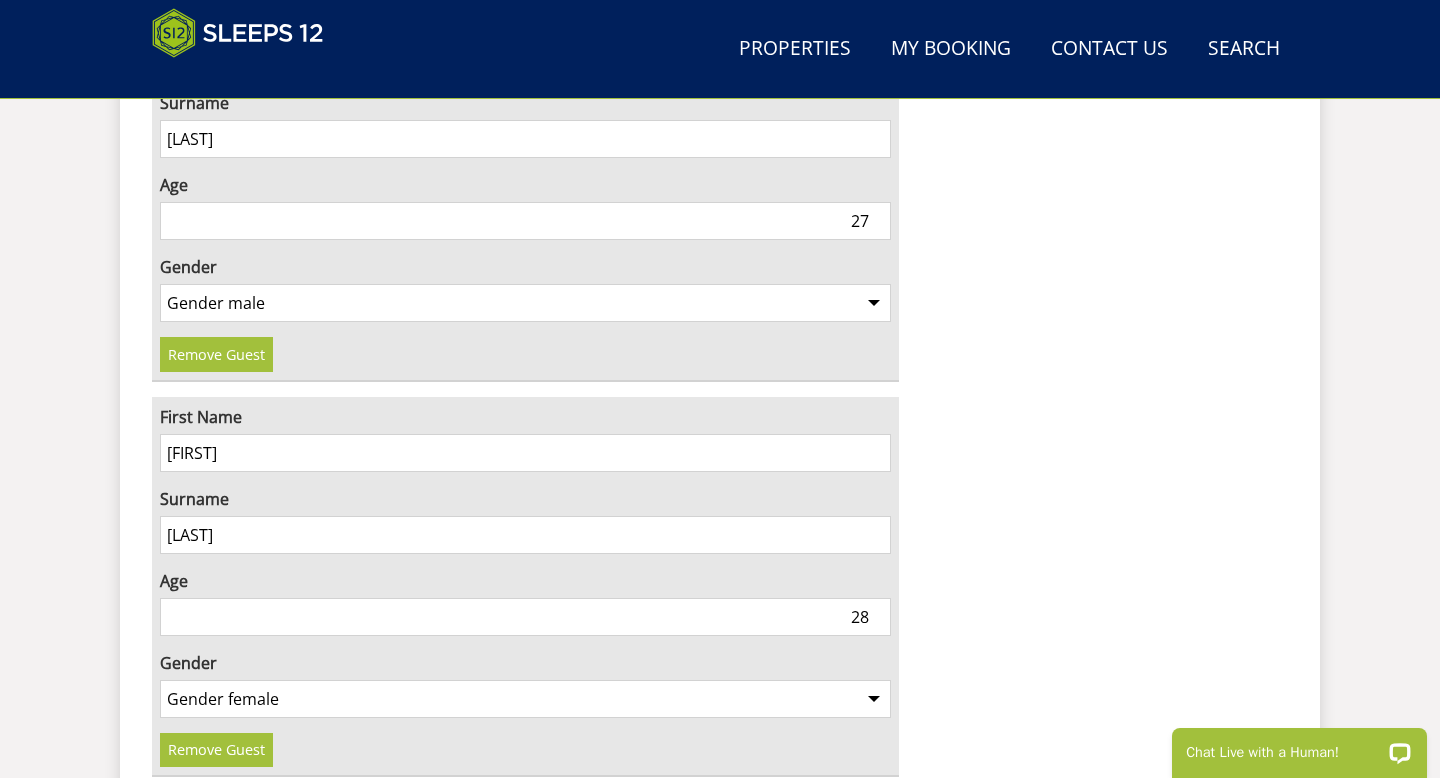 click on "Hares Barton
Nights:  2 nights
Guests:   15  ( 15  adult s   0  child ren   0  infant s )
Arrival:  Friday 16/01/2026
Last Night:  Saturday 17/01/2026
Your Stay £ 3650.00
Discount - 0% off
Extra Guest s  ( 0 ) £ 0.00
Extras £ 0.00
Pet Fee £ 0.00
Booking Fee £ 50.00
Total £ 3700.00
Amount Due Today £ 780.00
Security Deposit £ 750.00 Due Friday 09/01/2026" at bounding box center (1109, -1406) 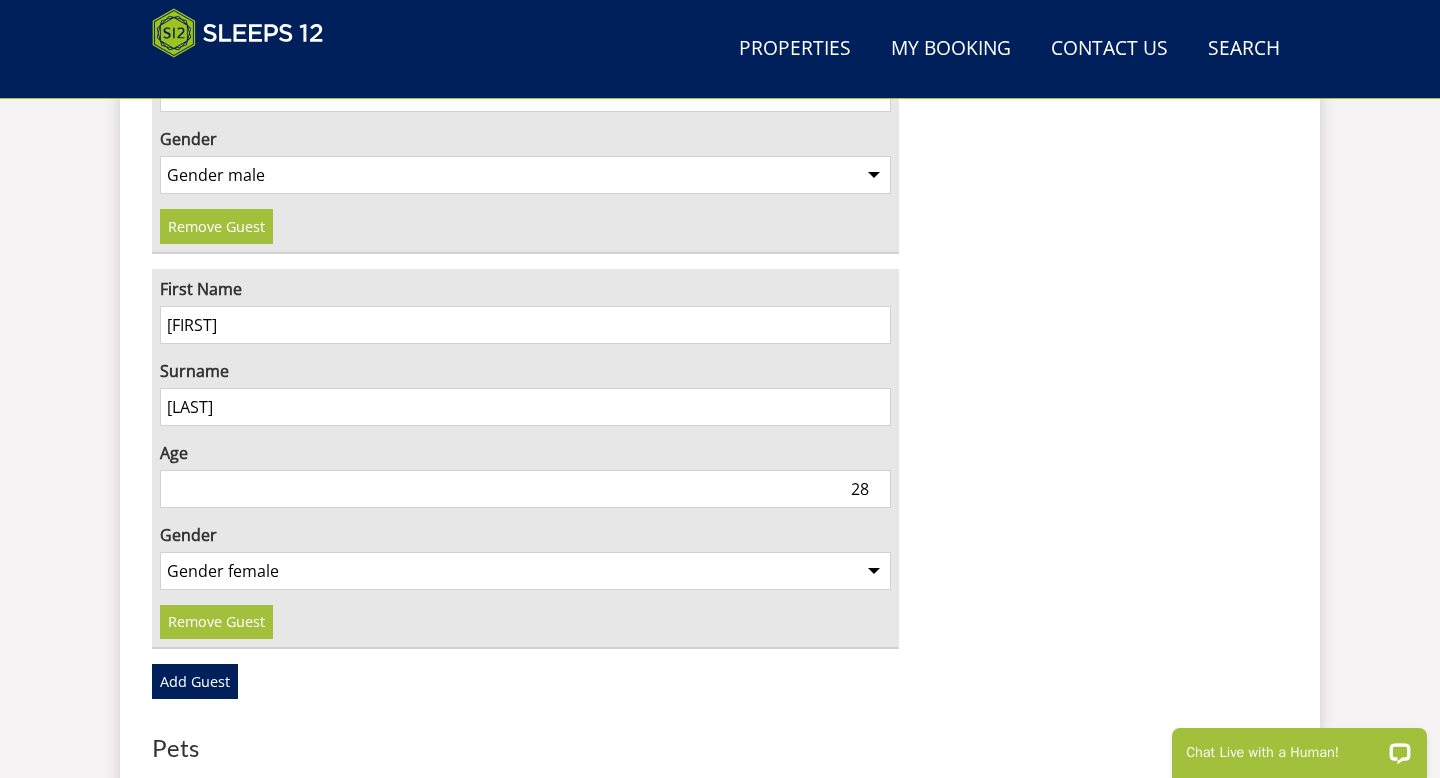 scroll, scrollTop: 4945, scrollLeft: 0, axis: vertical 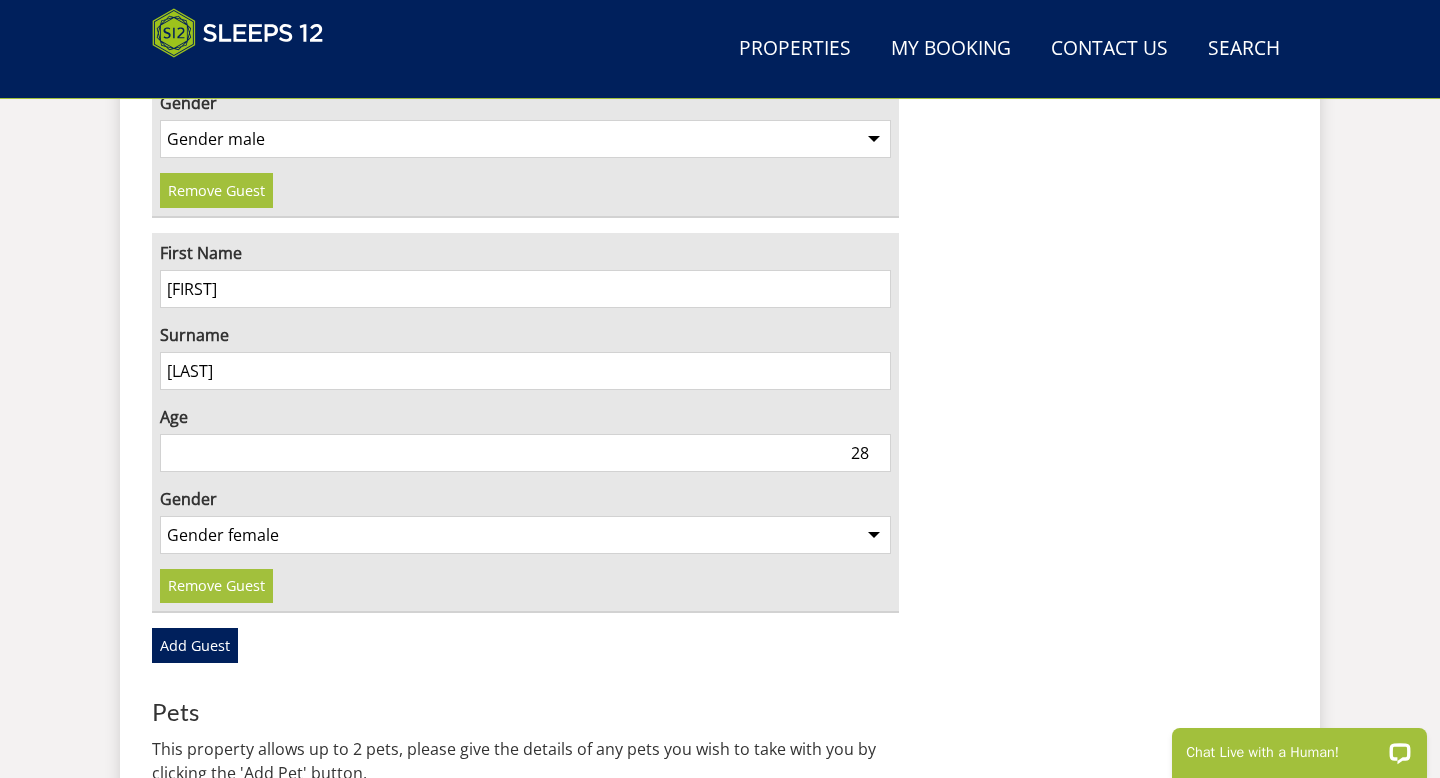 click on "Hares Barton
Nights:  2 nights
Guests:   15  ( 15  adult s   0  child ren   0  infant s )
Arrival:  Friday 16/01/2026
Last Night:  Saturday 17/01/2026
Your Stay £ 3650.00
Discount - 0% off
Extra Guest s  ( 0 ) £ 0.00
Extras £ 0.00
Pet Fee £ 0.00
Booking Fee £ 50.00
Total £ 3700.00
Amount Due Today £ 780.00
Security Deposit £ 750.00 Due Friday 09/01/2026" at bounding box center [1109, -1570] 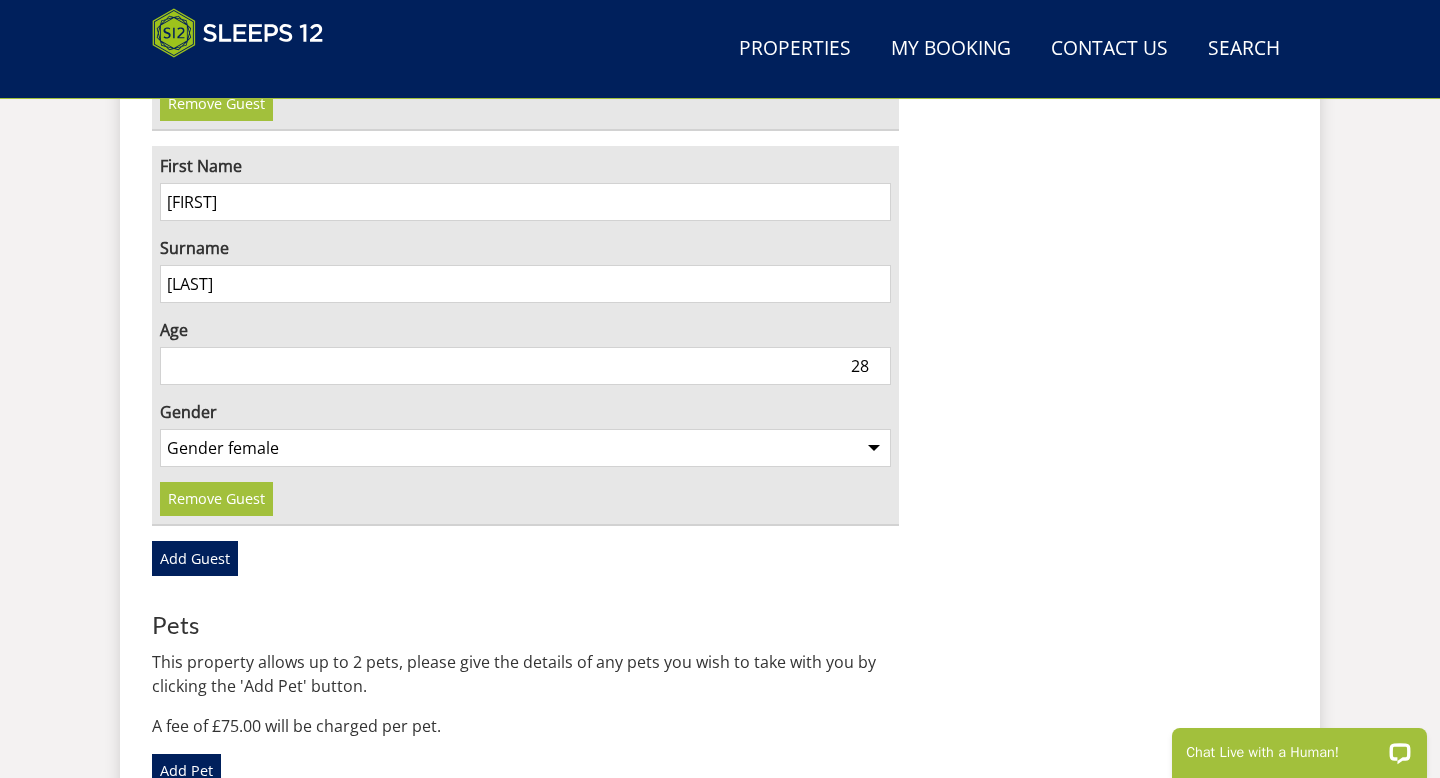 scroll, scrollTop: 5039, scrollLeft: 0, axis: vertical 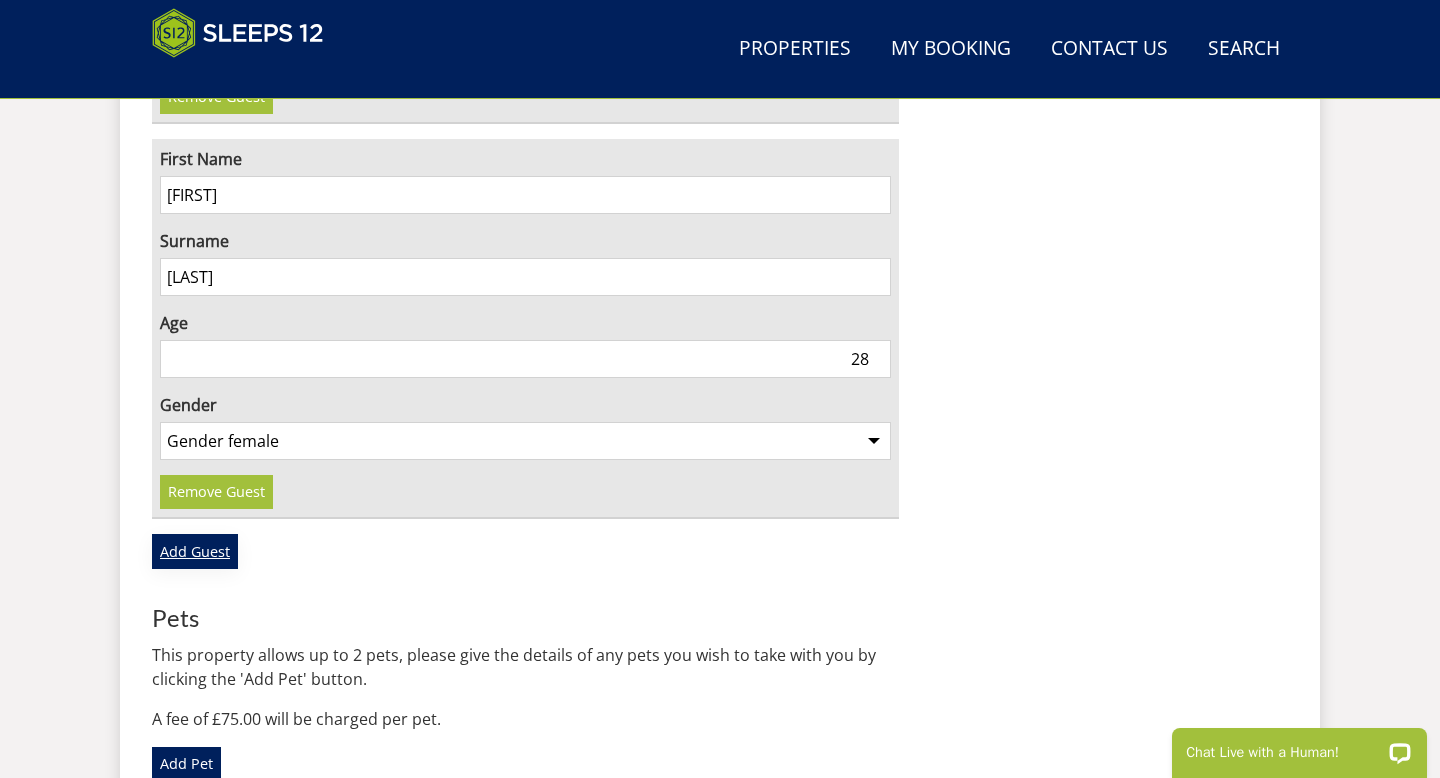 click on "Add Guest" at bounding box center (195, 551) 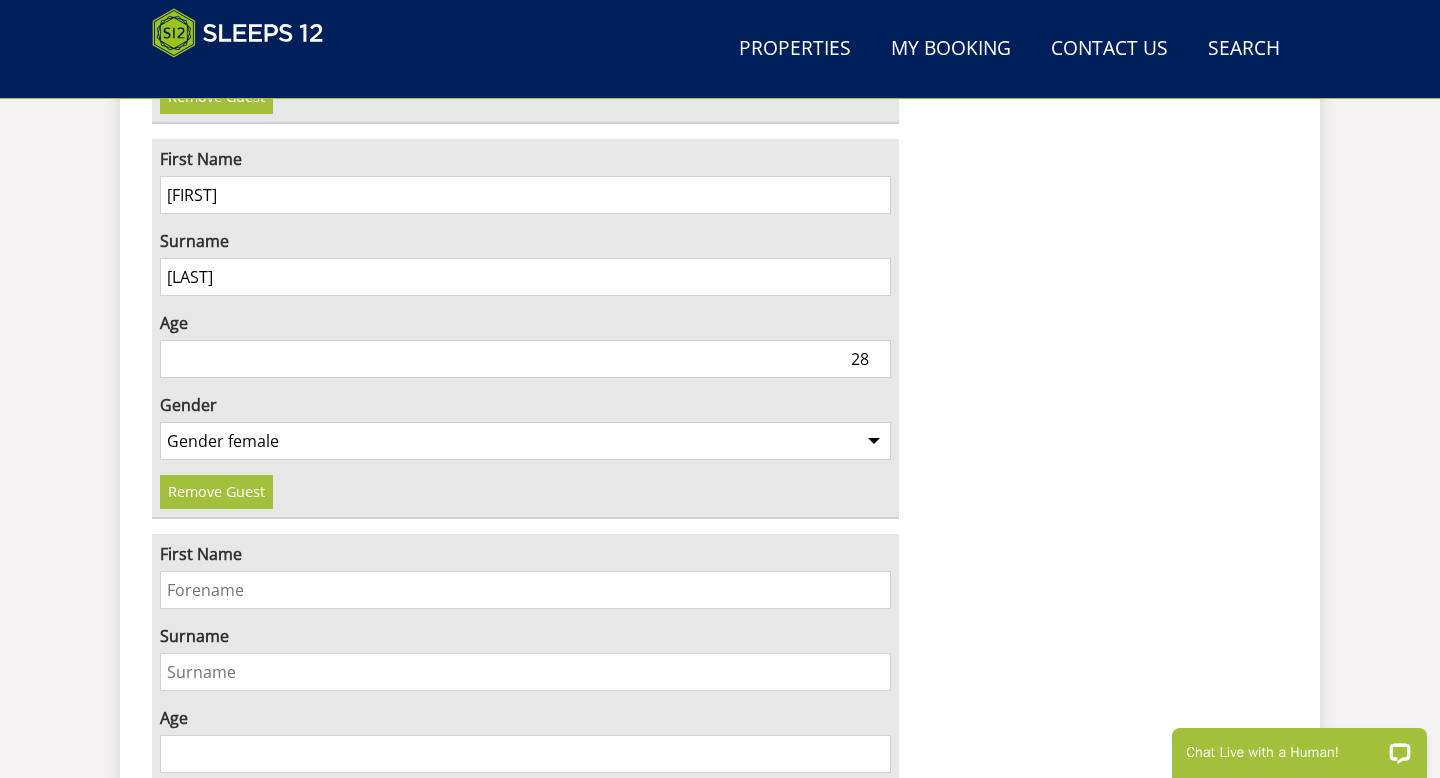 click on "First Name" at bounding box center [525, 590] 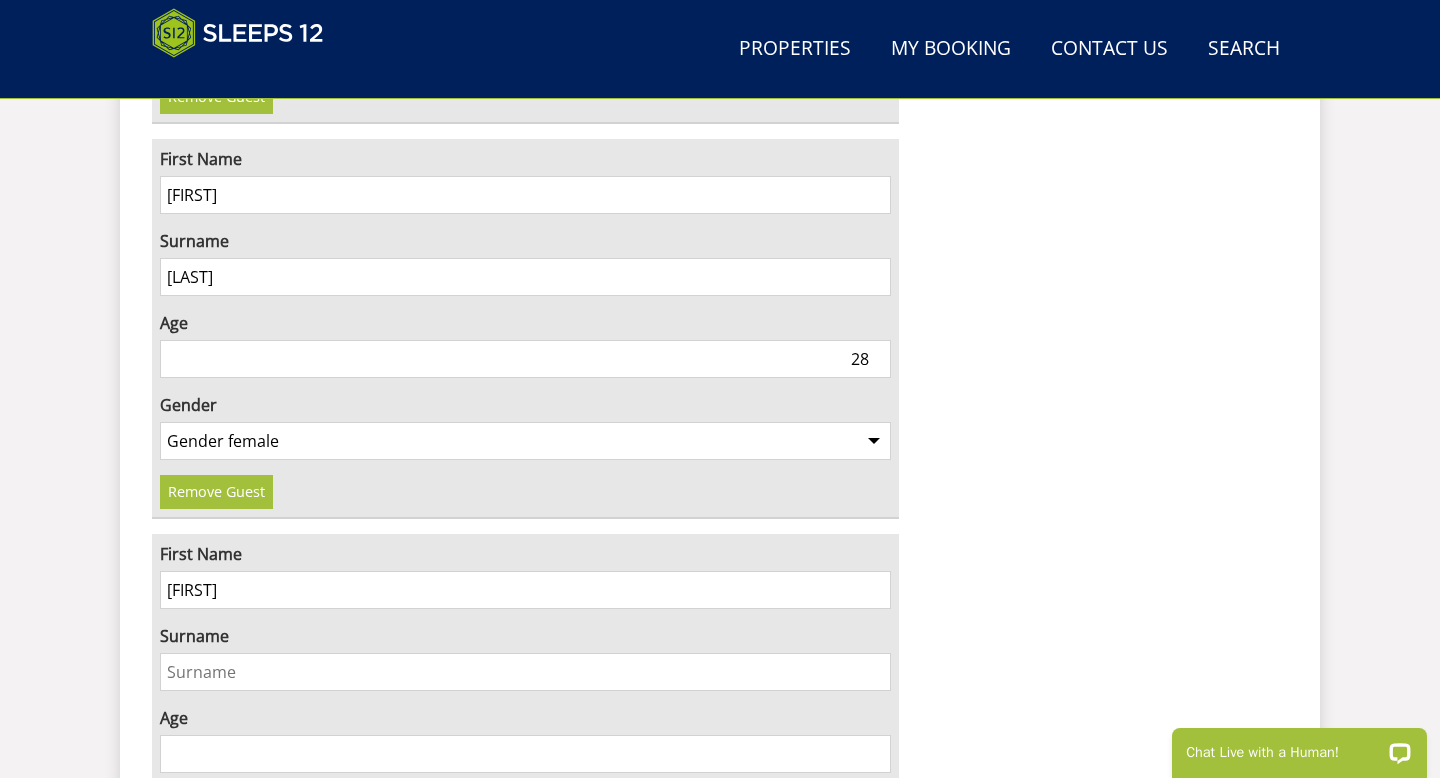 type on "Florence" 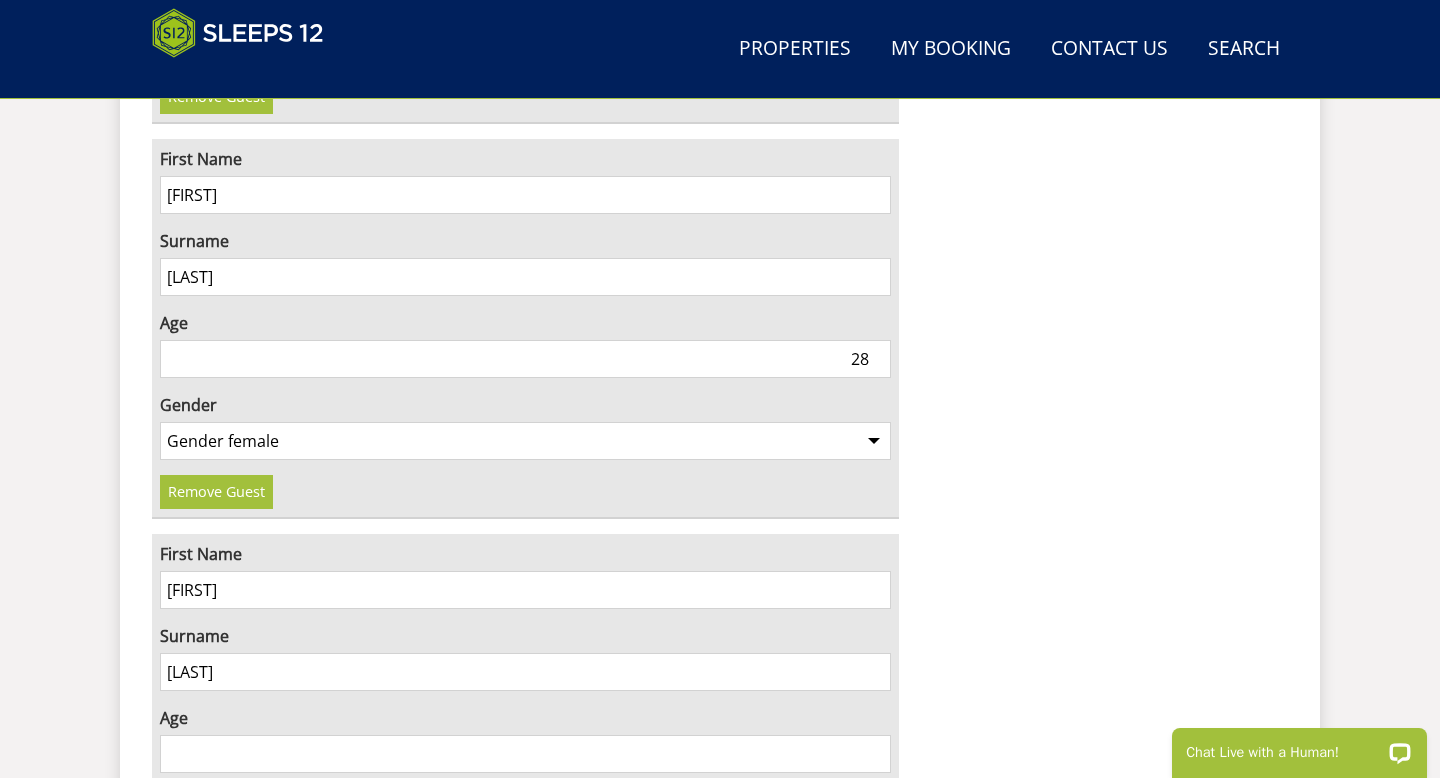 type on "Bawden" 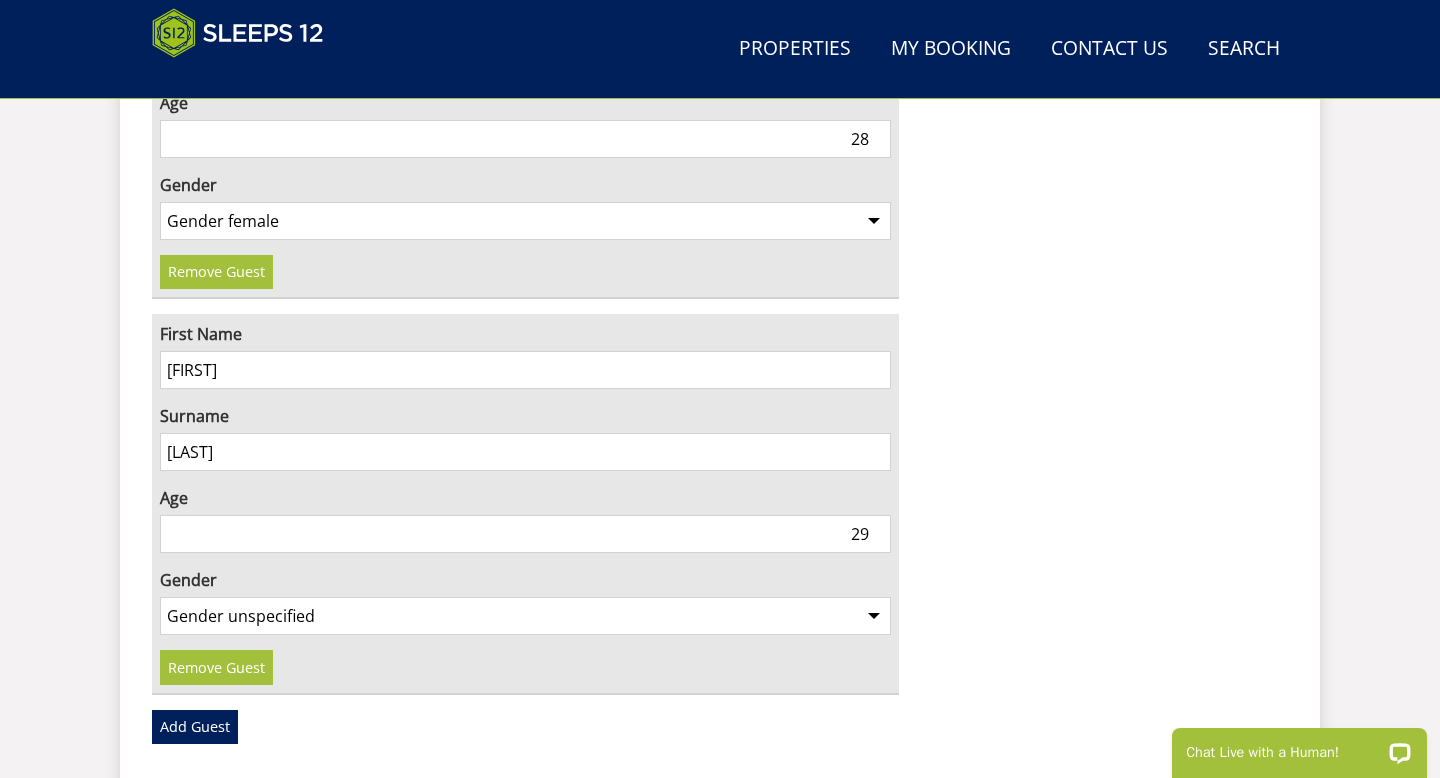 scroll, scrollTop: 5266, scrollLeft: 0, axis: vertical 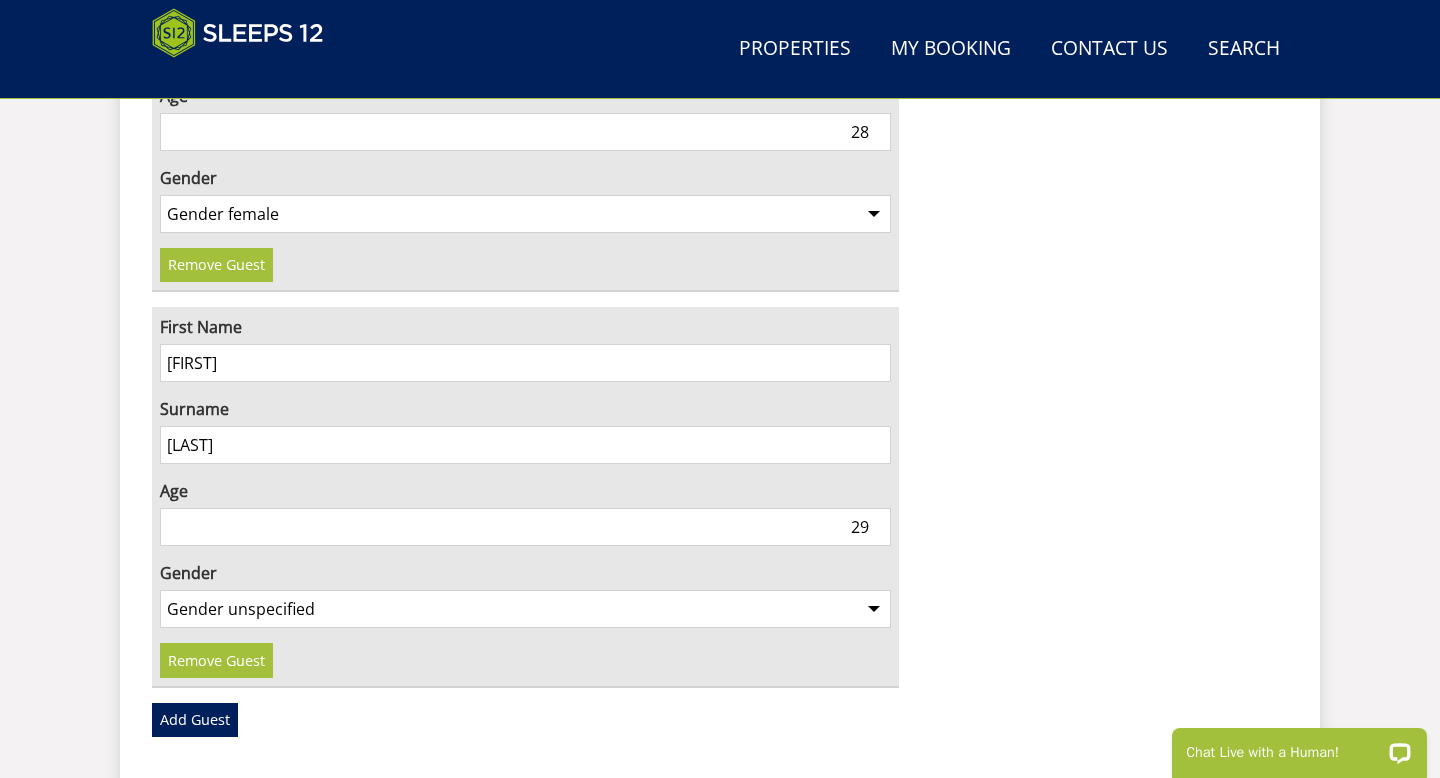 type on "29" 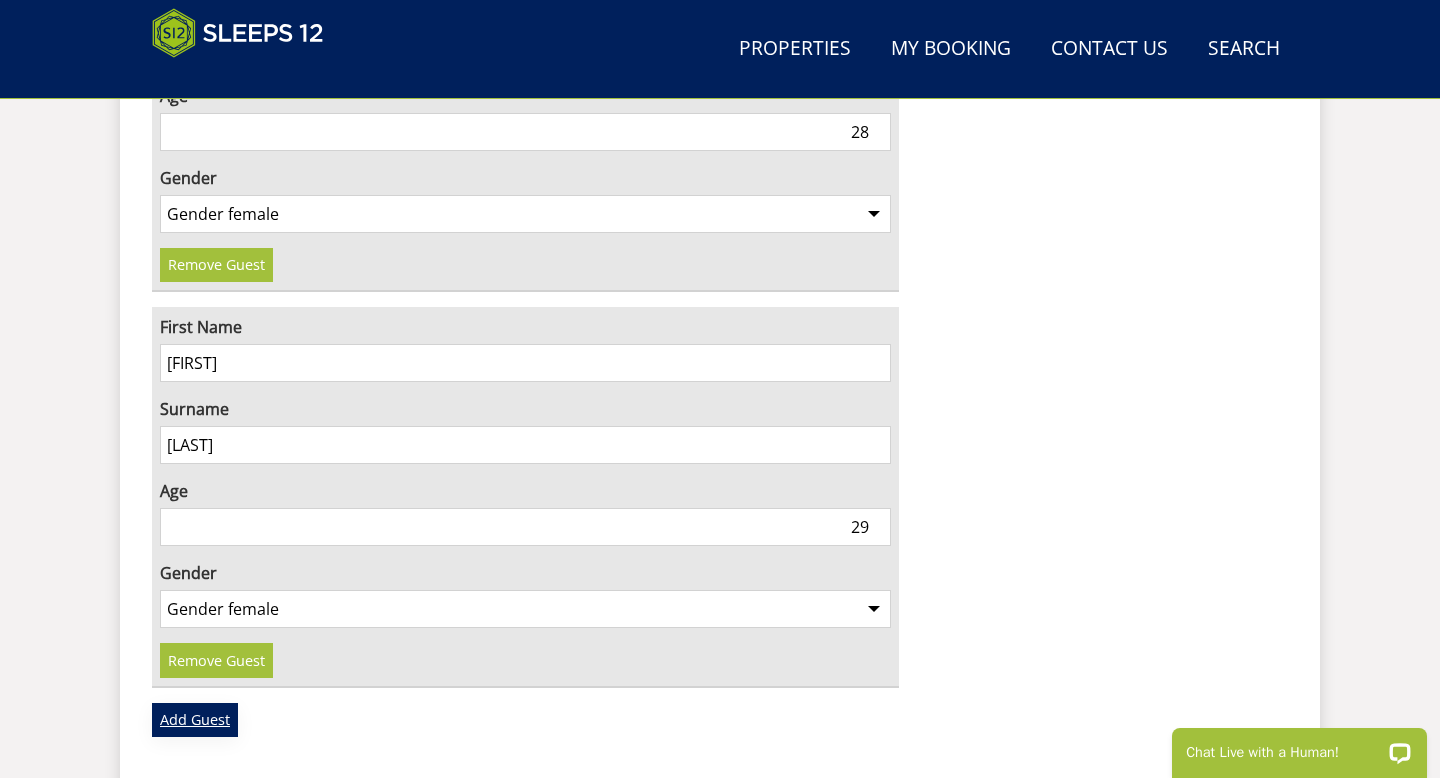 click on "Add Guest" at bounding box center [195, 720] 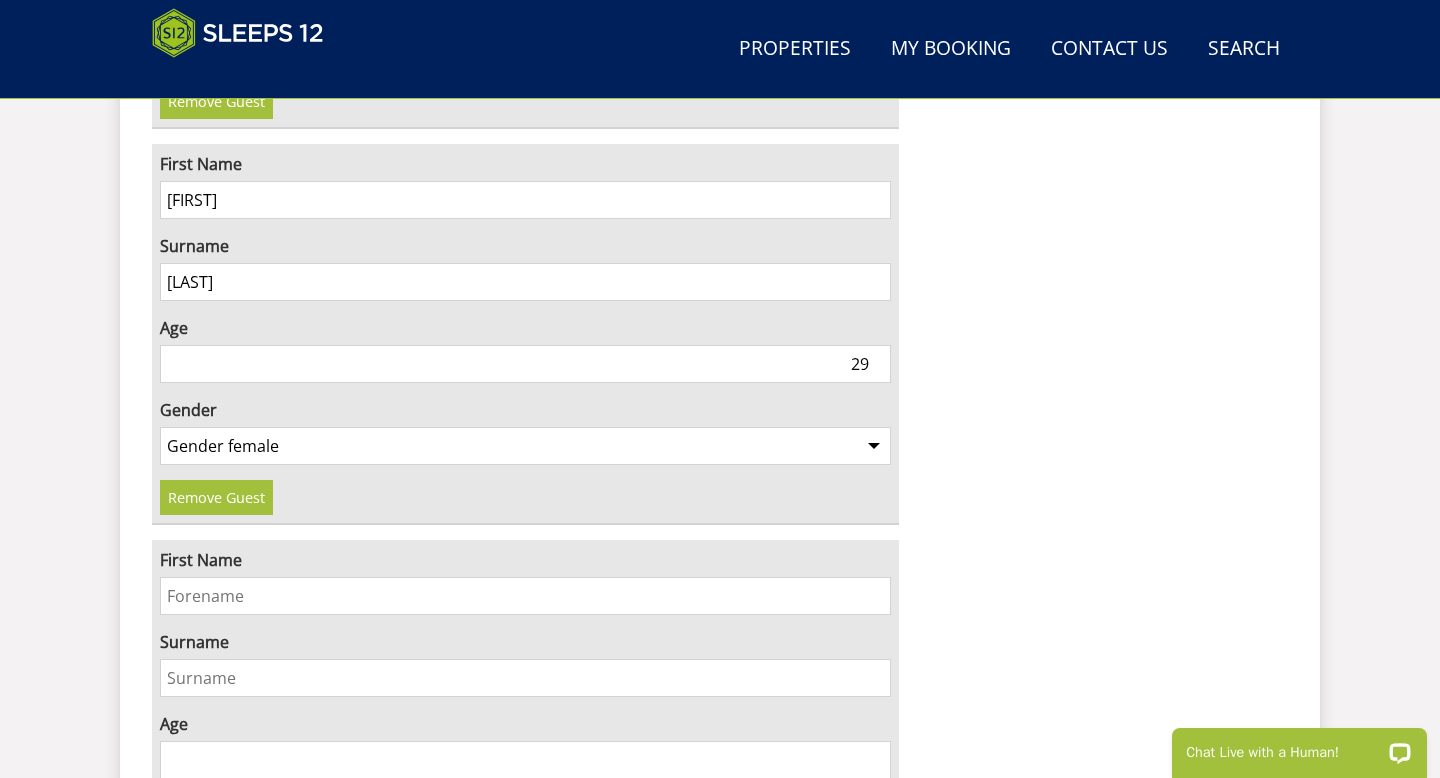 scroll, scrollTop: 5445, scrollLeft: 0, axis: vertical 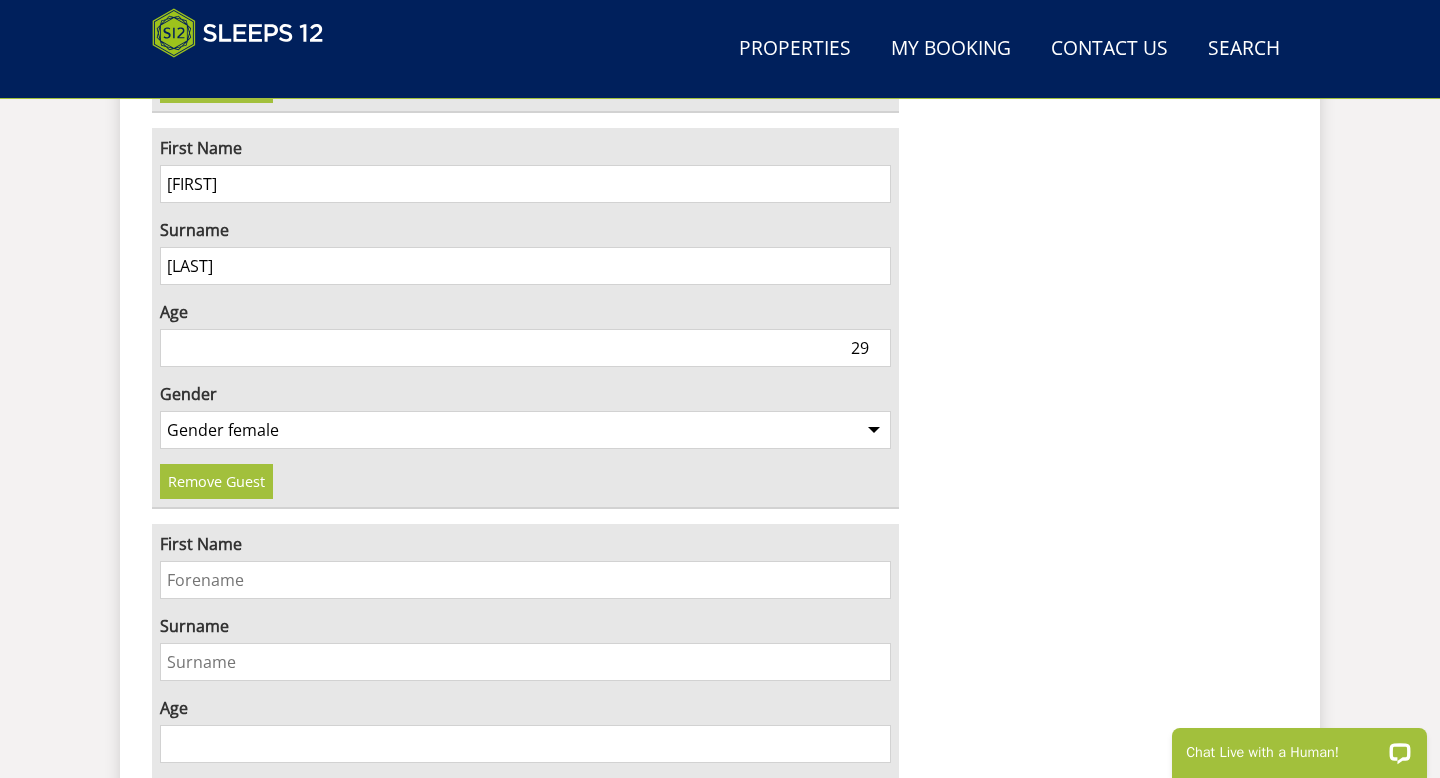 click on "First Name" at bounding box center [525, 580] 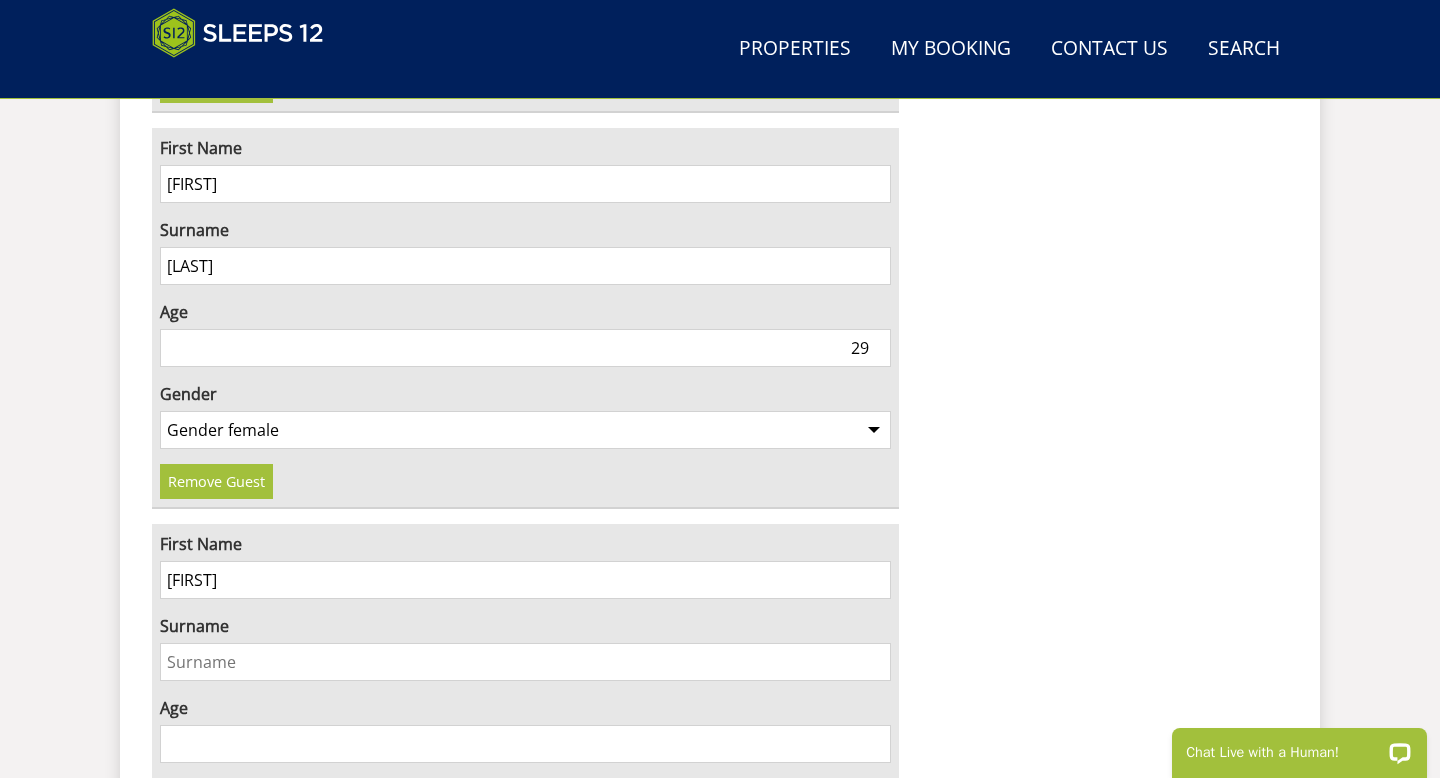 type on "Joseph" 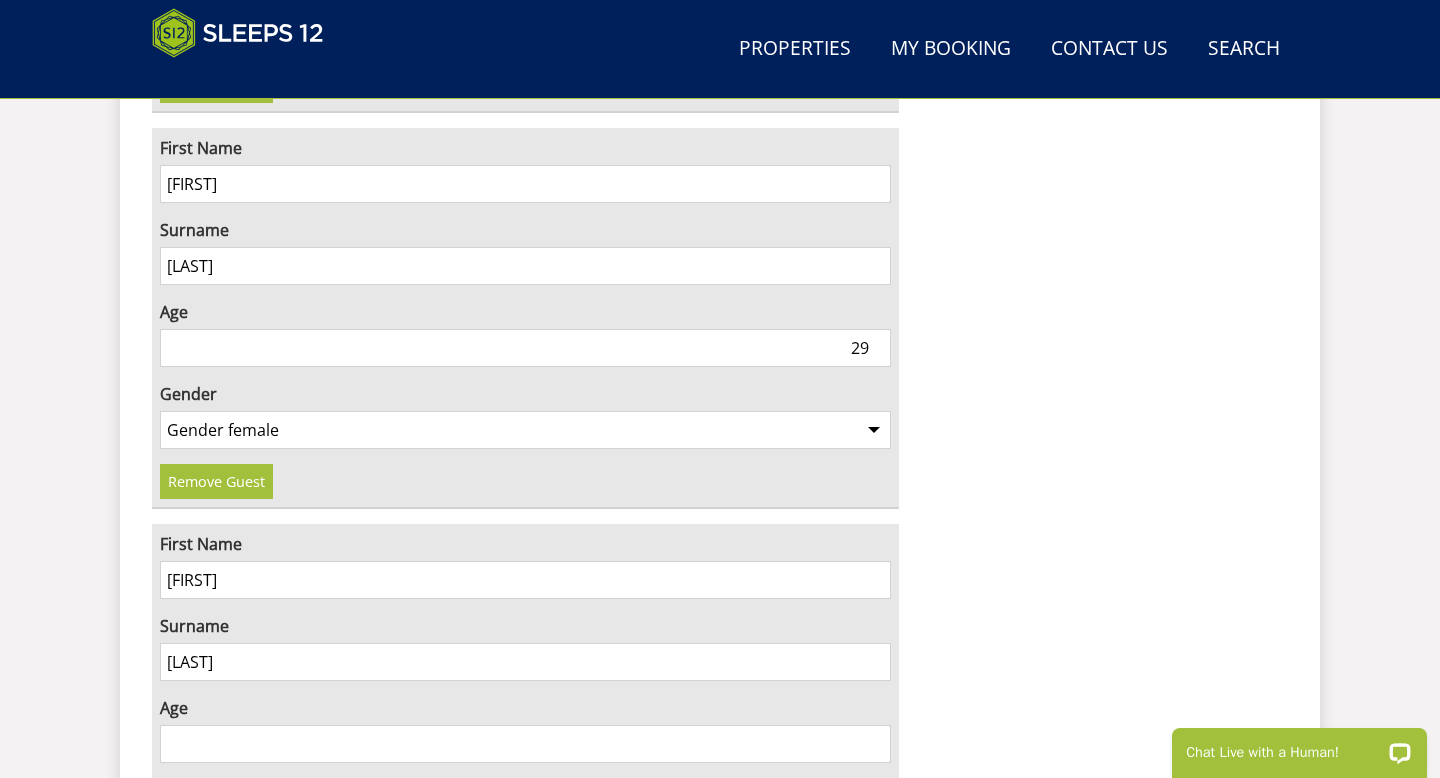 type on "Bunt" 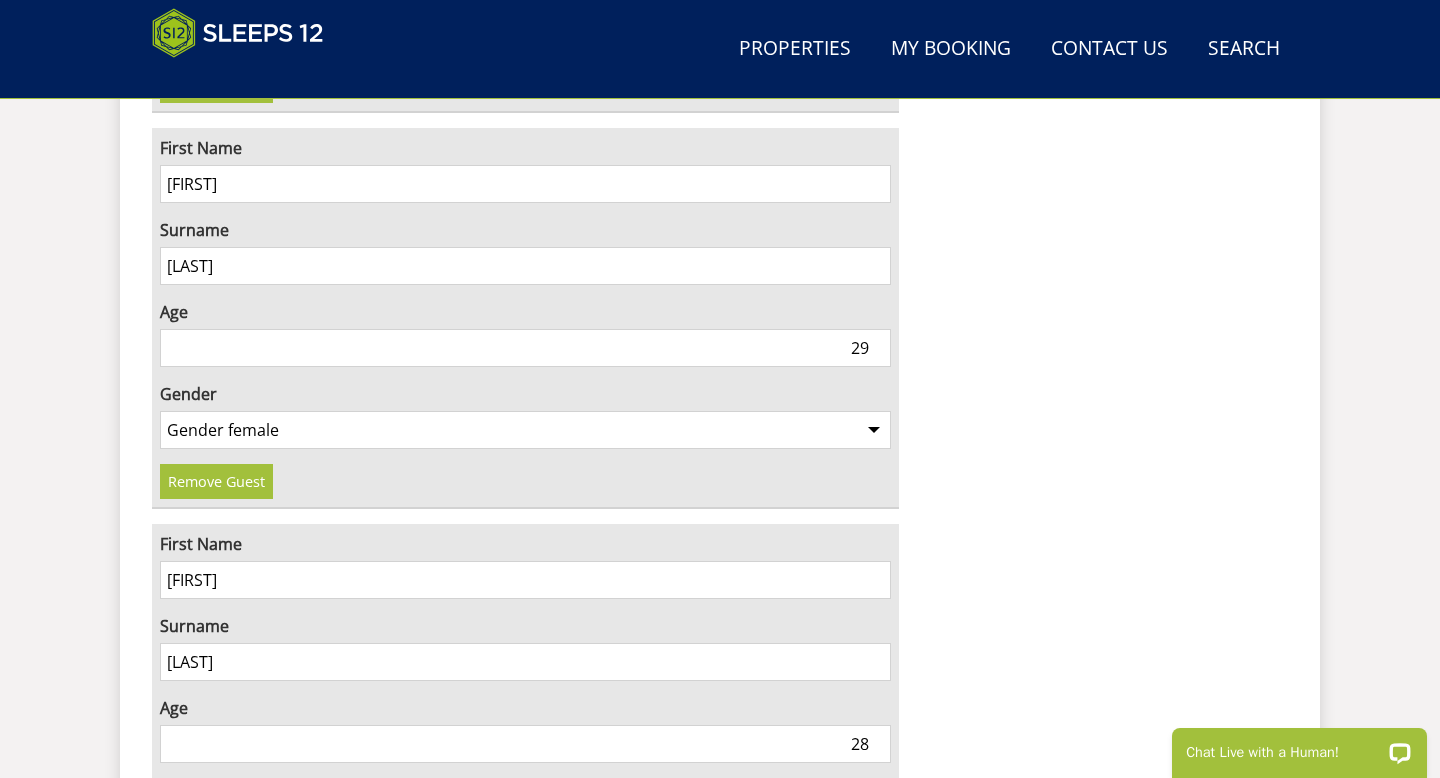 type on "28" 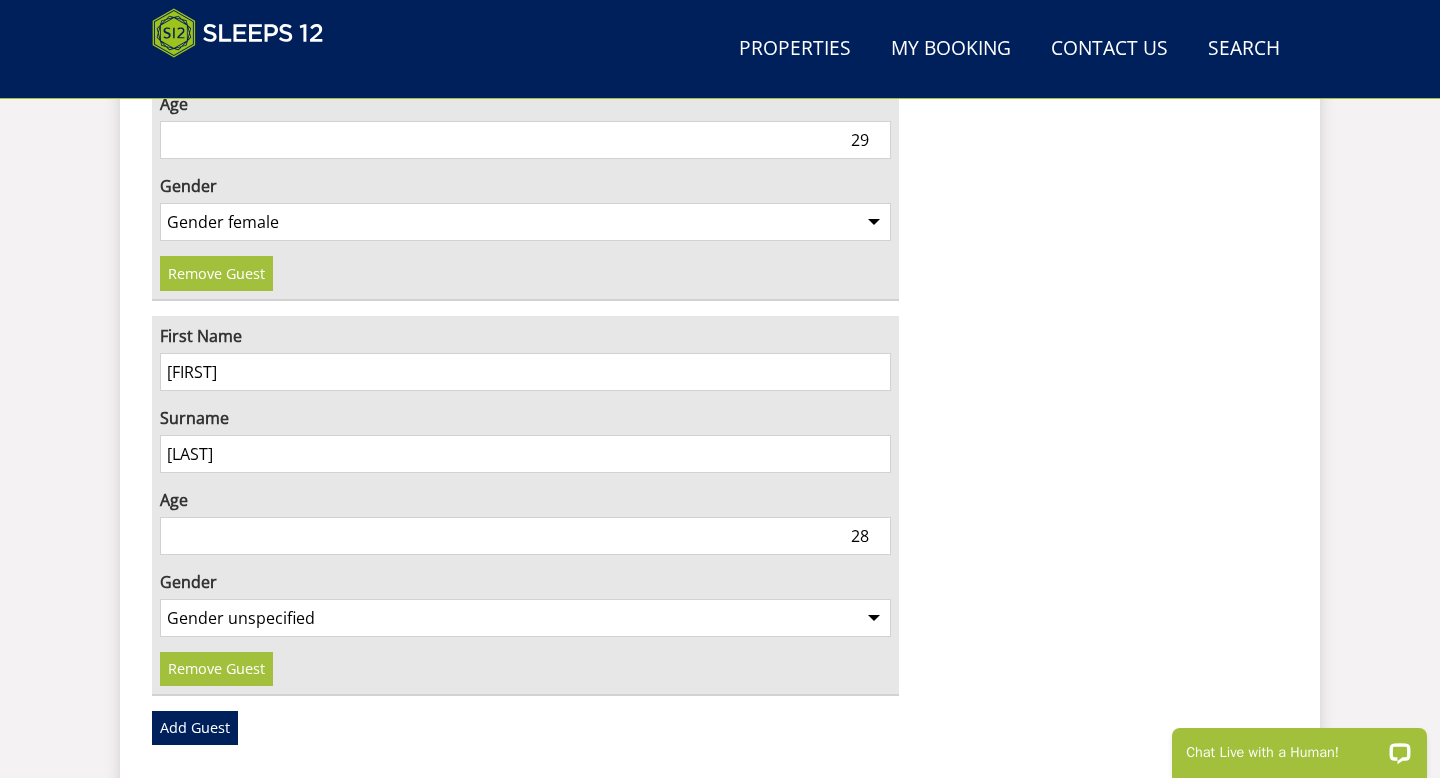 scroll, scrollTop: 5652, scrollLeft: 0, axis: vertical 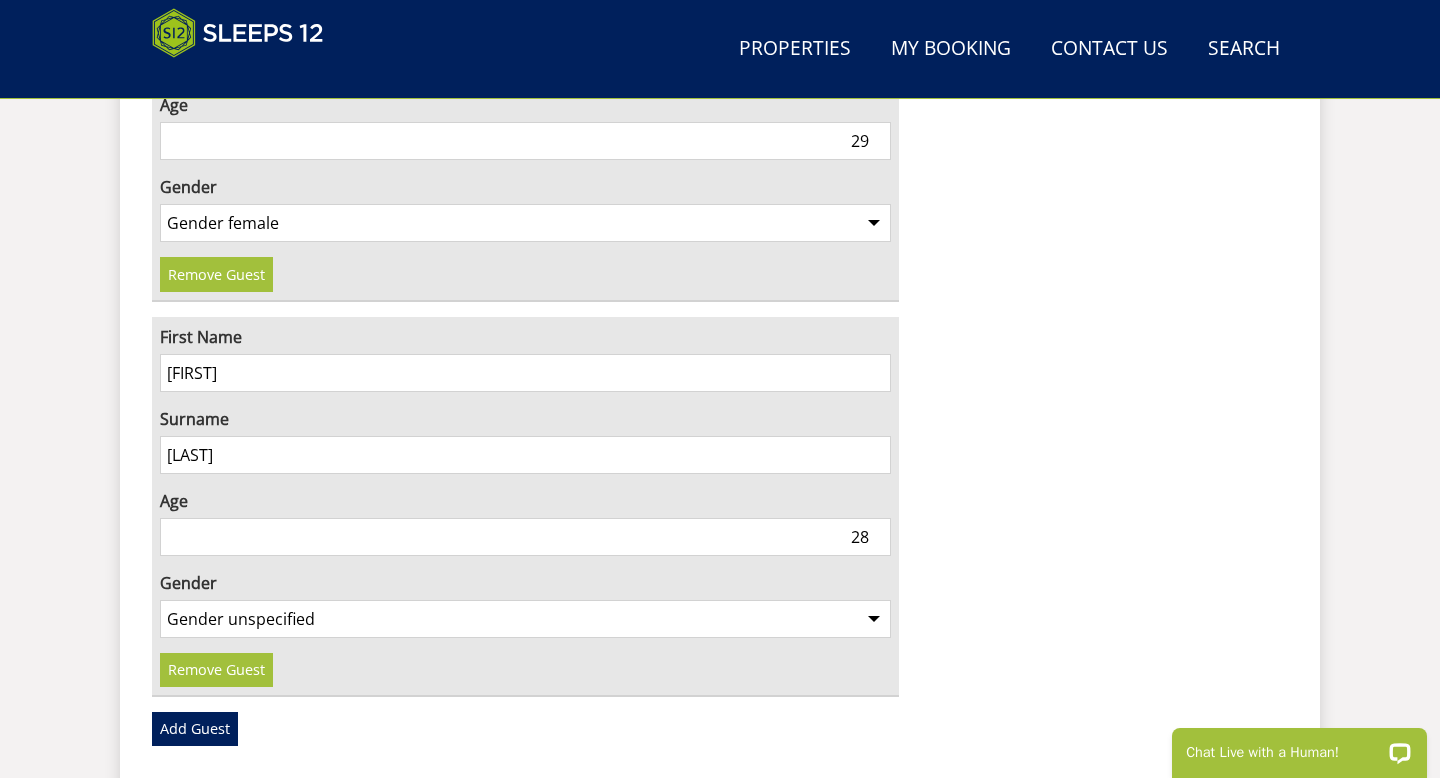 click on "Gender unspecified
Gender male
Gender female" at bounding box center [525, 619] 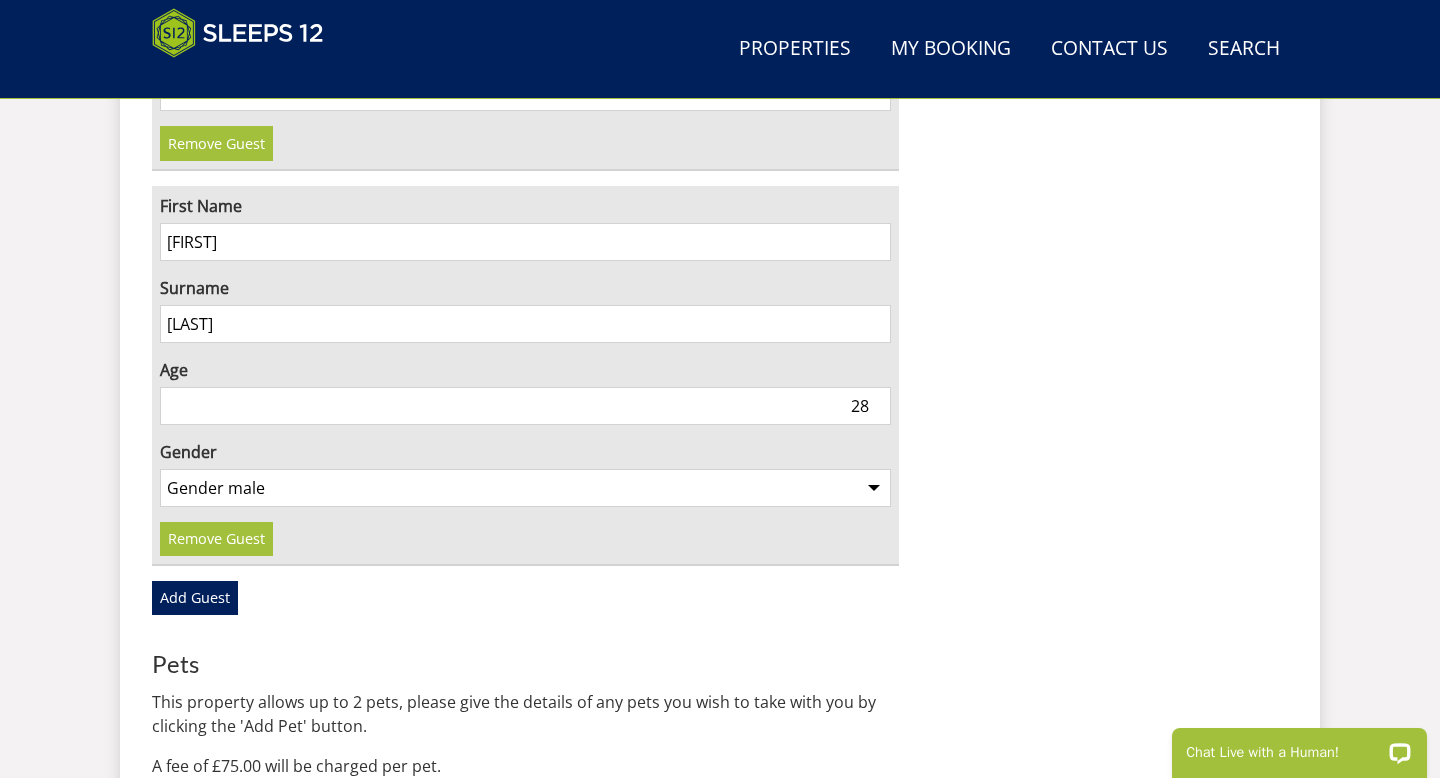 scroll, scrollTop: 5820, scrollLeft: 0, axis: vertical 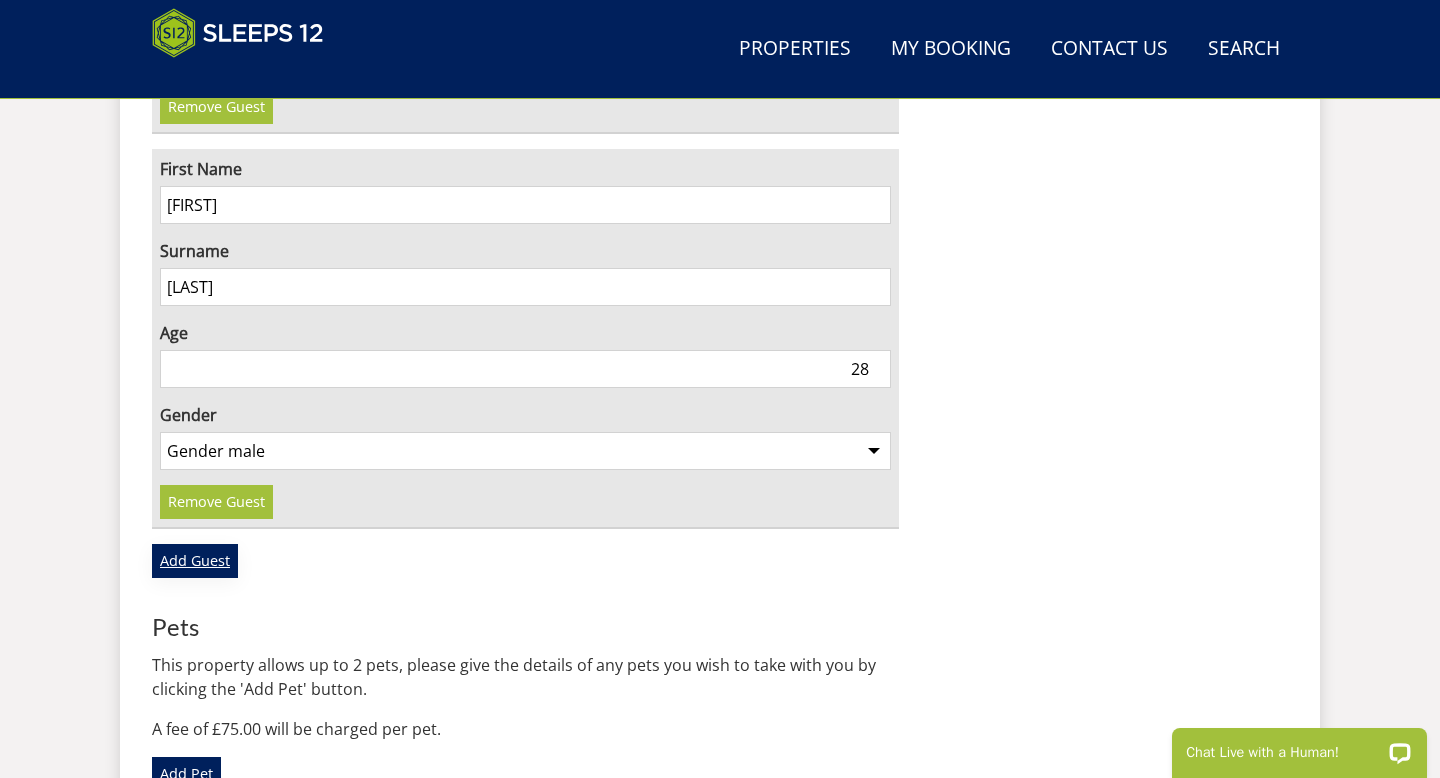 click on "Add Guest" at bounding box center [195, 561] 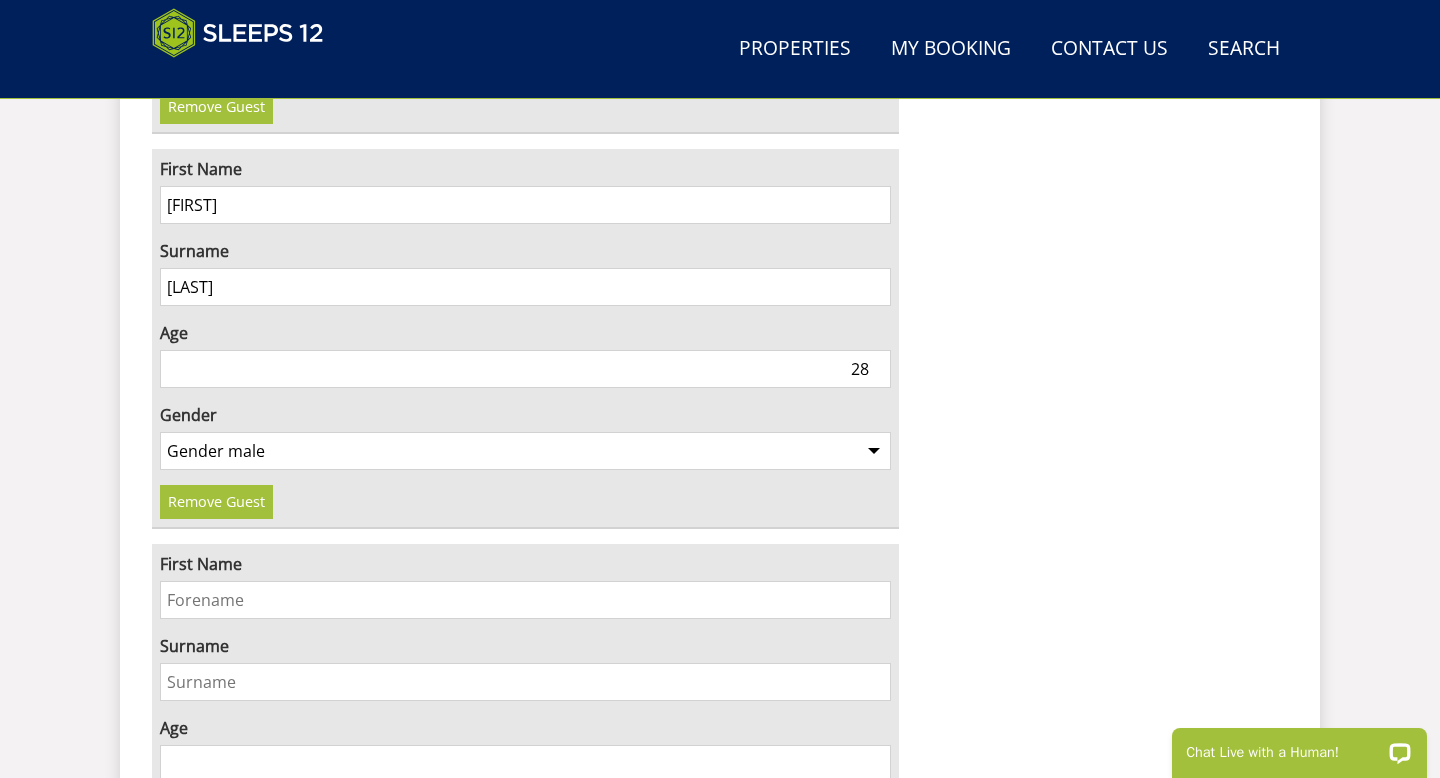 click on "First Name" at bounding box center (525, 600) 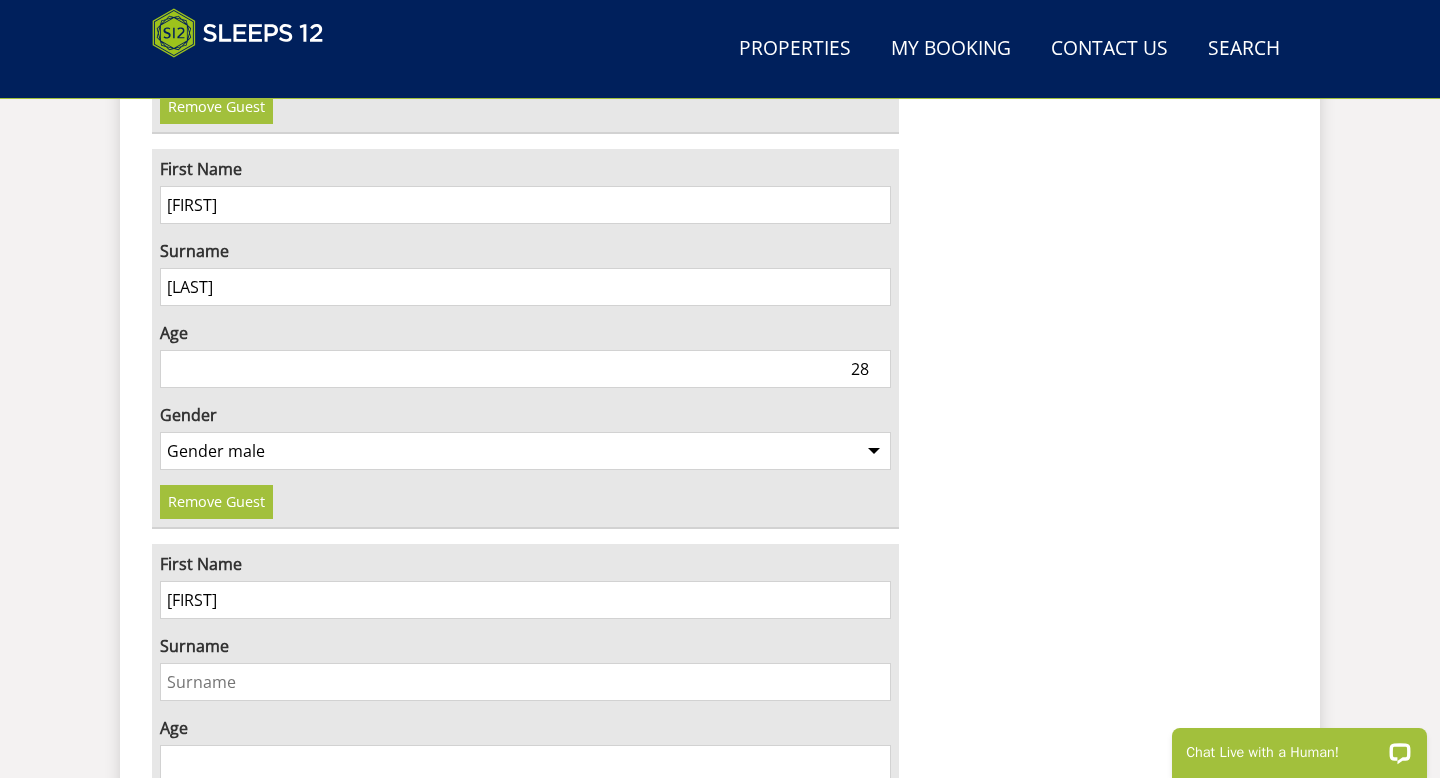 type on "Eve" 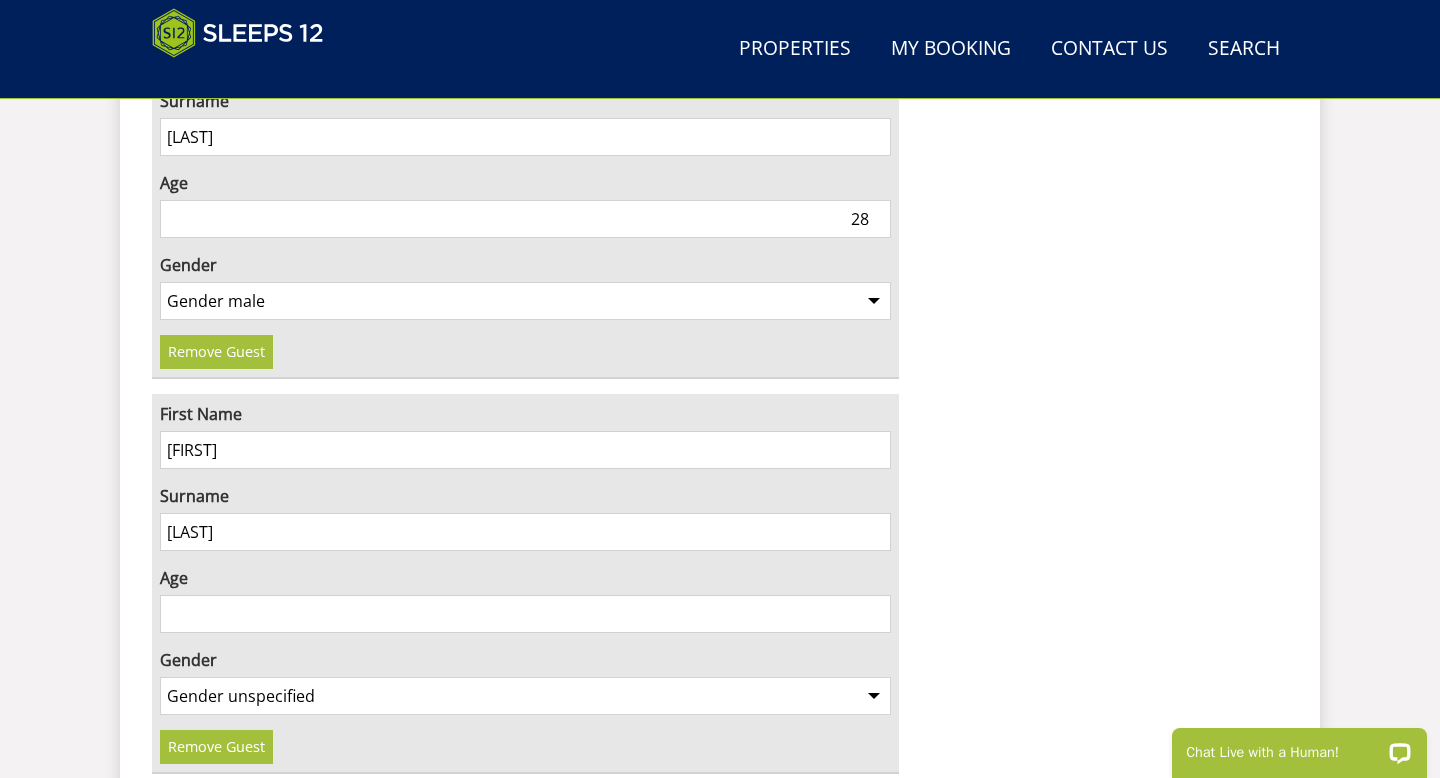 scroll, scrollTop: 5974, scrollLeft: 0, axis: vertical 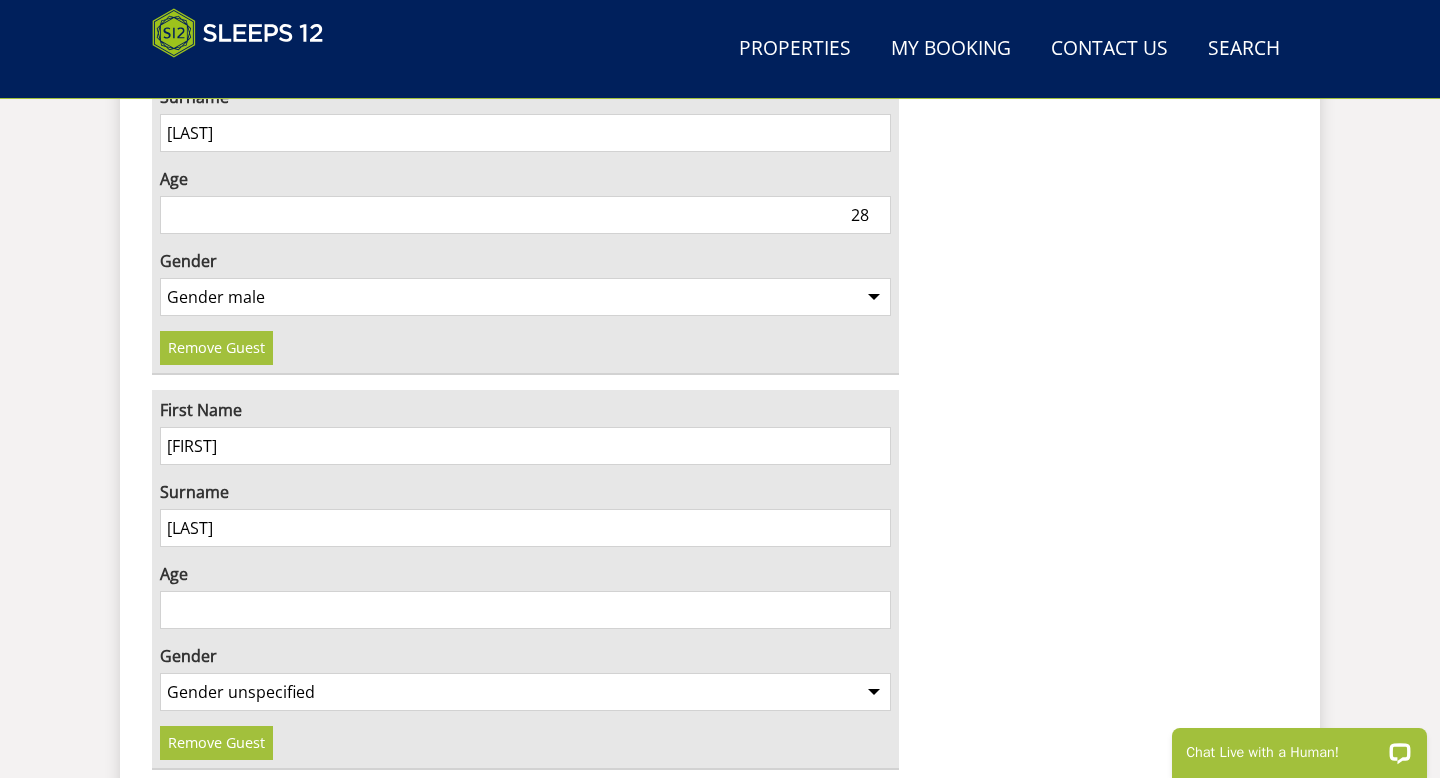 type on "Turner" 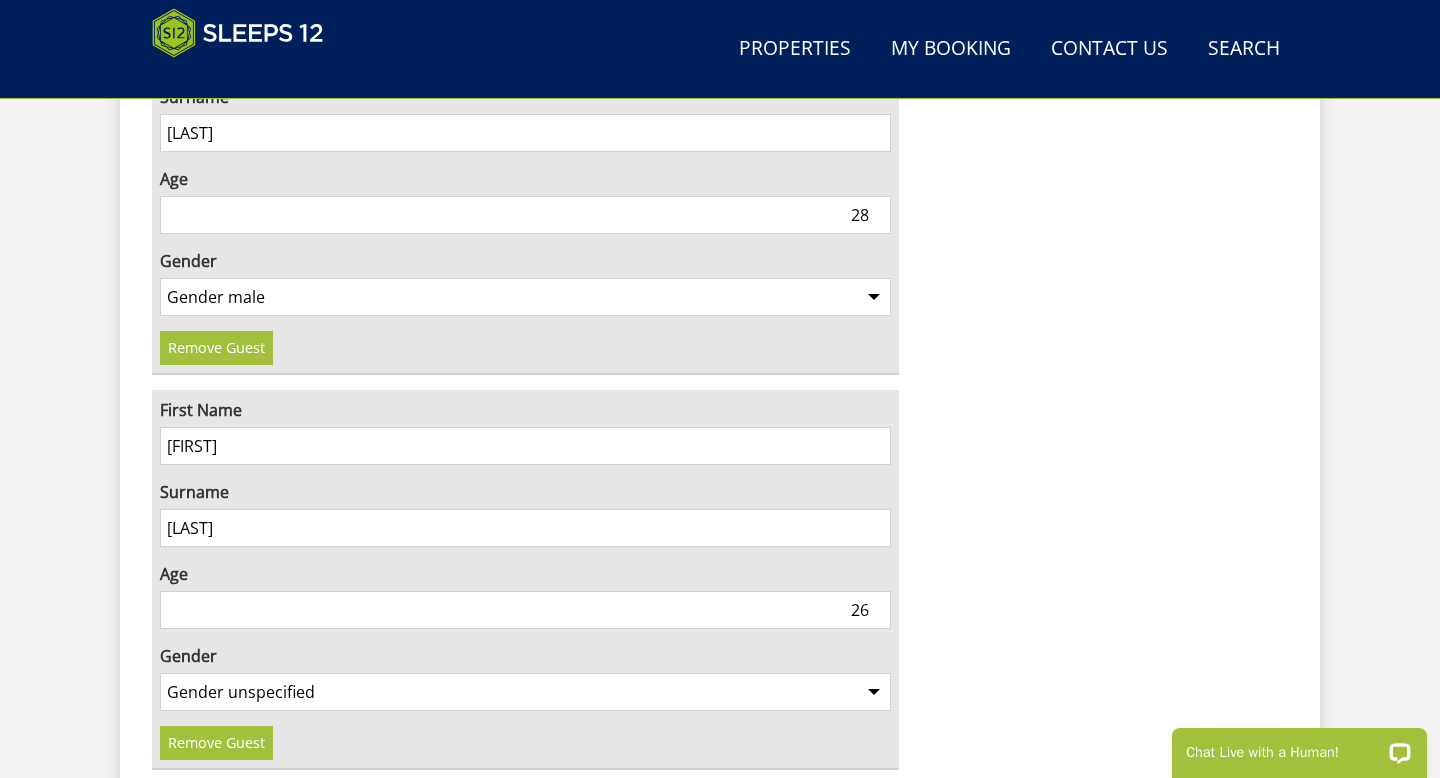 type on "26" 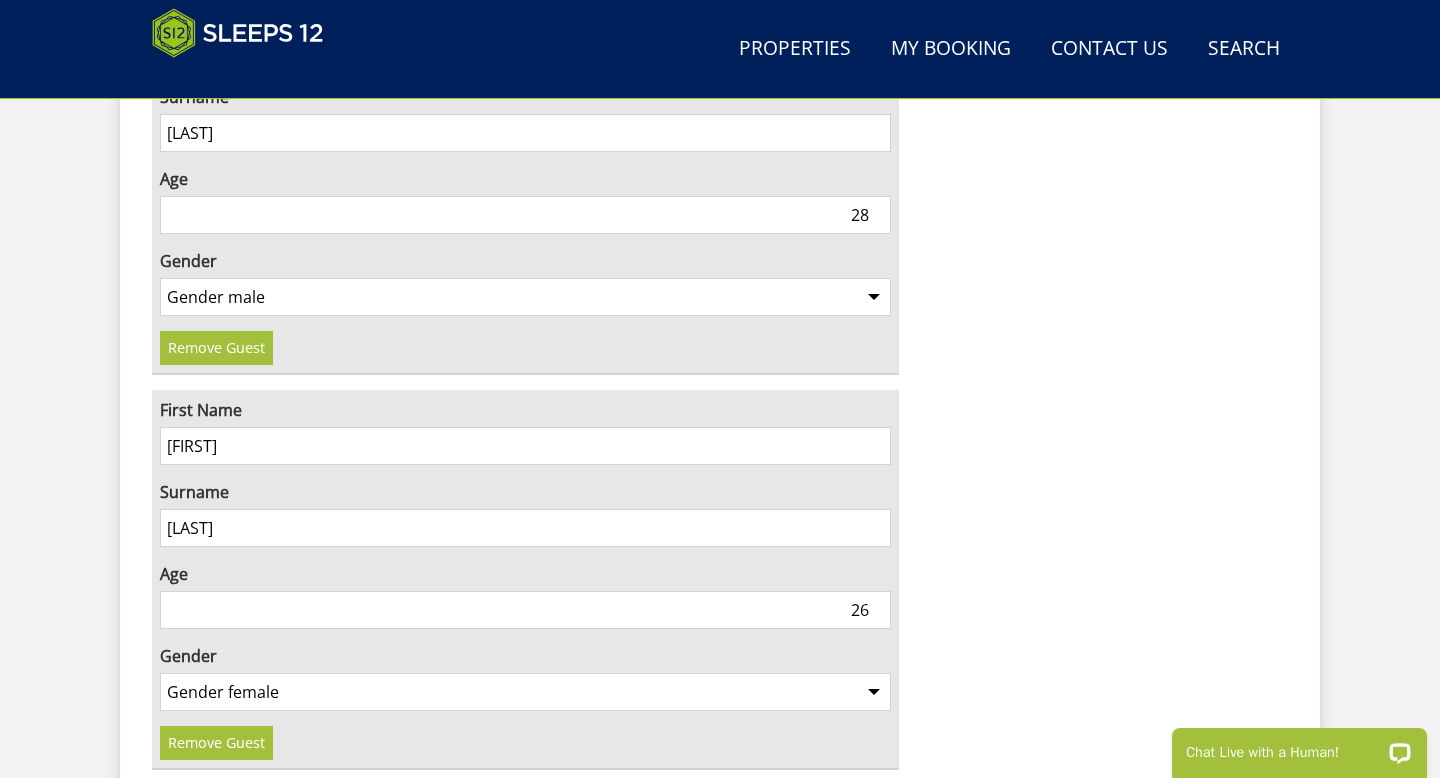 click on "Search
Menu
Properties
My Booking
Contact Us  01823 212973
Search  Check Availability
Guests
1
2
3
4
5
6
7
8
9
10
11
12
13
14
15
16
17
18
19
20
21
22
23
24
25
26
27
28
29
30
31
32
Date
04/08/2025
Search
Welcome!  You've been sent to us by our partner  'BookingStays'" at bounding box center (720, -2398) 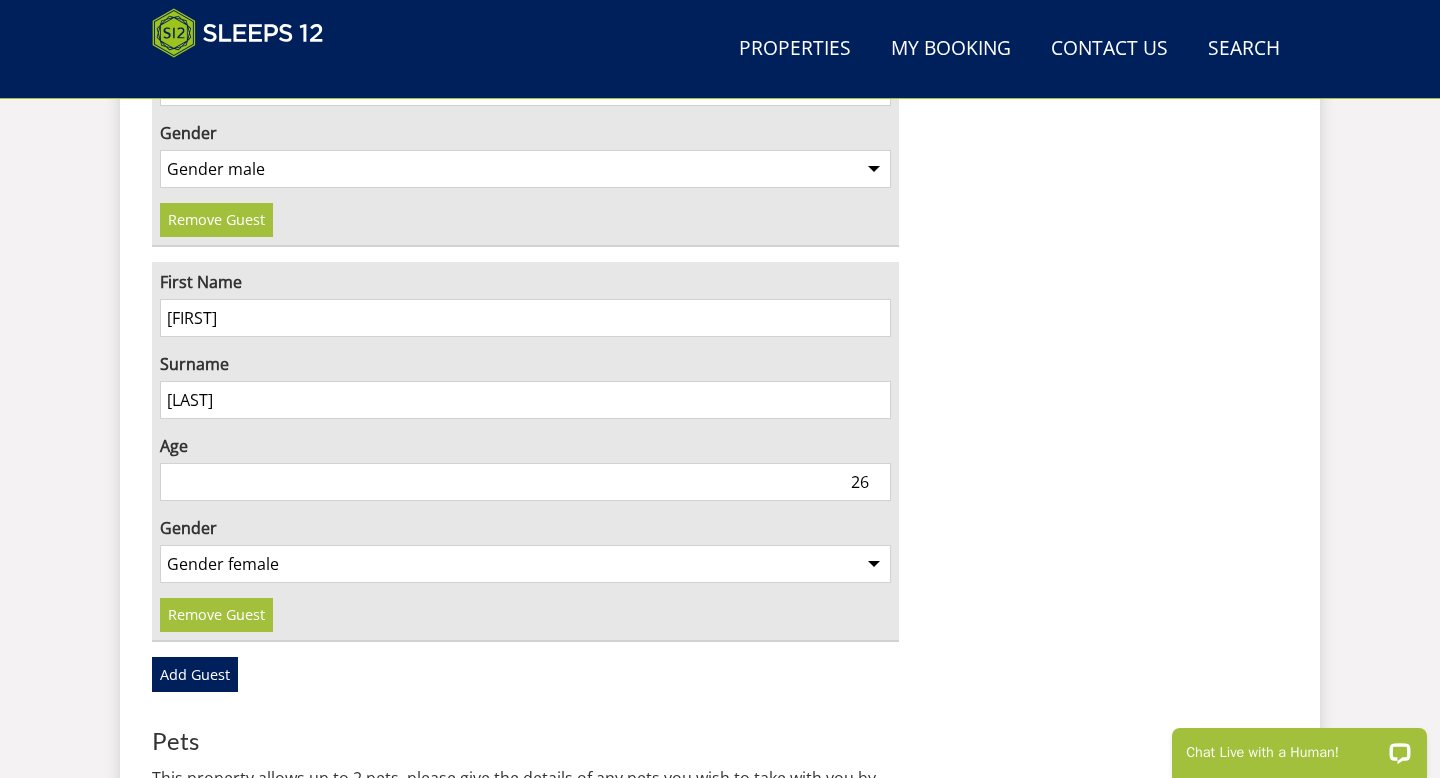 scroll, scrollTop: 6104, scrollLeft: 0, axis: vertical 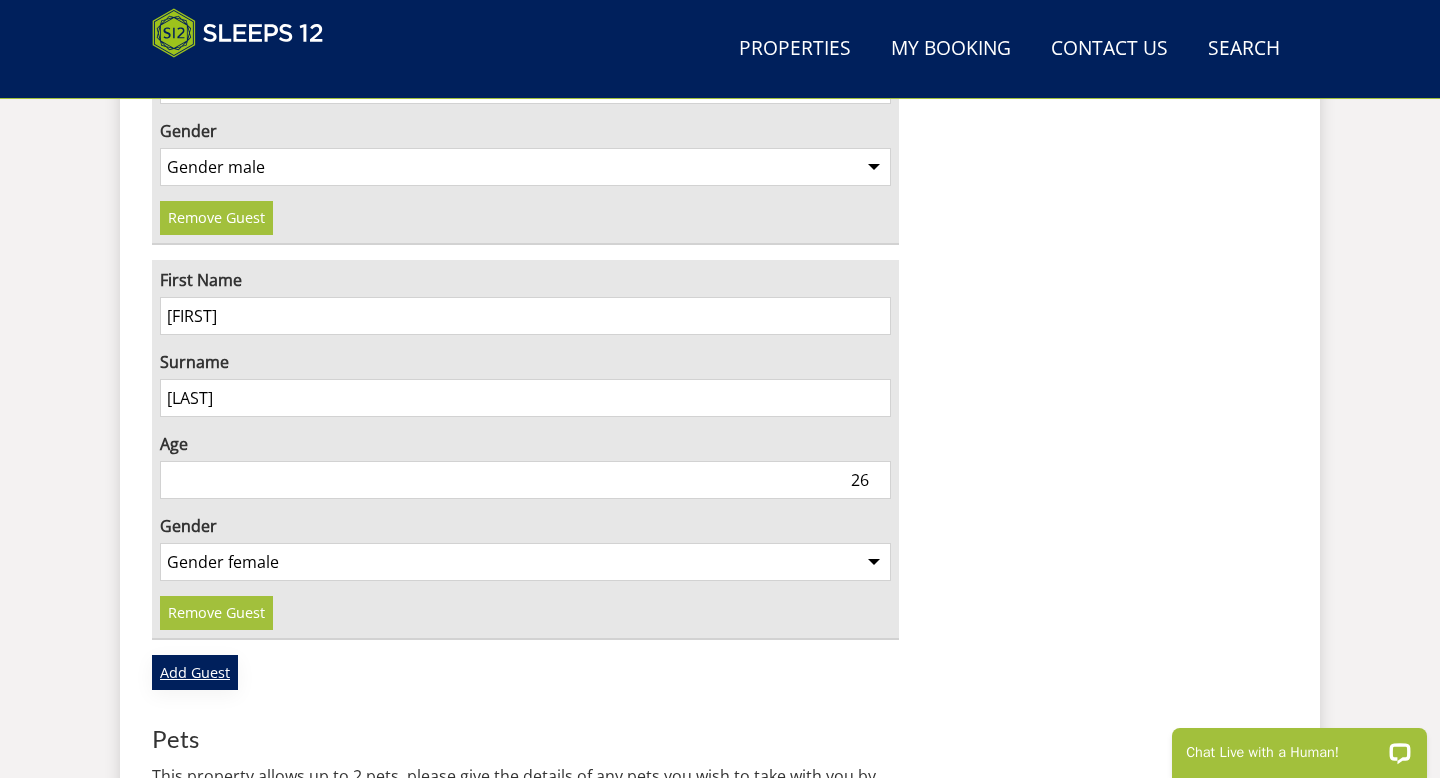 click on "Add Guest" at bounding box center [195, 672] 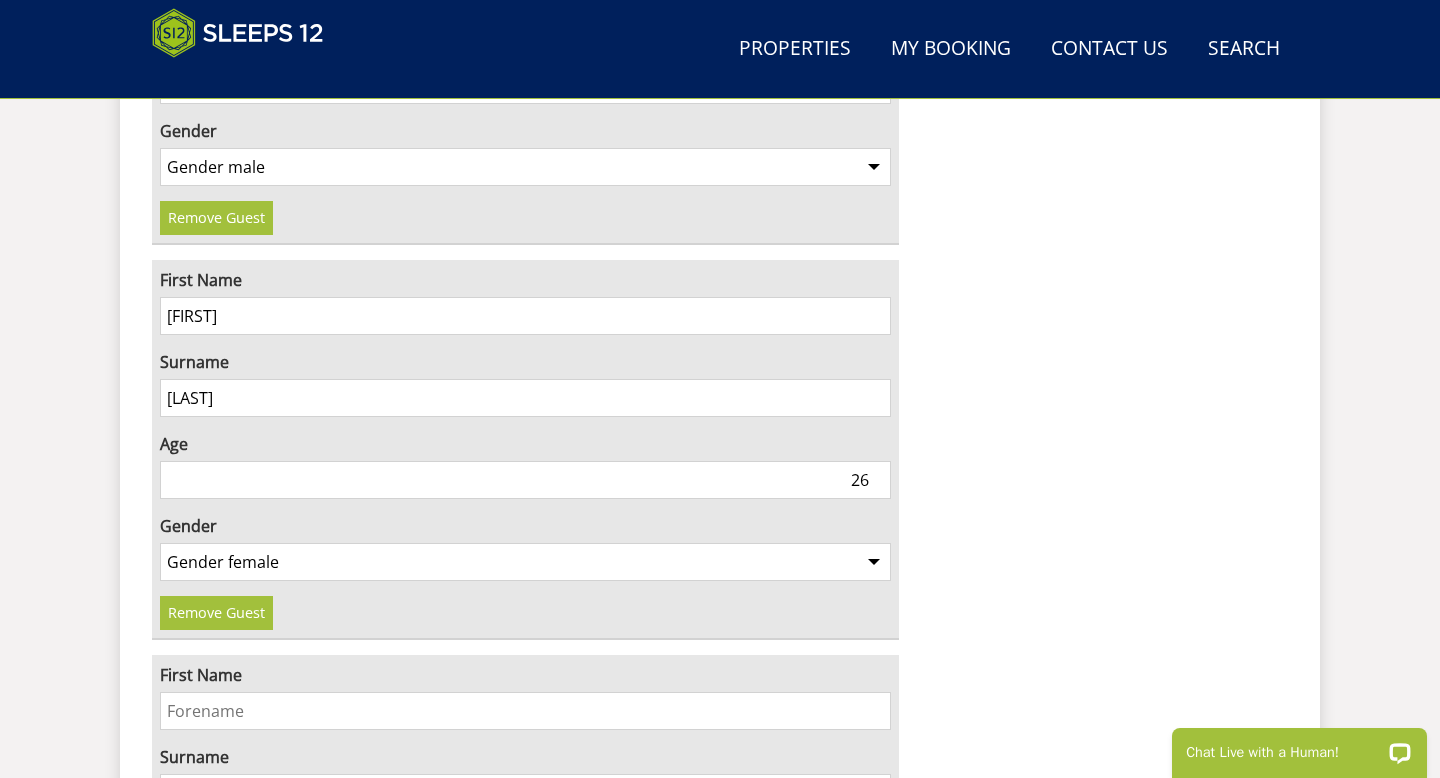 click on "First Name" at bounding box center [525, 711] 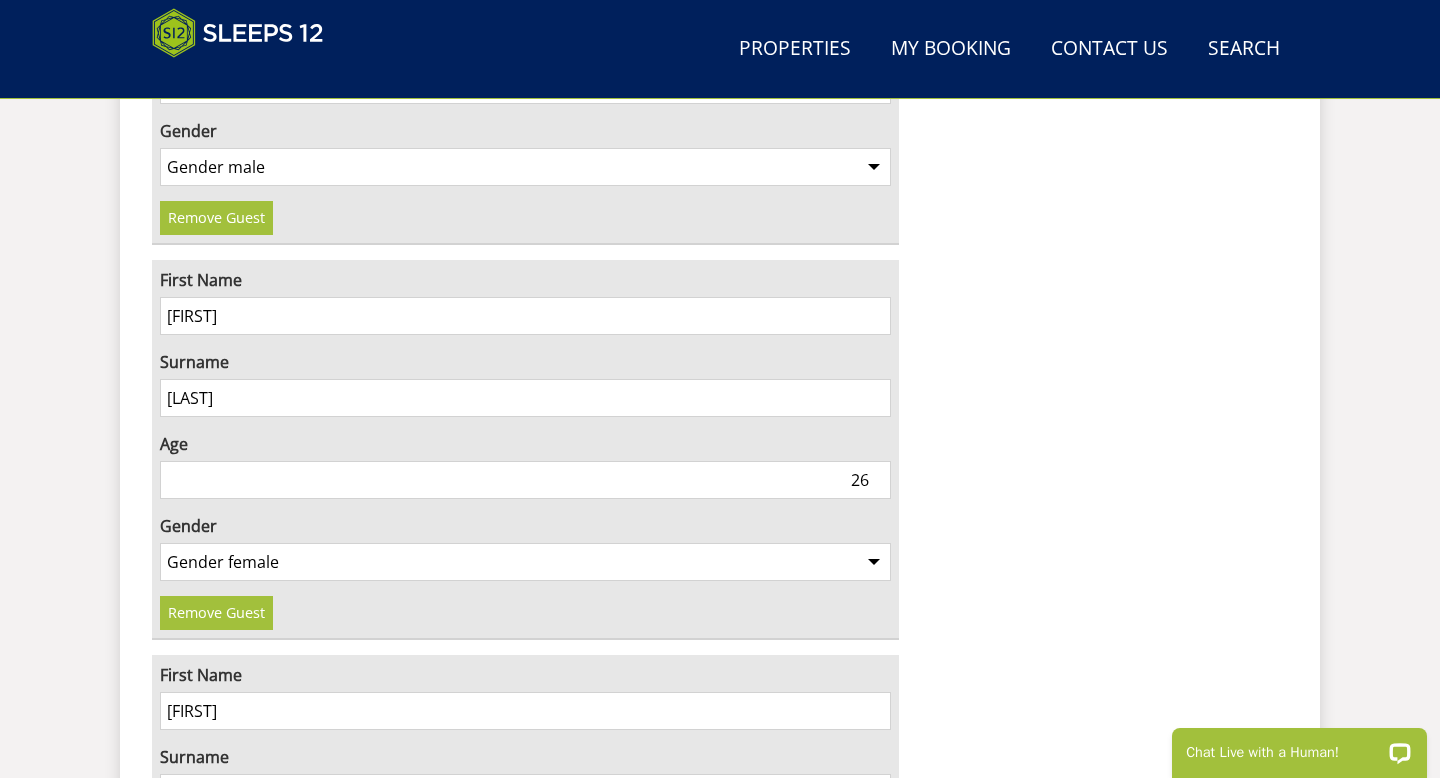 type on "Jasmin" 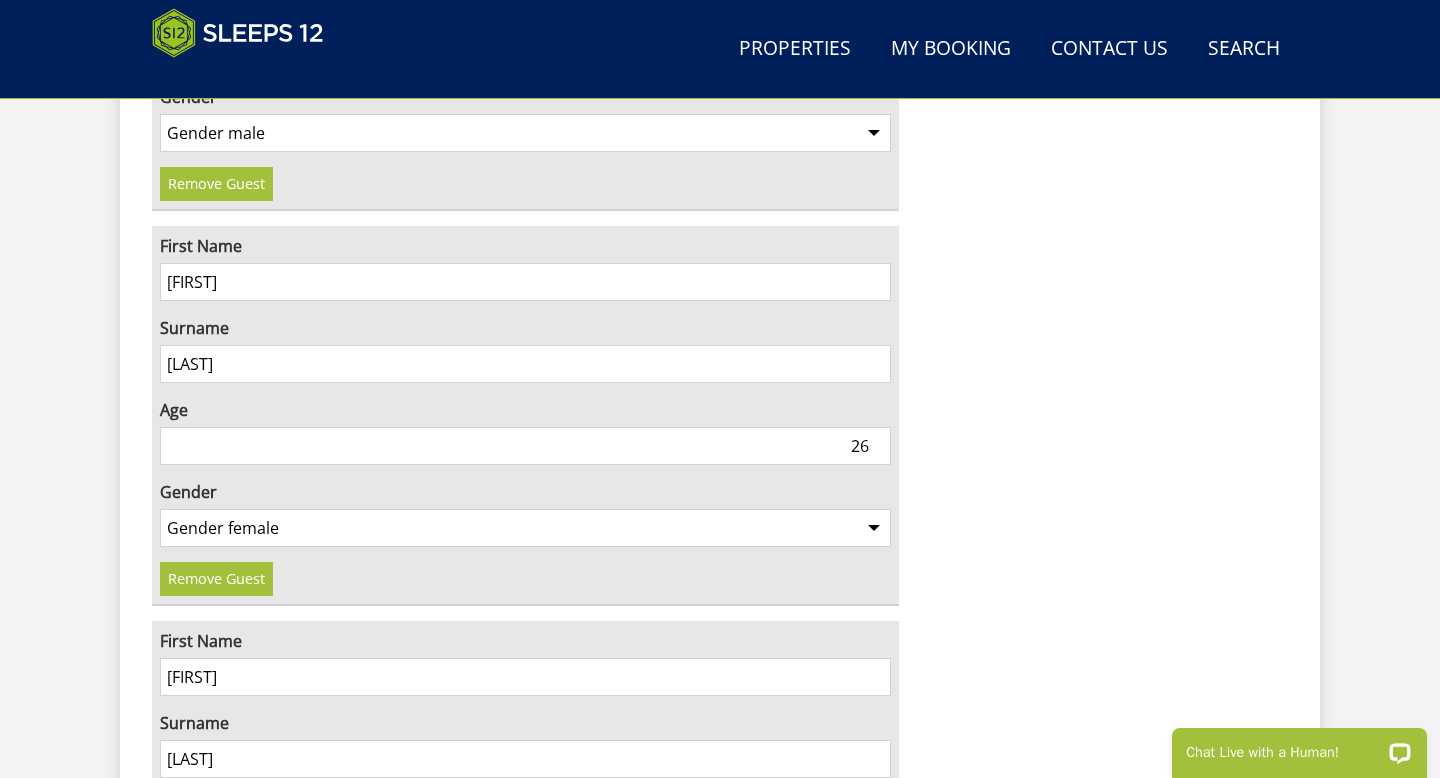 type on "Dennis" 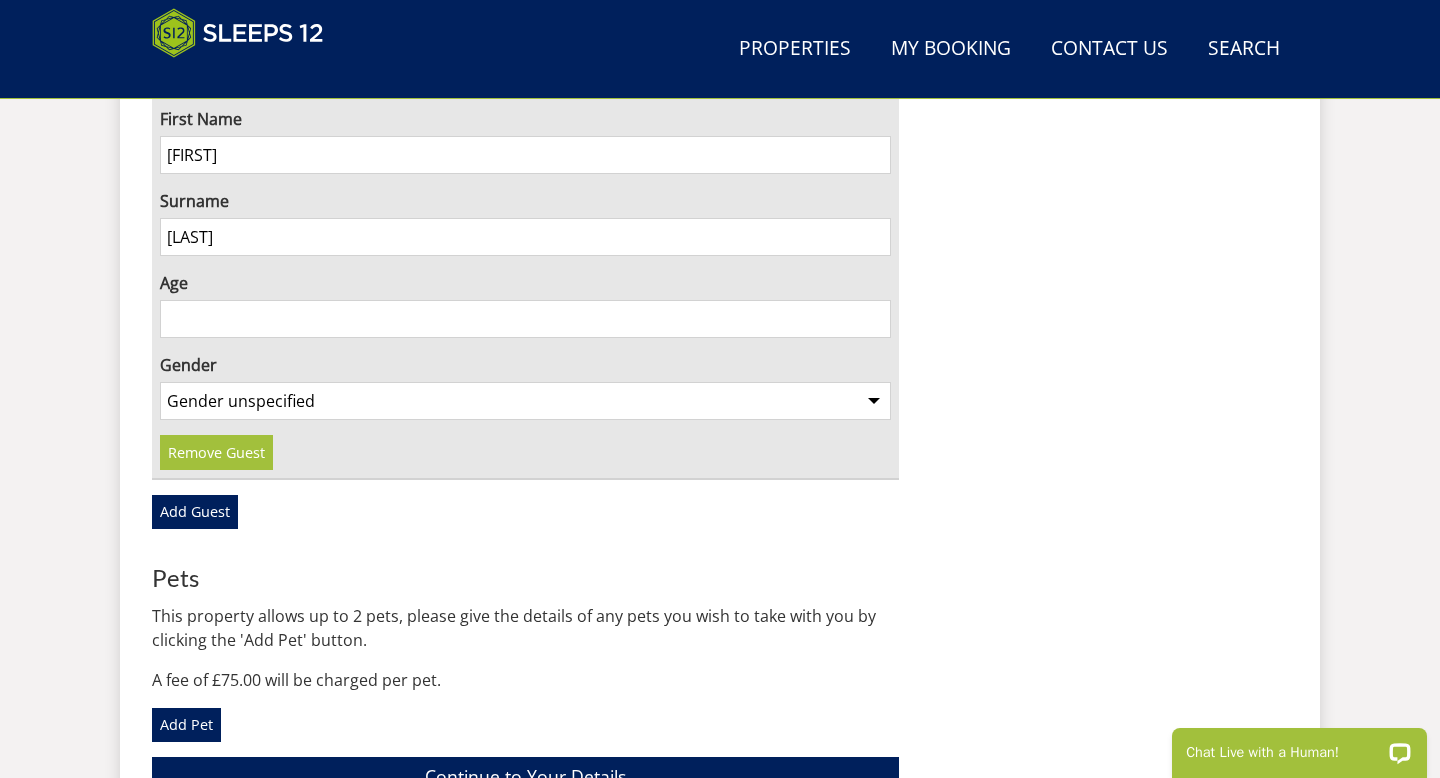 scroll, scrollTop: 6657, scrollLeft: 0, axis: vertical 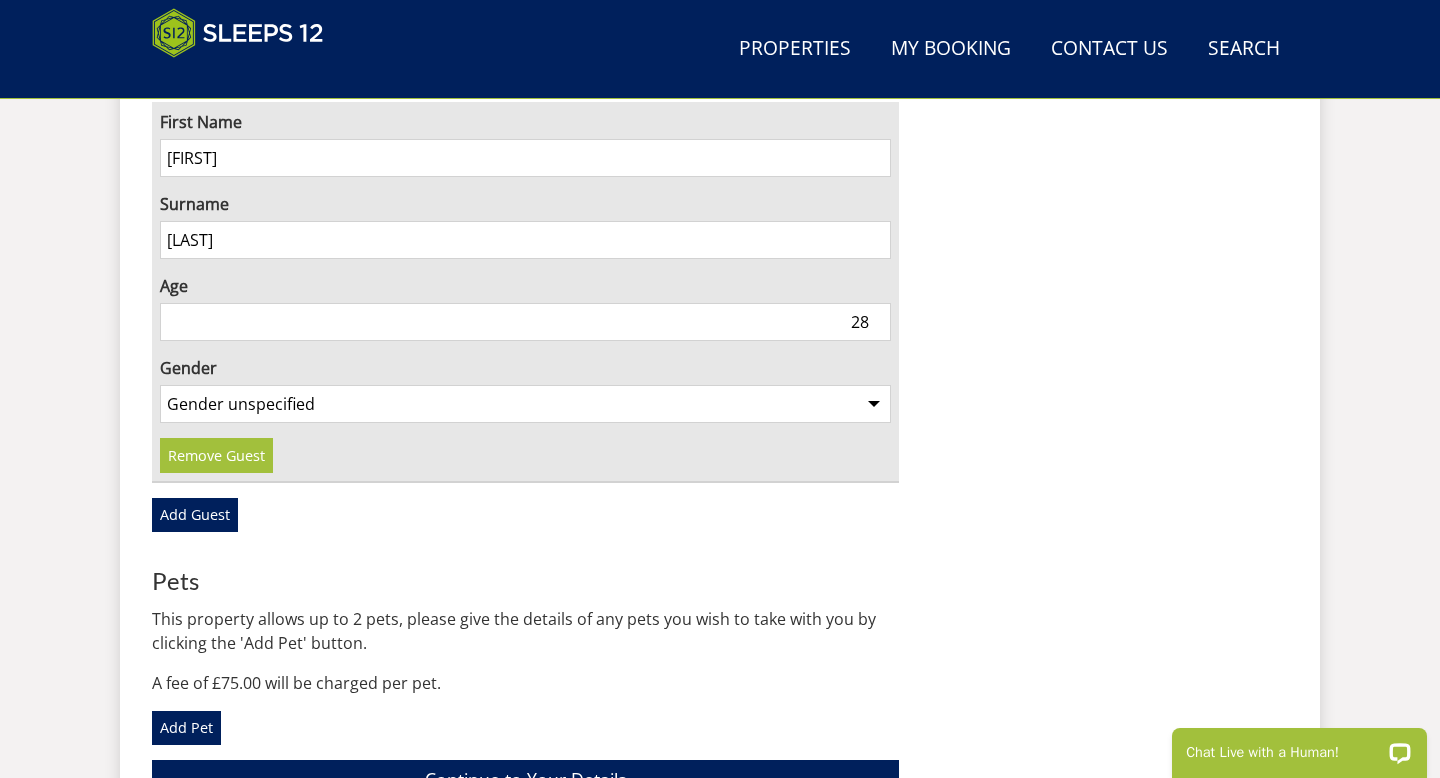 type on "28" 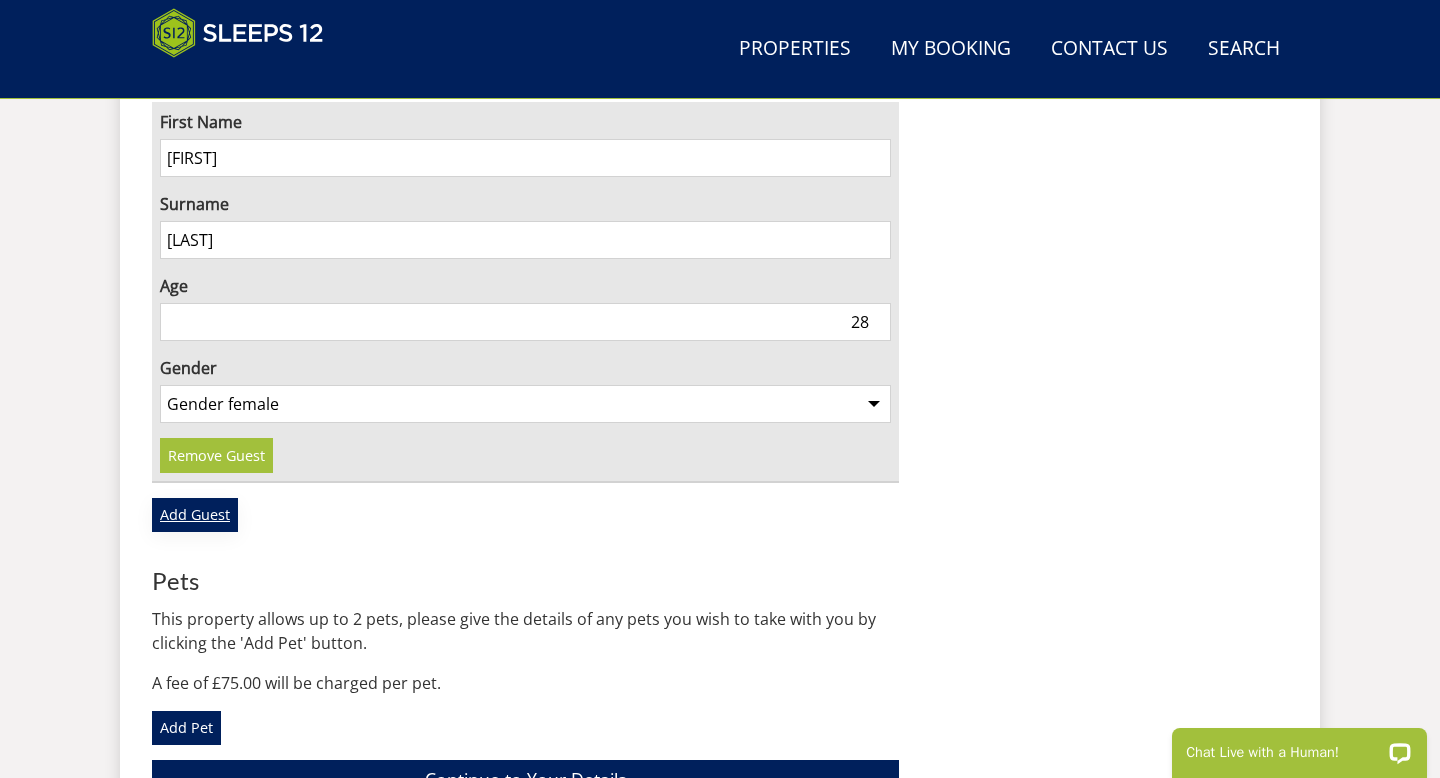 click on "Add Guest" at bounding box center (195, 515) 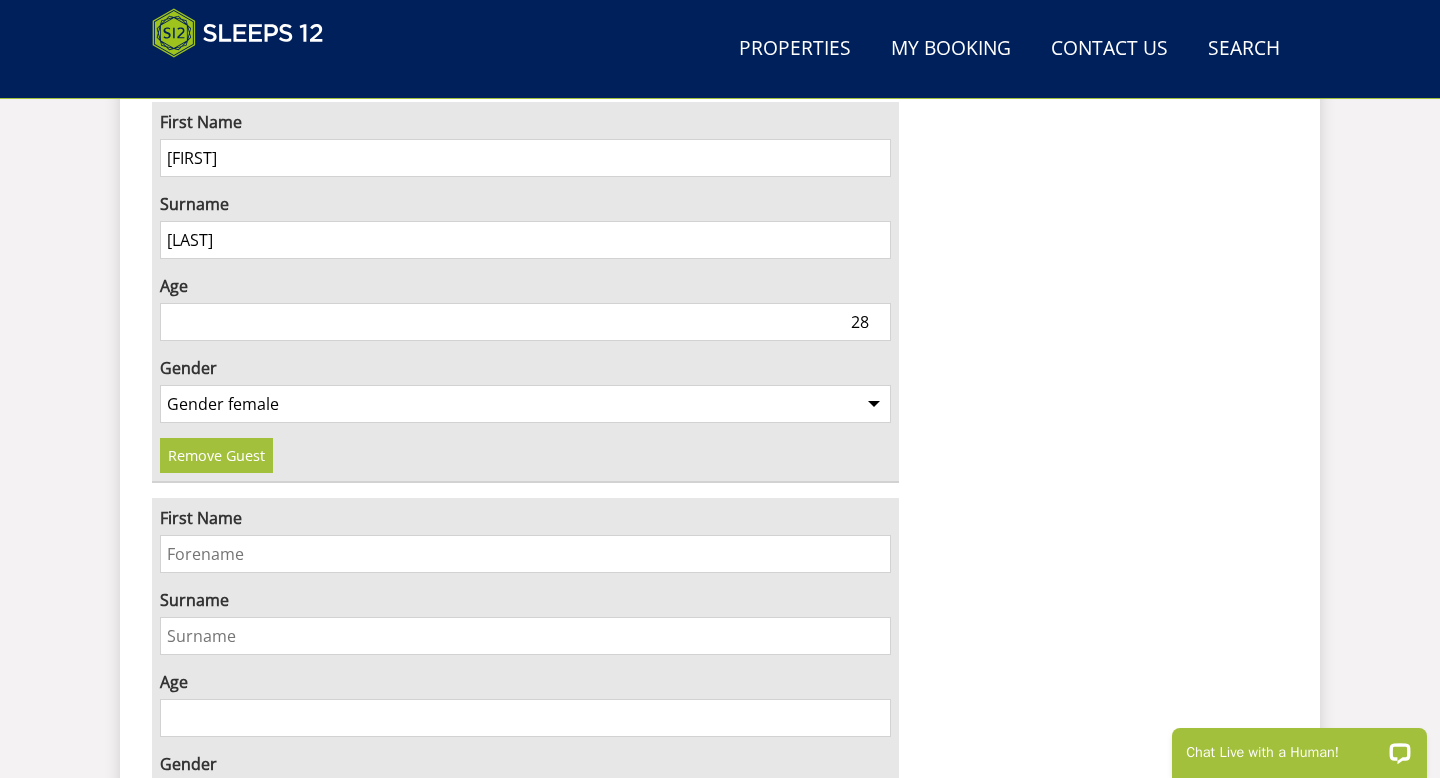 click on "First Name" at bounding box center [525, 554] 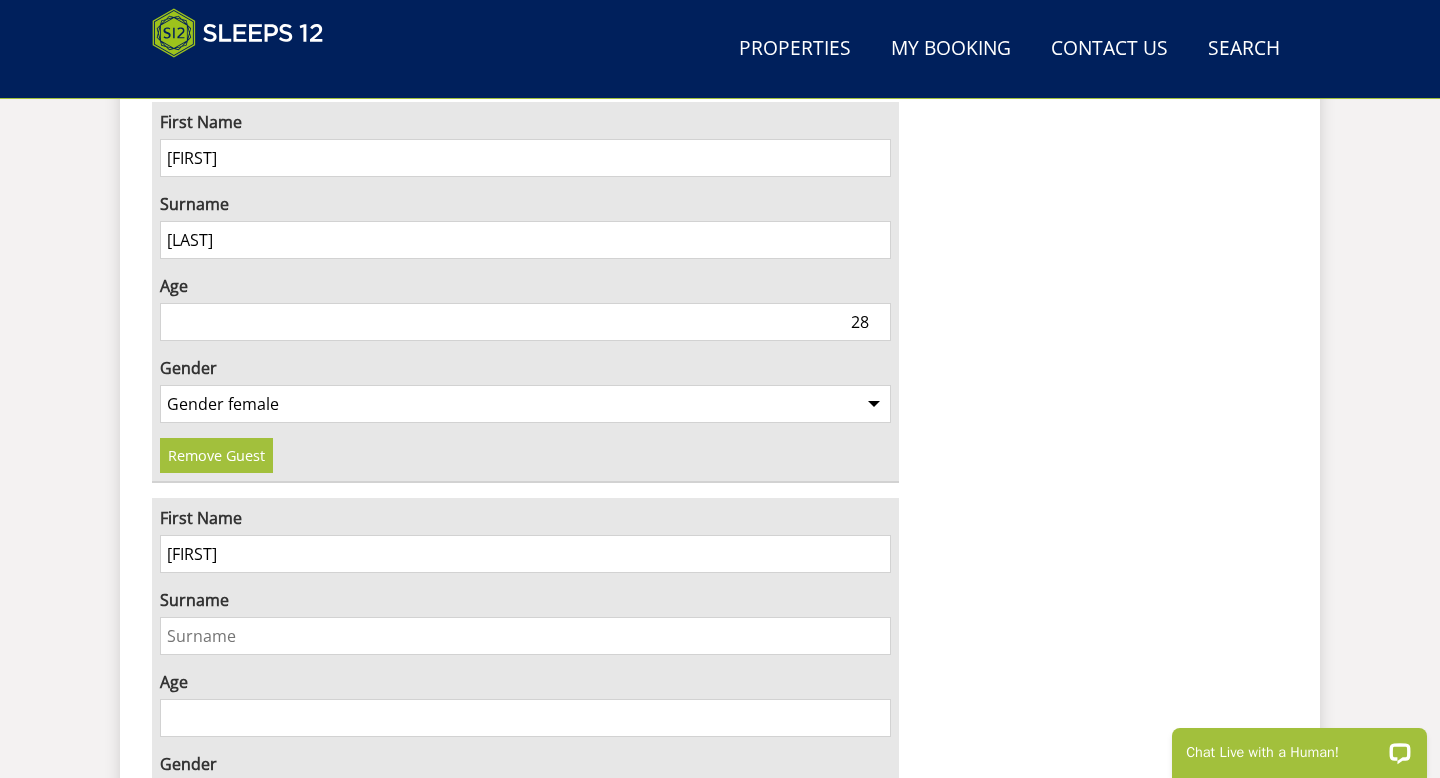 type on "Liam" 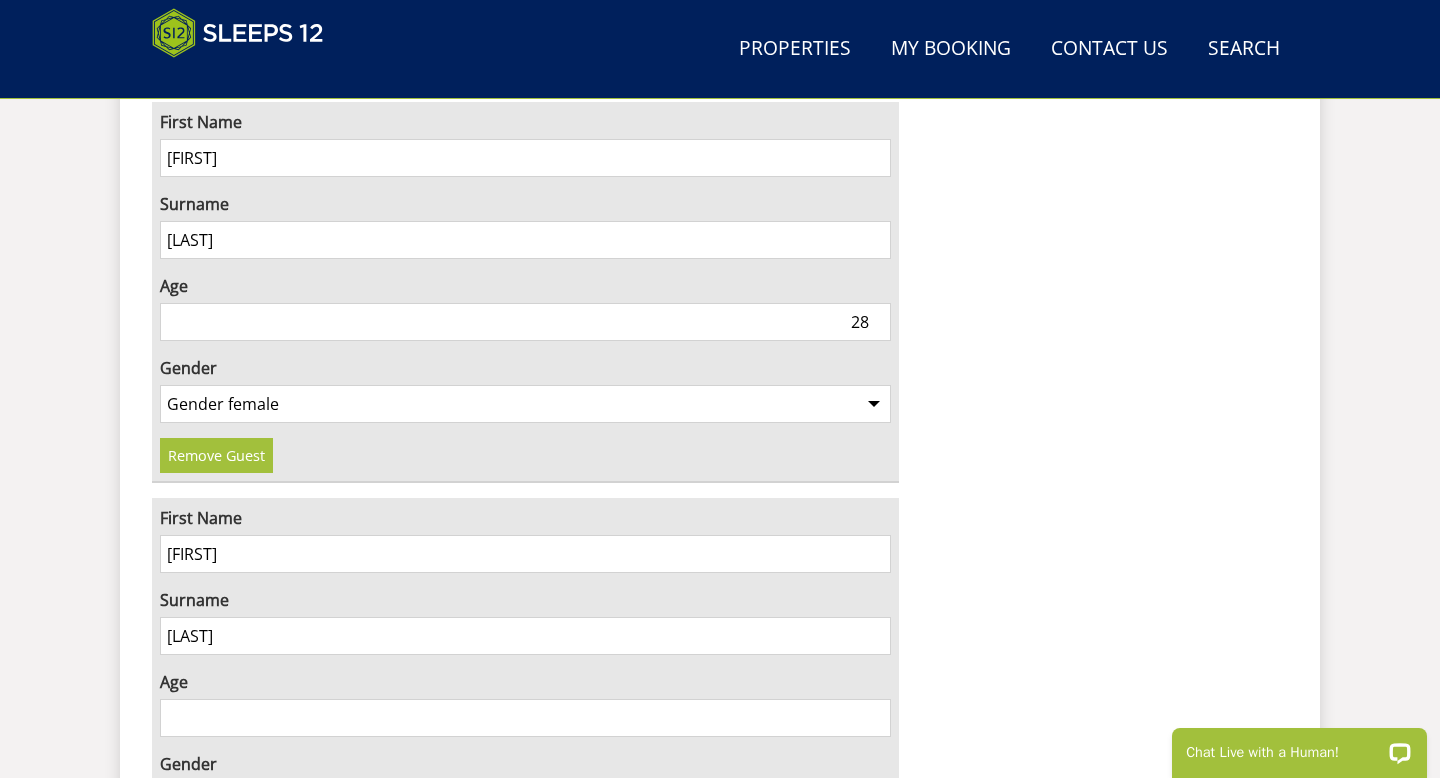 type on "Alderdice" 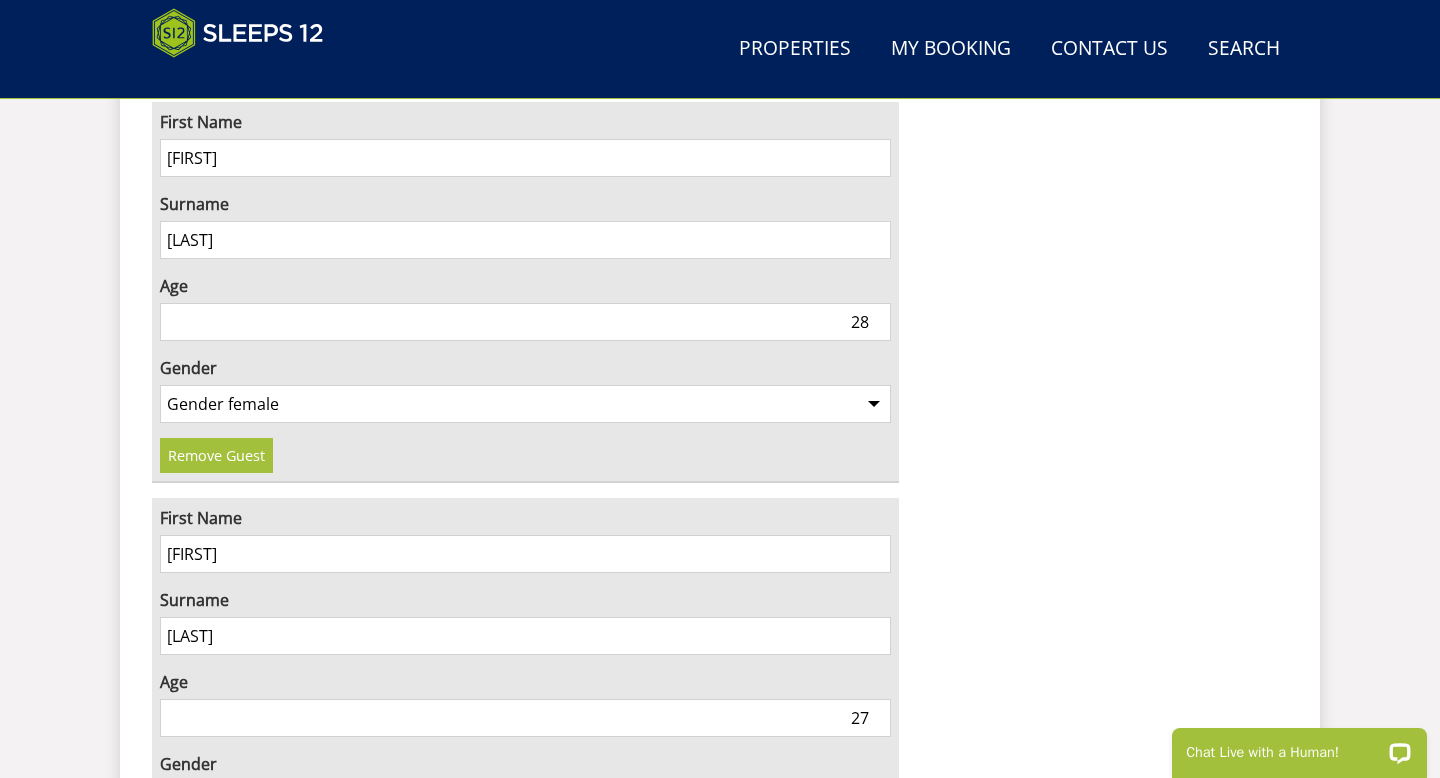 type on "27" 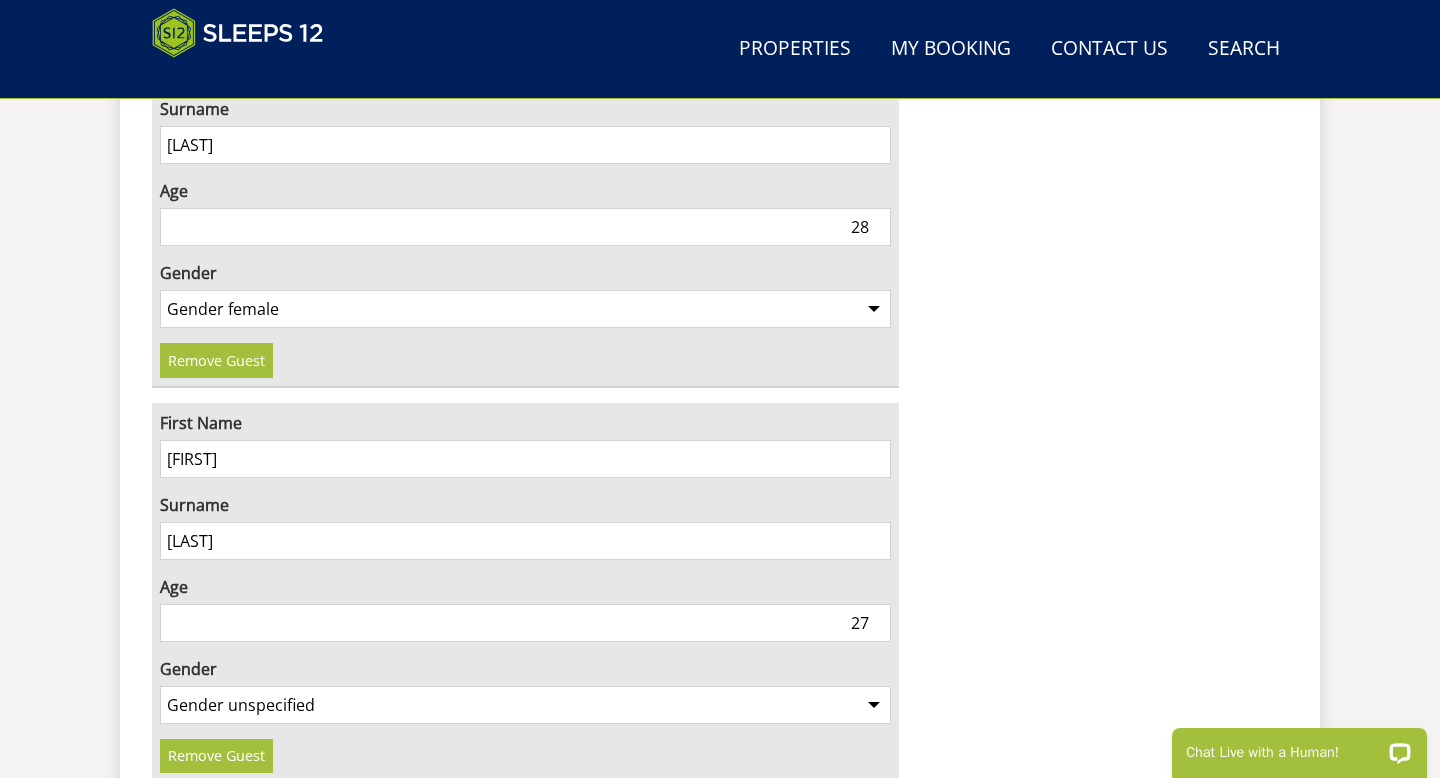 scroll, scrollTop: 6800, scrollLeft: 0, axis: vertical 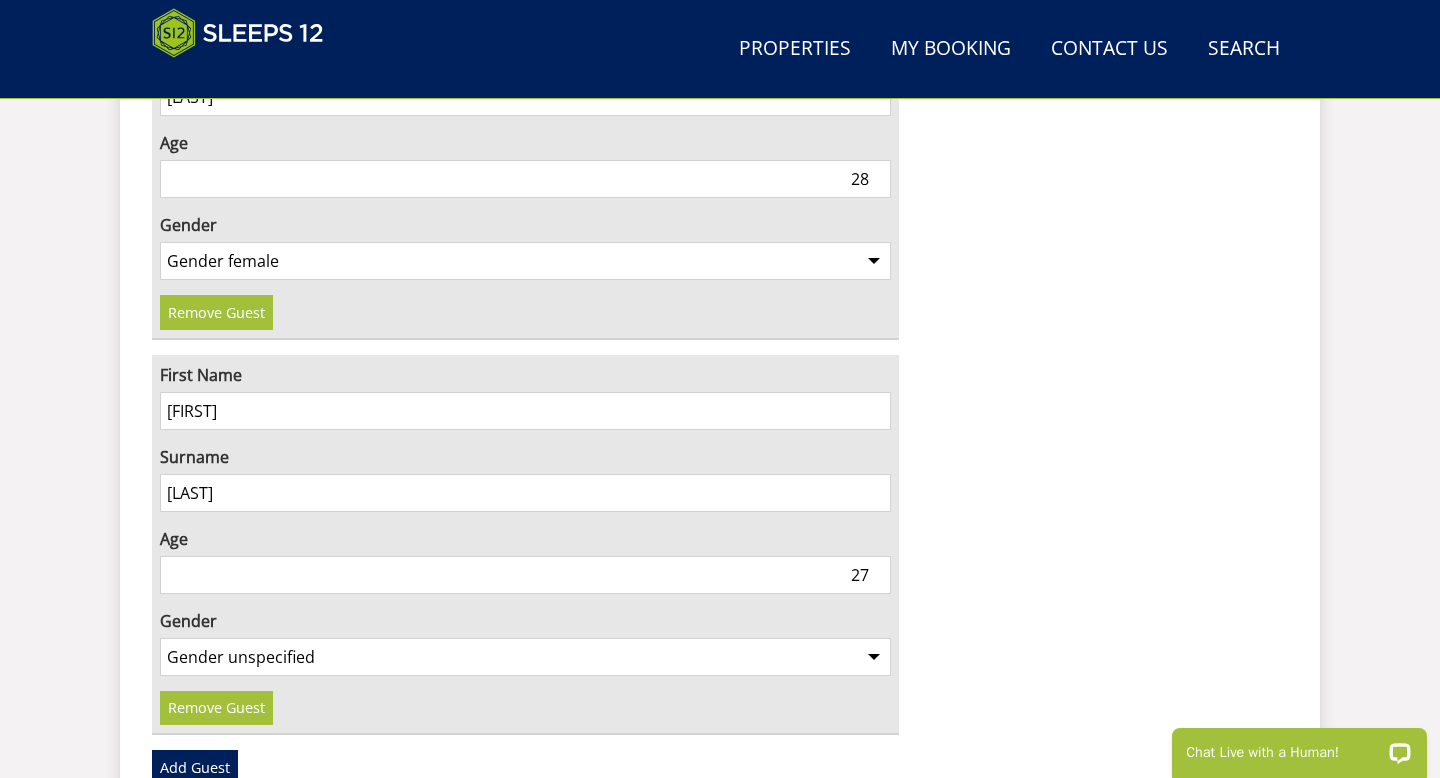 click on "Gender unspecified
Gender male
Gender female" at bounding box center (525, 657) 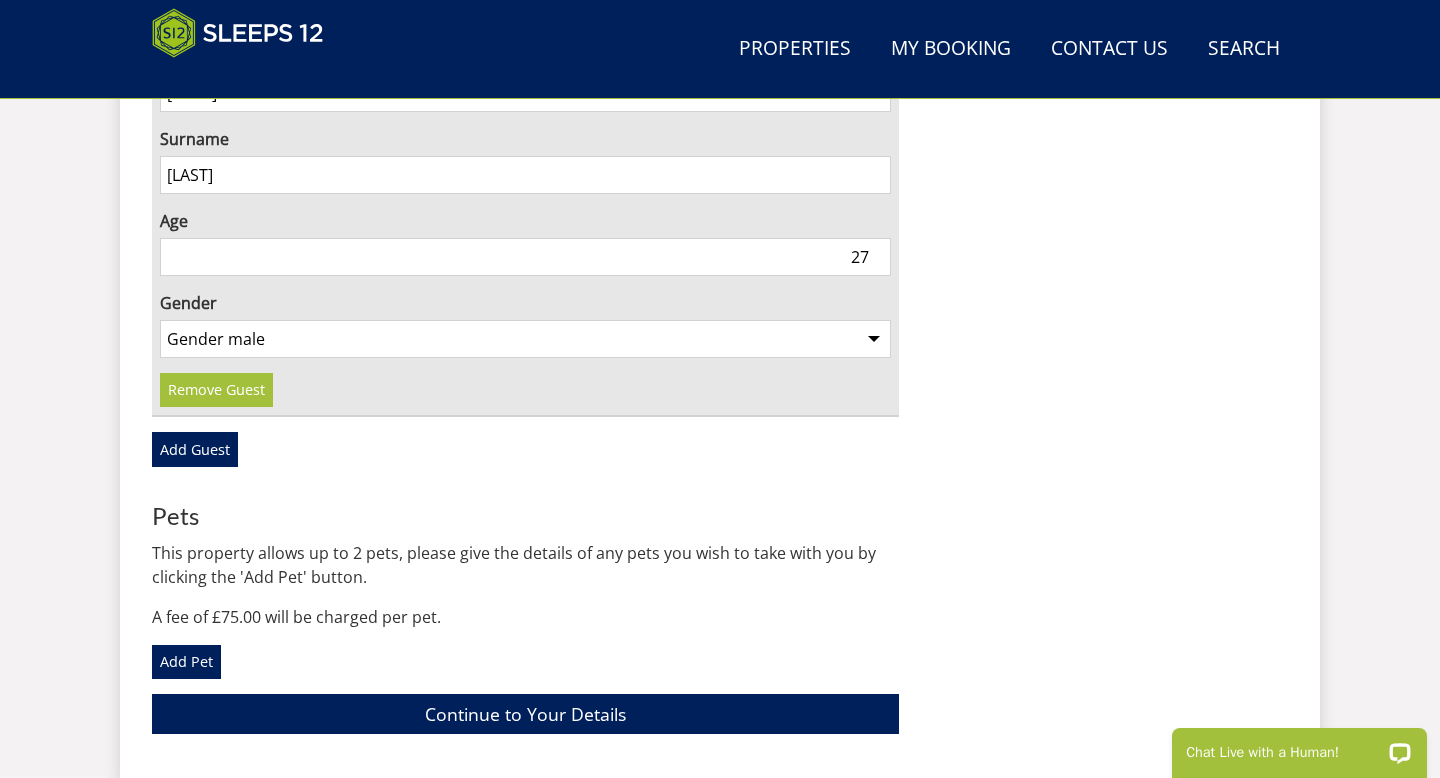 scroll, scrollTop: 7166, scrollLeft: 0, axis: vertical 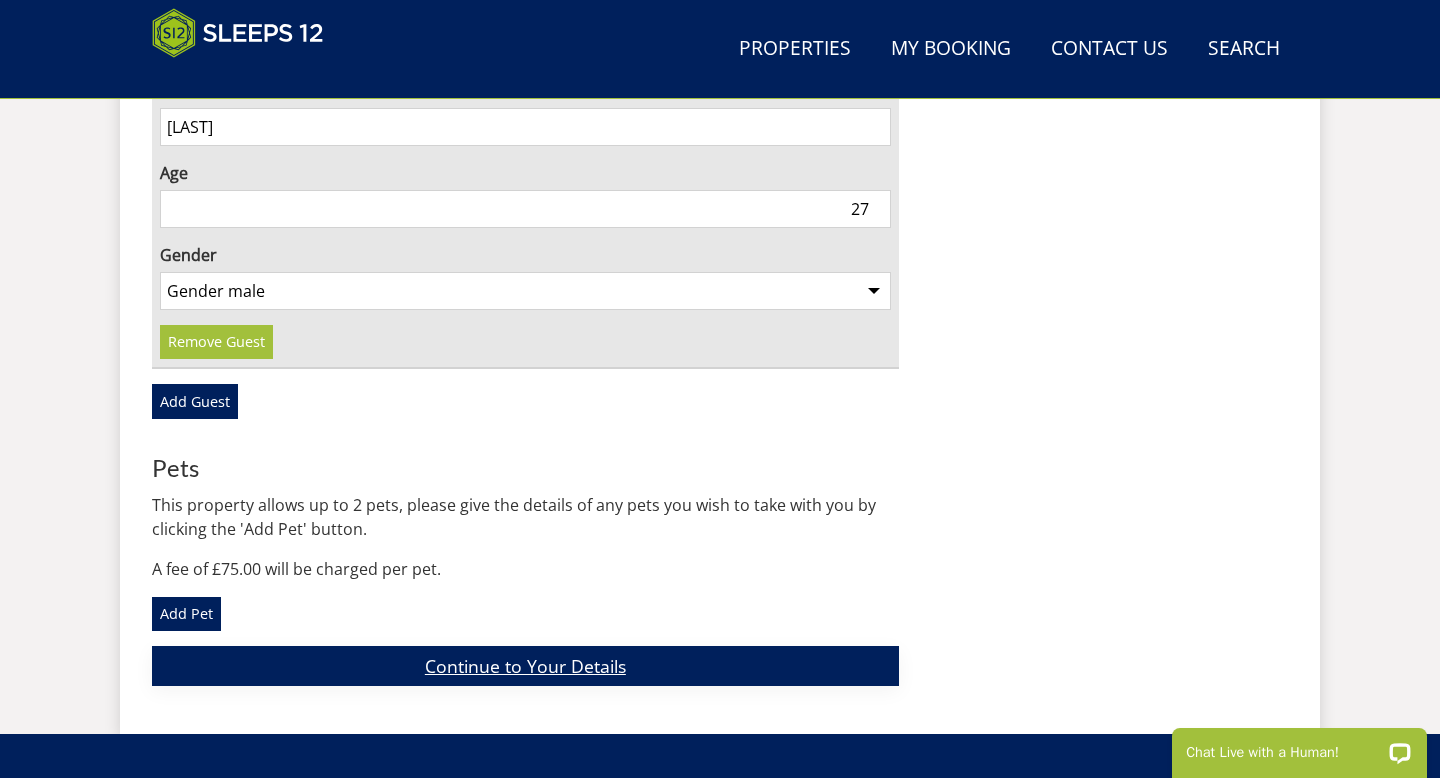 click on "Continue to Your Details" at bounding box center (525, 665) 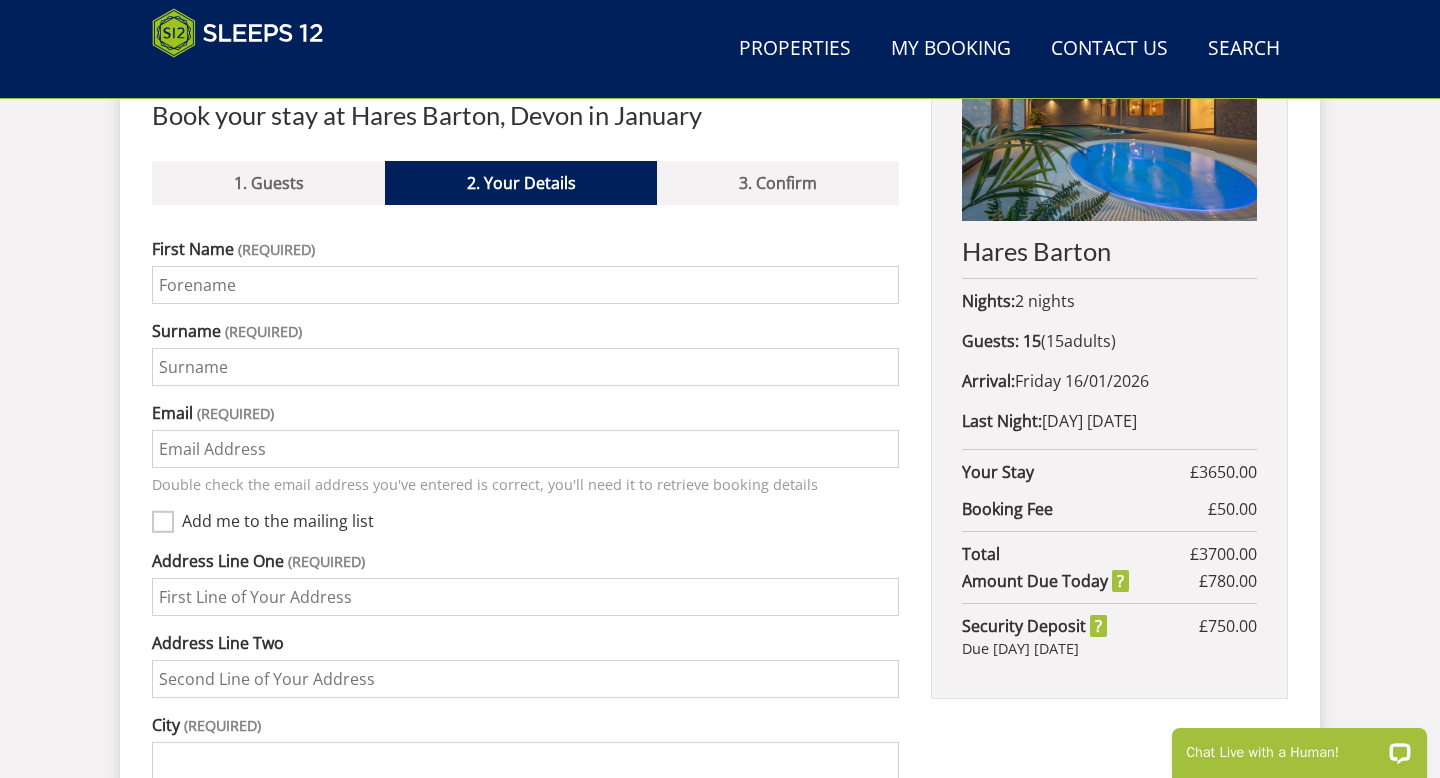scroll, scrollTop: 774, scrollLeft: 0, axis: vertical 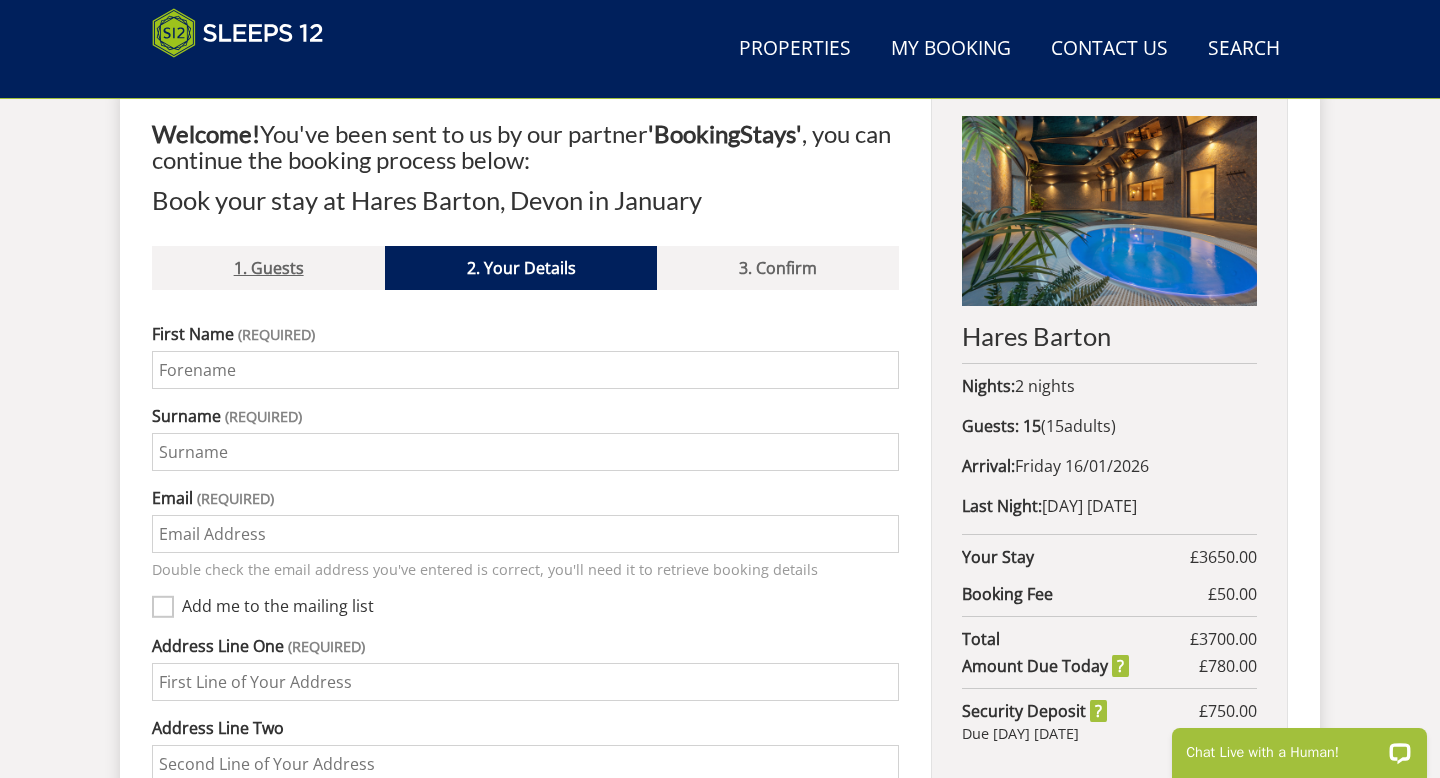 click on "1. Guests" at bounding box center [268, 268] 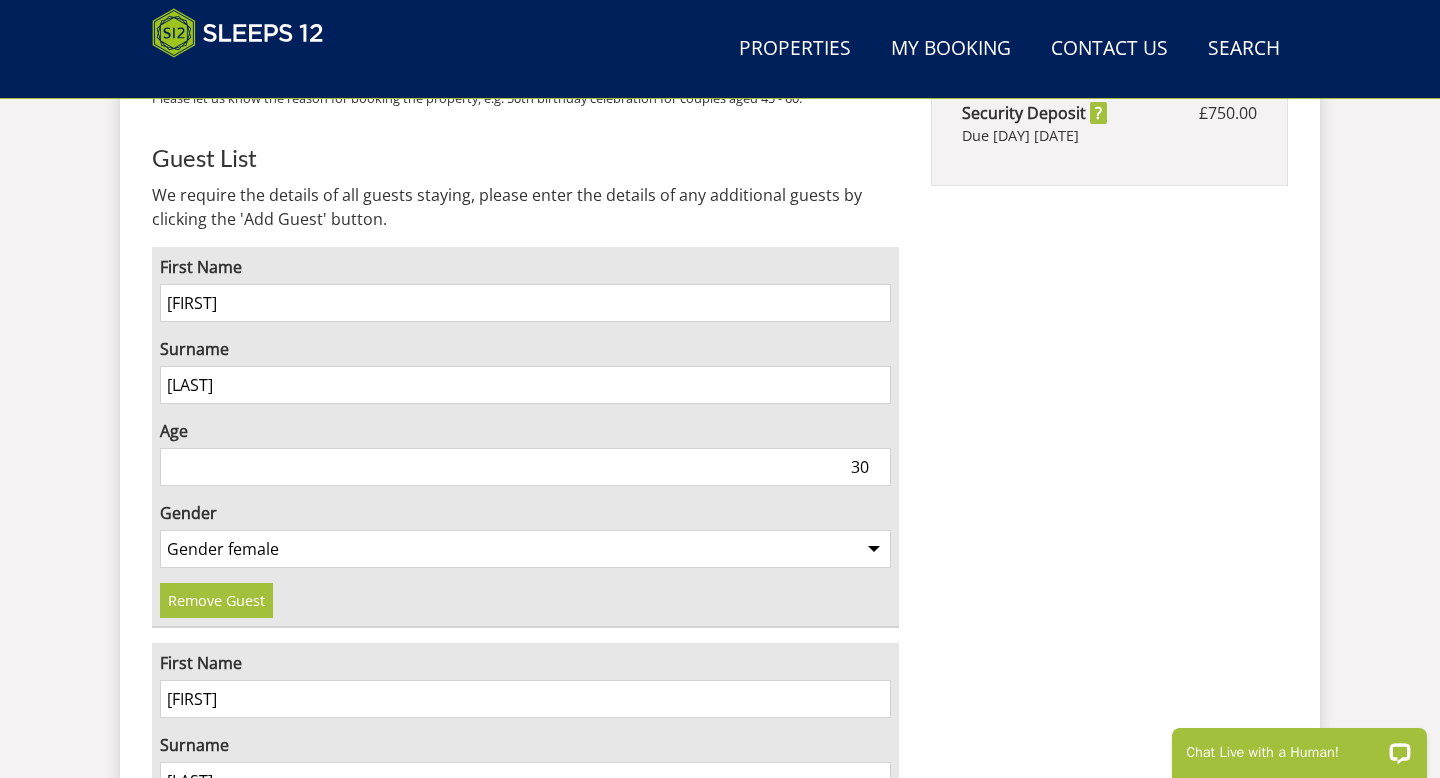 scroll, scrollTop: 1548, scrollLeft: 0, axis: vertical 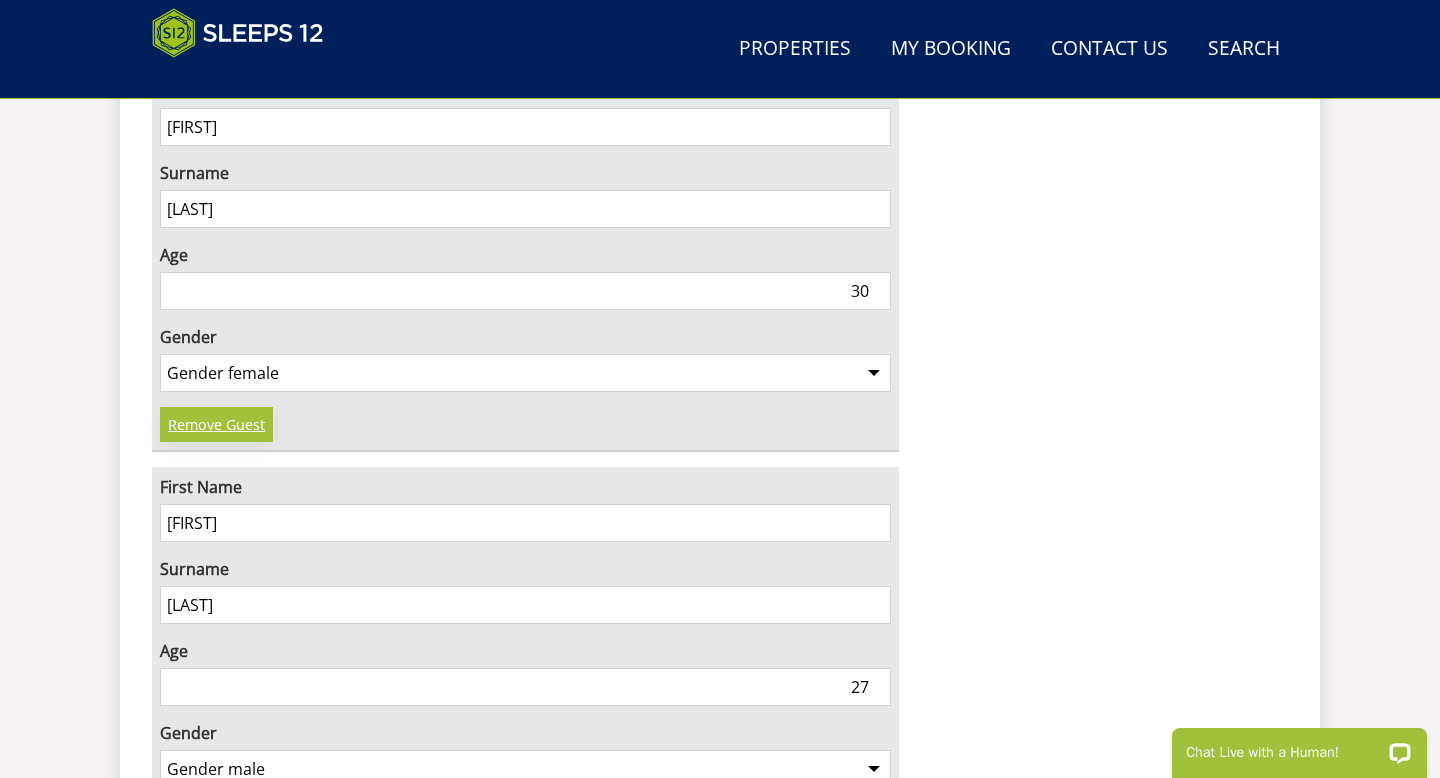 click on "Remove Guest" at bounding box center (216, 424) 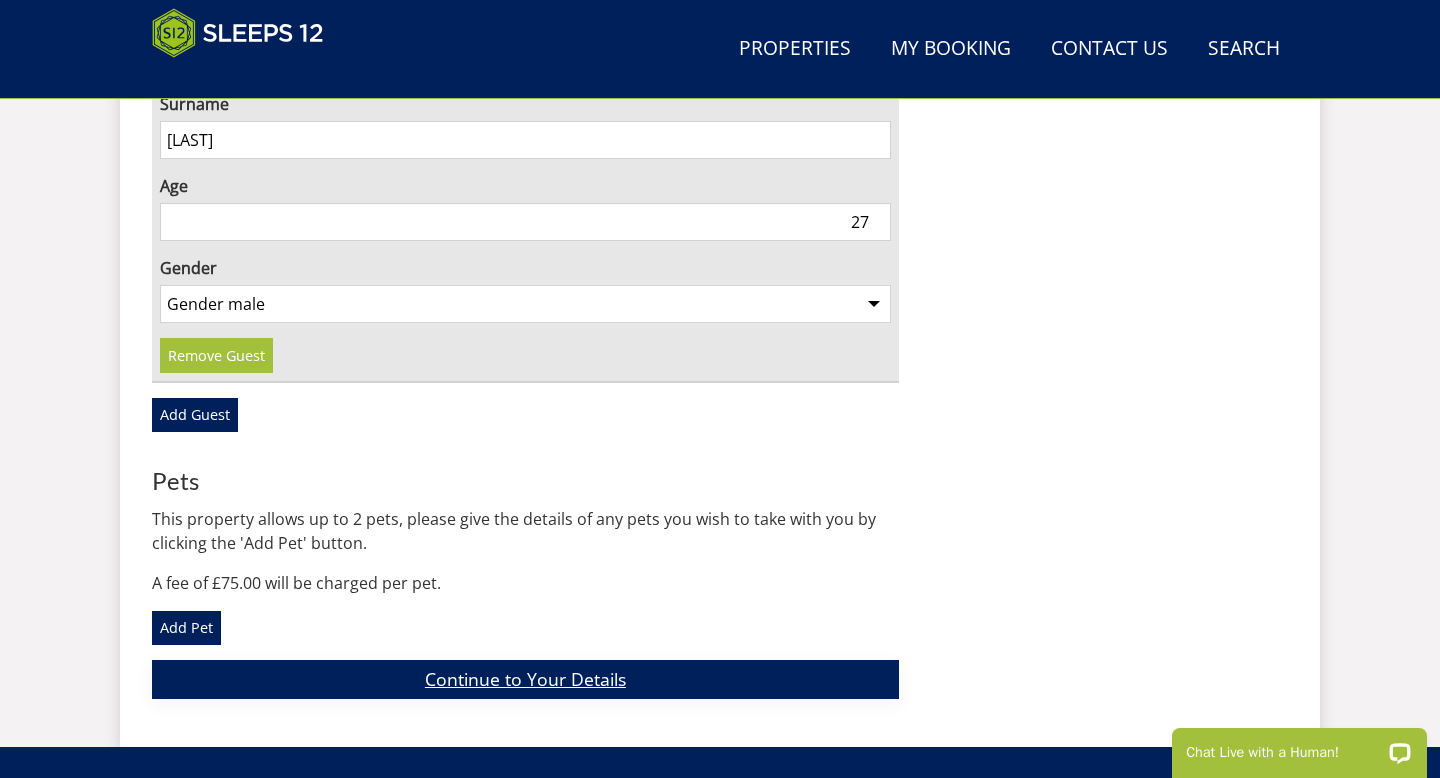 click on "Continue to Your Details" at bounding box center (525, 679) 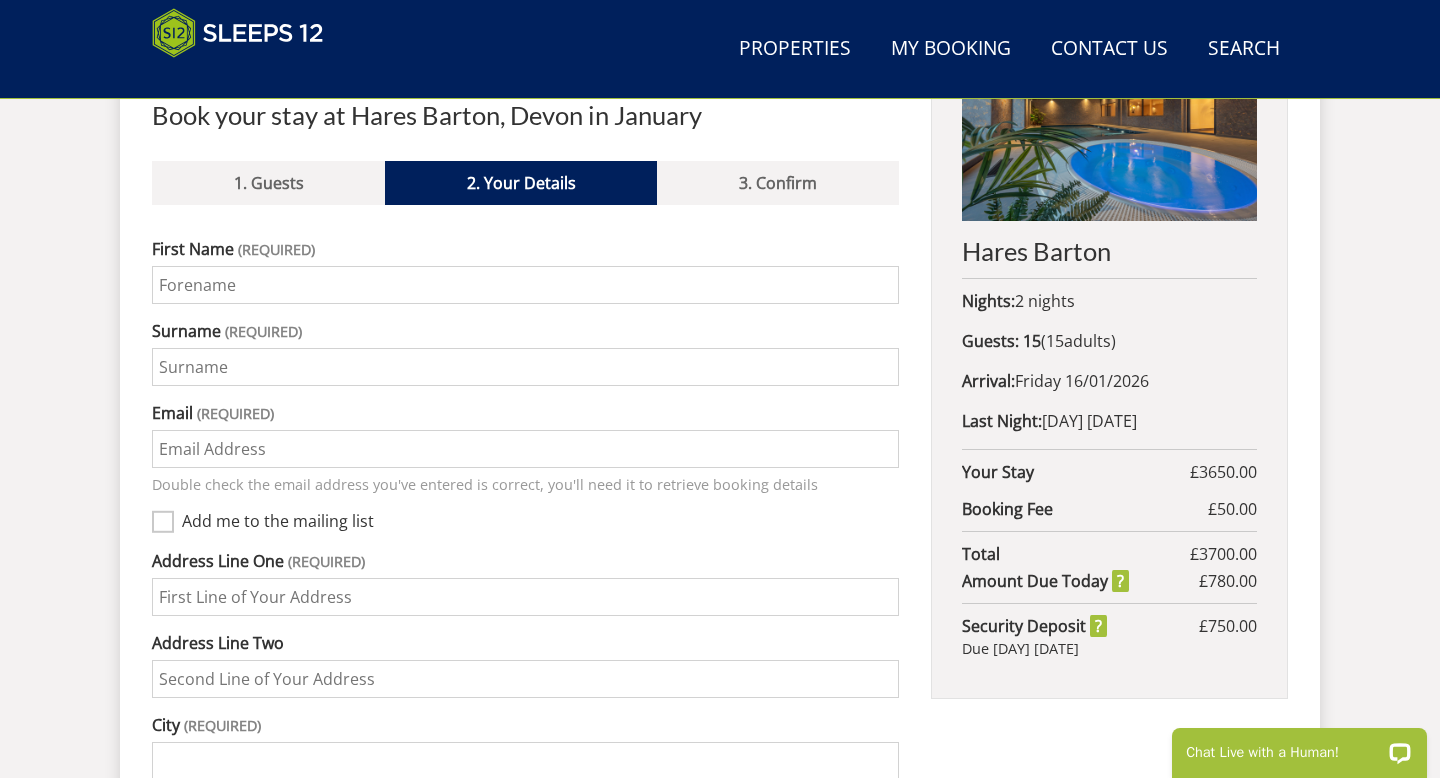 click on "First Name" at bounding box center [525, 285] 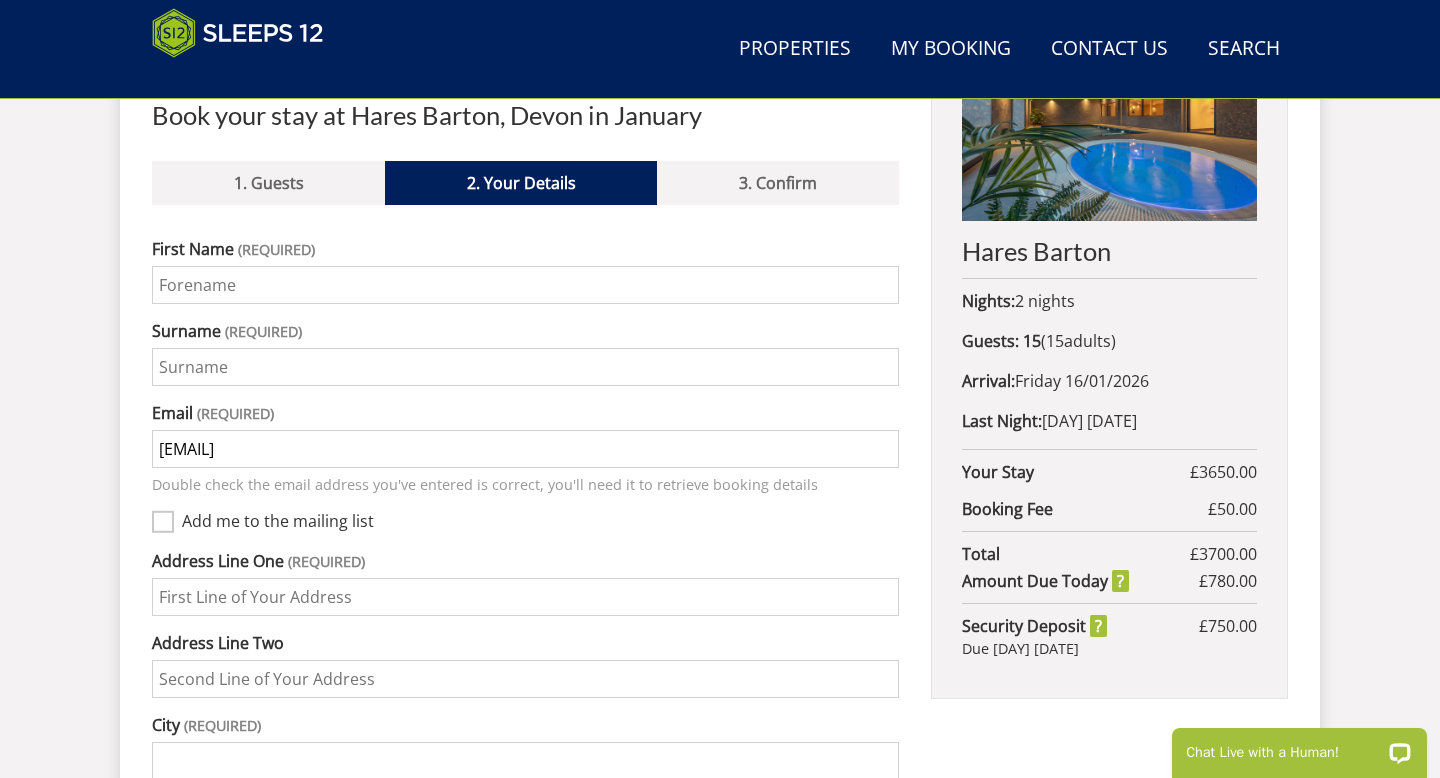 type on "30 Blackstone Close" 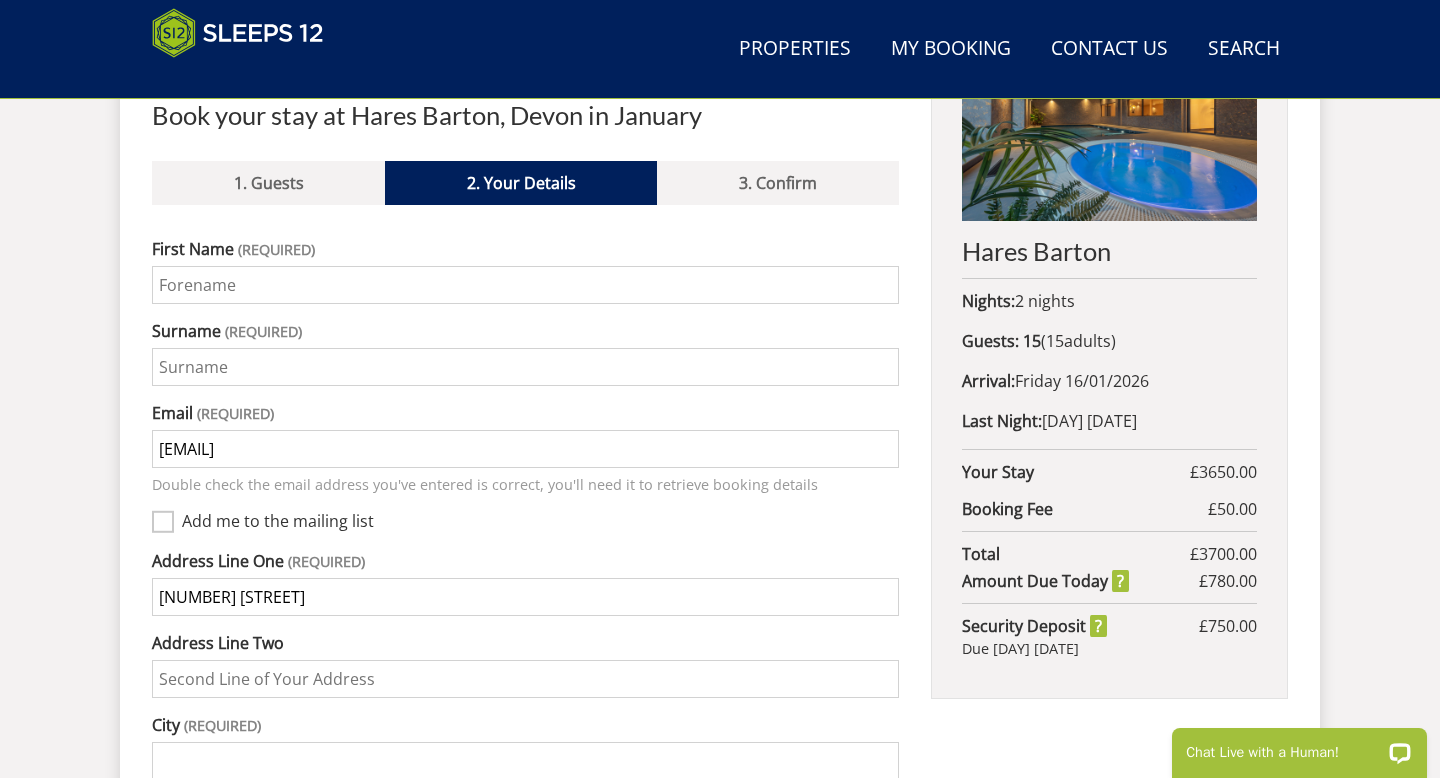 type on "Plymouth" 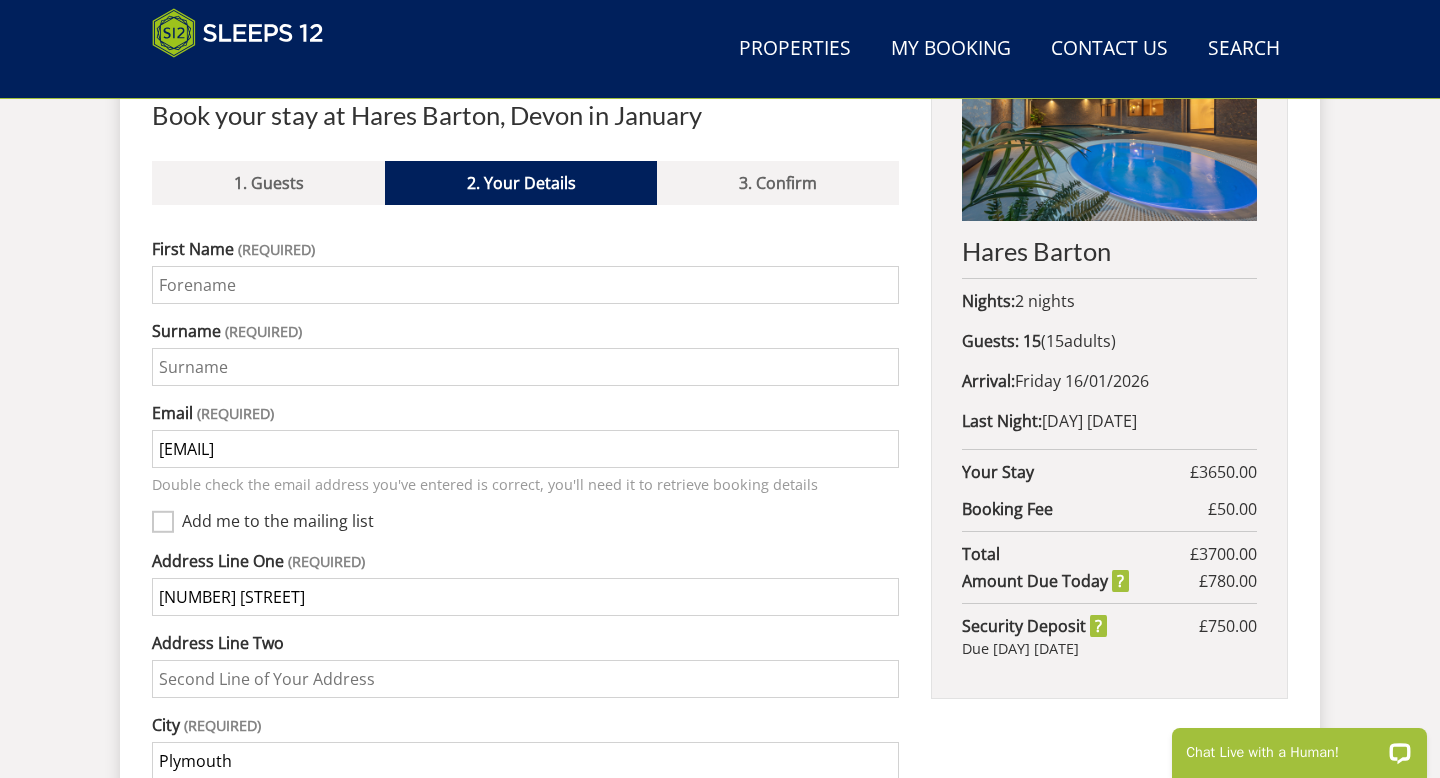type on "PL9 8UQ" 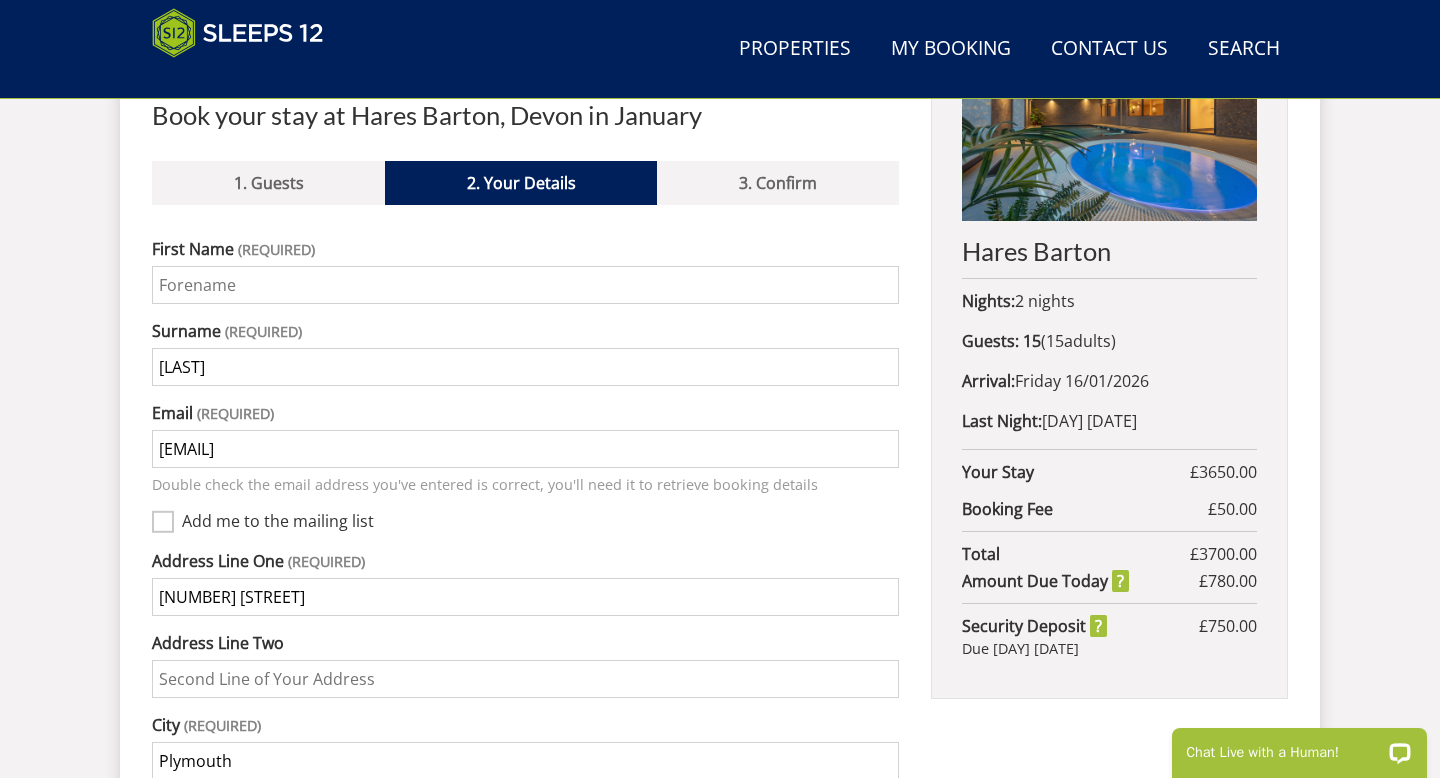type on "Bunt" 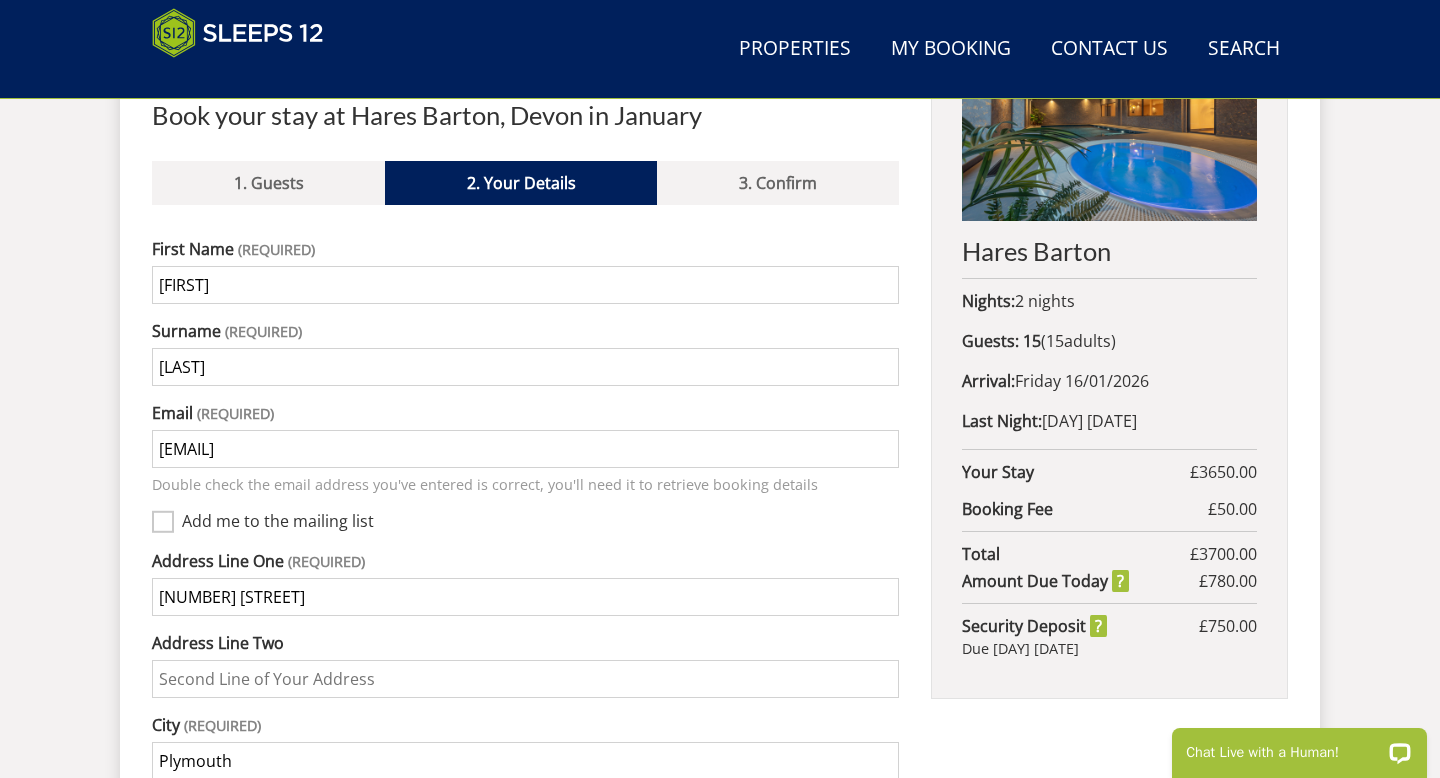 type on "Abigail" 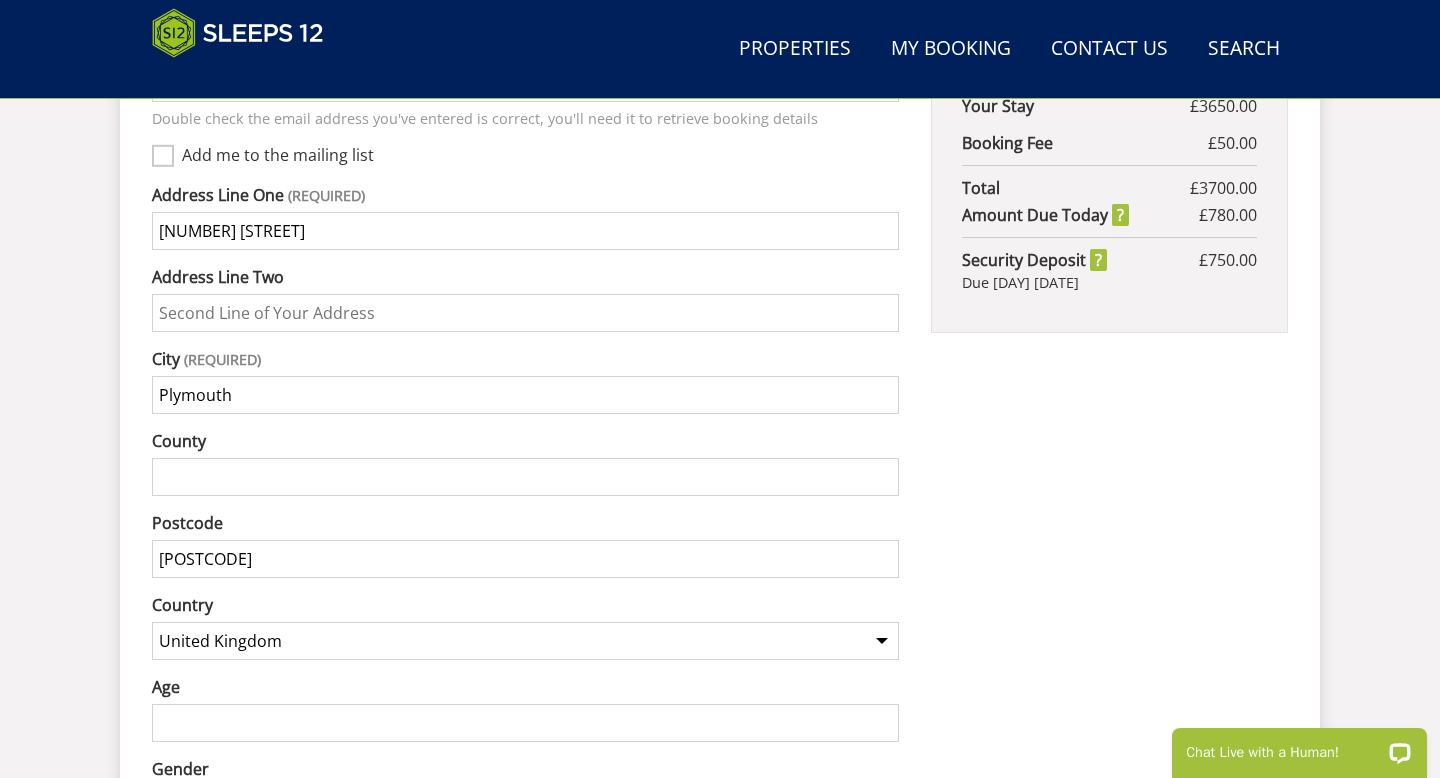 scroll, scrollTop: 1228, scrollLeft: 0, axis: vertical 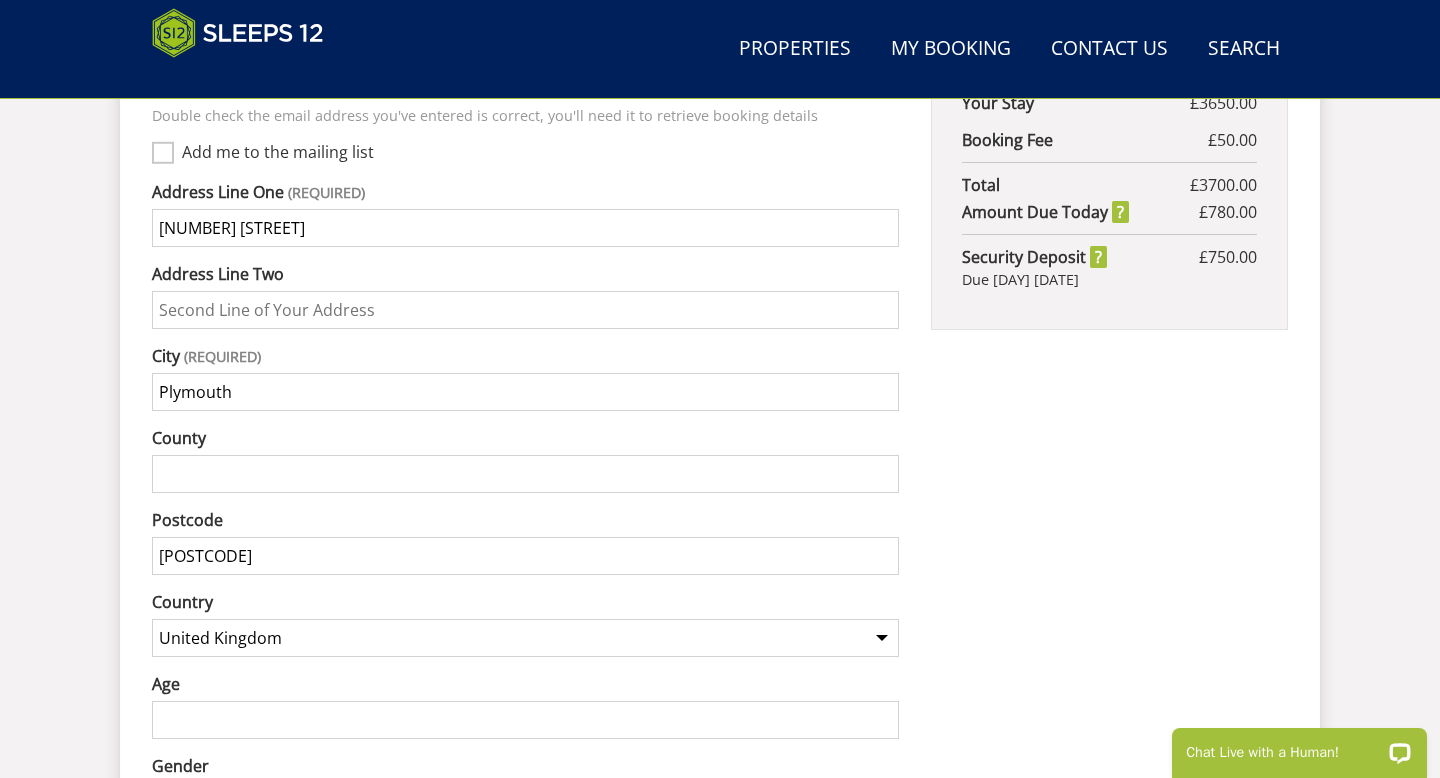 click on "County" at bounding box center (525, 474) 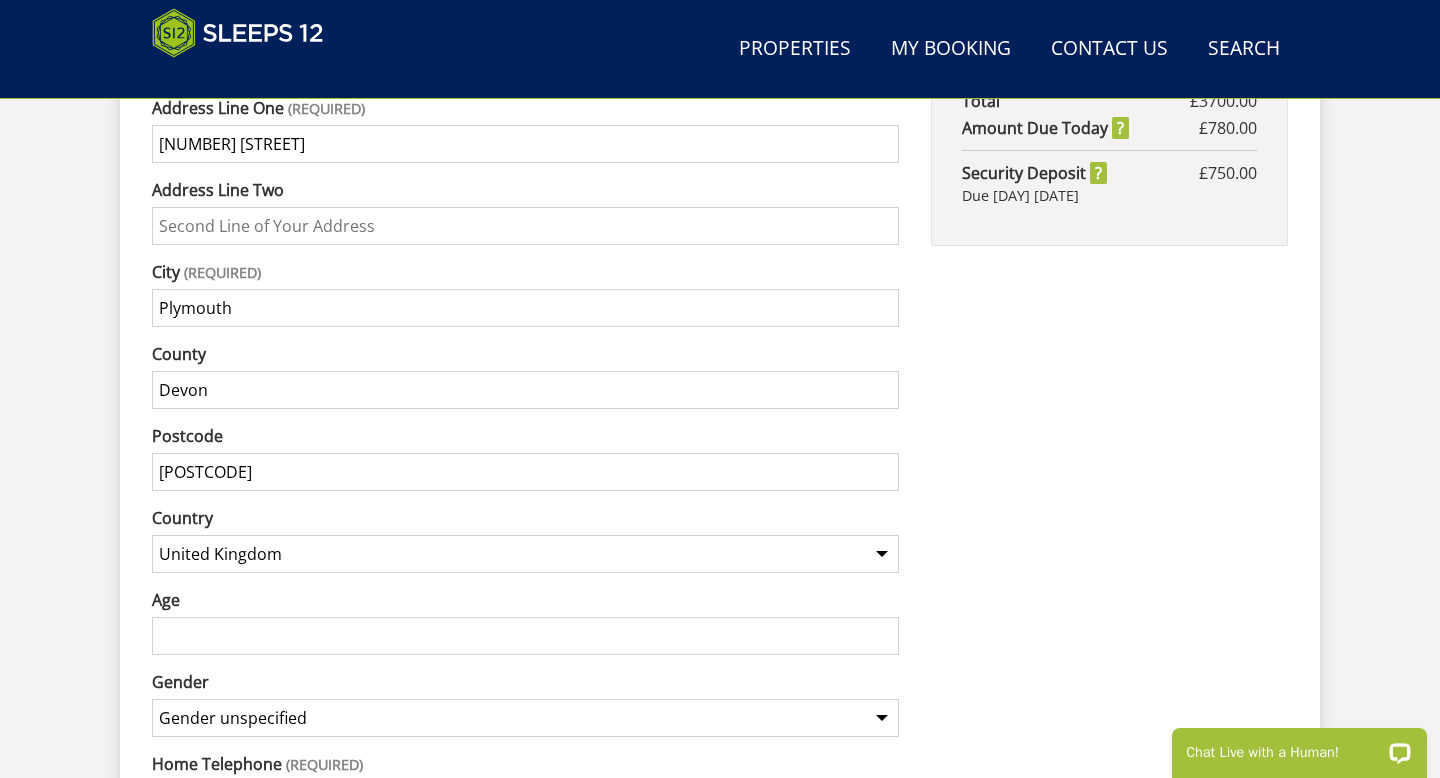 scroll, scrollTop: 1331, scrollLeft: 0, axis: vertical 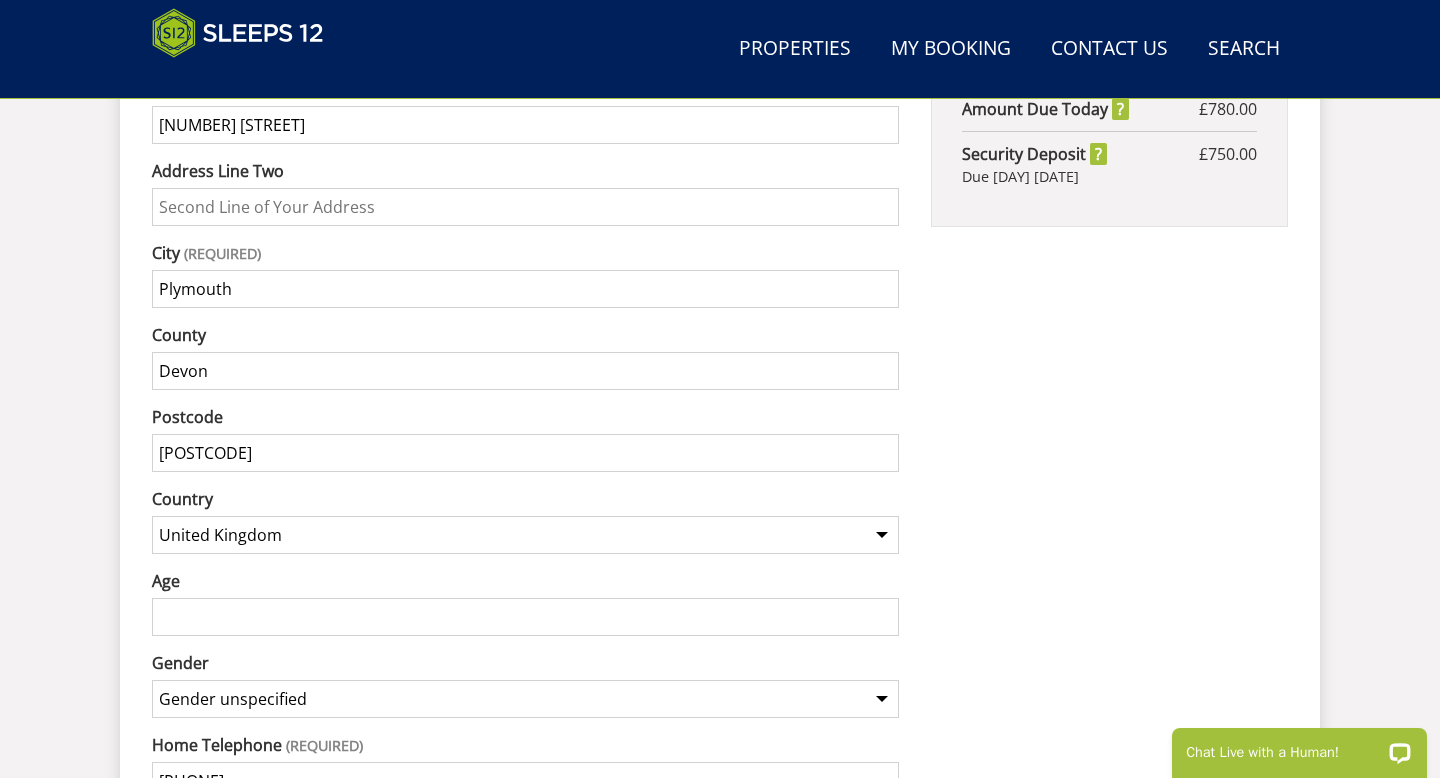type on "Devon" 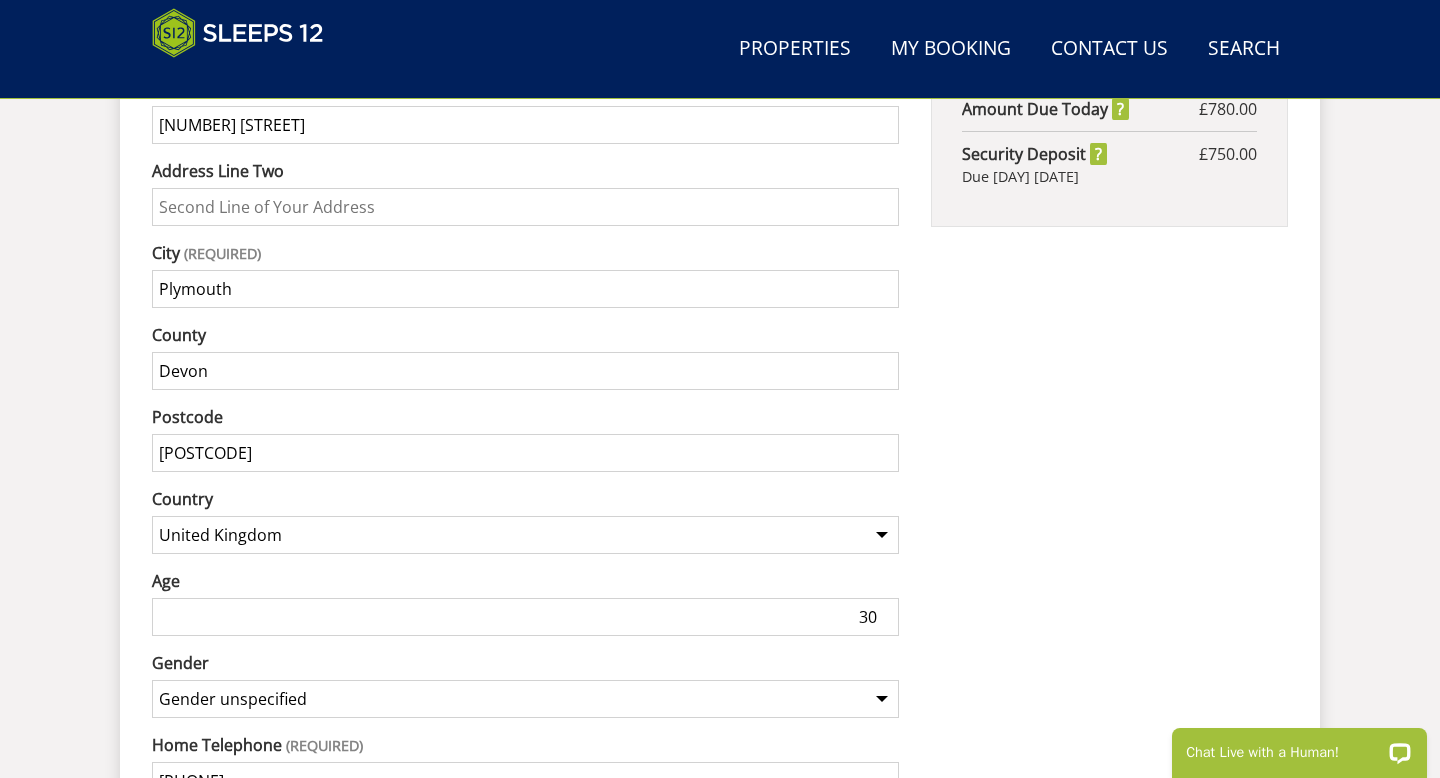type on "30" 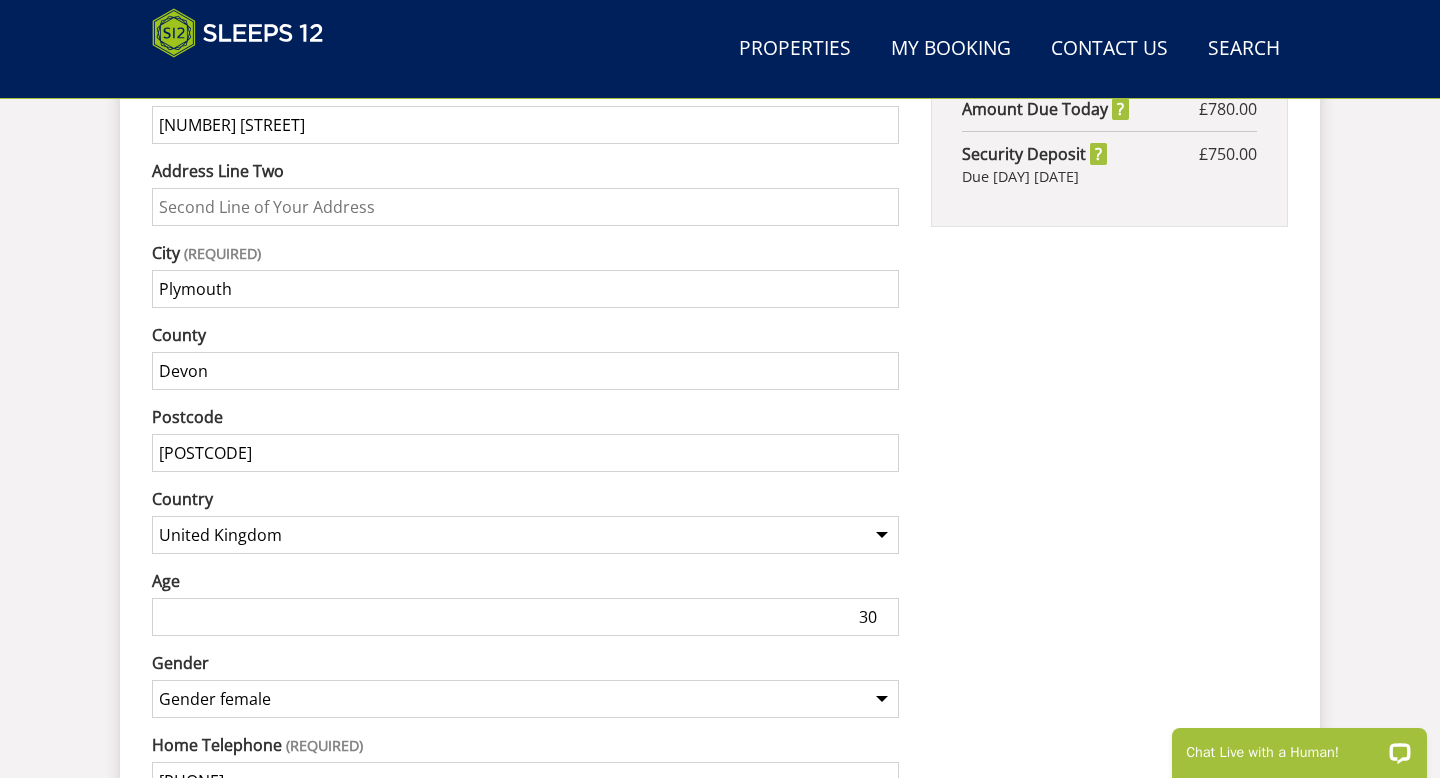 click on "Hares Barton
Nights:  2 nights
Guests:   15  ( 15  adult s   0  child ren   0  infant s )
Arrival:  Friday 16/01/2026
Last Night:  Saturday 17/01/2026
Your Stay £ 3650.00
Discount - 0% off
Extra Guest s  ( 0 ) £ 0.00
Extras £ 0.00
Pet Fee £ 0.00
Booking Fee £ 50.00
Total £ 3700.00
Amount Due Today £ 780.00
Security Deposit £ 750.00 Due Friday 09/01/2026" at bounding box center [1109, 295] 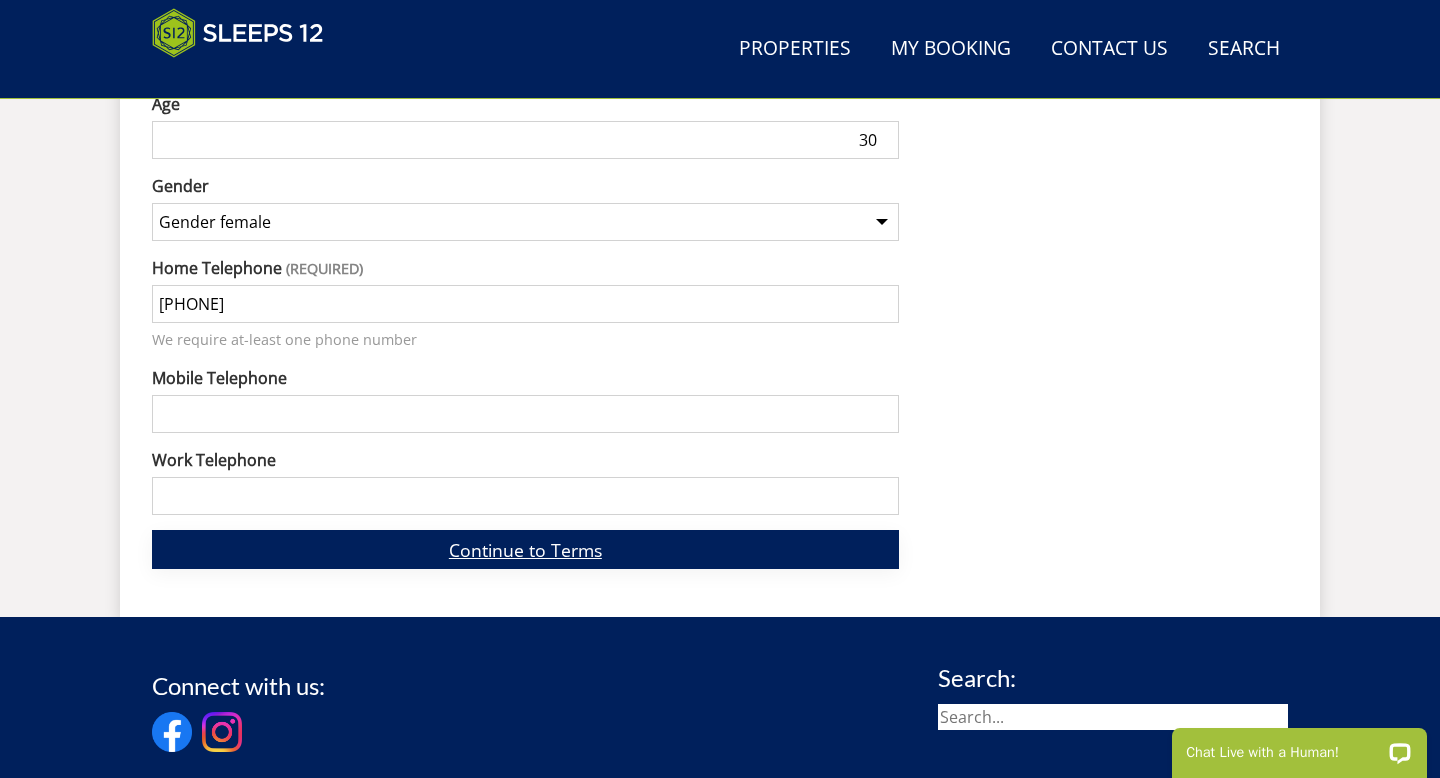 click on "Continue to Terms" at bounding box center [525, 549] 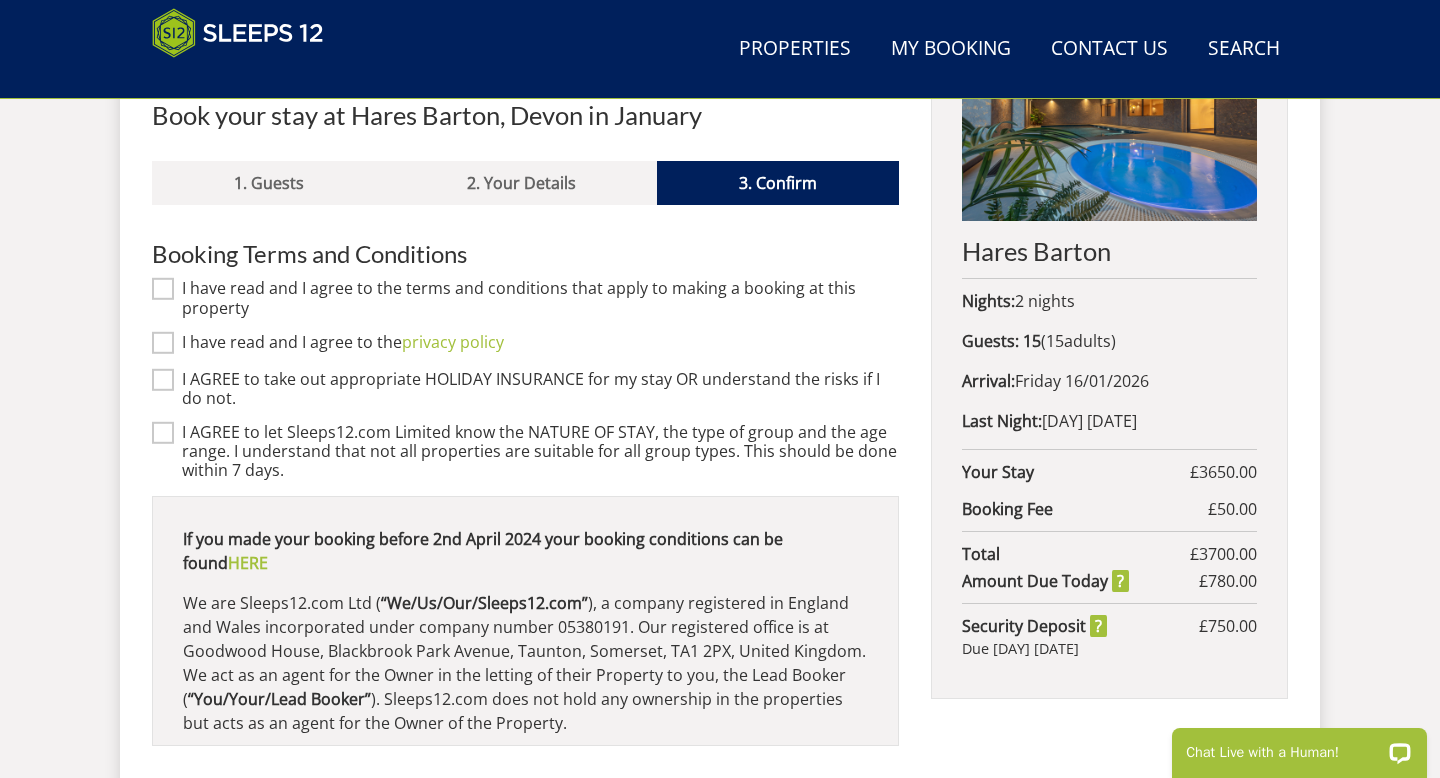 click on "I have read and I agree to the terms and conditions that apply to making a booking at this property" at bounding box center [163, 289] 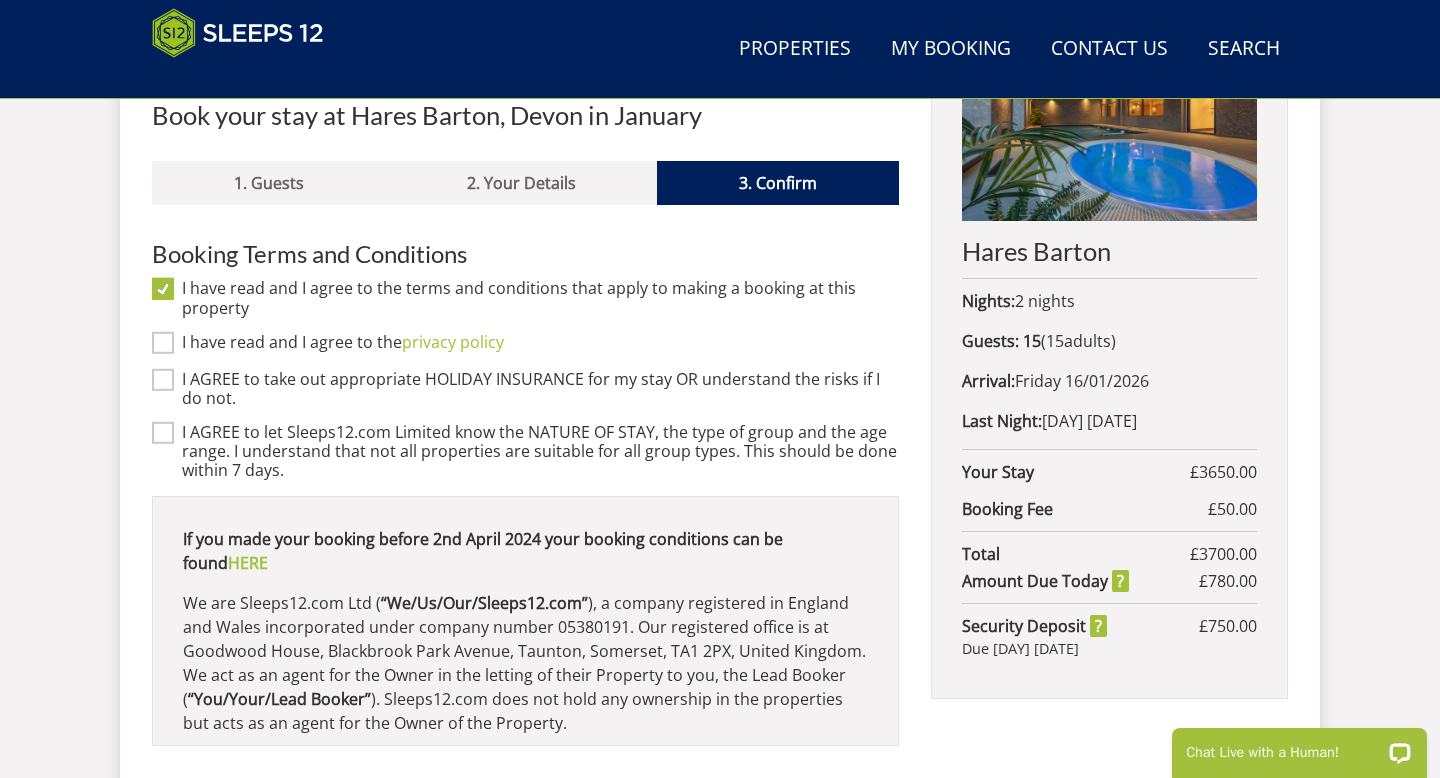 click on "I have read and I agree to the  privacy policy" at bounding box center [163, 342] 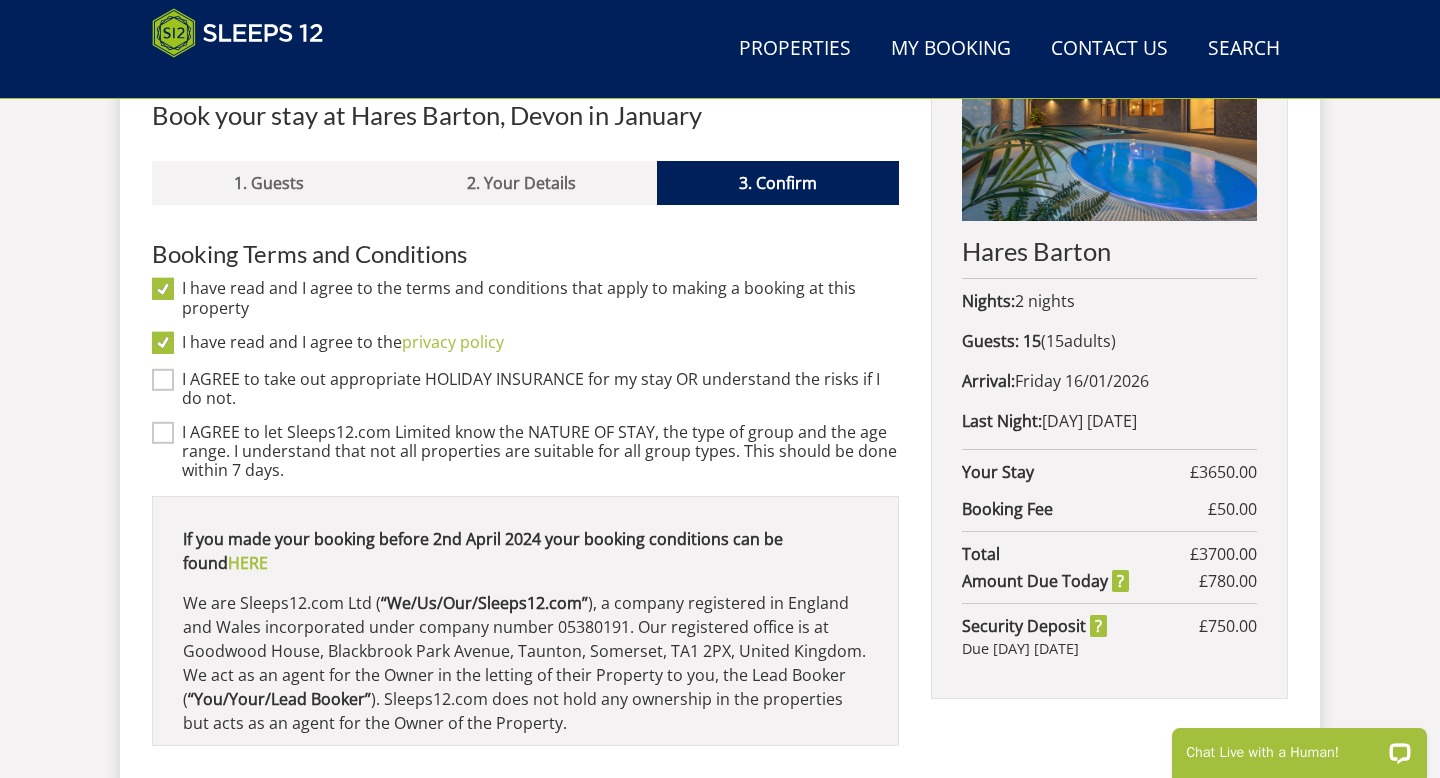click on "I AGREE to take out appropriate HOLIDAY INSURANCE for my stay OR understand the risks if I do not." at bounding box center [163, 379] 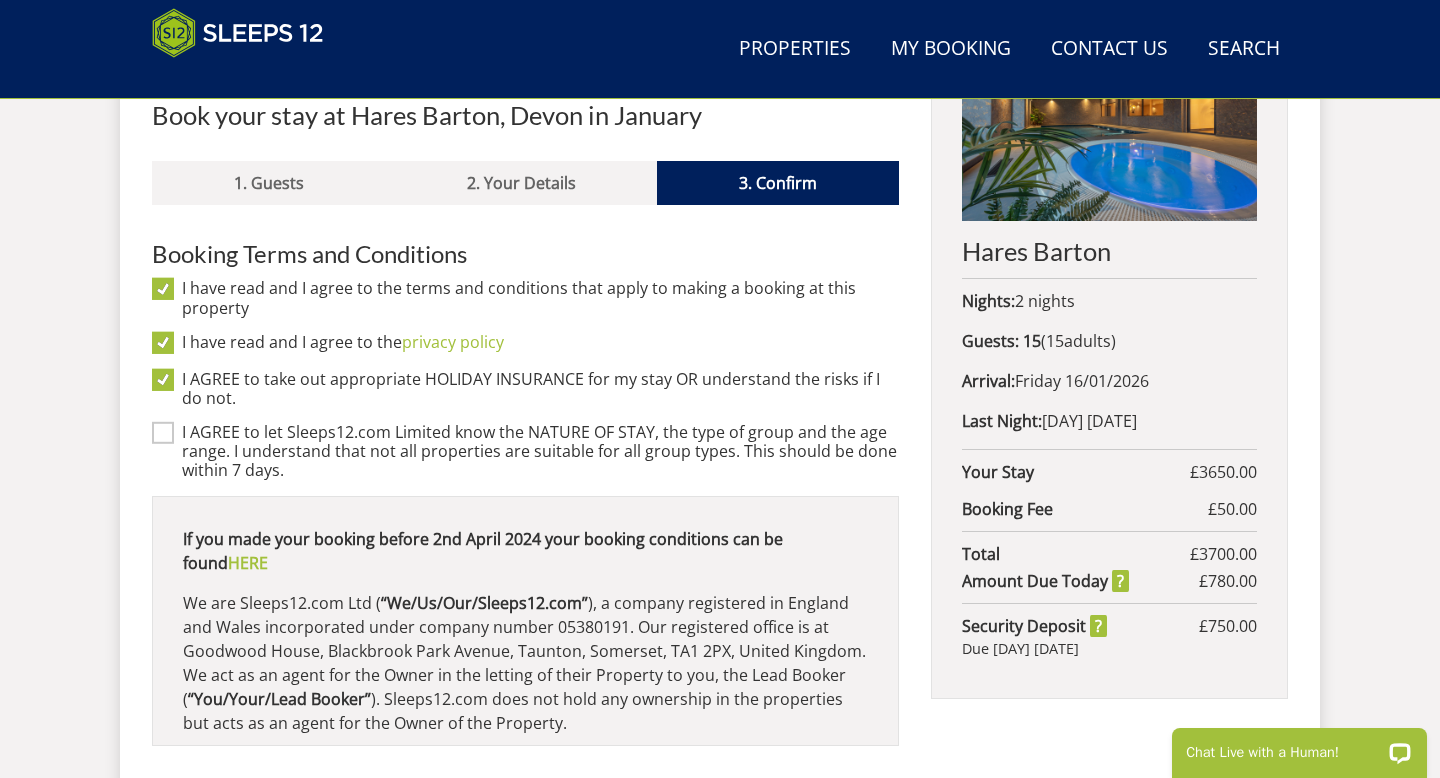 click on "I AGREE to let Sleeps12.com Limited know the NATURE OF STAY, the type of group and the age range. I understand that not all properties are suitable for all group types. This should be done within 7 days." at bounding box center [163, 433] 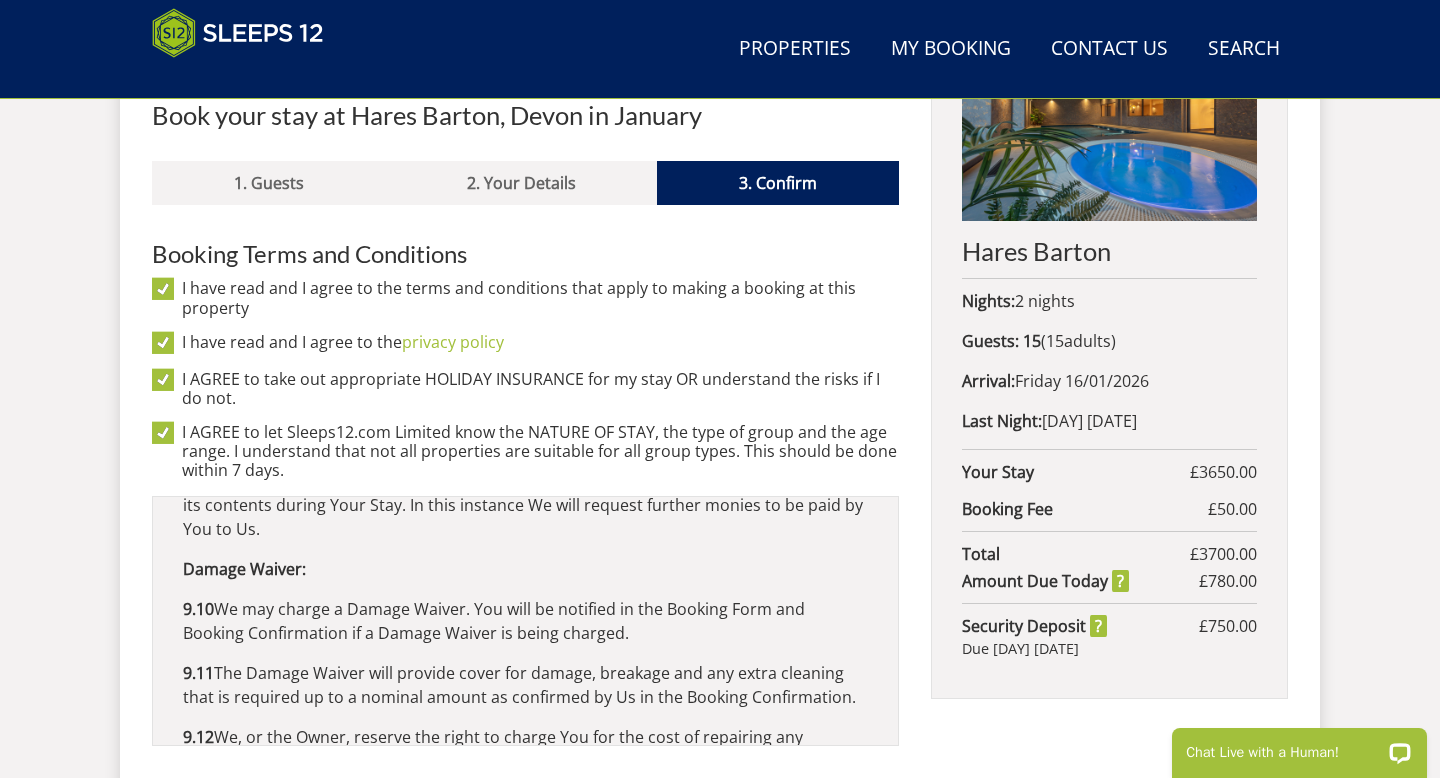 scroll, scrollTop: 7800, scrollLeft: 0, axis: vertical 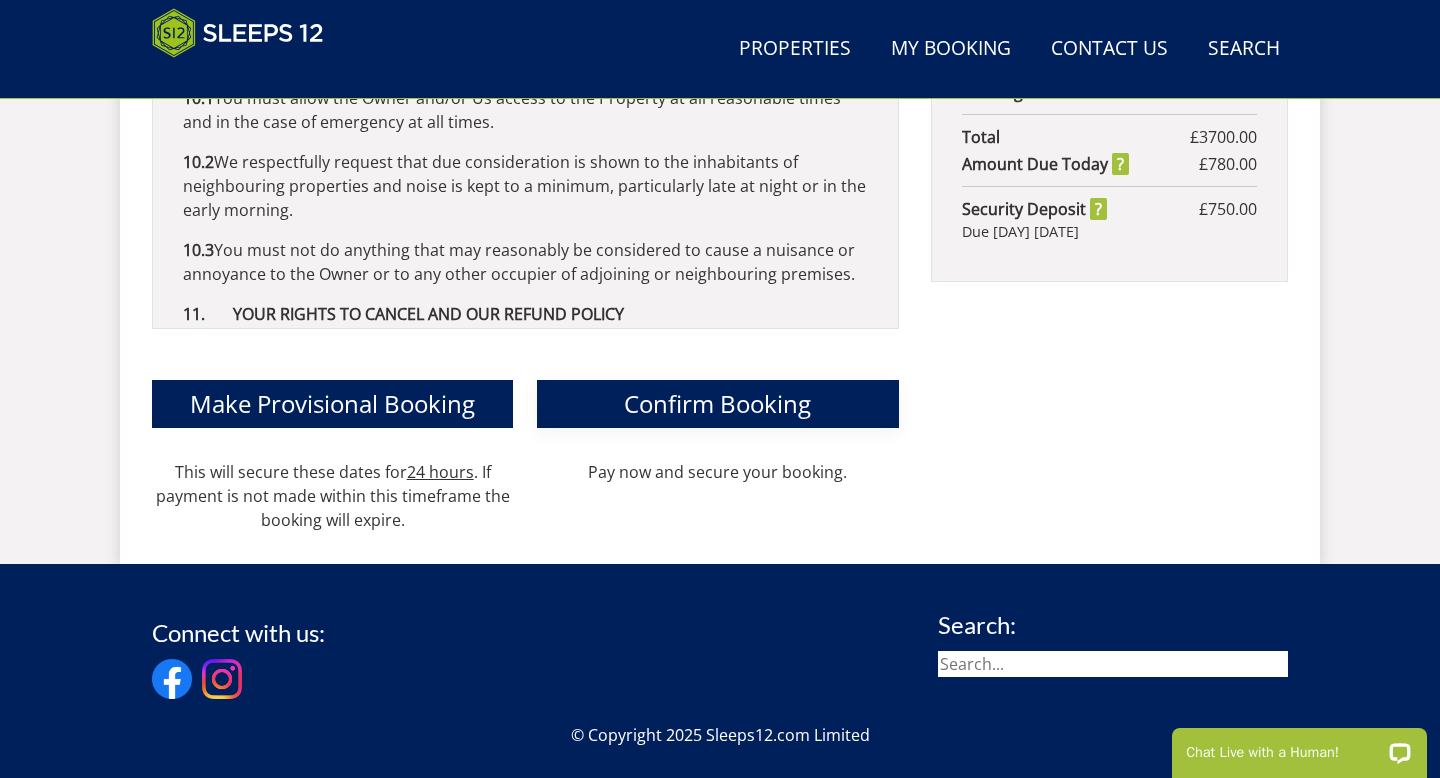 click on "Confirm Booking" at bounding box center [717, 403] 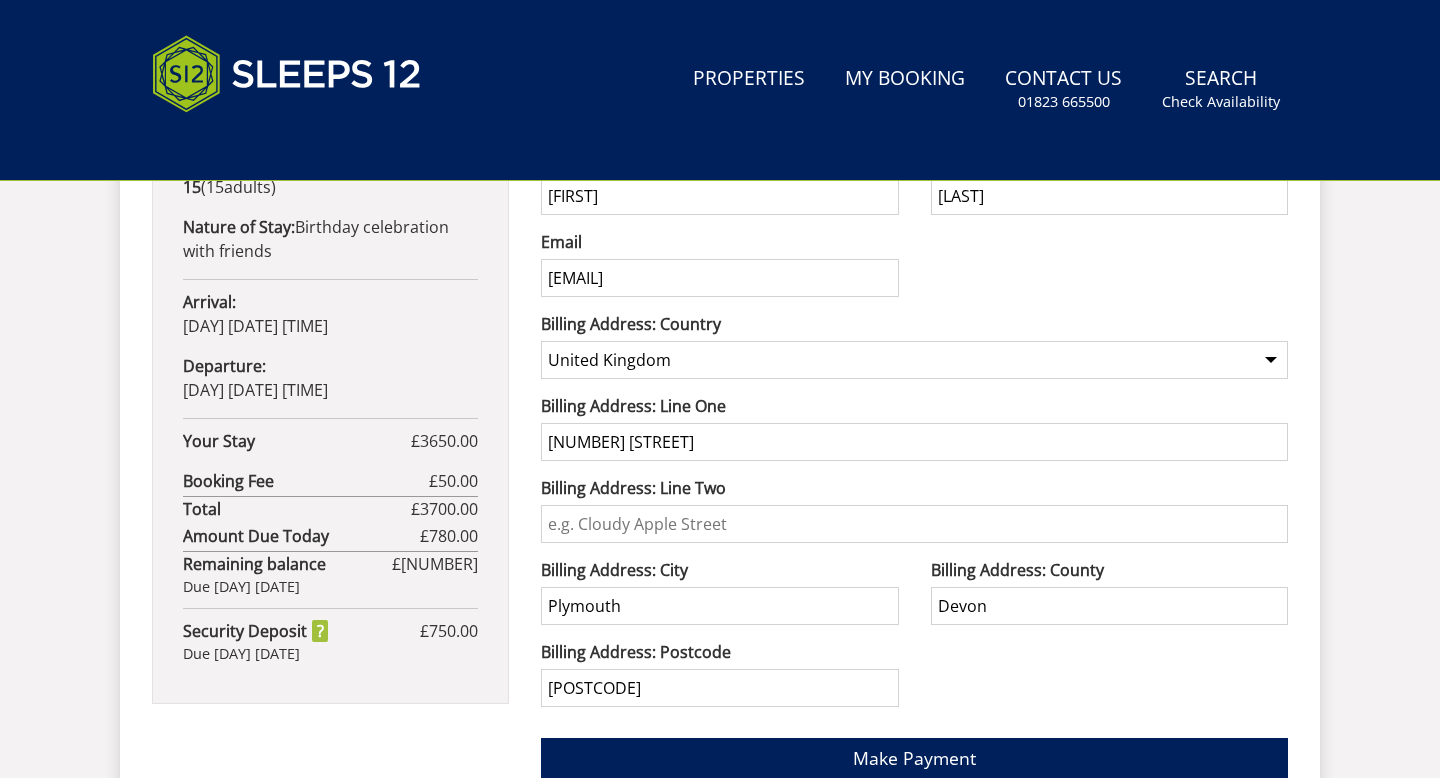 scroll, scrollTop: 0, scrollLeft: 0, axis: both 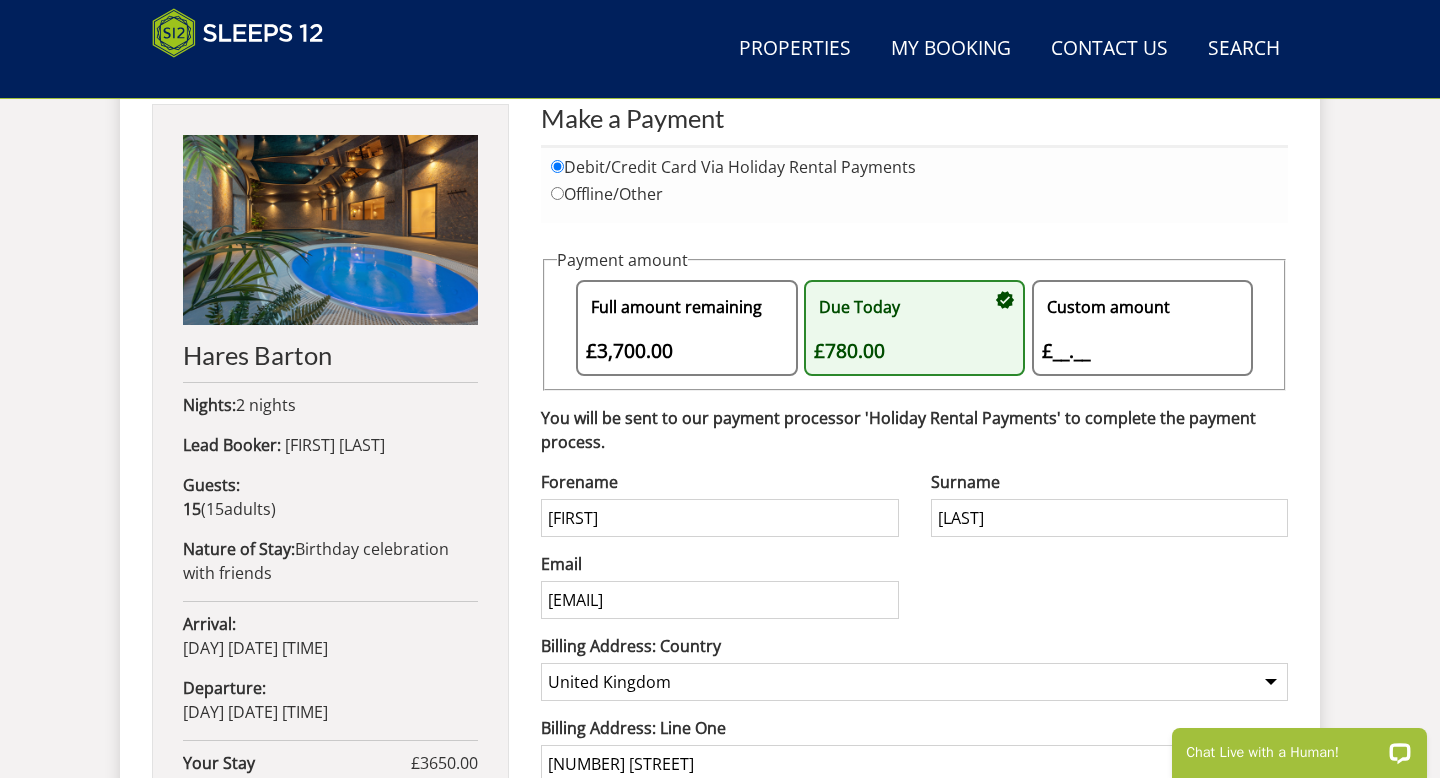 click on "Full amount remaining
£3,700.00" at bounding box center [677, 328] 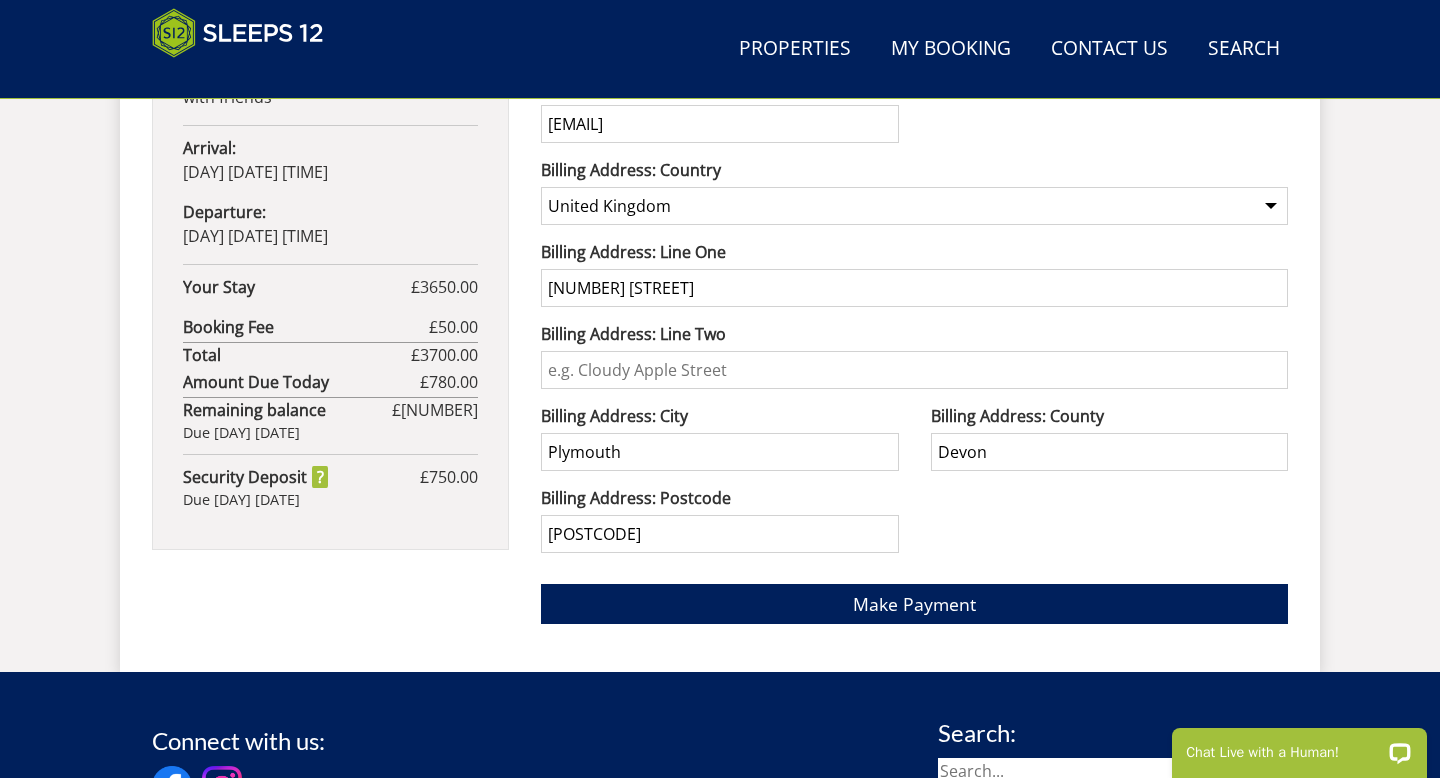 scroll, scrollTop: 1350, scrollLeft: 0, axis: vertical 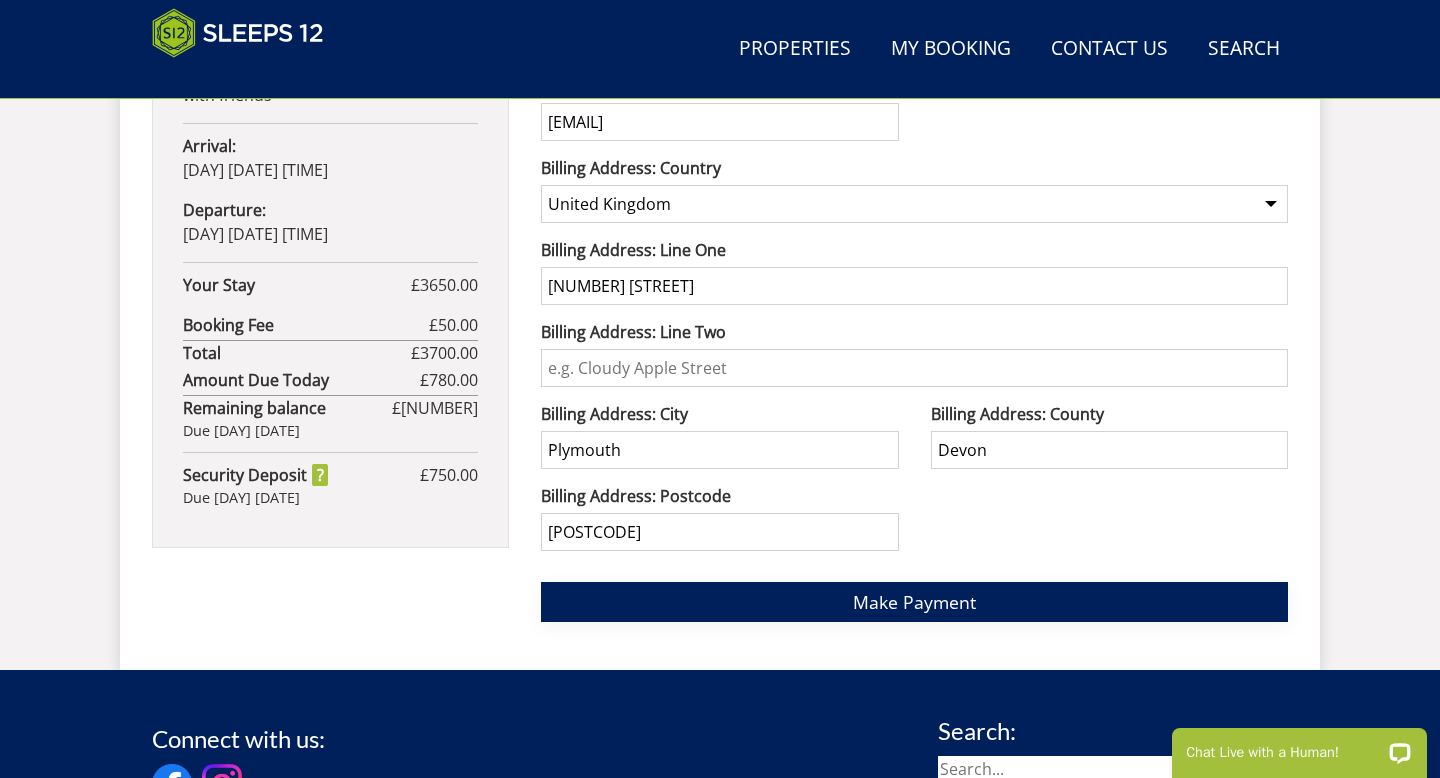 click on "Make Payment" at bounding box center [914, 601] 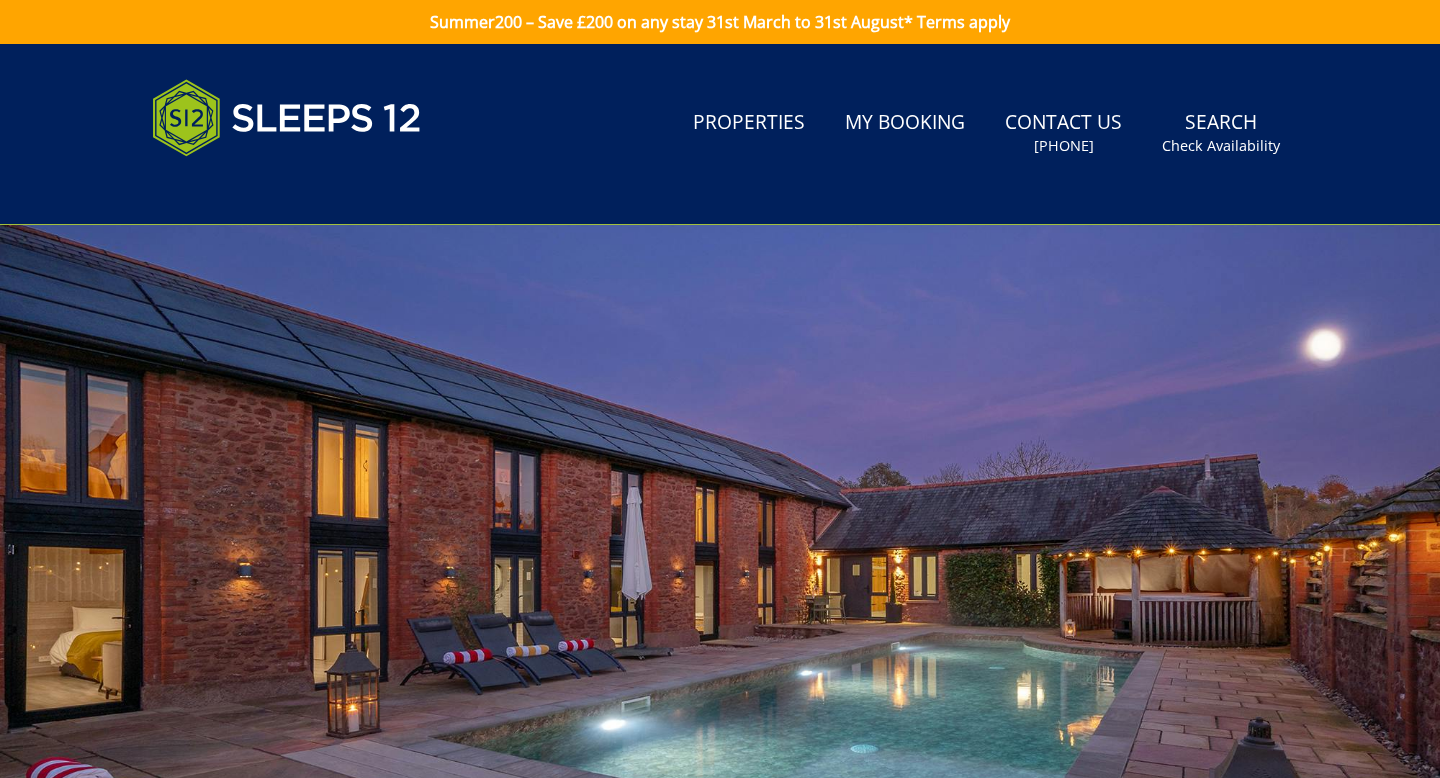 scroll, scrollTop: 0, scrollLeft: 0, axis: both 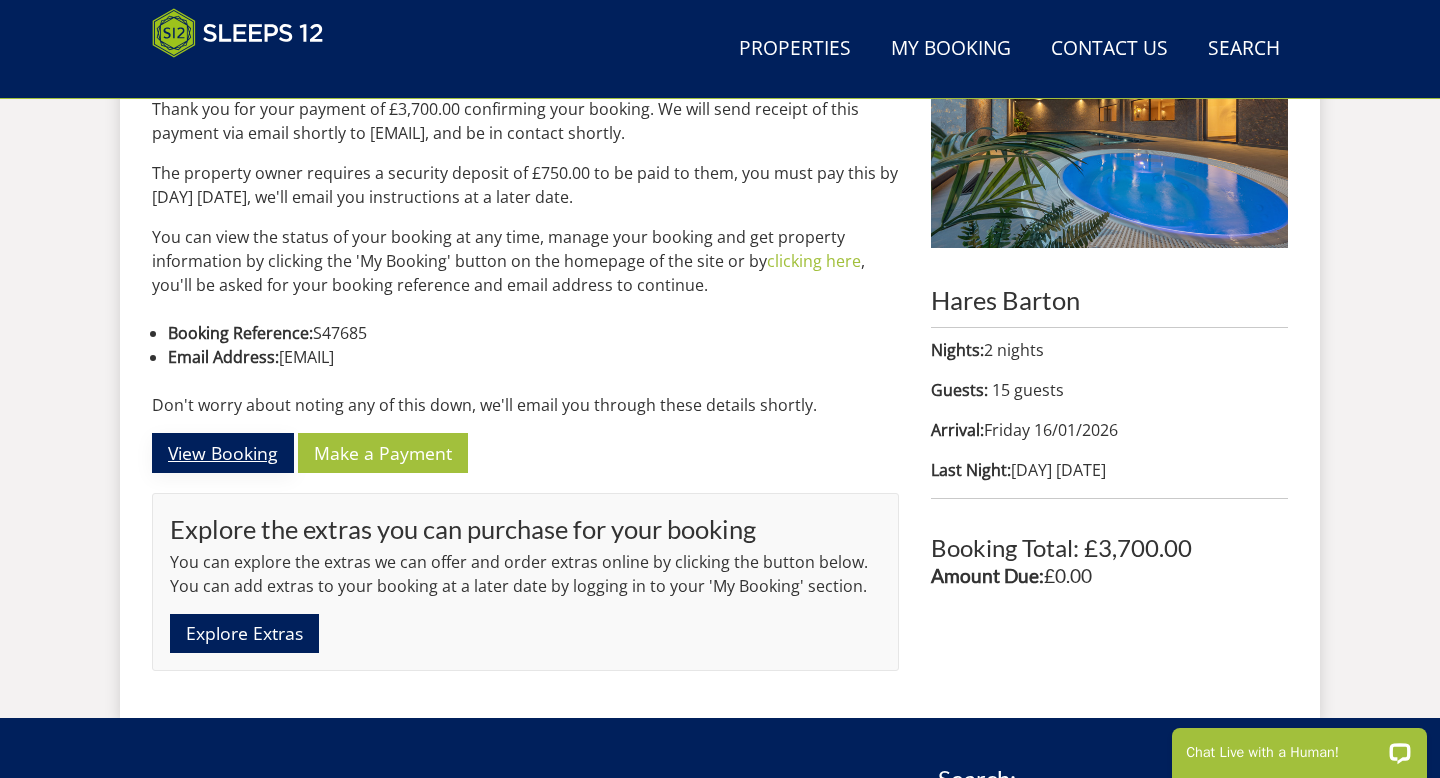 click on "View Booking" at bounding box center (223, 452) 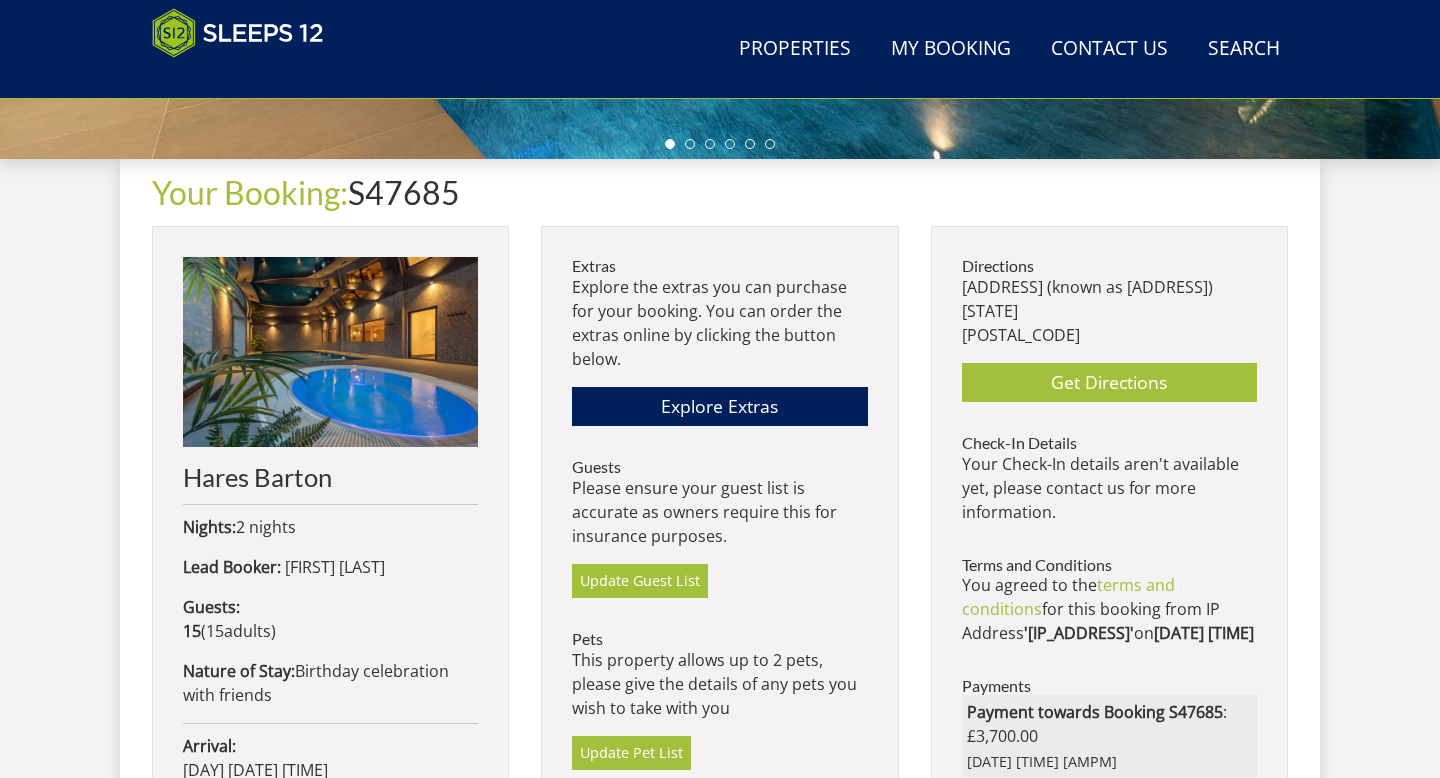 scroll, scrollTop: 782, scrollLeft: 0, axis: vertical 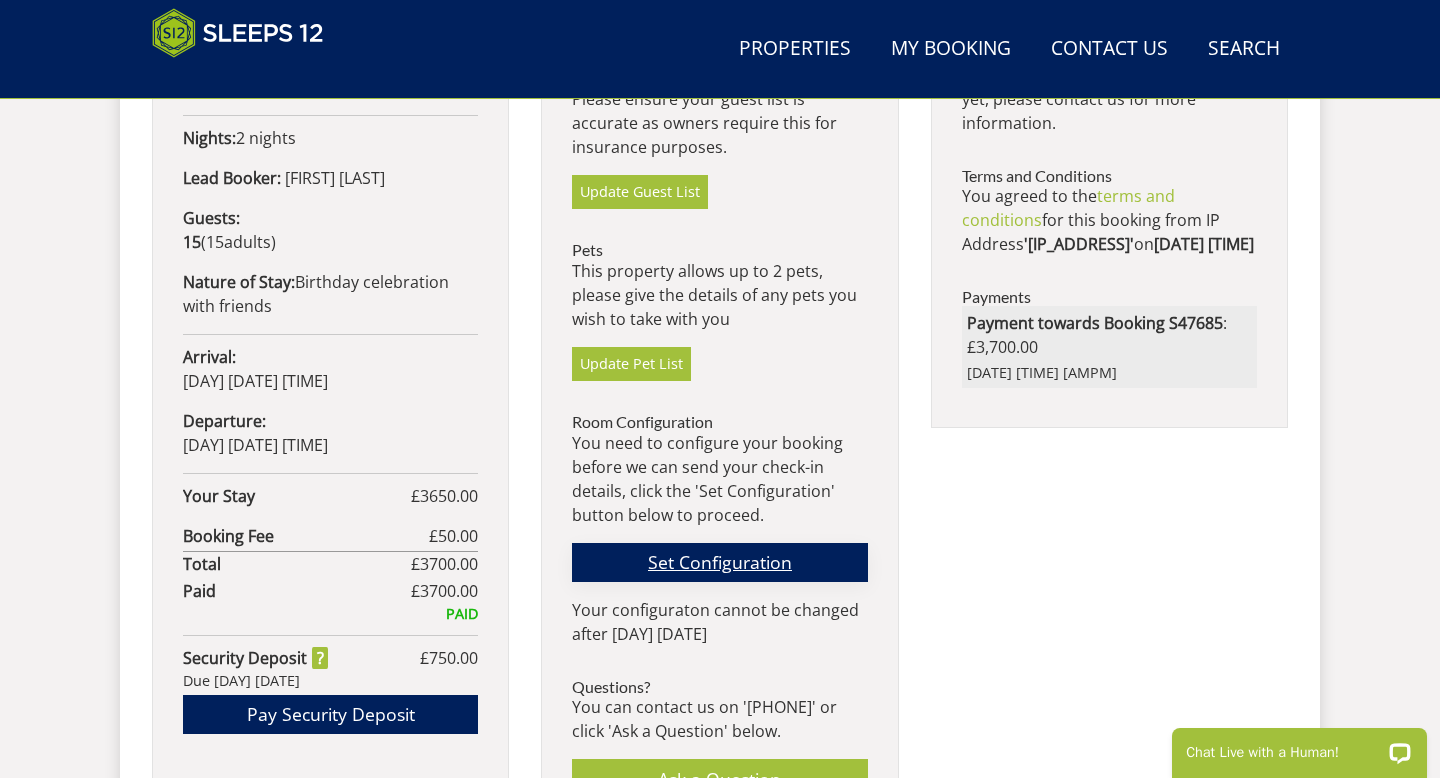 click on "Set Configuration" at bounding box center [719, 562] 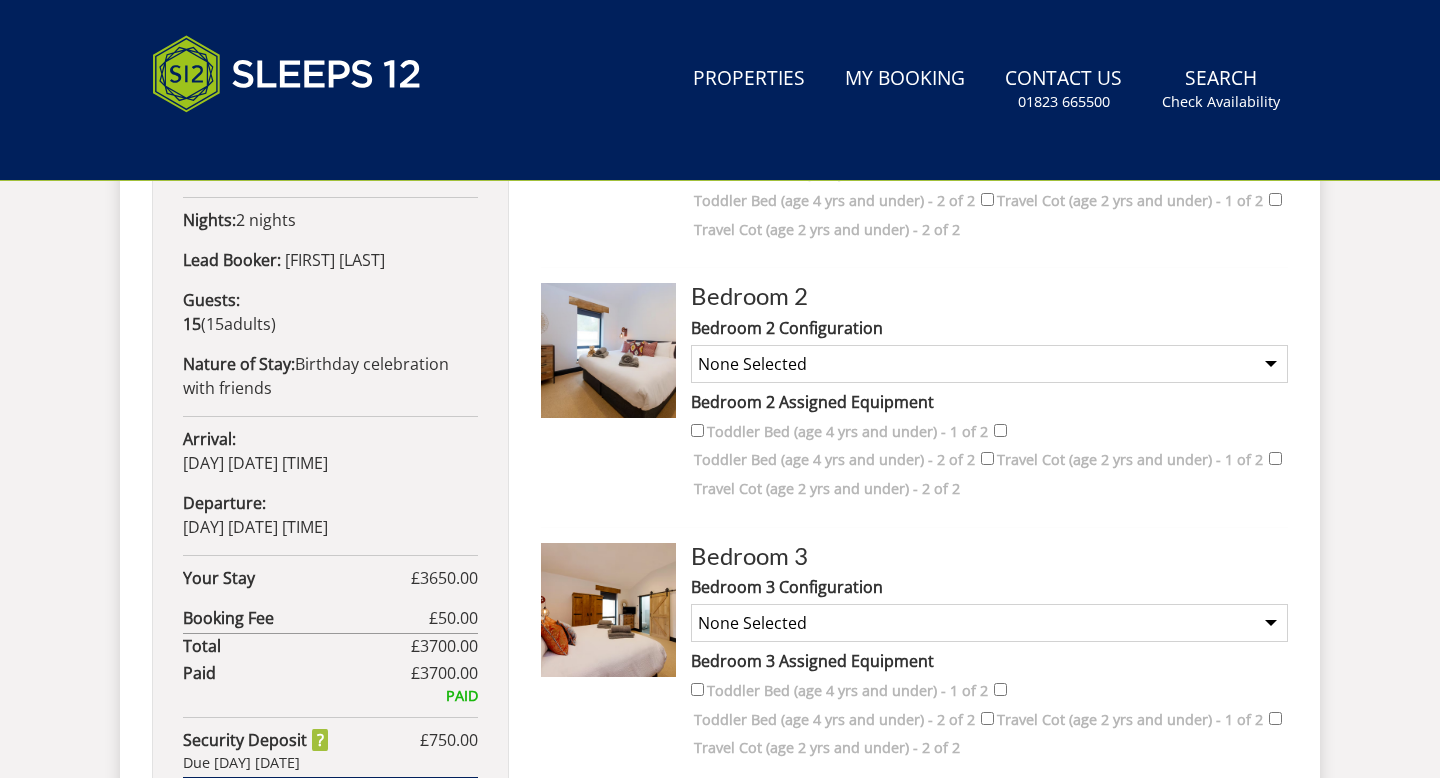 click on "None Selected
Super King Room
Twin Room" at bounding box center [989, 364] 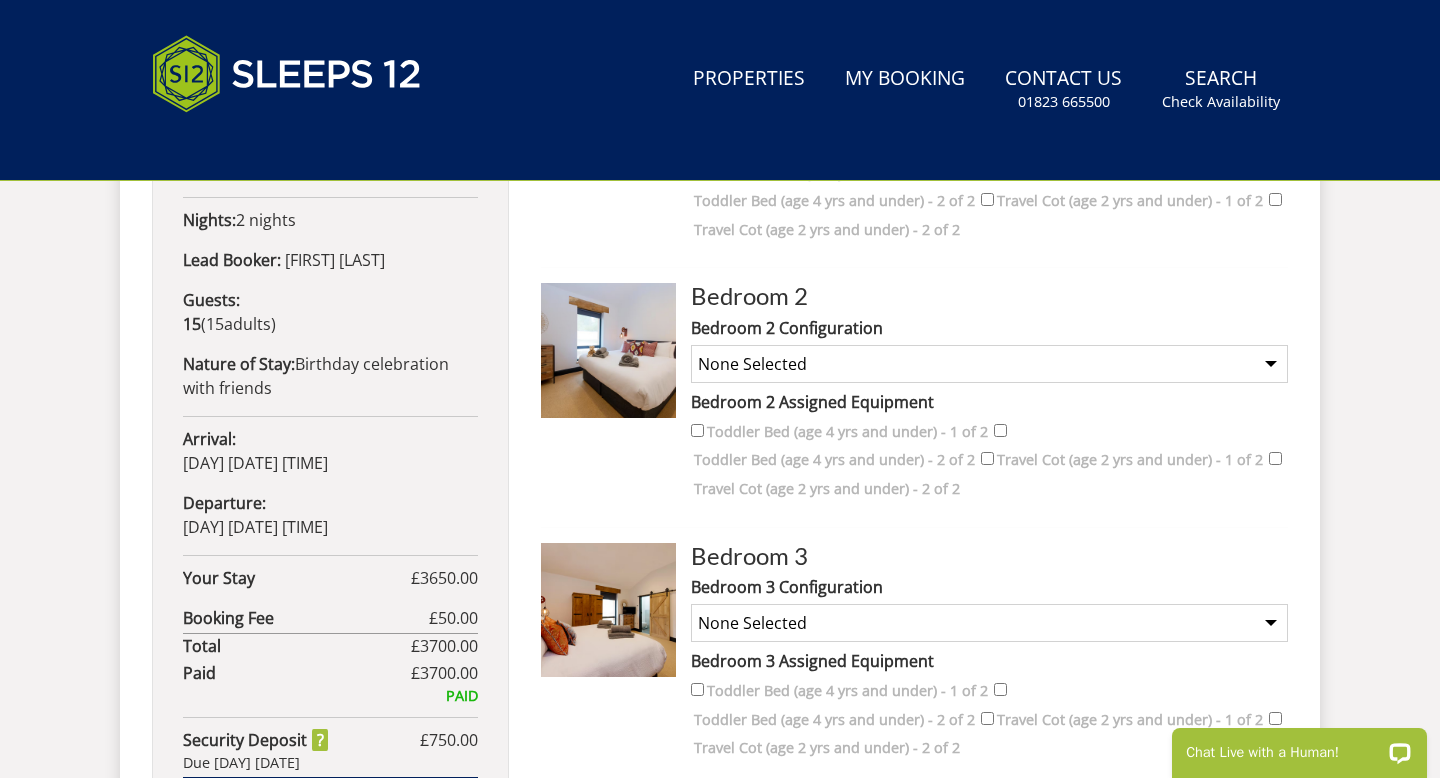 scroll, scrollTop: 0, scrollLeft: 0, axis: both 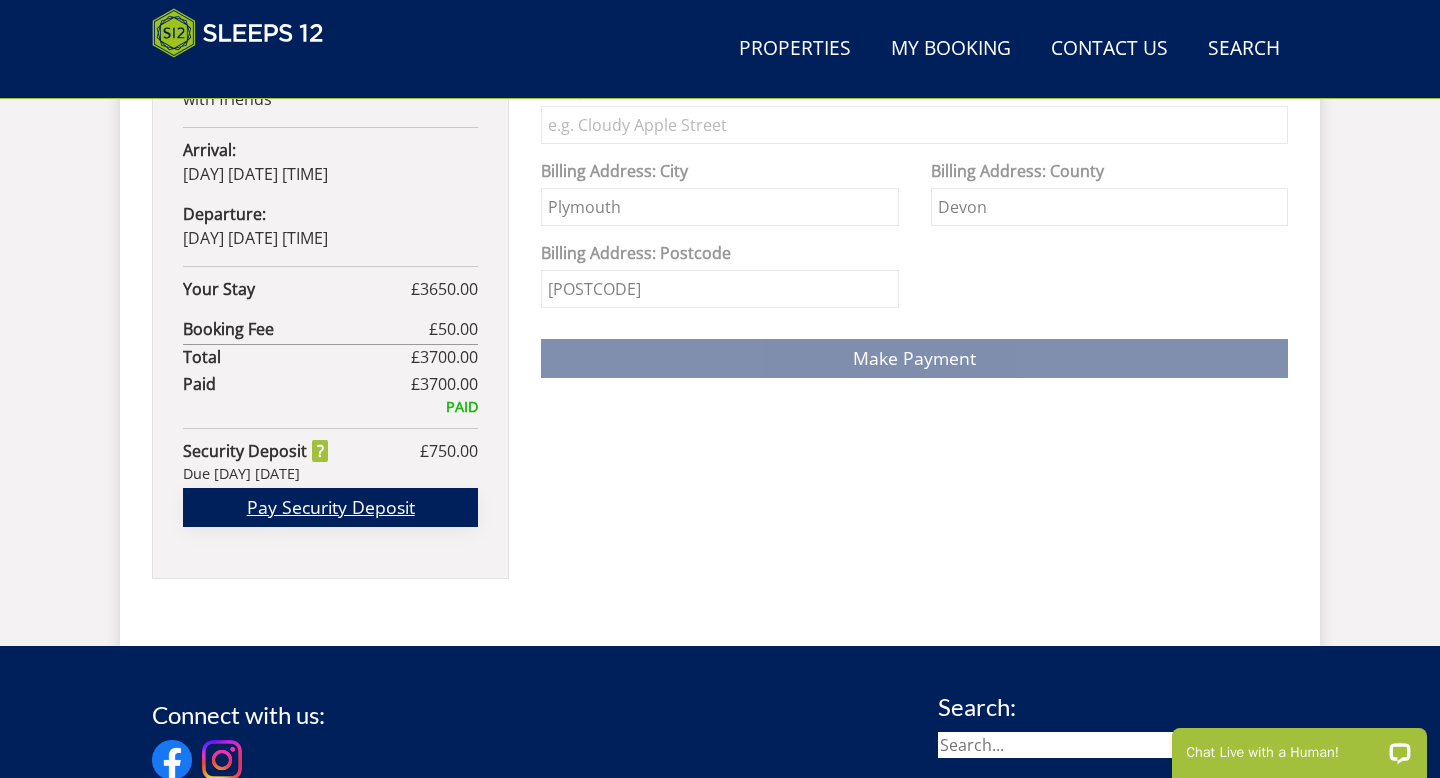 click on "Pay Security Deposit" at bounding box center (330, 507) 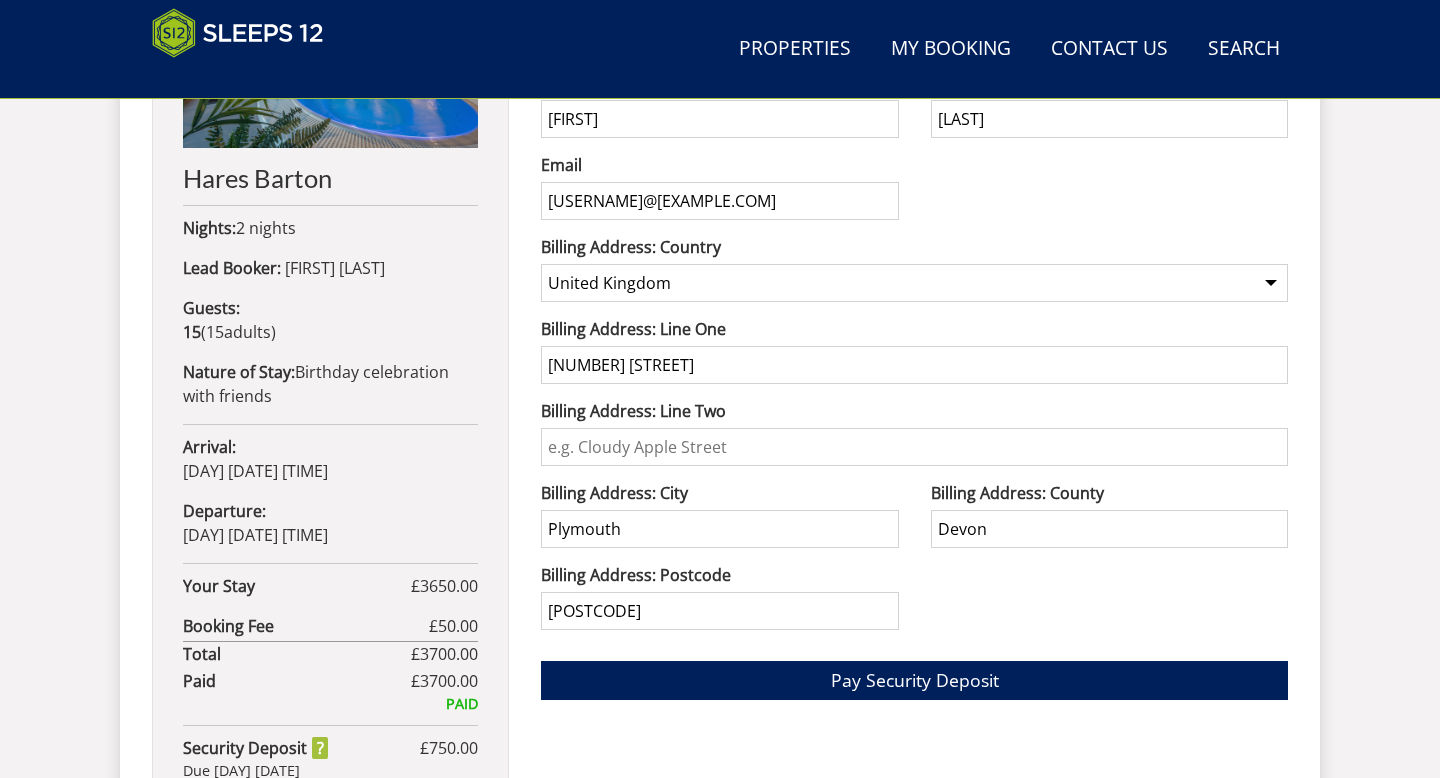 scroll, scrollTop: 951, scrollLeft: 0, axis: vertical 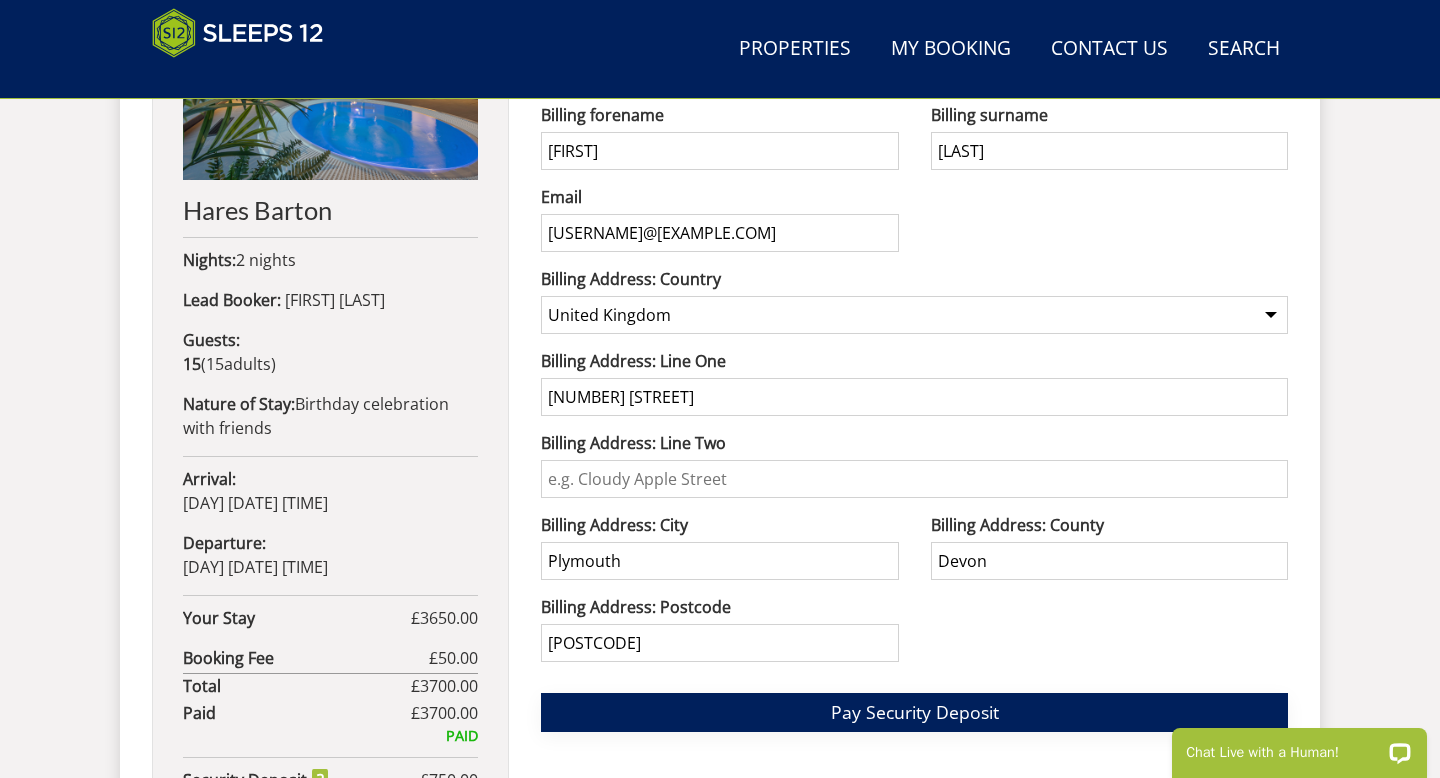 click on "Pay Security Deposit" at bounding box center (914, 712) 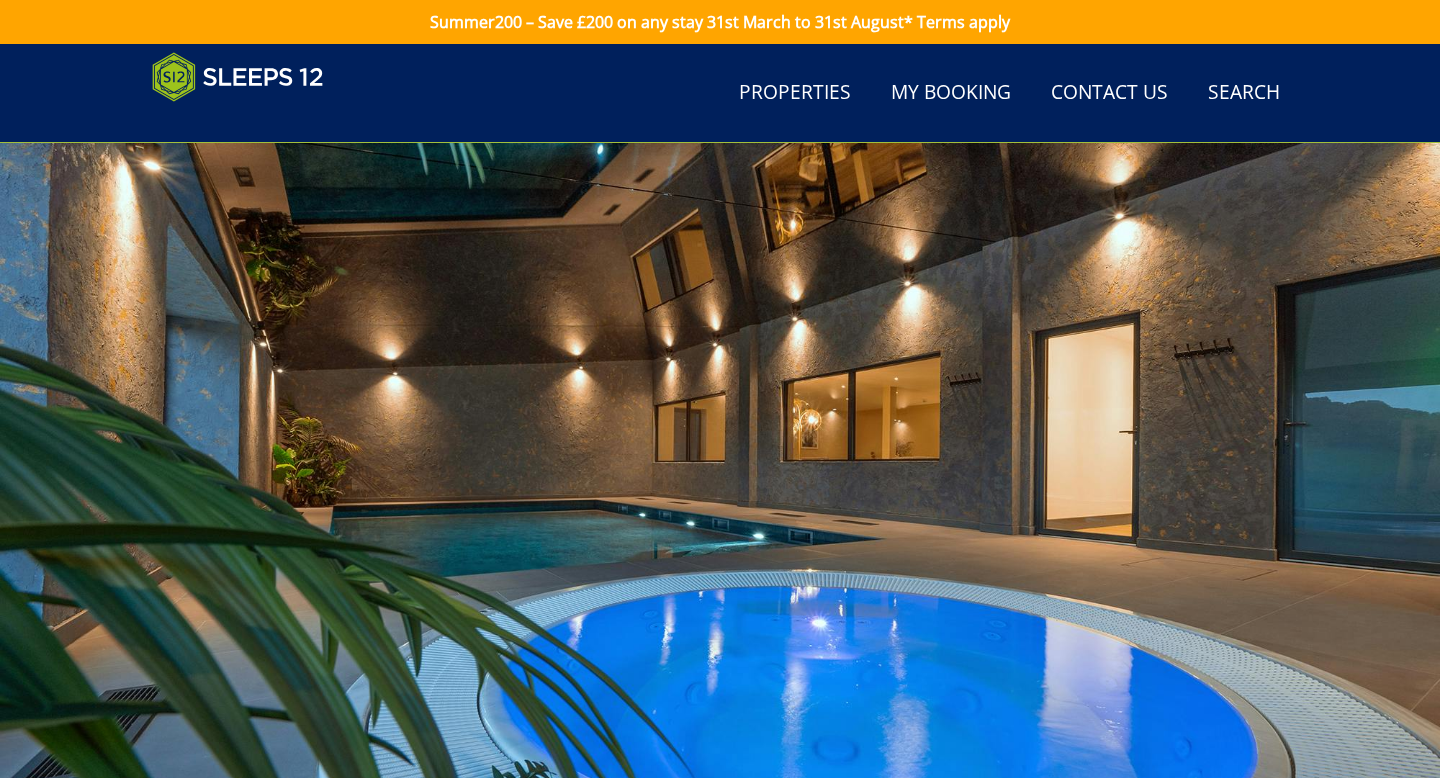 scroll, scrollTop: 331, scrollLeft: 0, axis: vertical 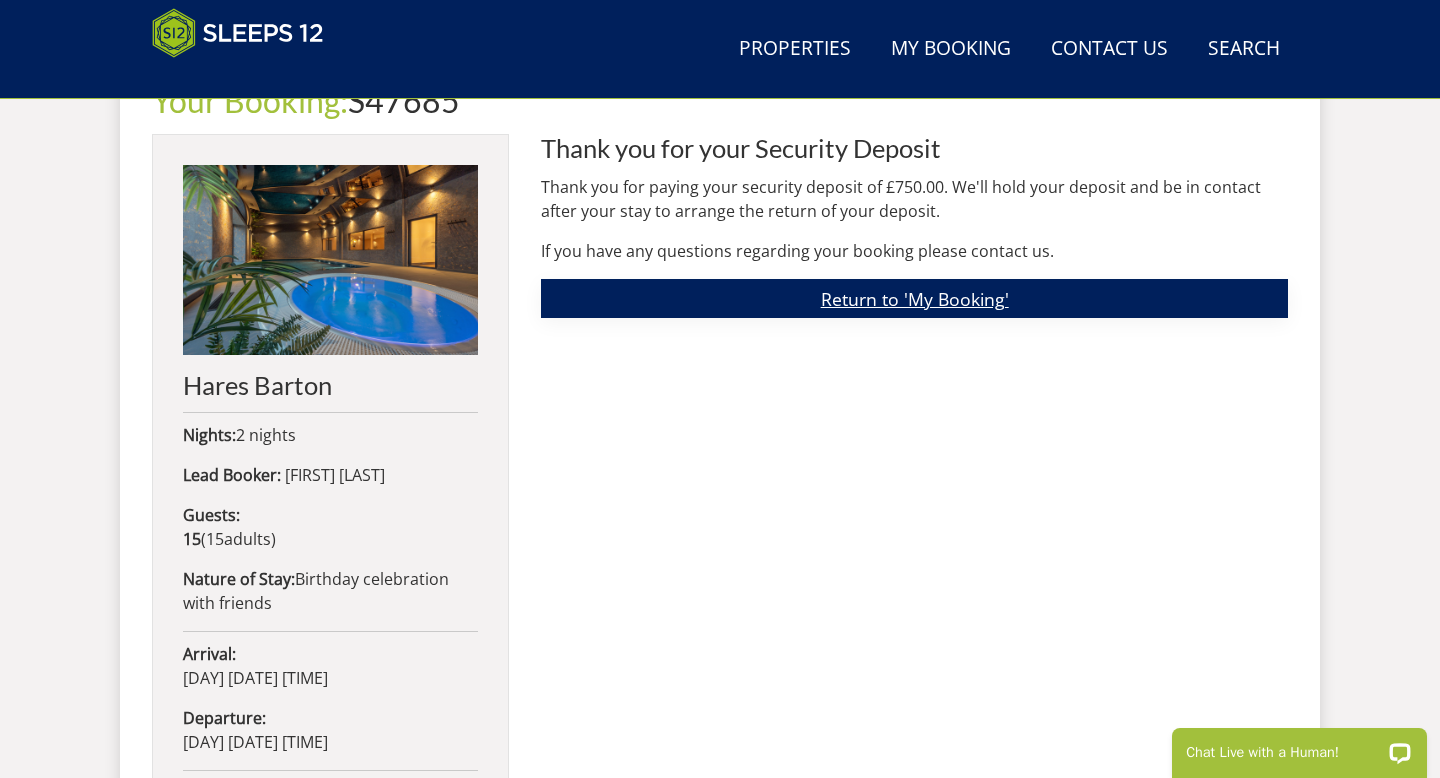 click on "Return to 'My Booking'" at bounding box center (914, 298) 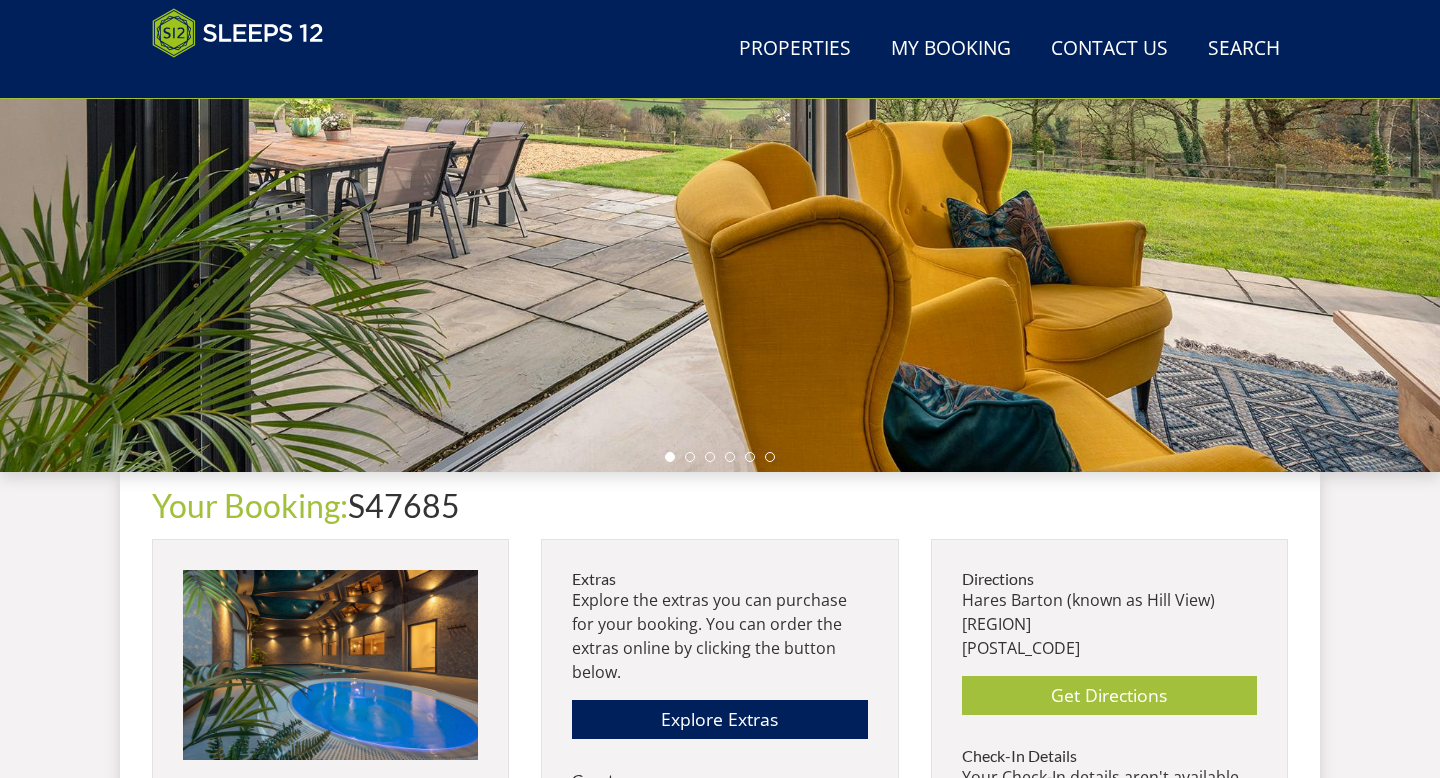 scroll, scrollTop: 629, scrollLeft: 0, axis: vertical 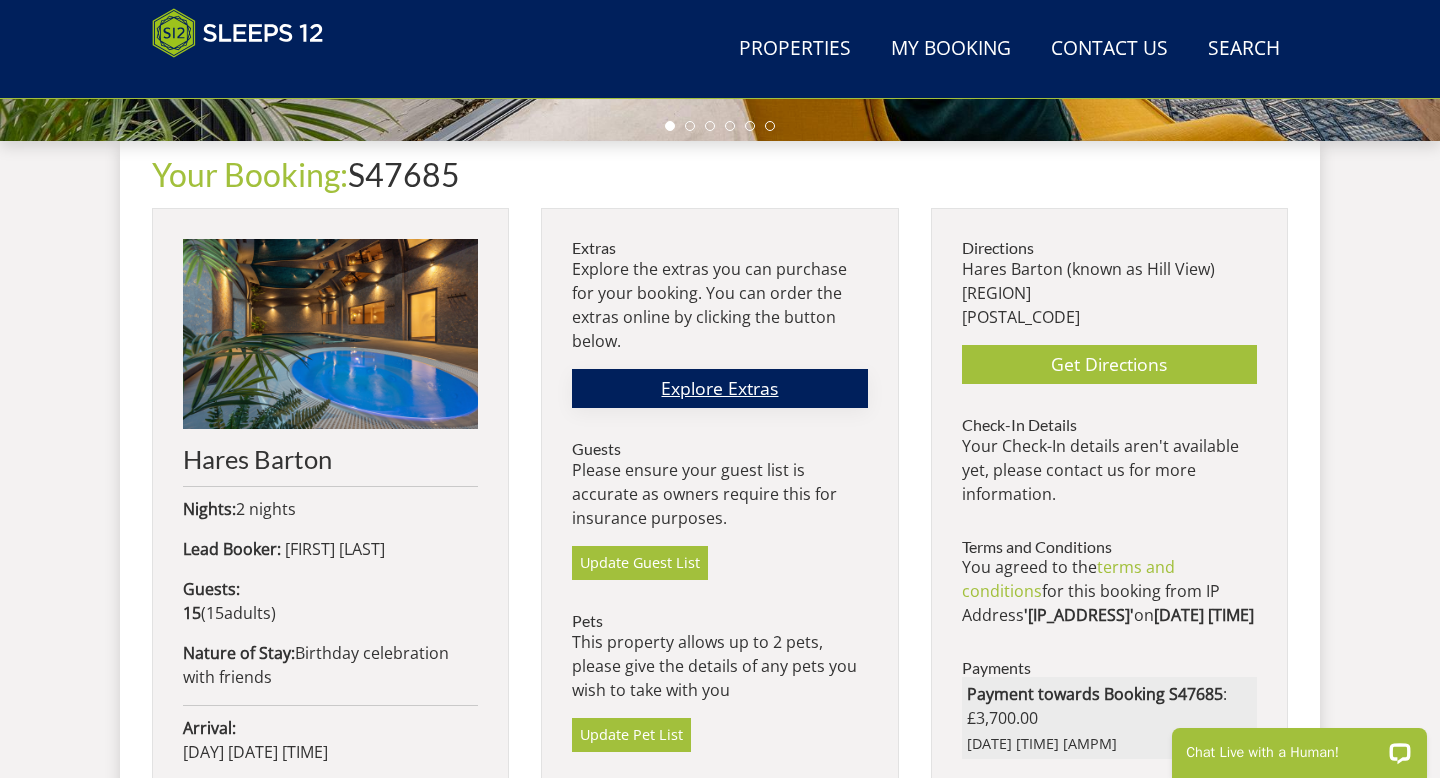 click on "Explore Extras" at bounding box center (719, 388) 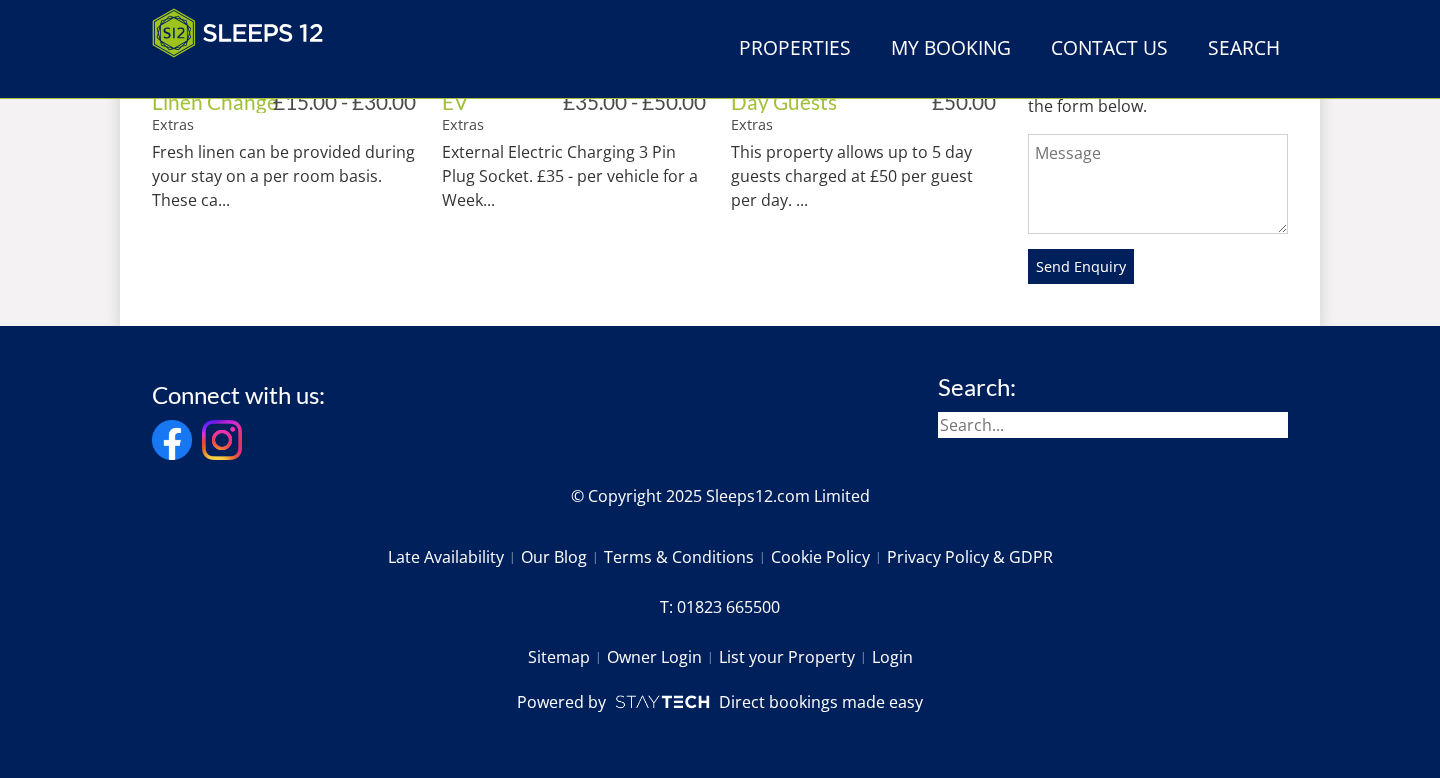 scroll, scrollTop: 955, scrollLeft: 0, axis: vertical 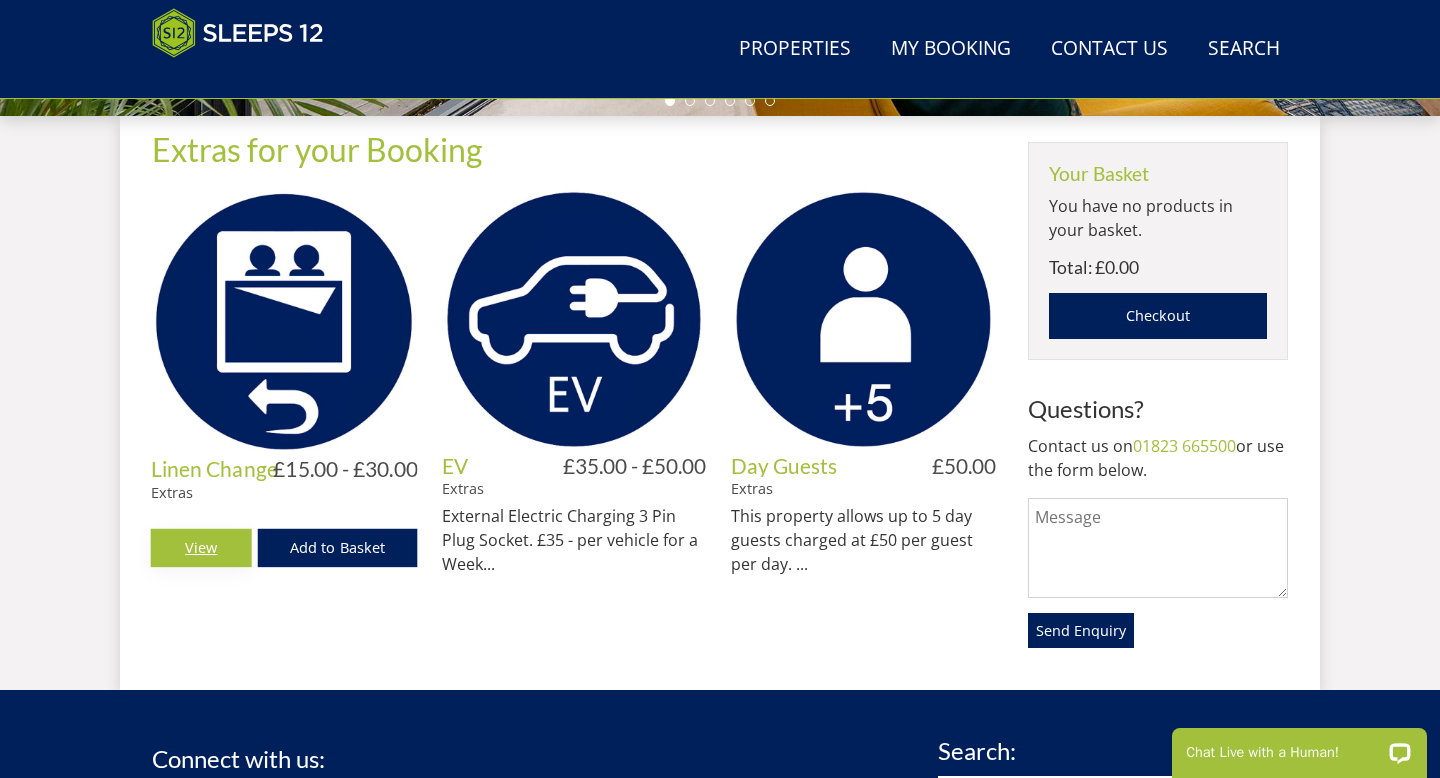 click on "View" at bounding box center [201, 548] 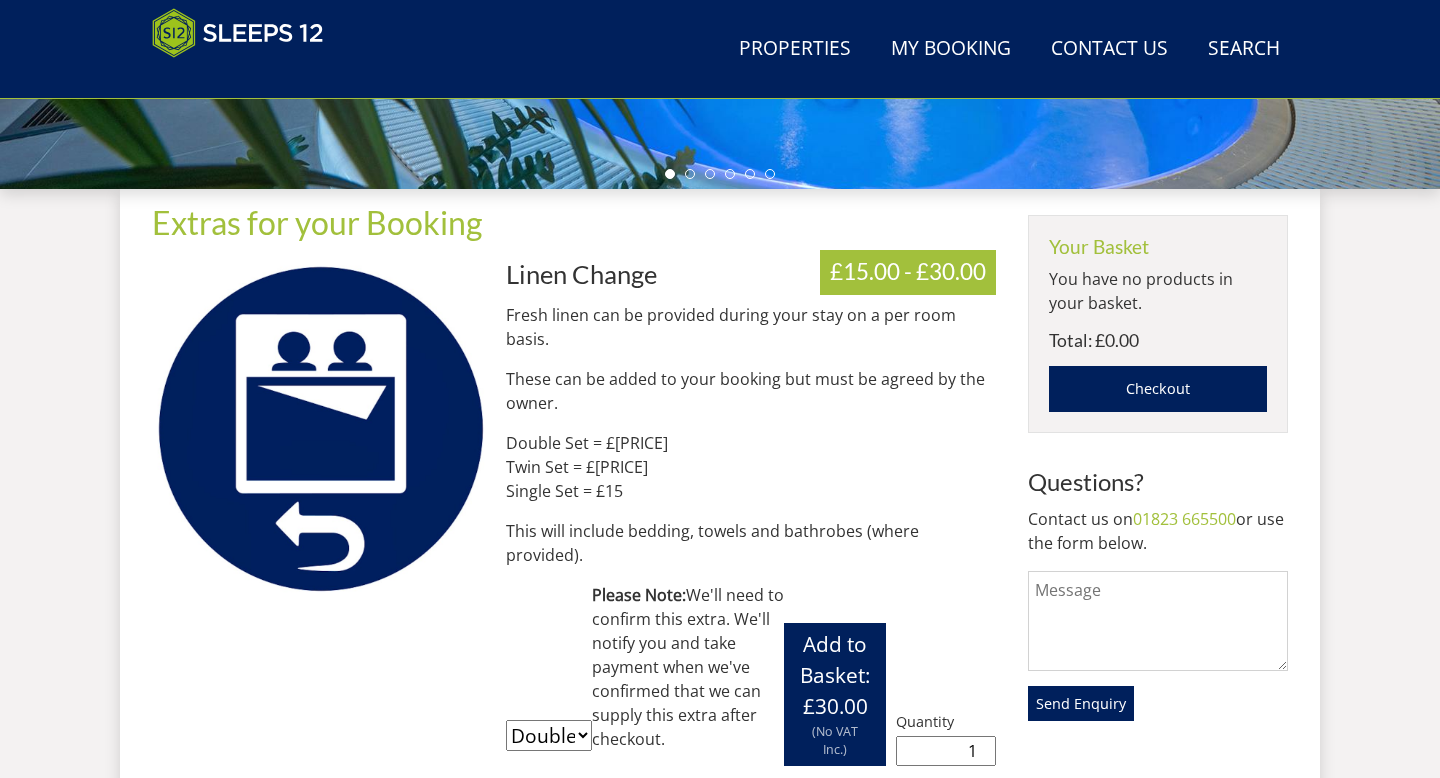 scroll, scrollTop: 728, scrollLeft: 0, axis: vertical 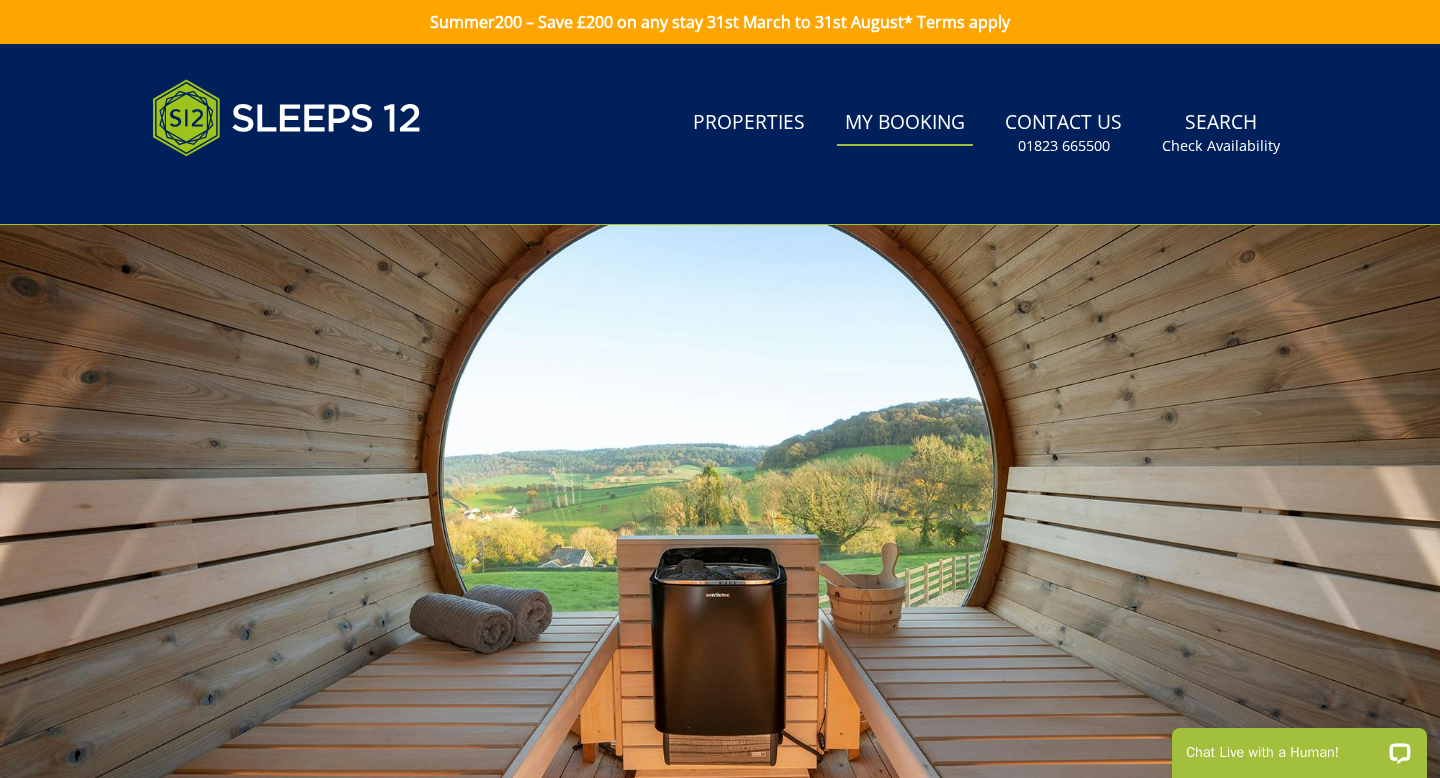 click on "My Booking" at bounding box center [905, 123] 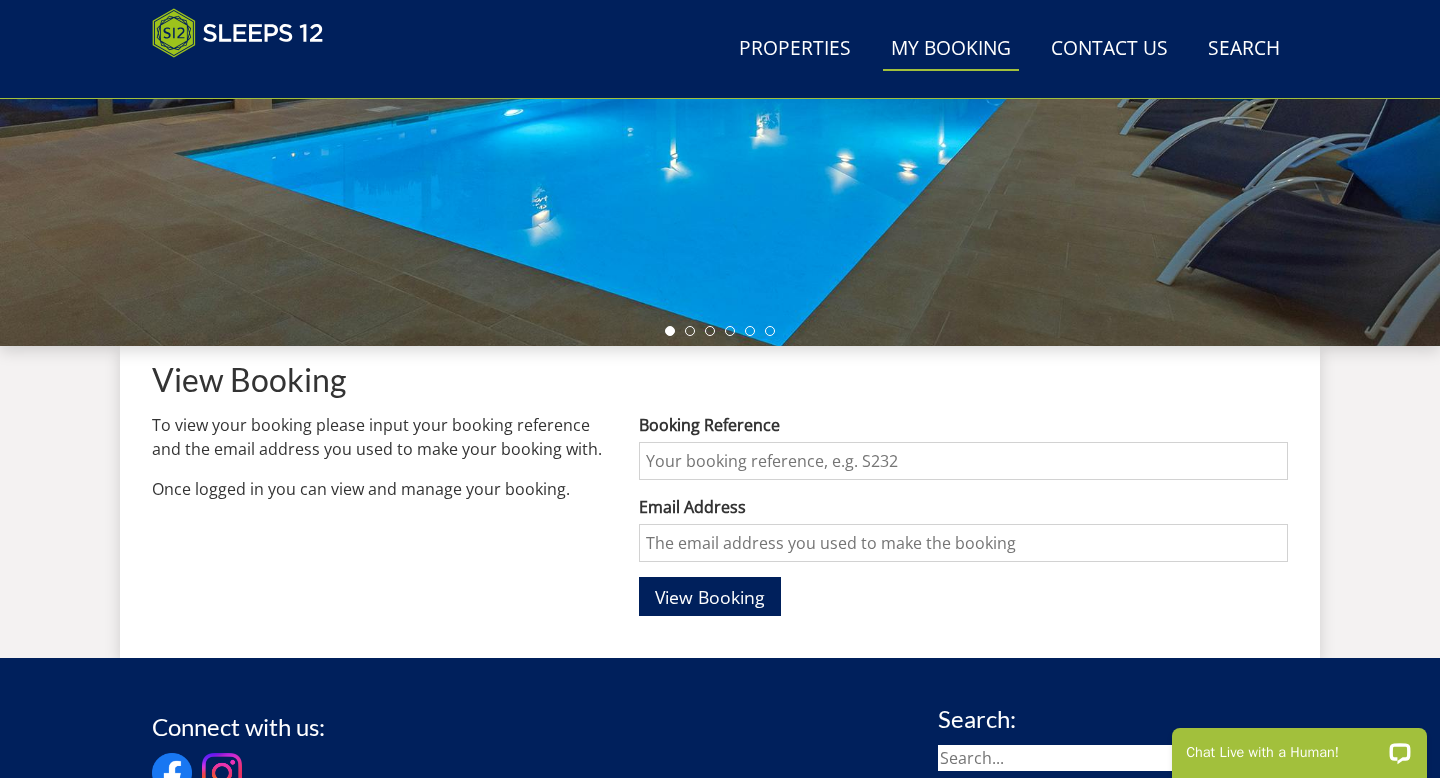 scroll, scrollTop: 0, scrollLeft: 0, axis: both 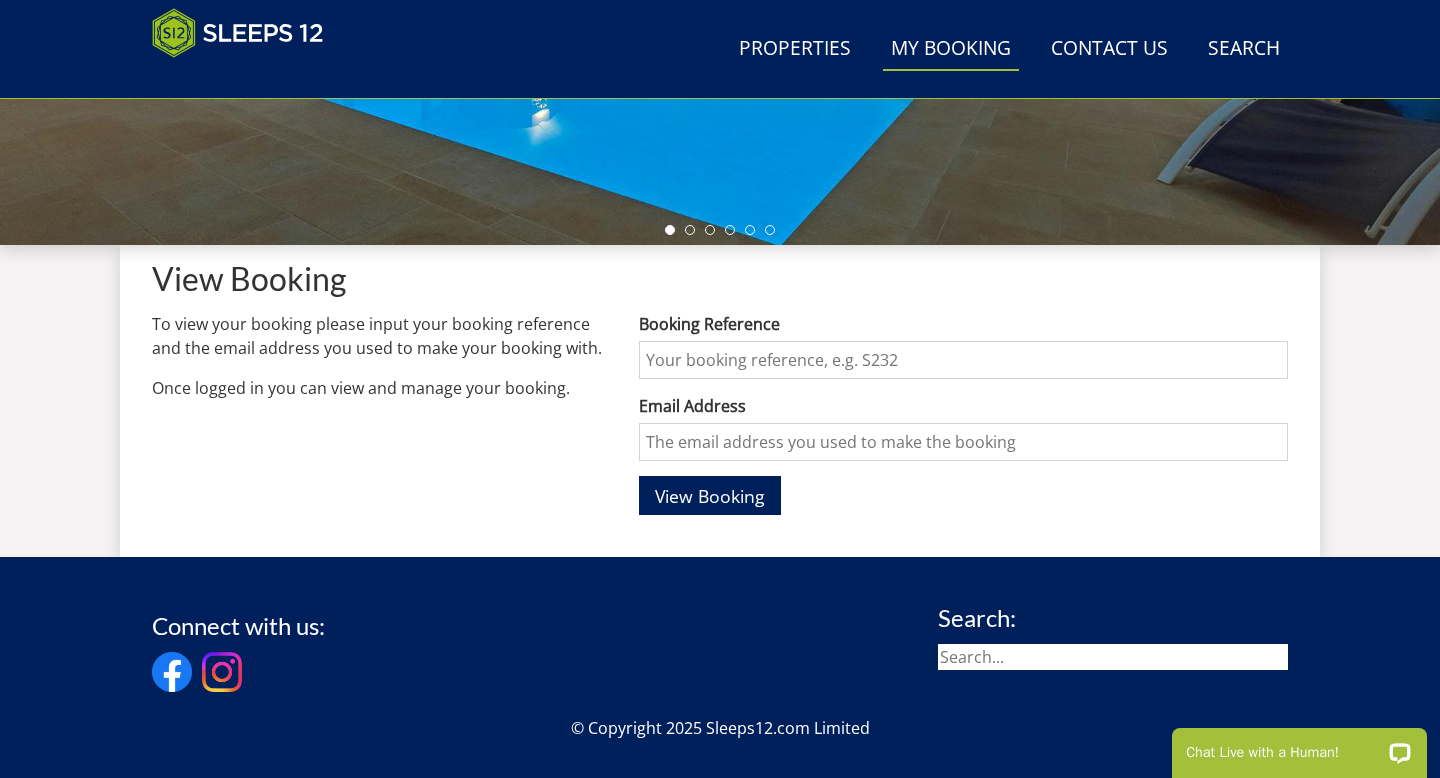 click on "Booking Reference" at bounding box center [963, 360] 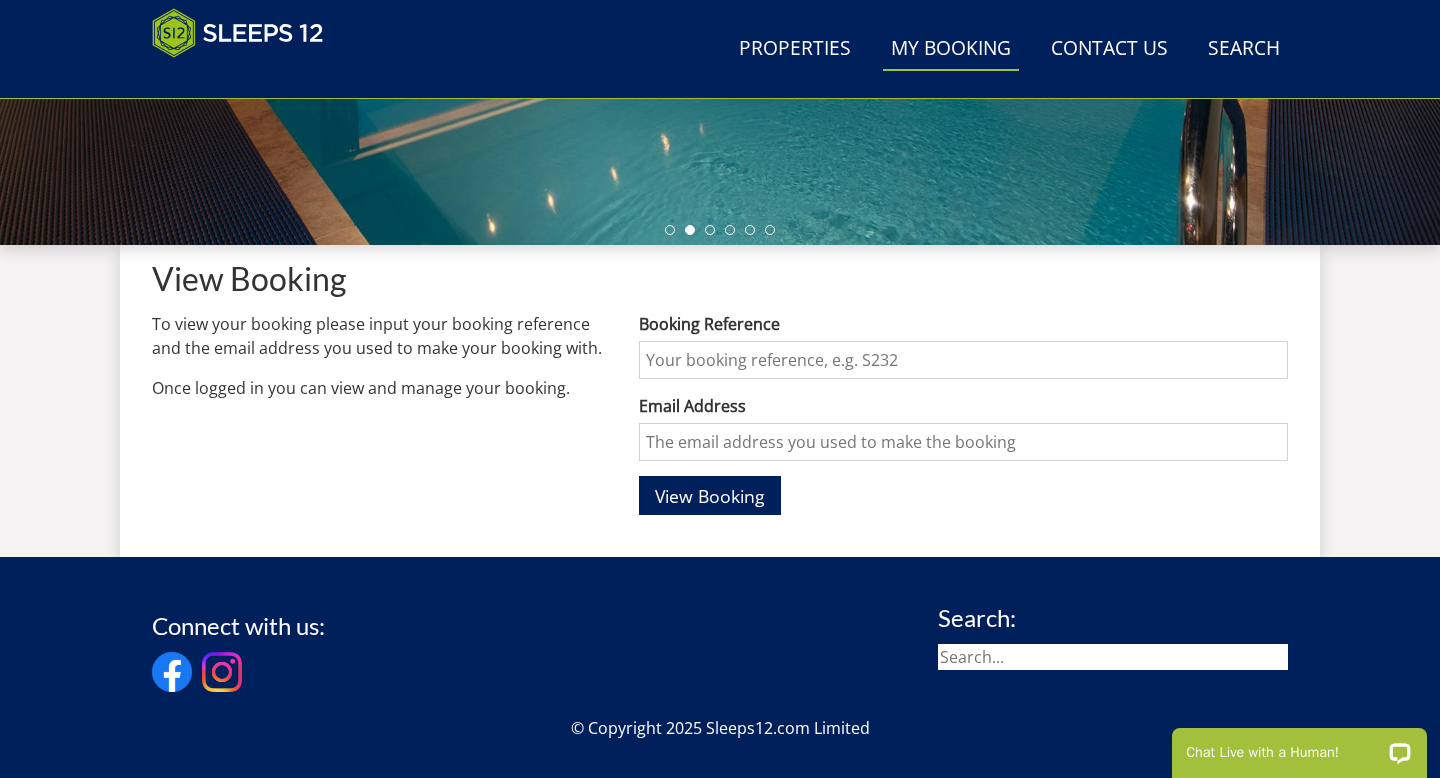 click on "Email Address" at bounding box center (963, 442) 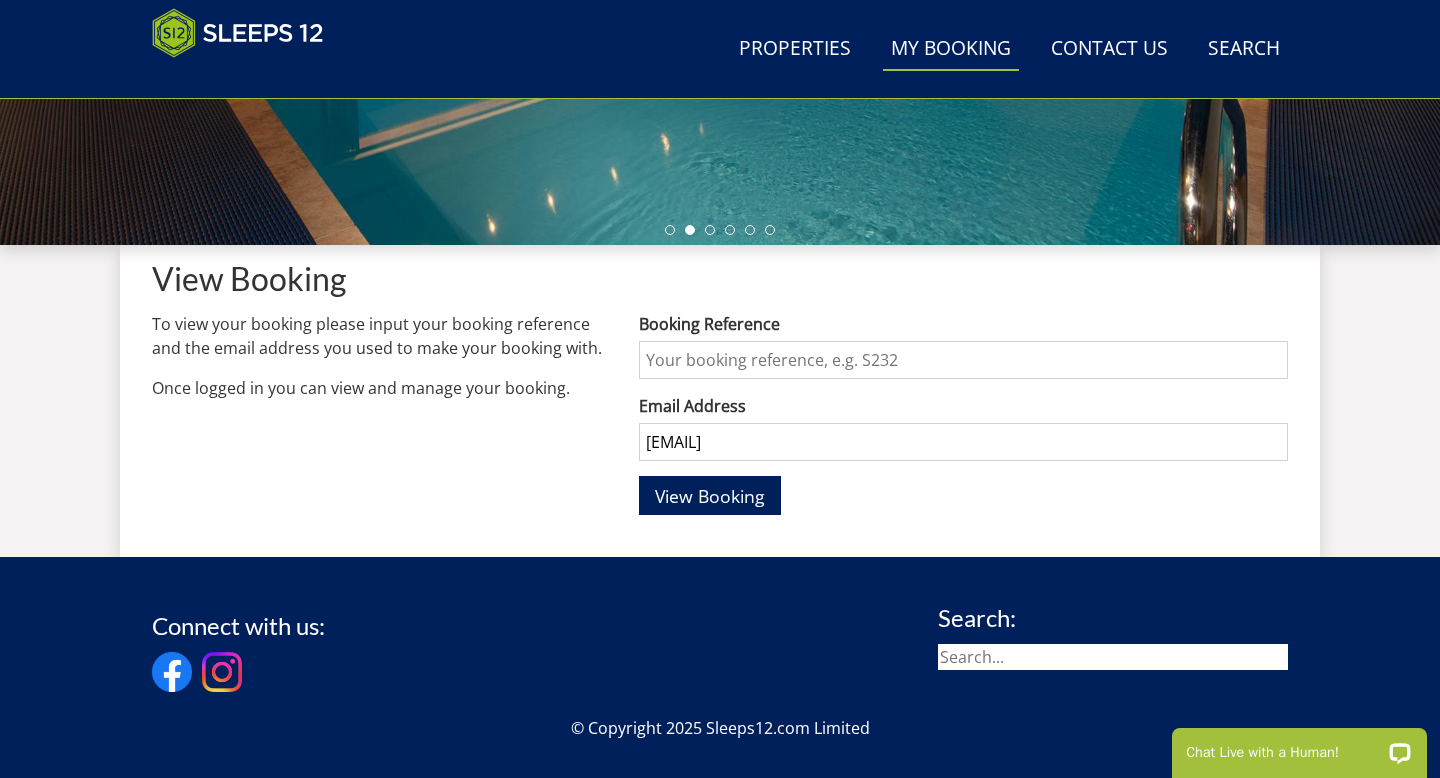 click on "Booking Reference" at bounding box center [963, 360] 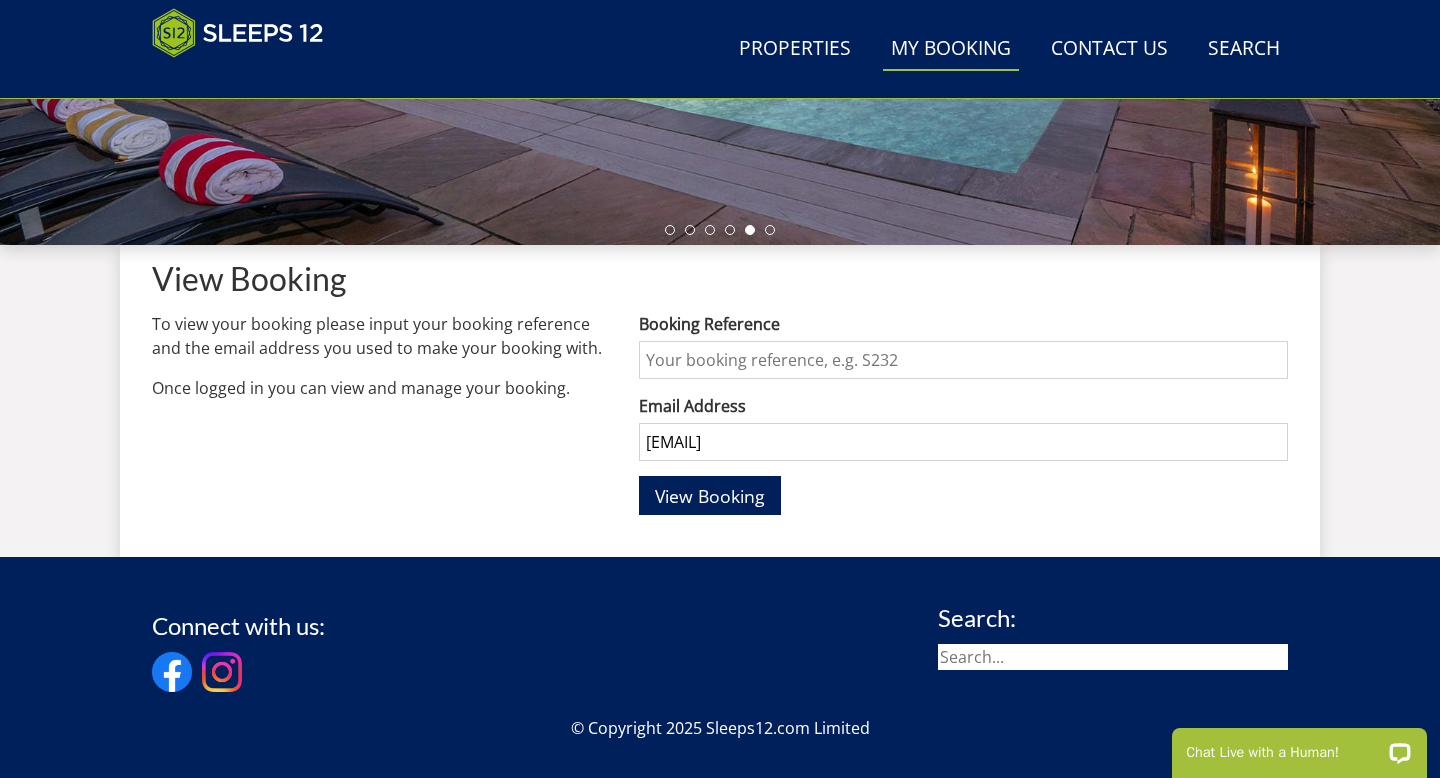 click on "Booking Reference" at bounding box center (963, 360) 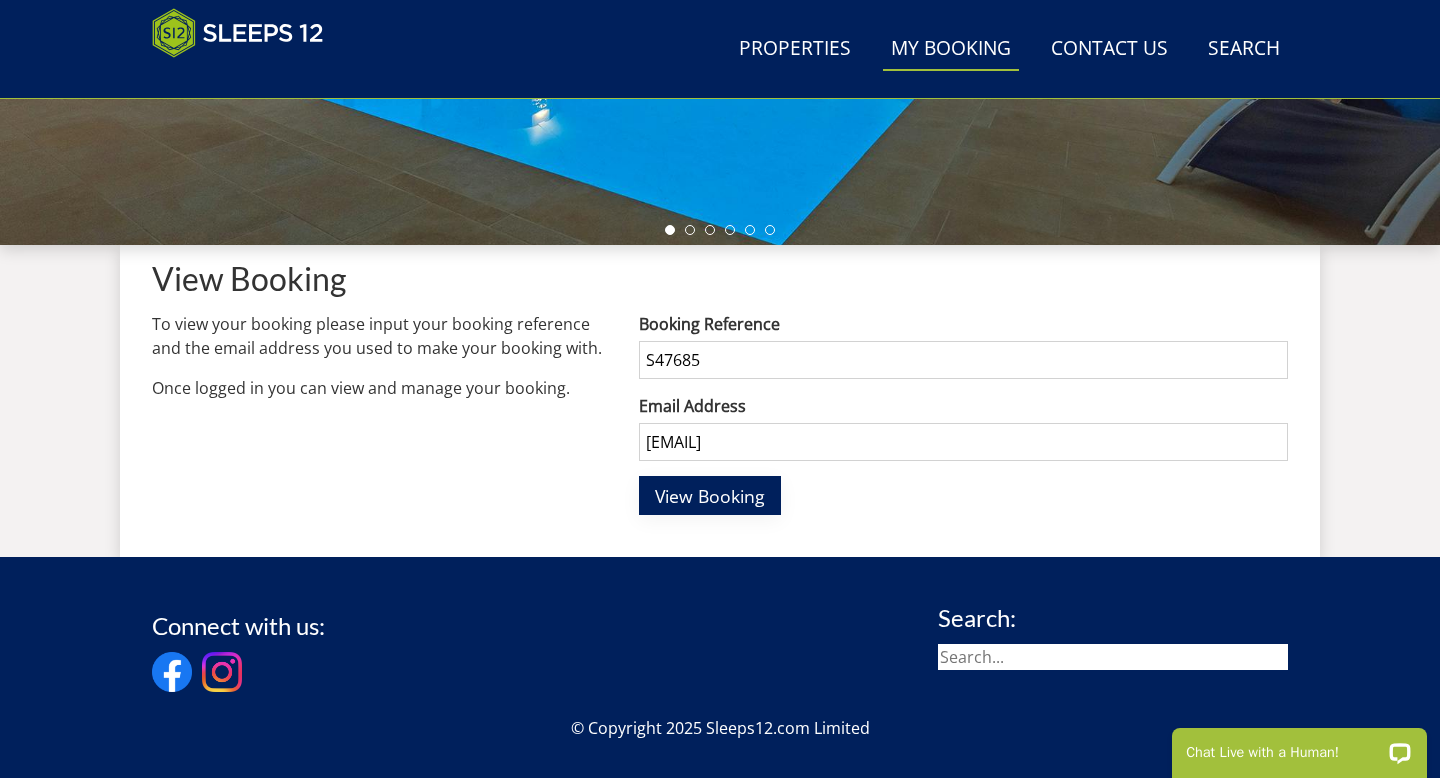 type on "S47685" 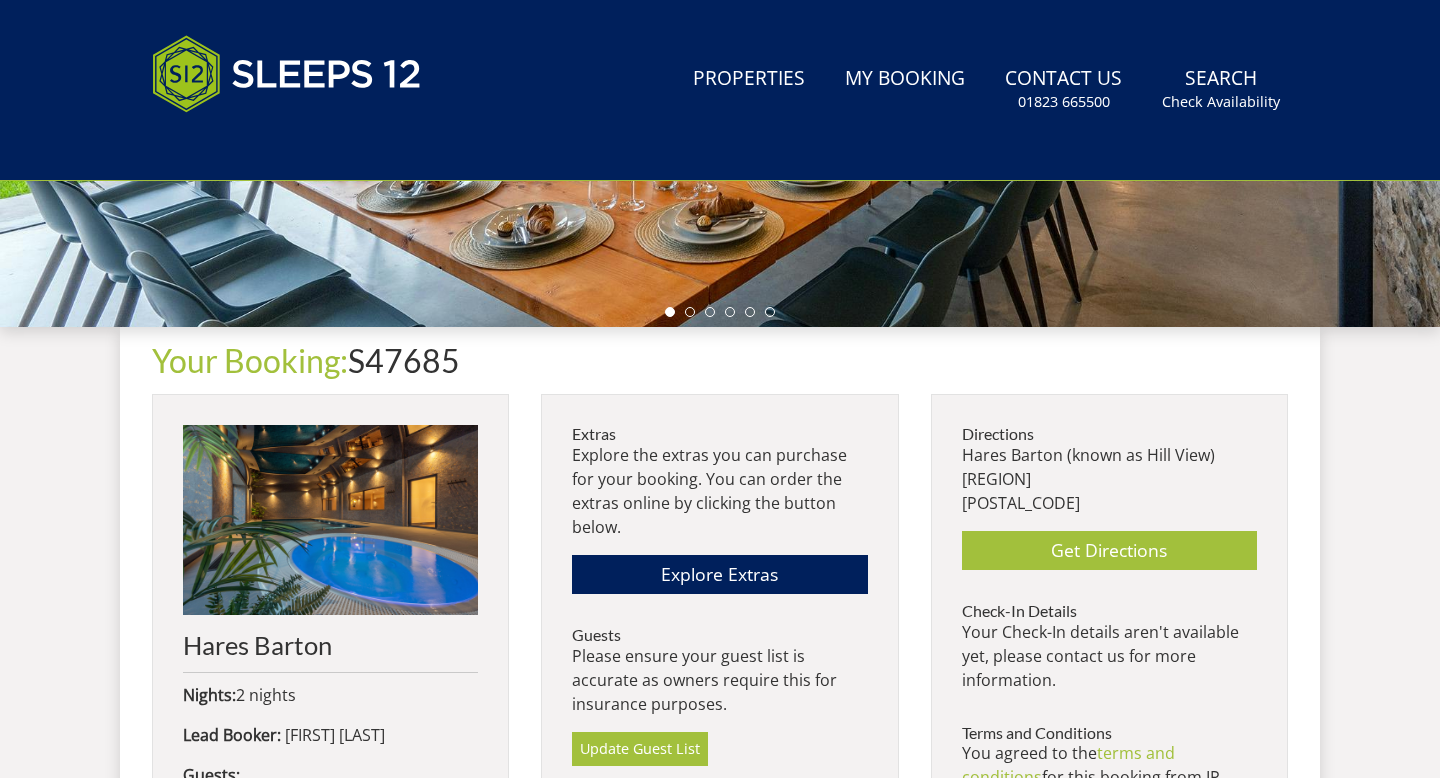 scroll, scrollTop: 0, scrollLeft: 0, axis: both 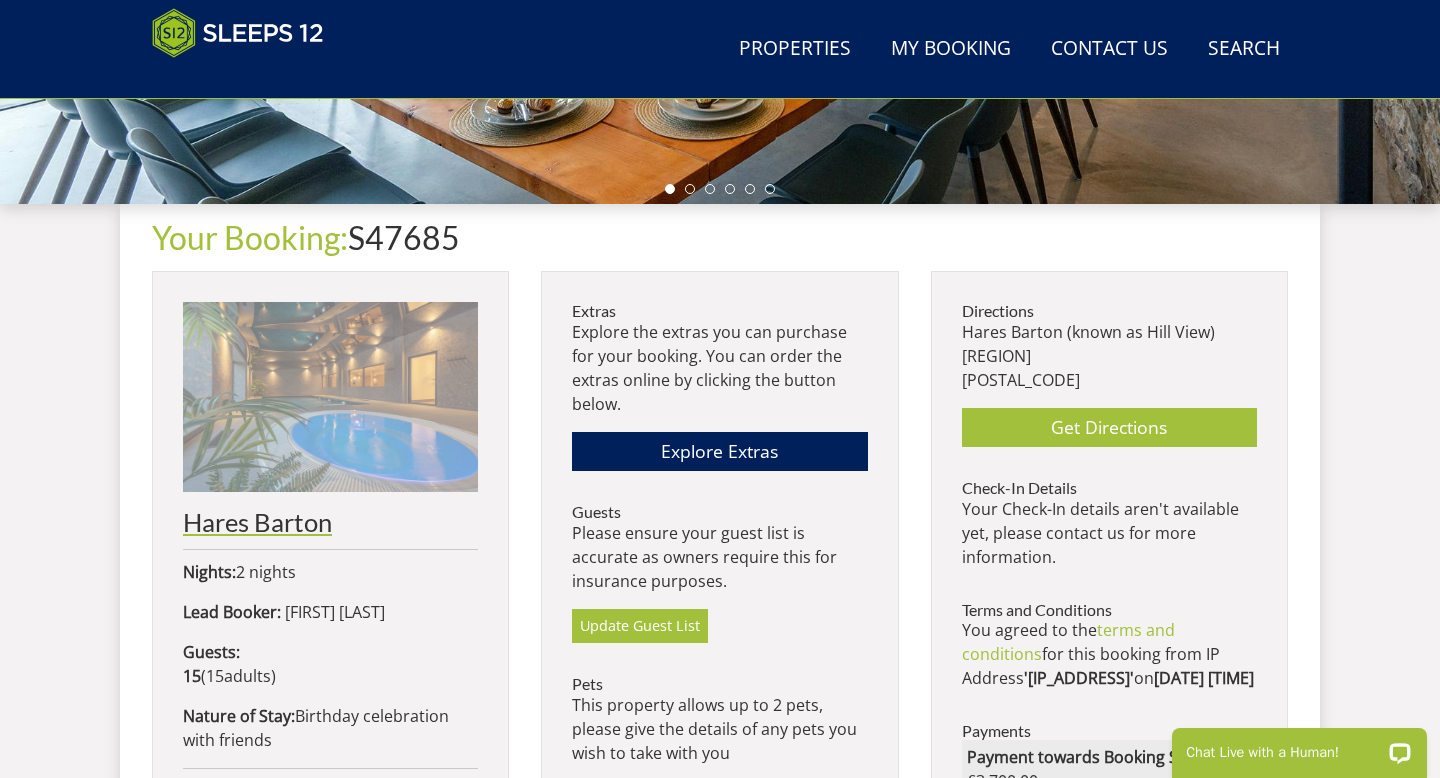 click at bounding box center (330, 397) 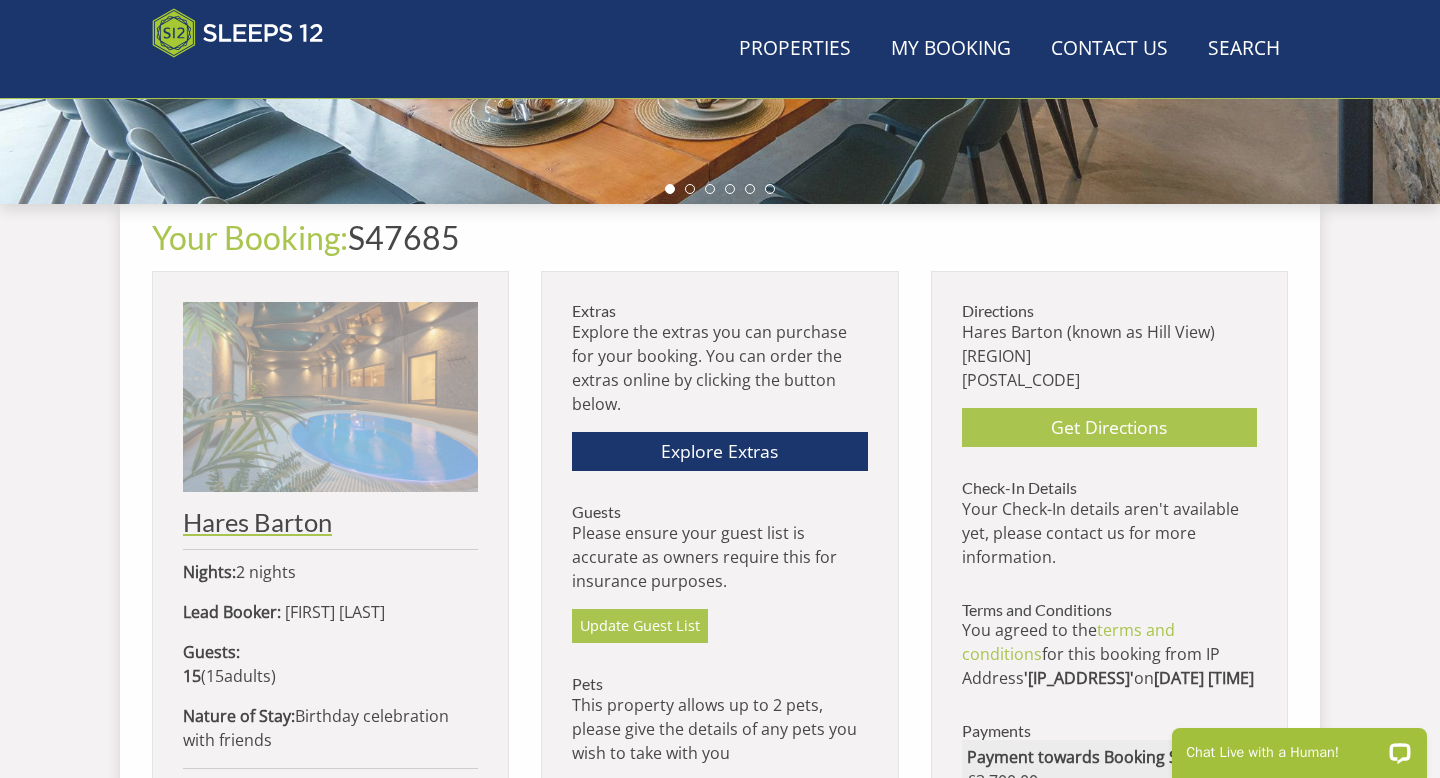 scroll, scrollTop: 0, scrollLeft: 0, axis: both 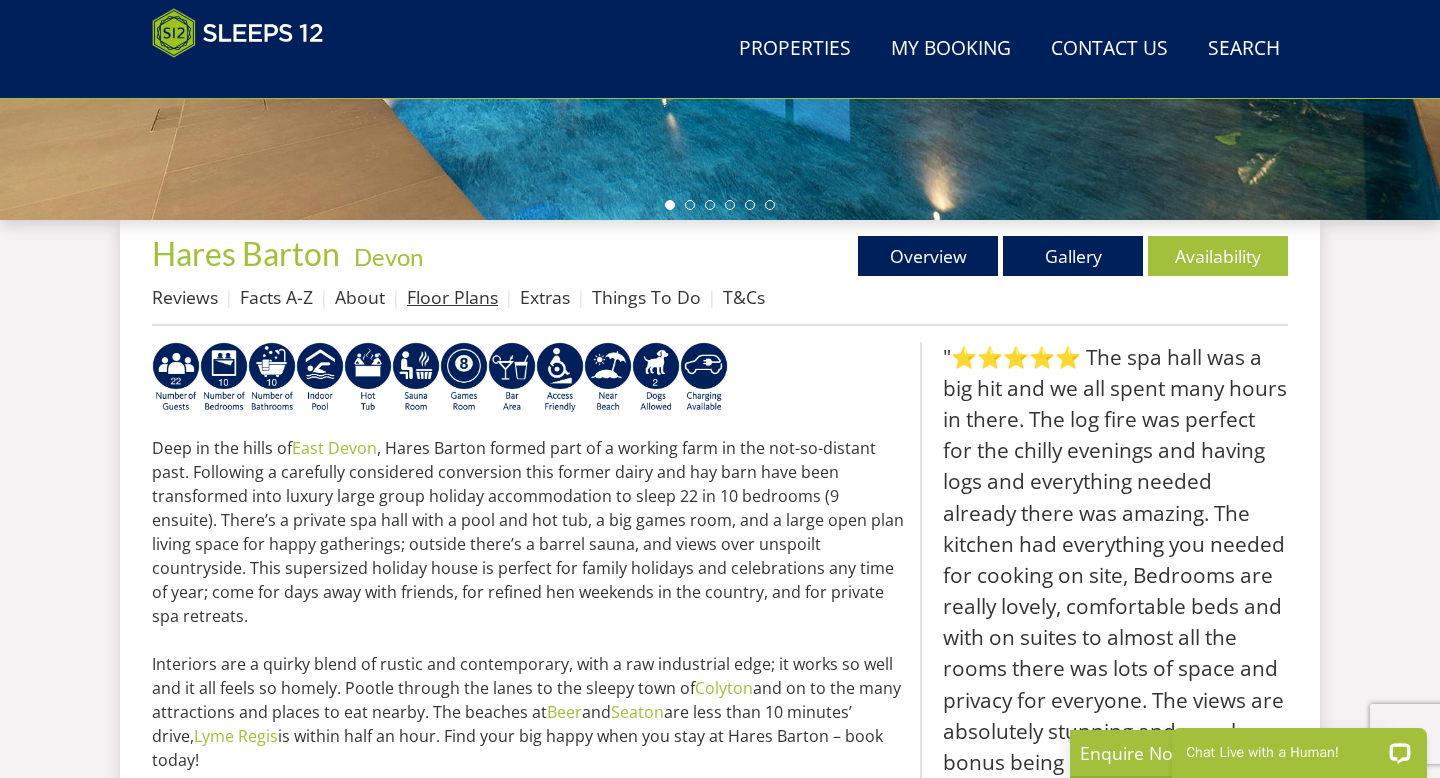 click on "Floor Plans" at bounding box center [452, 297] 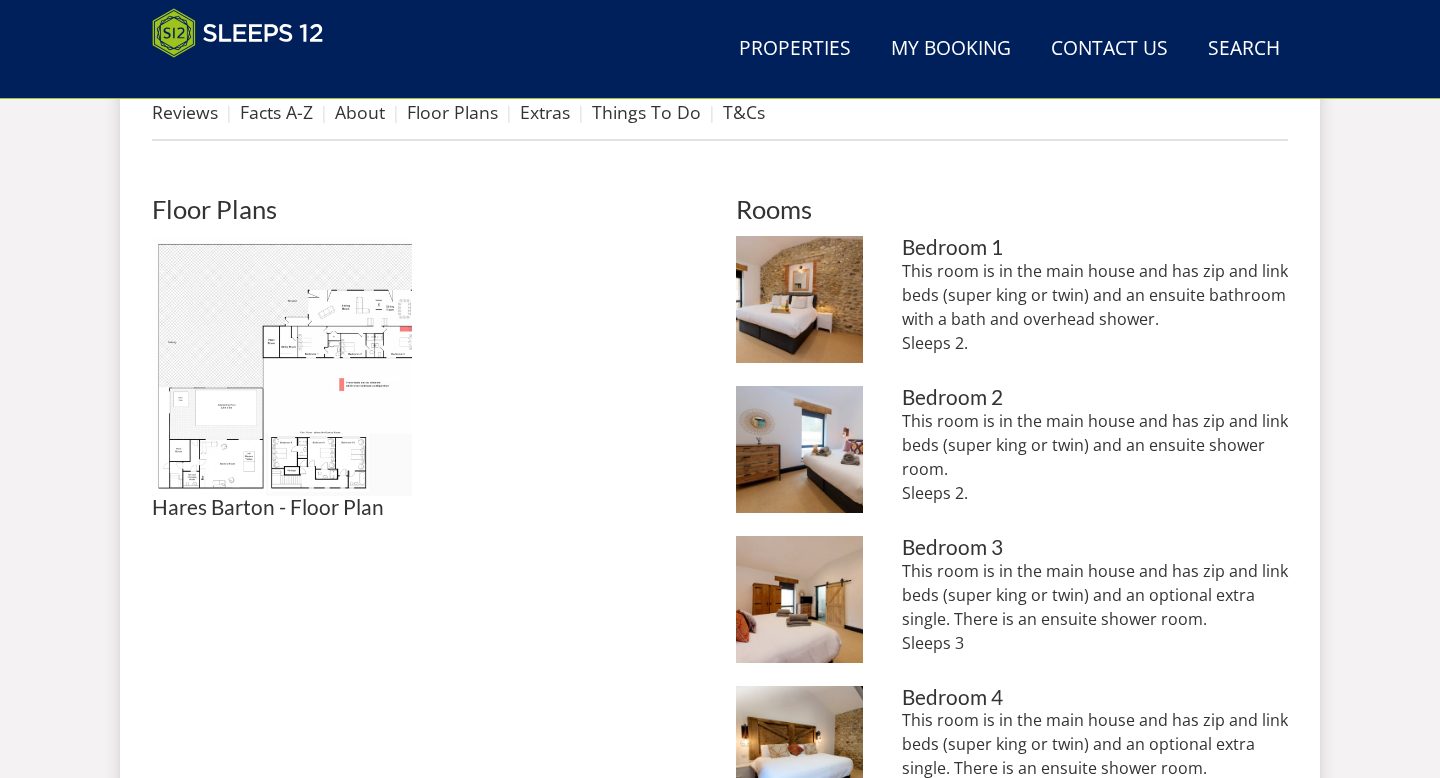 scroll, scrollTop: 810, scrollLeft: 0, axis: vertical 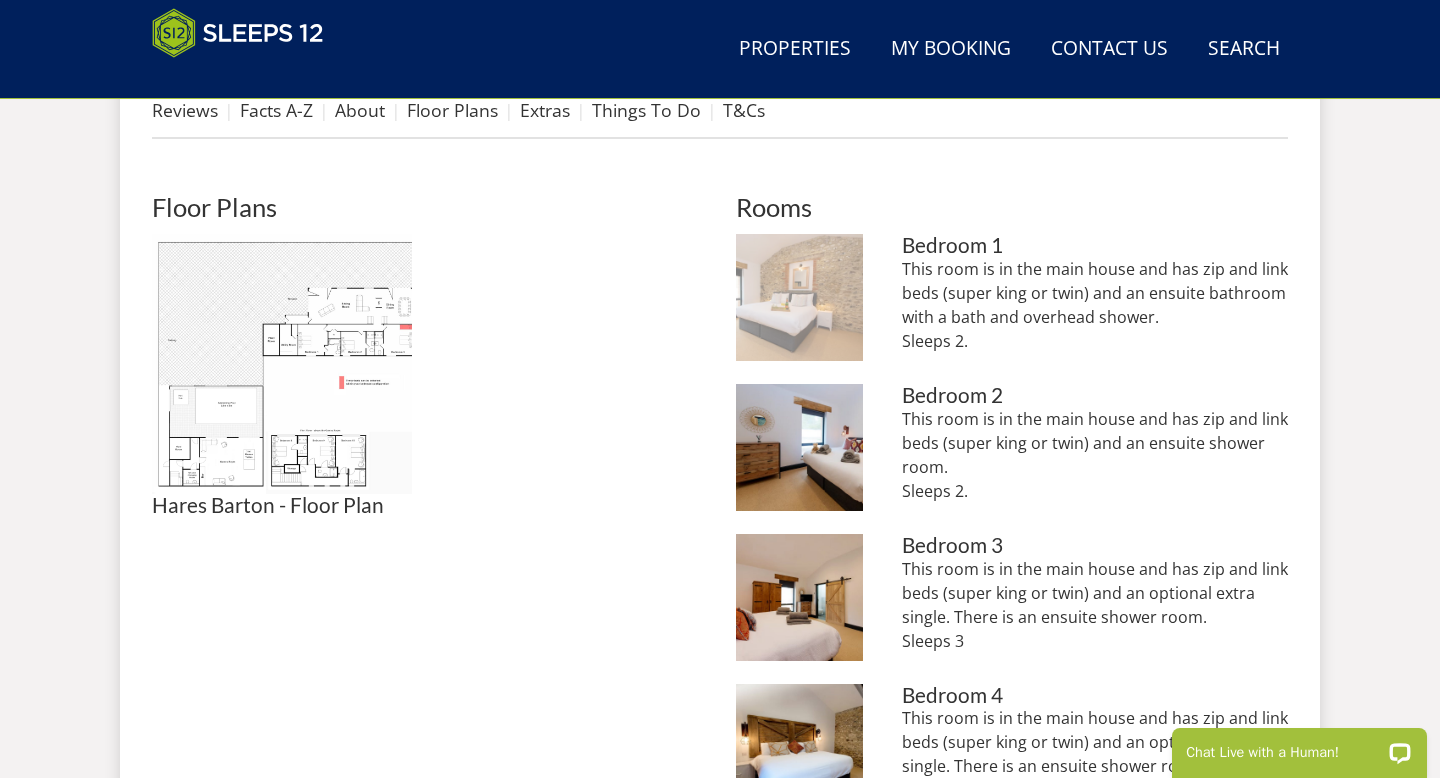 click at bounding box center [799, 297] 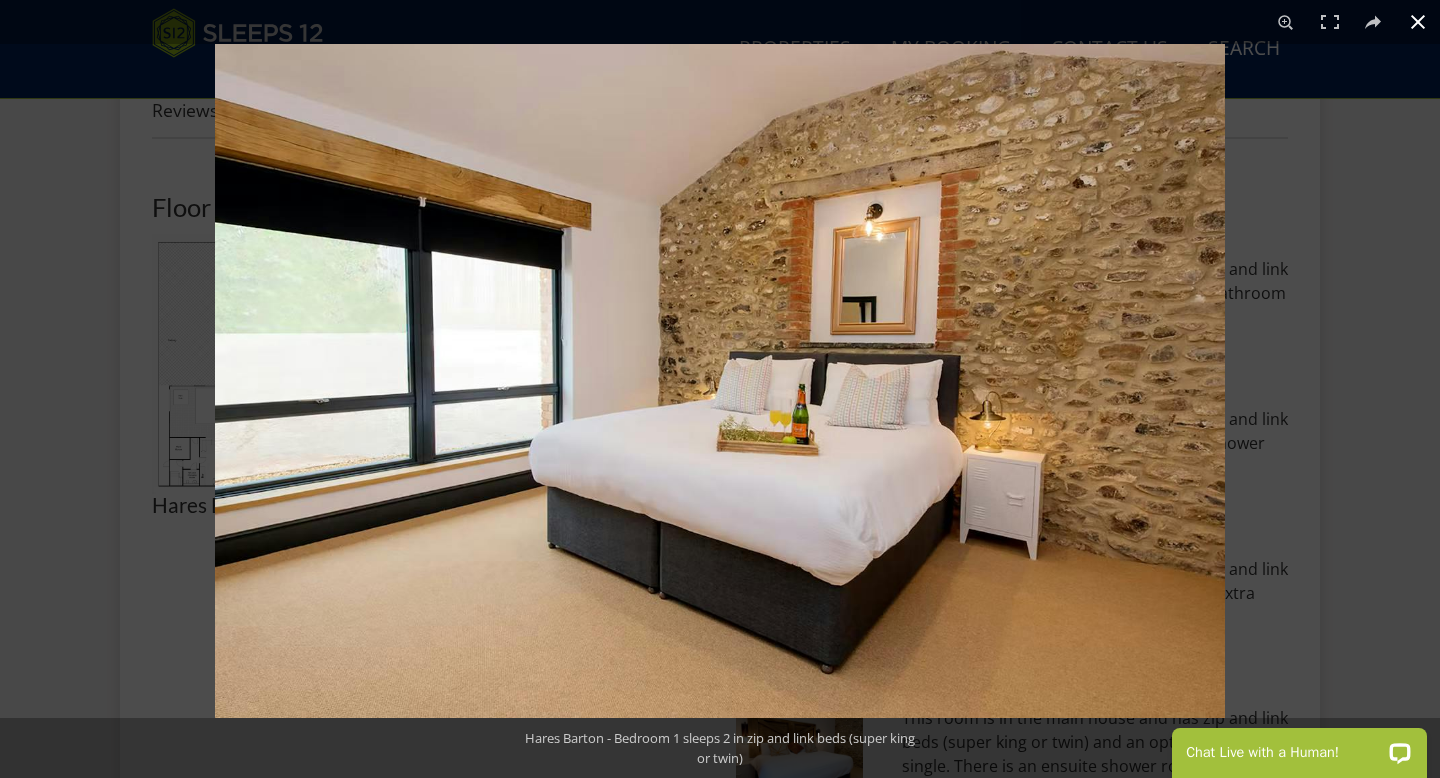 click at bounding box center (935, 433) 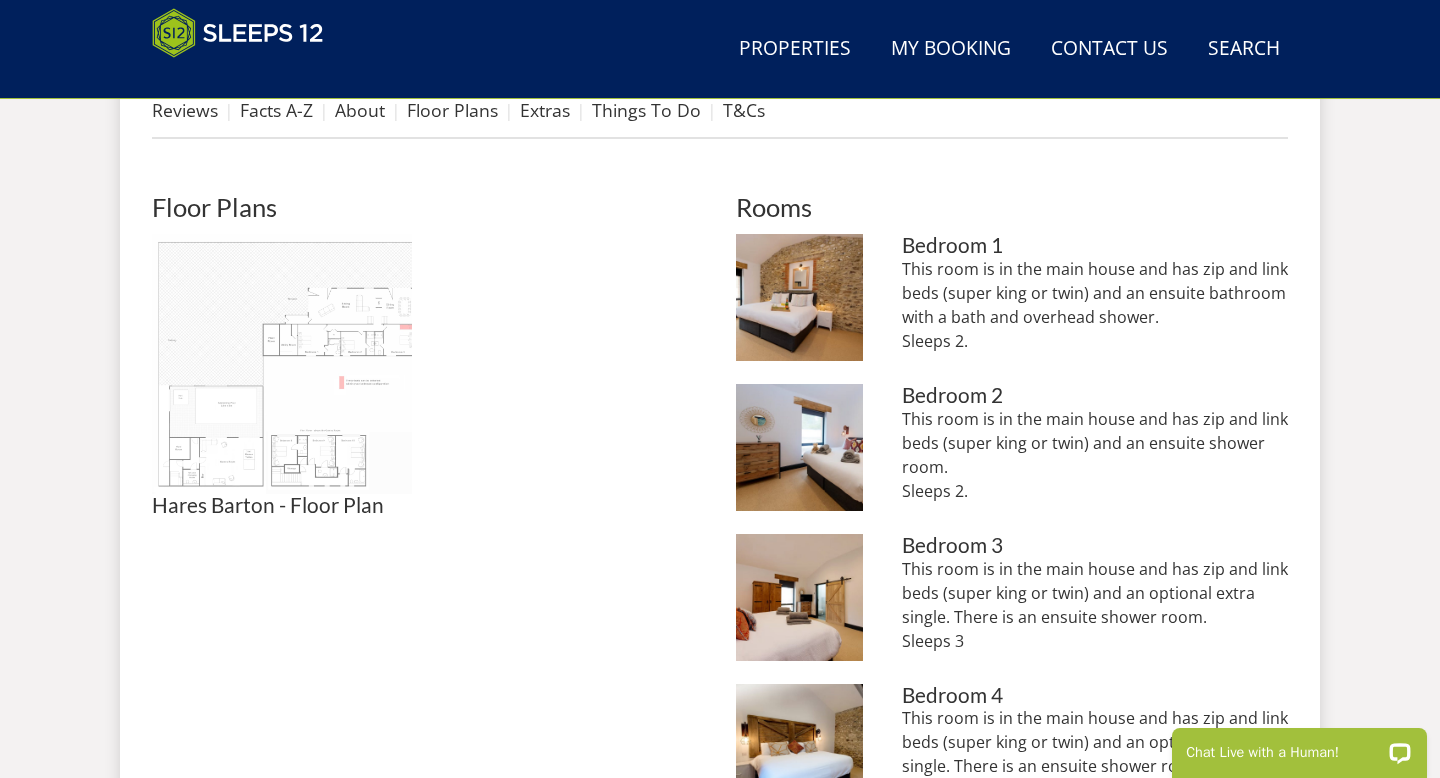 click at bounding box center [282, 364] 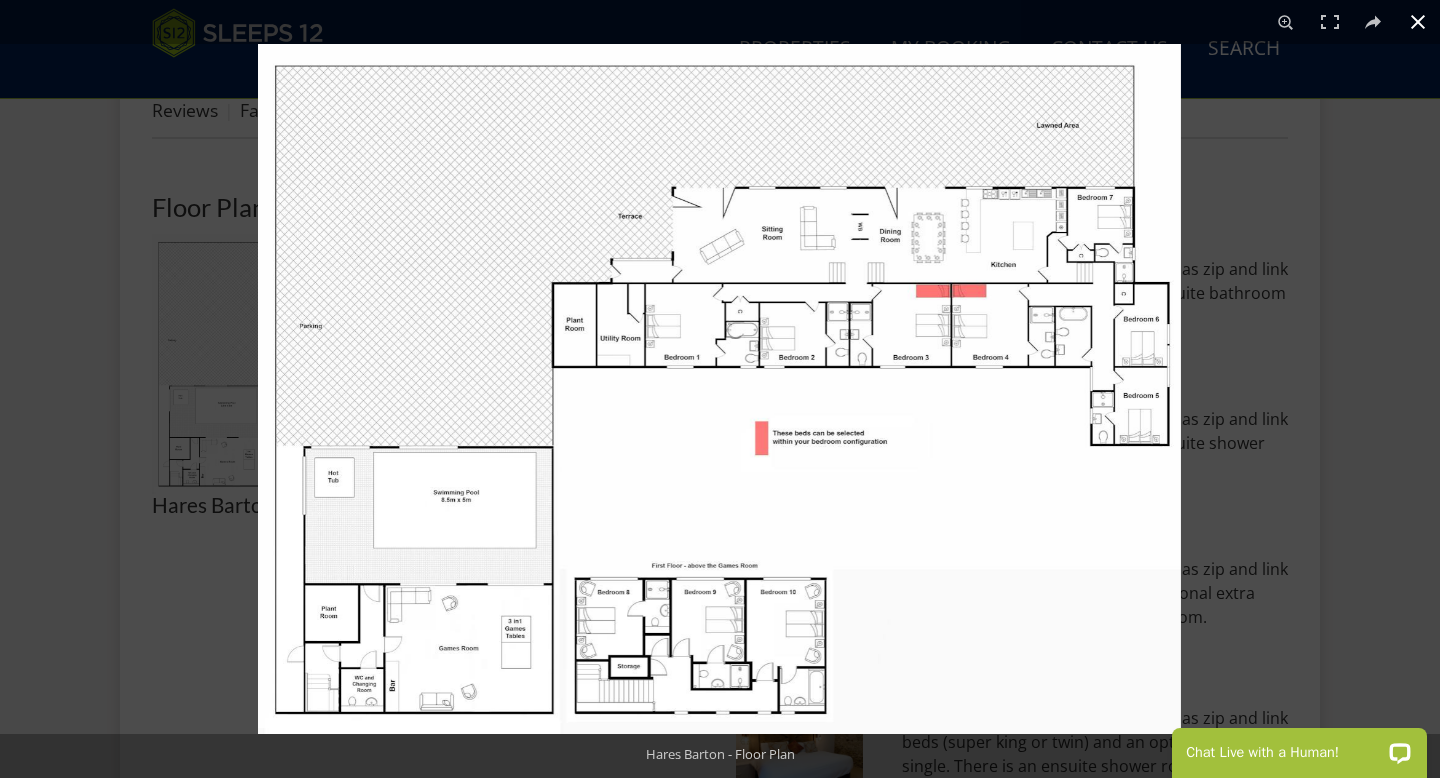 click at bounding box center (720, 389) 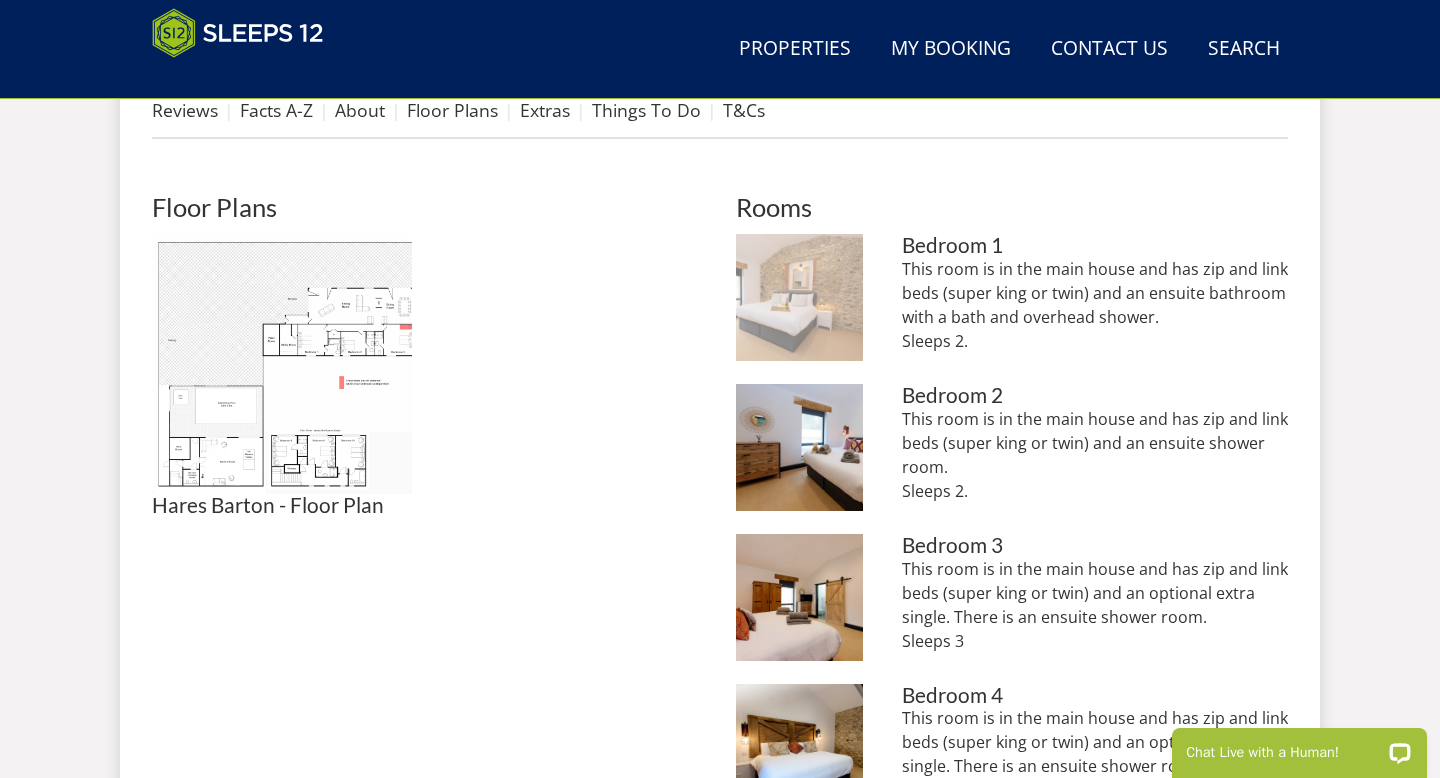 click at bounding box center [799, 297] 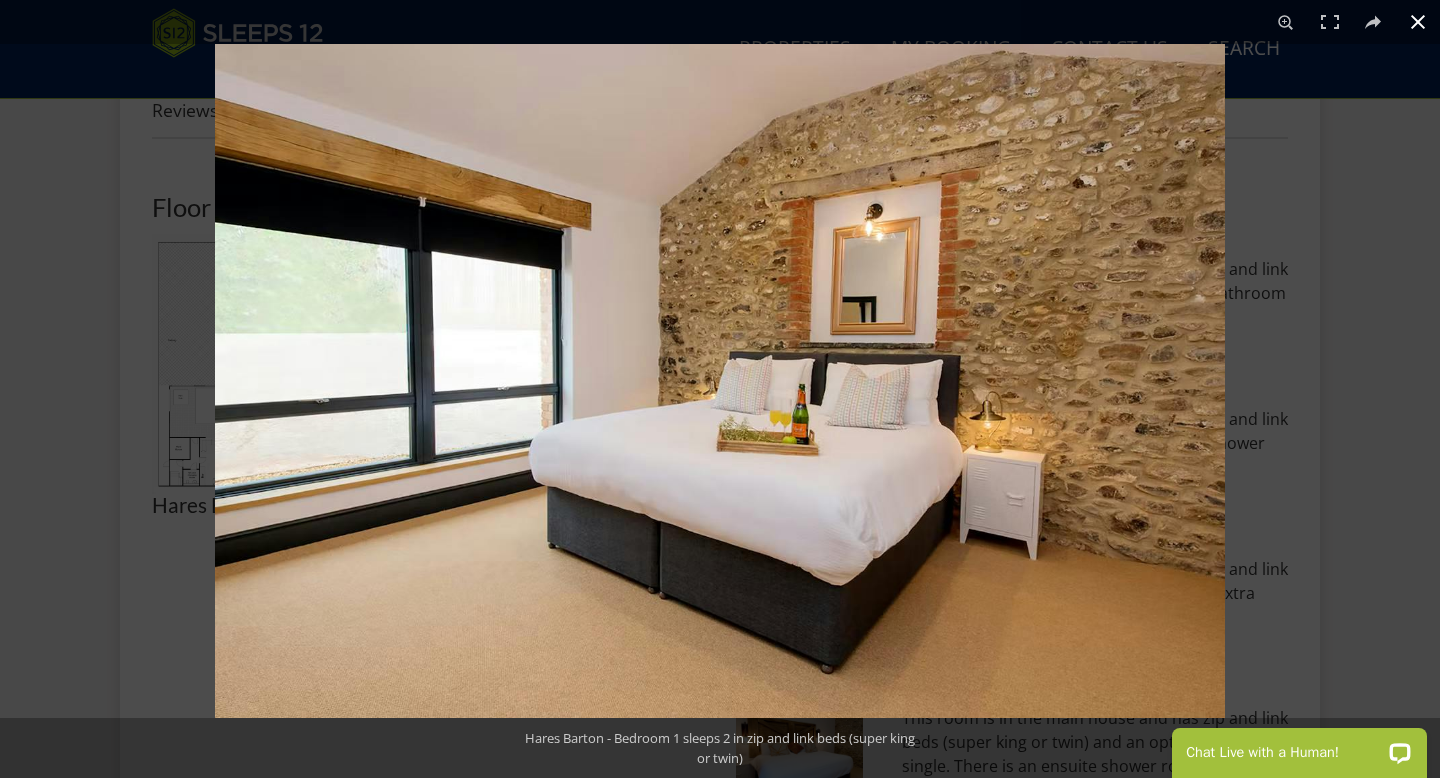 click at bounding box center (935, 433) 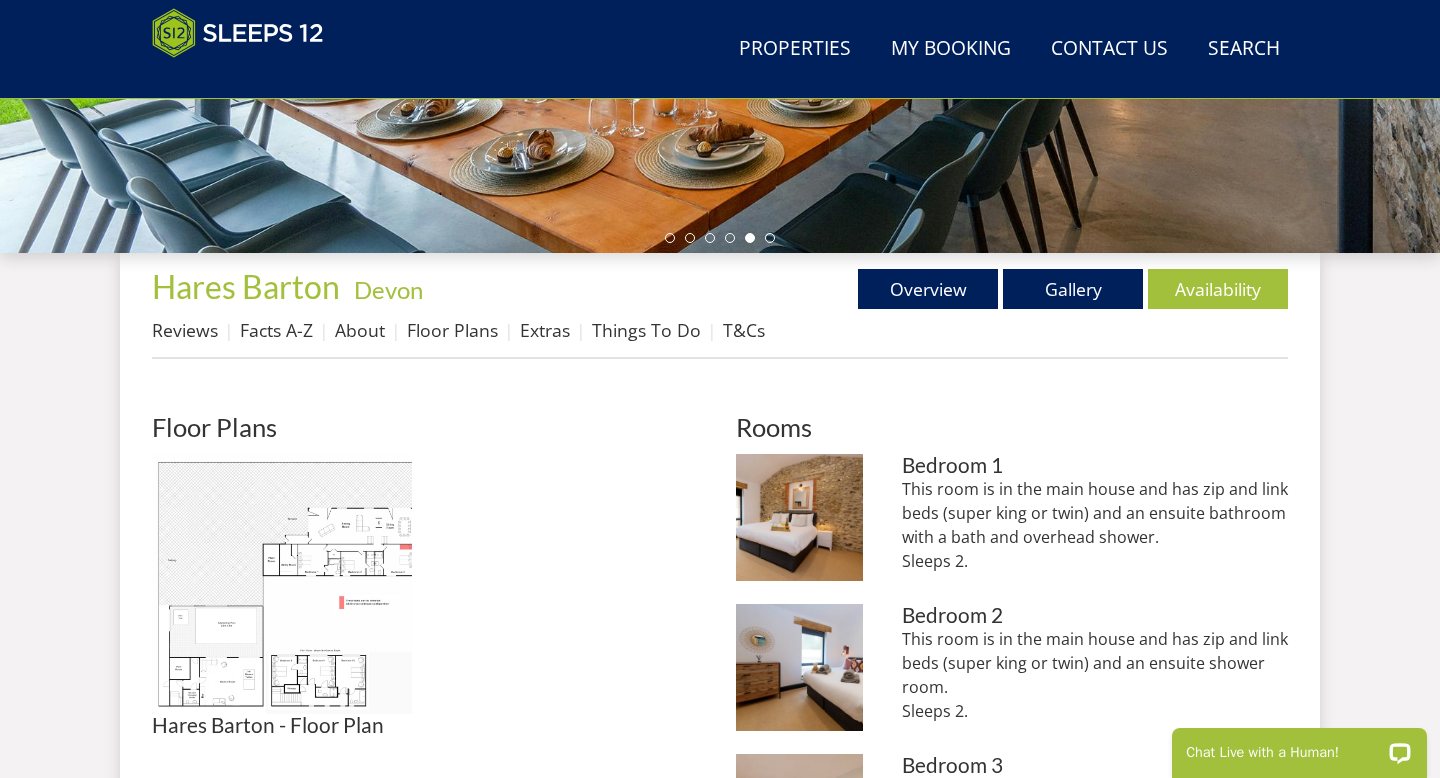 scroll, scrollTop: 558, scrollLeft: 0, axis: vertical 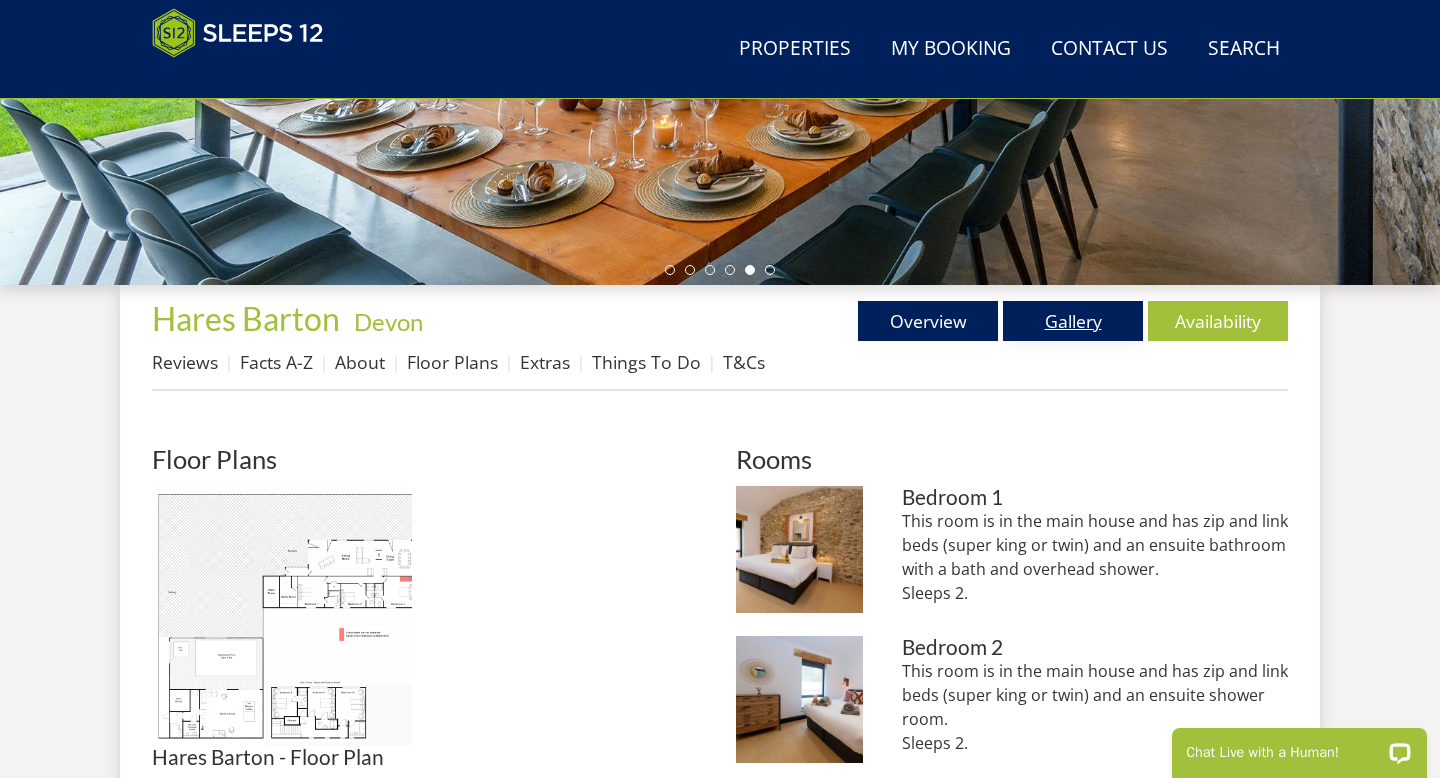 click on "Gallery" at bounding box center (1073, 321) 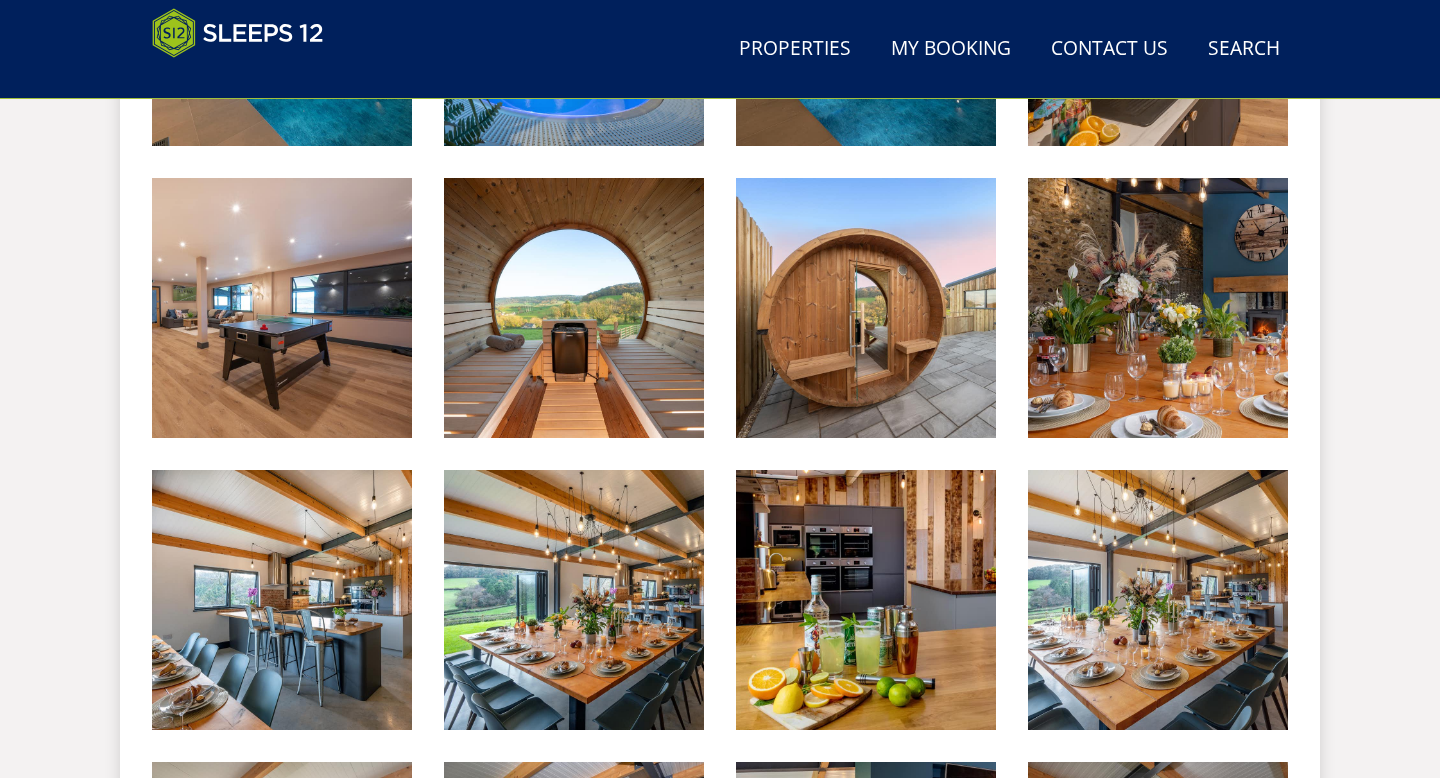 scroll, scrollTop: 1080, scrollLeft: 0, axis: vertical 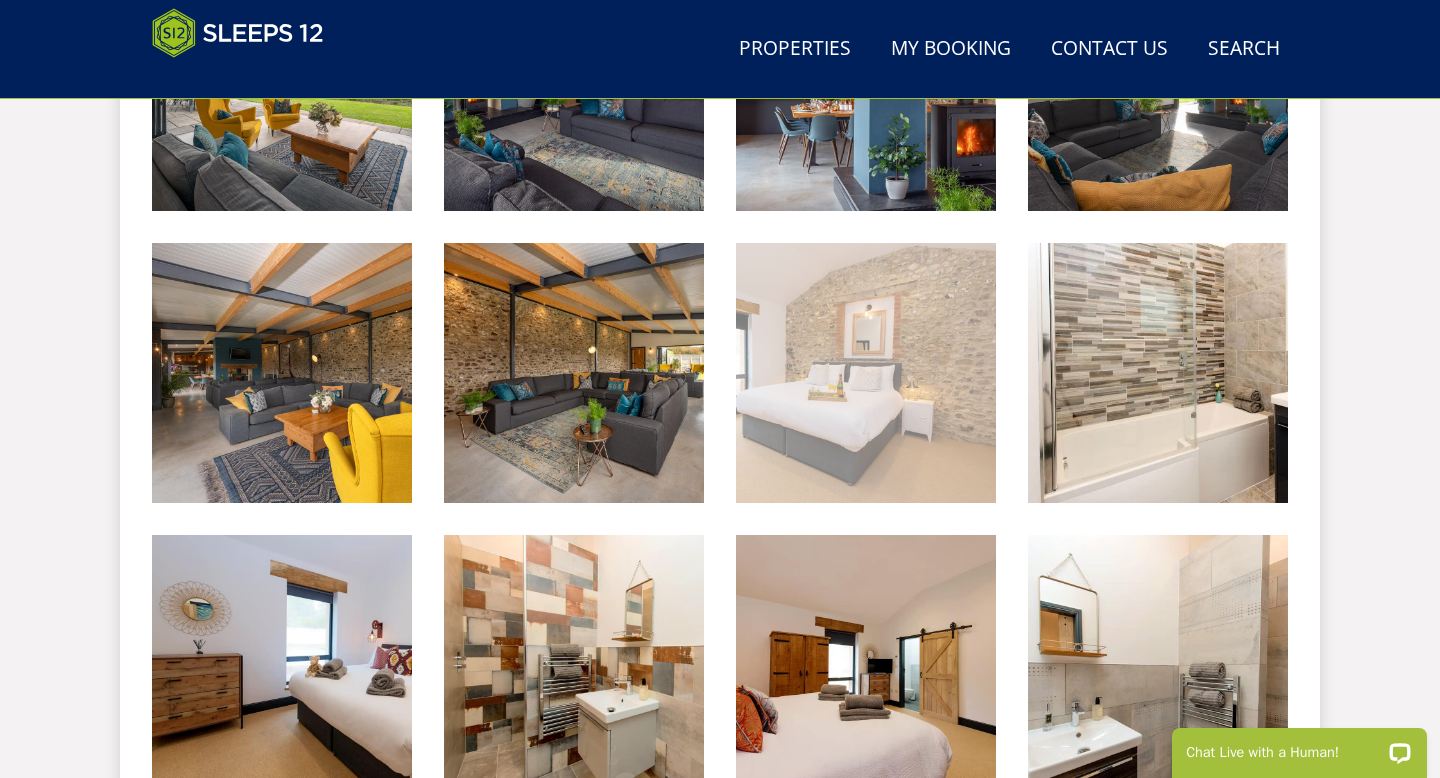 click at bounding box center (866, 373) 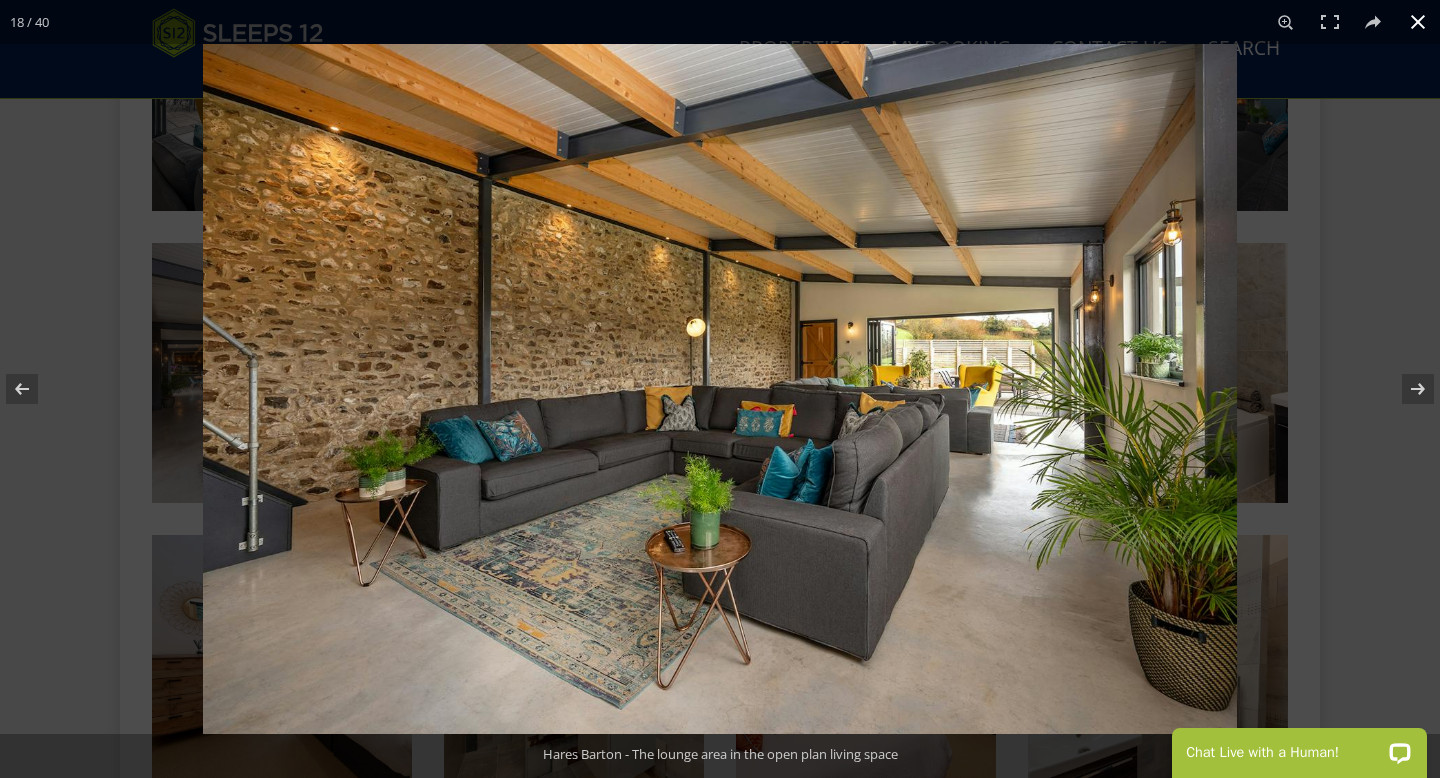 click at bounding box center (923, 433) 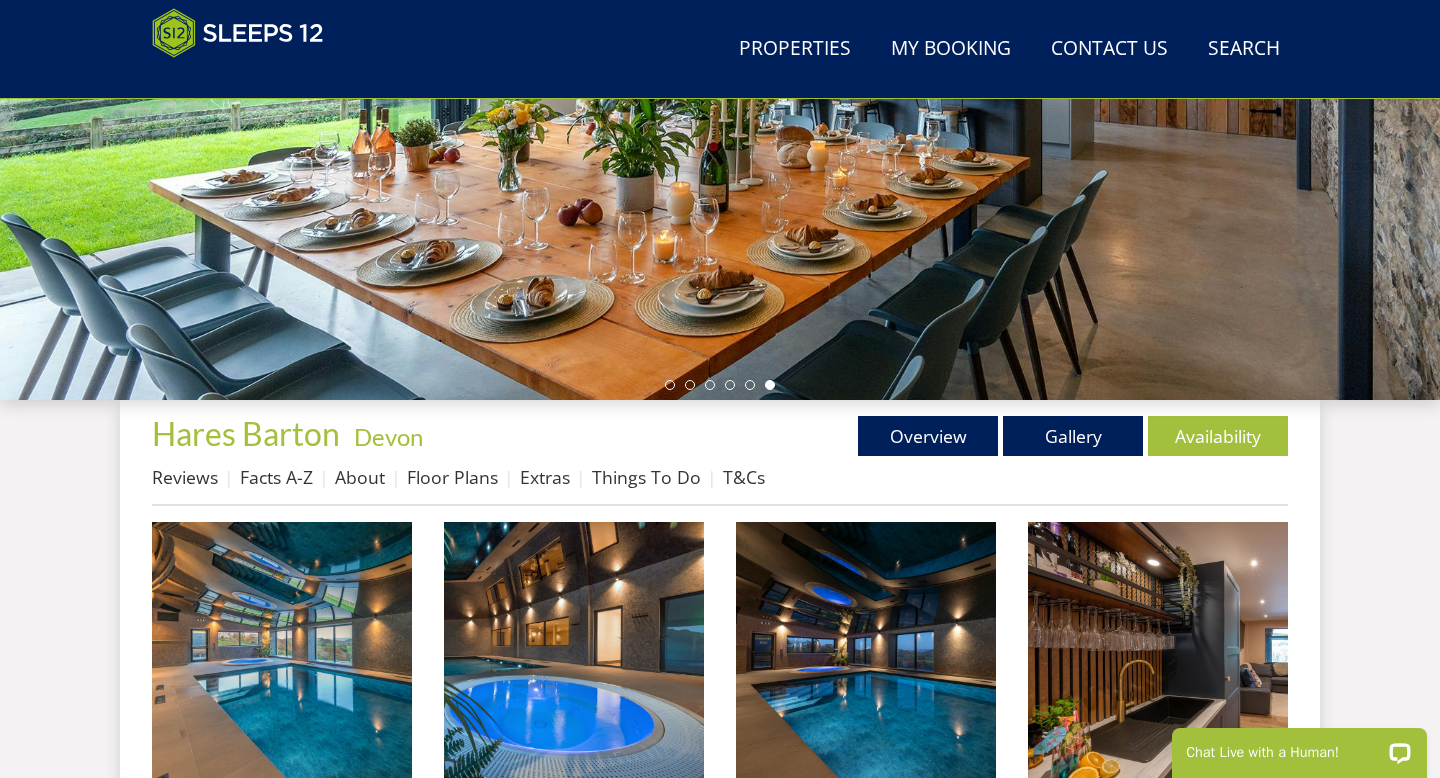 scroll, scrollTop: 441, scrollLeft: 0, axis: vertical 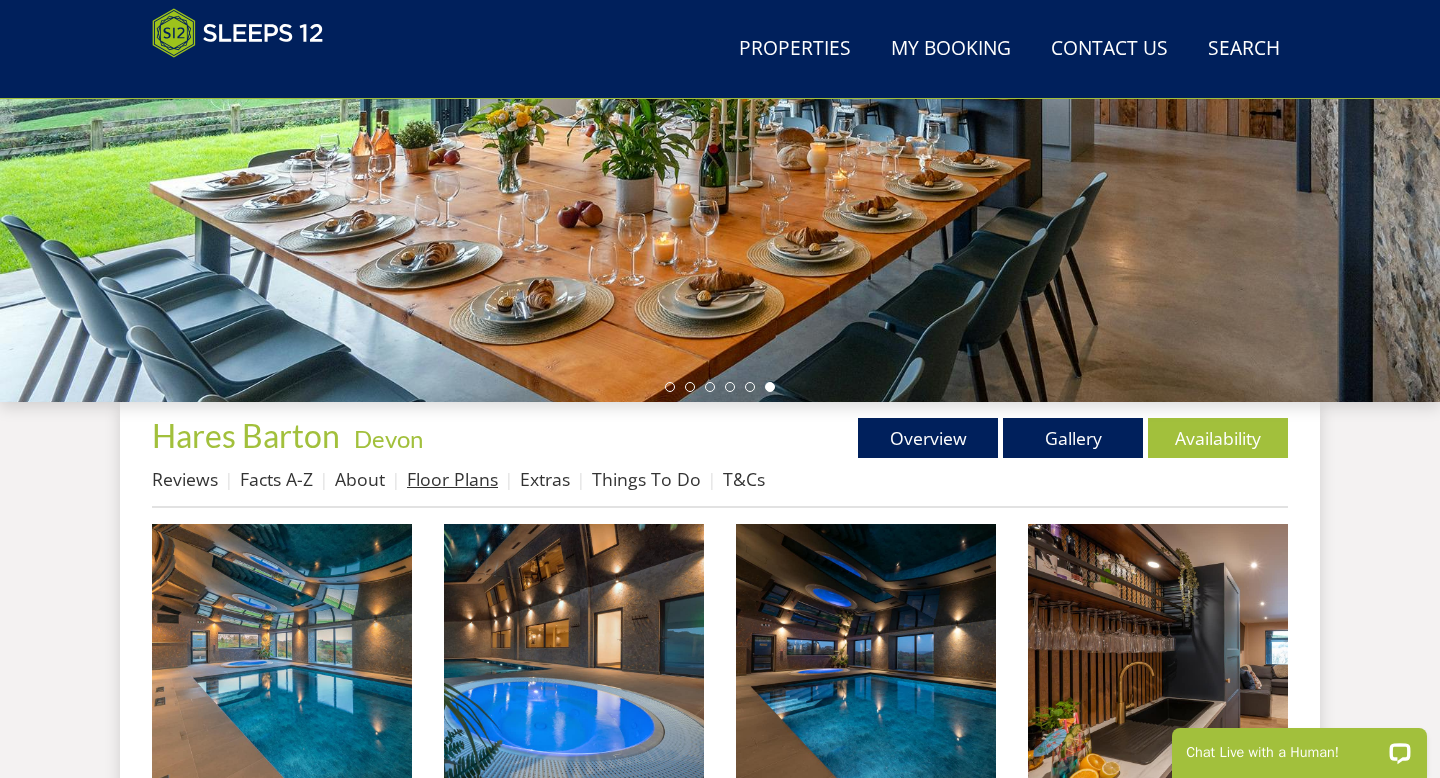 click on "Floor Plans" at bounding box center [452, 479] 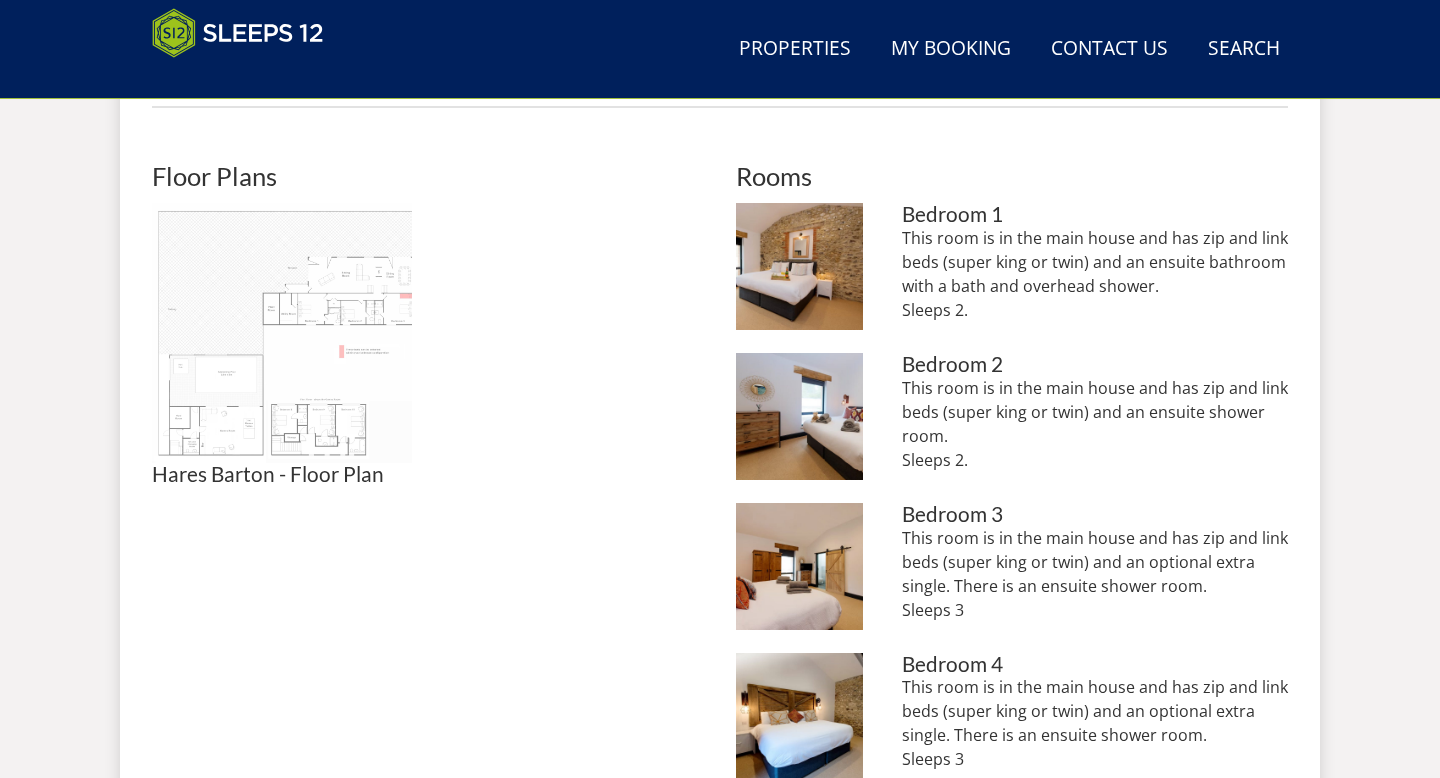scroll, scrollTop: 903, scrollLeft: 0, axis: vertical 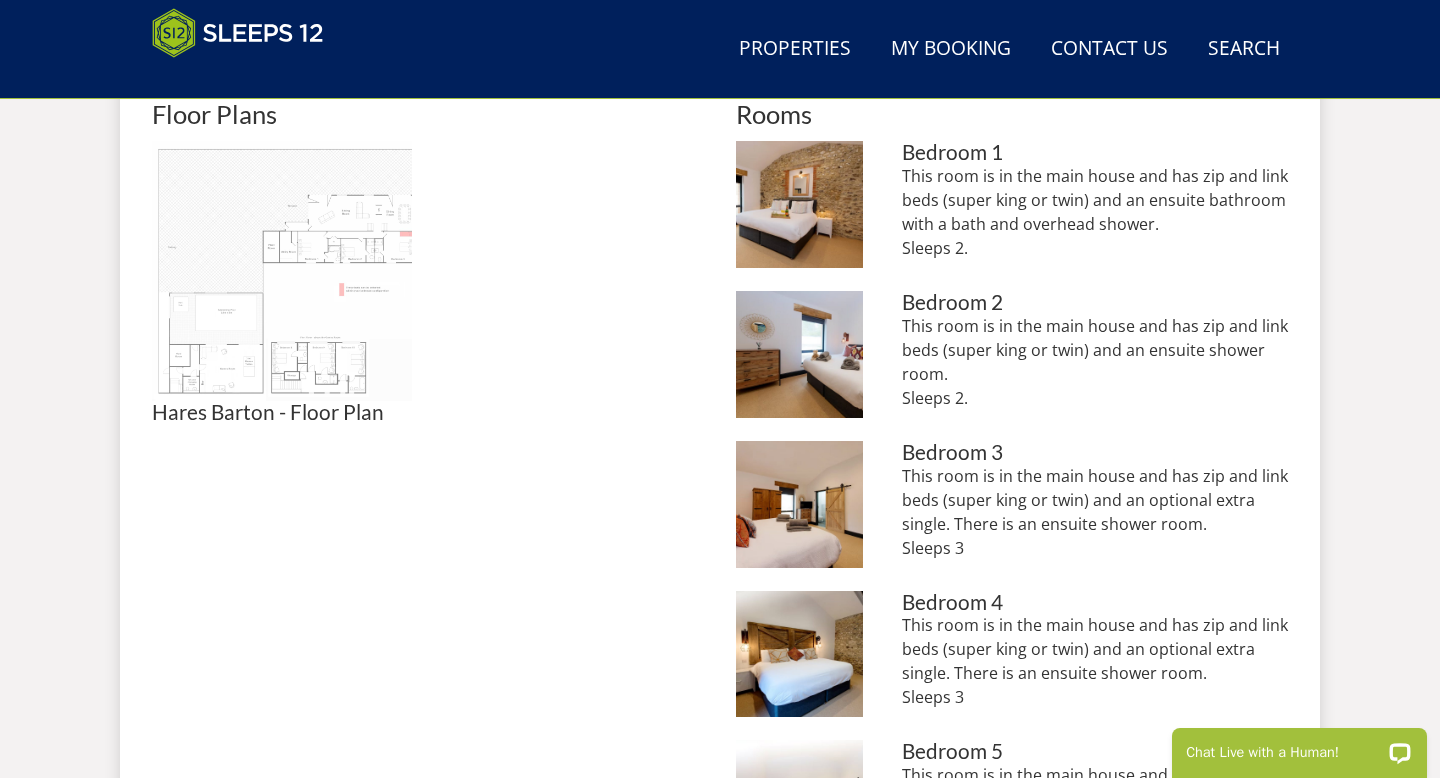 click at bounding box center [282, 271] 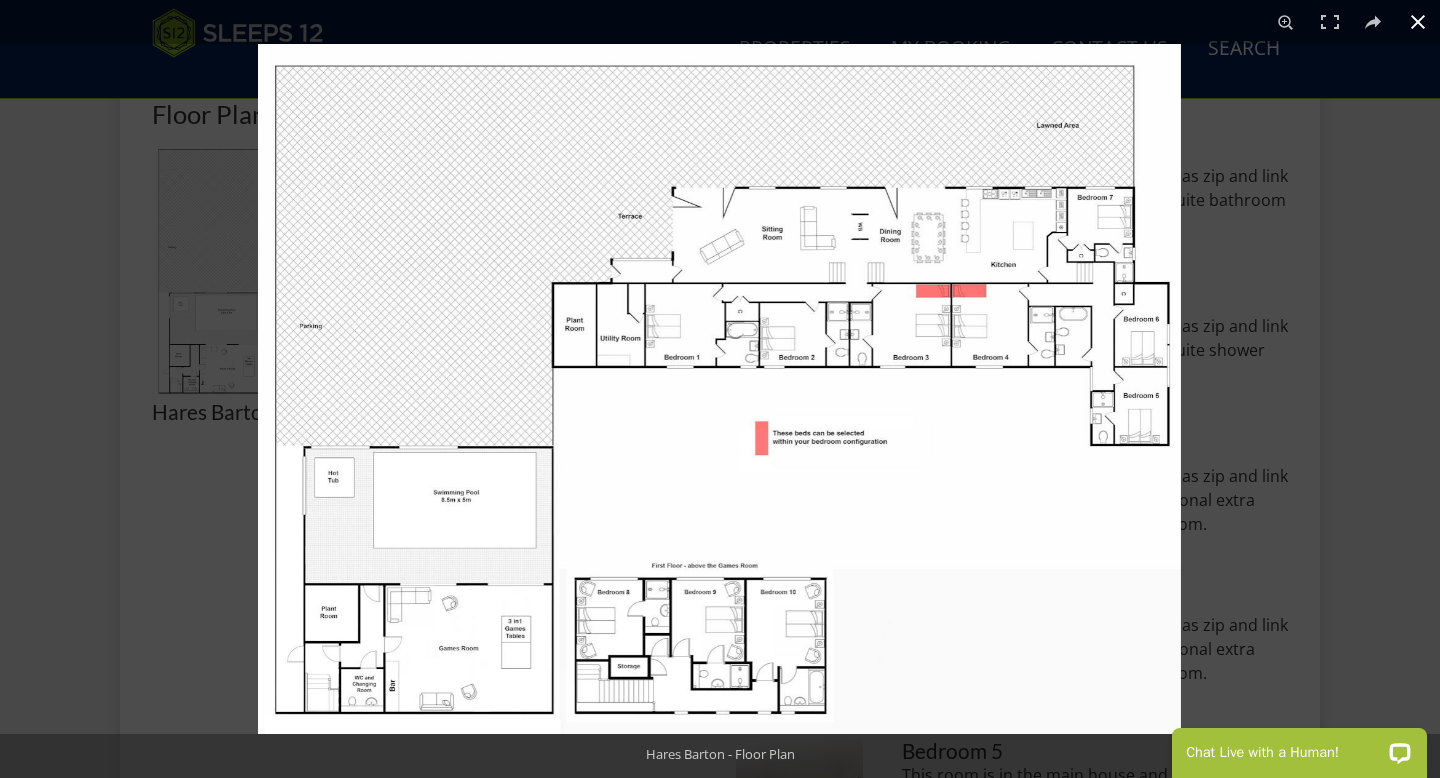 click at bounding box center (720, 389) 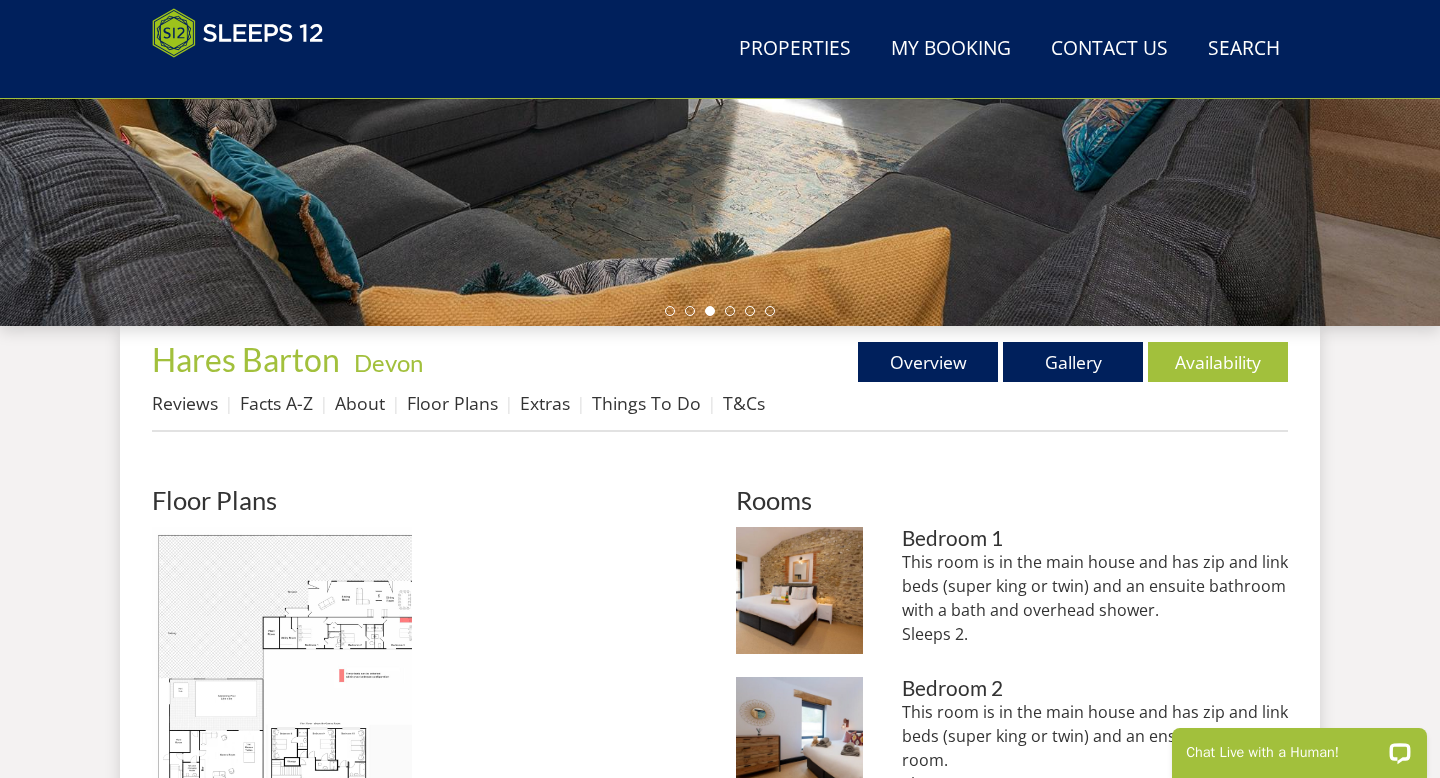 scroll, scrollTop: 520, scrollLeft: 0, axis: vertical 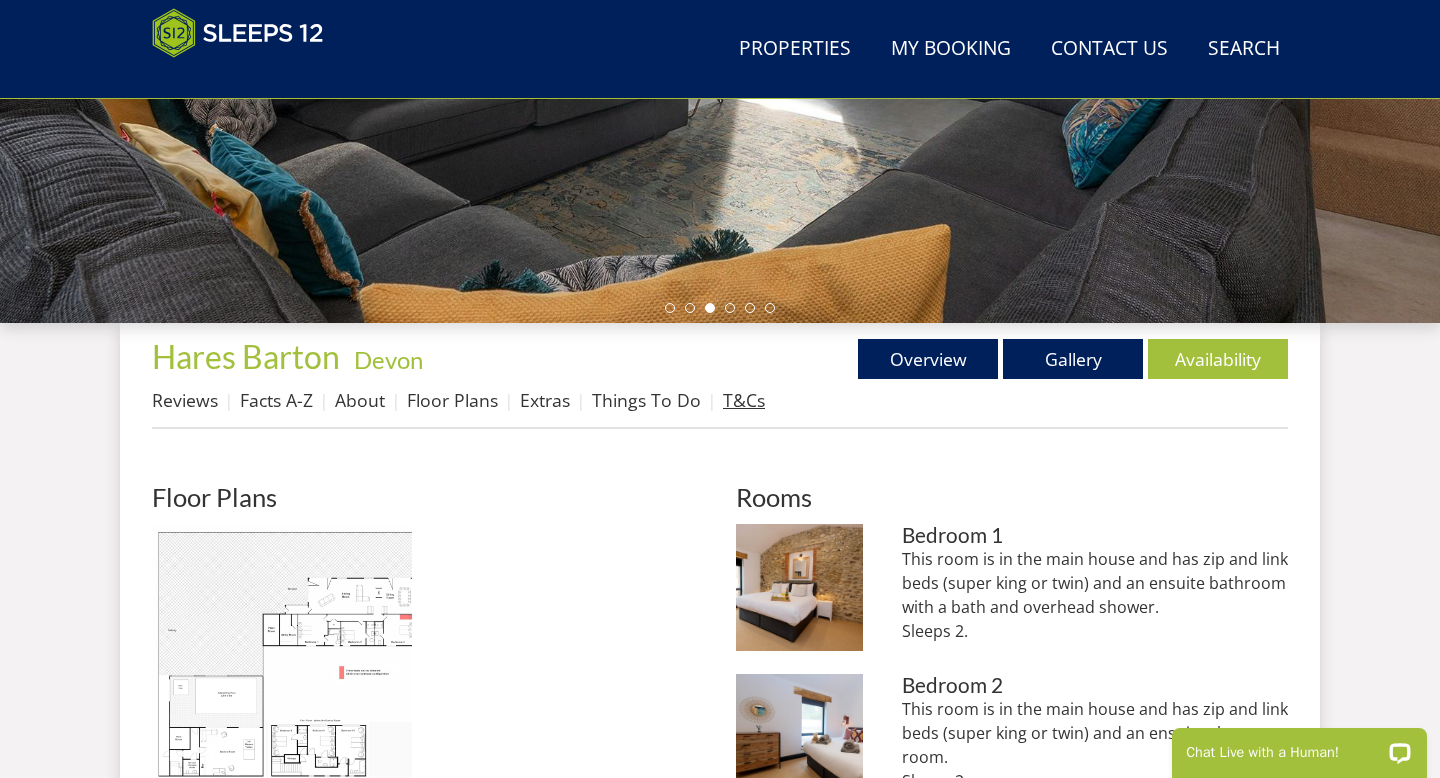 click on "T&Cs" at bounding box center [744, 400] 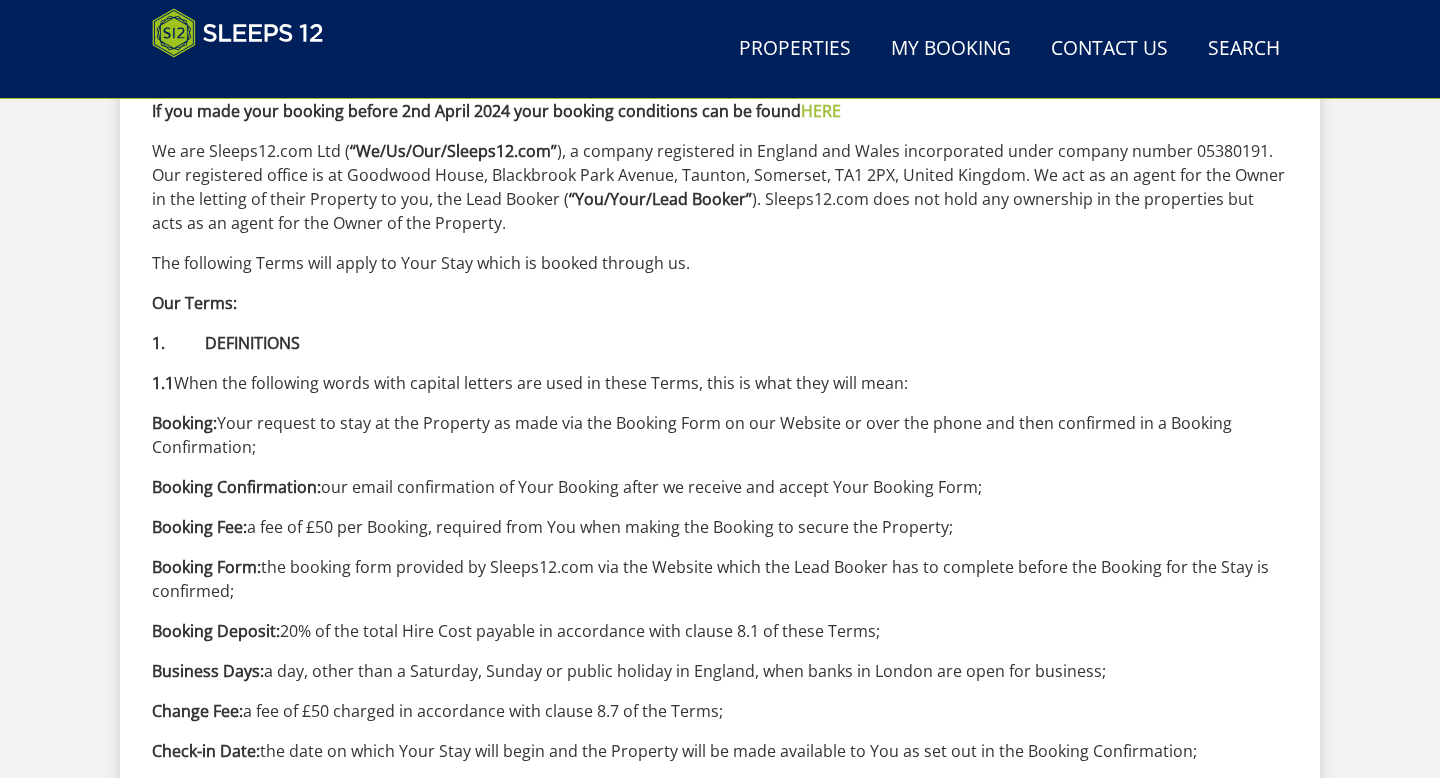 scroll, scrollTop: 907, scrollLeft: 0, axis: vertical 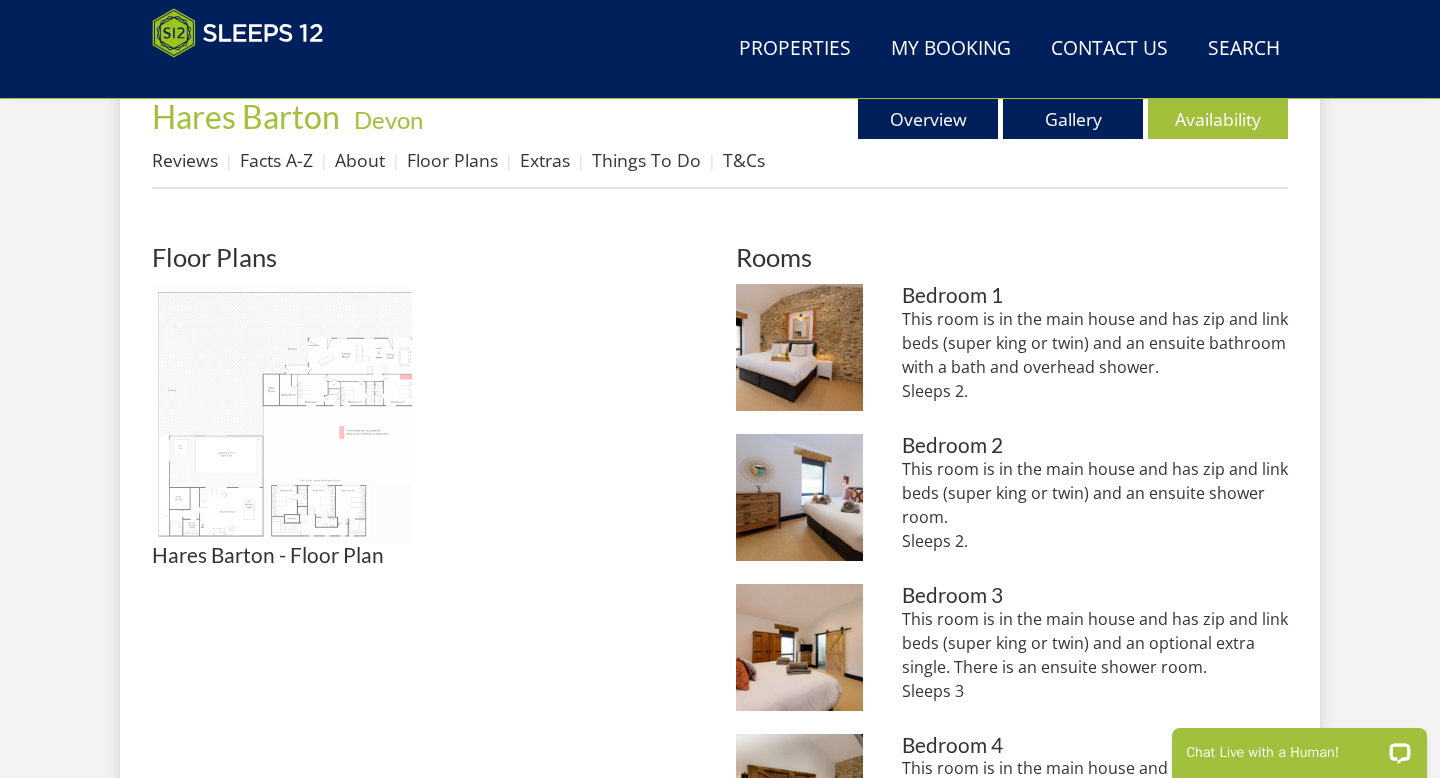 click at bounding box center [282, 414] 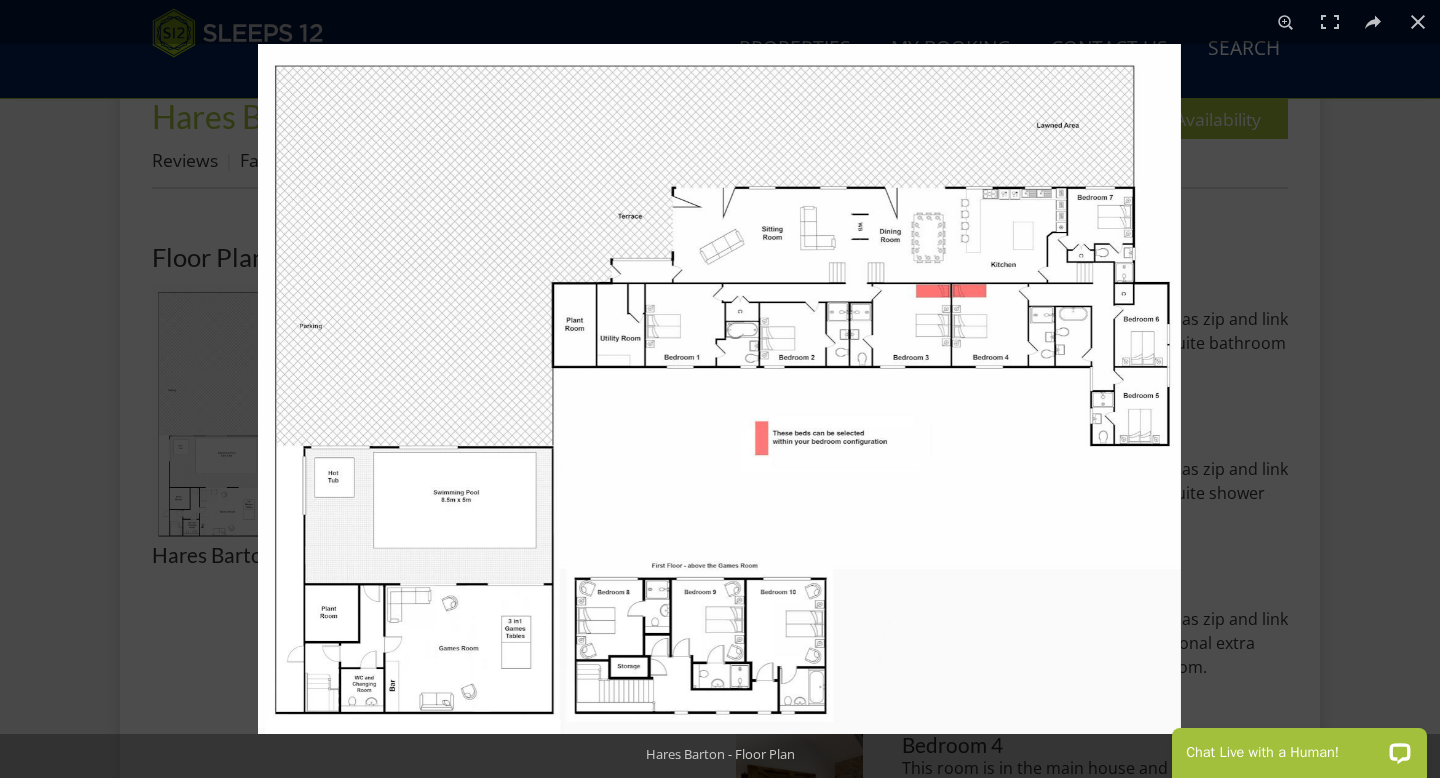 click at bounding box center (719, 389) 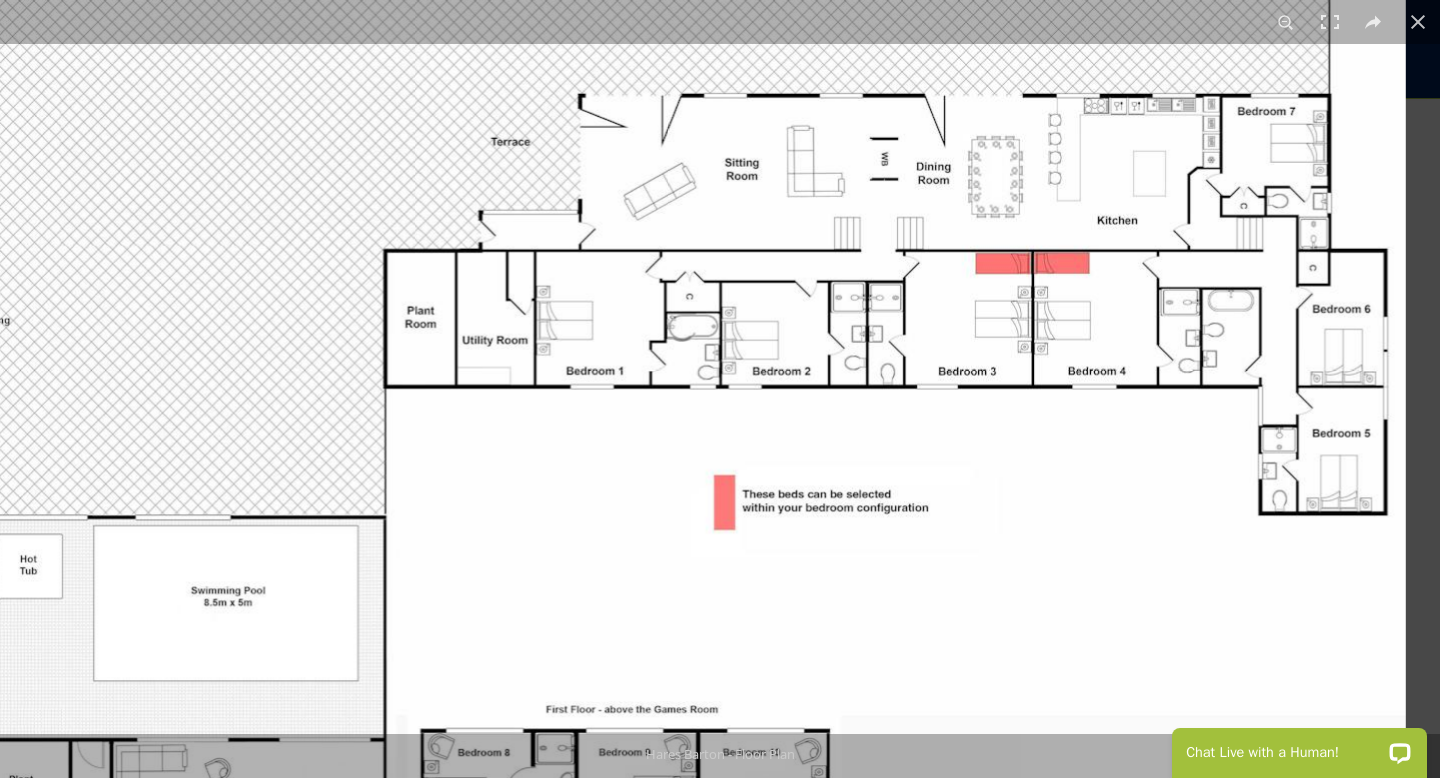 drag, startPoint x: 720, startPoint y: 306, endPoint x: 544, endPoint y: 288, distance: 176.91806 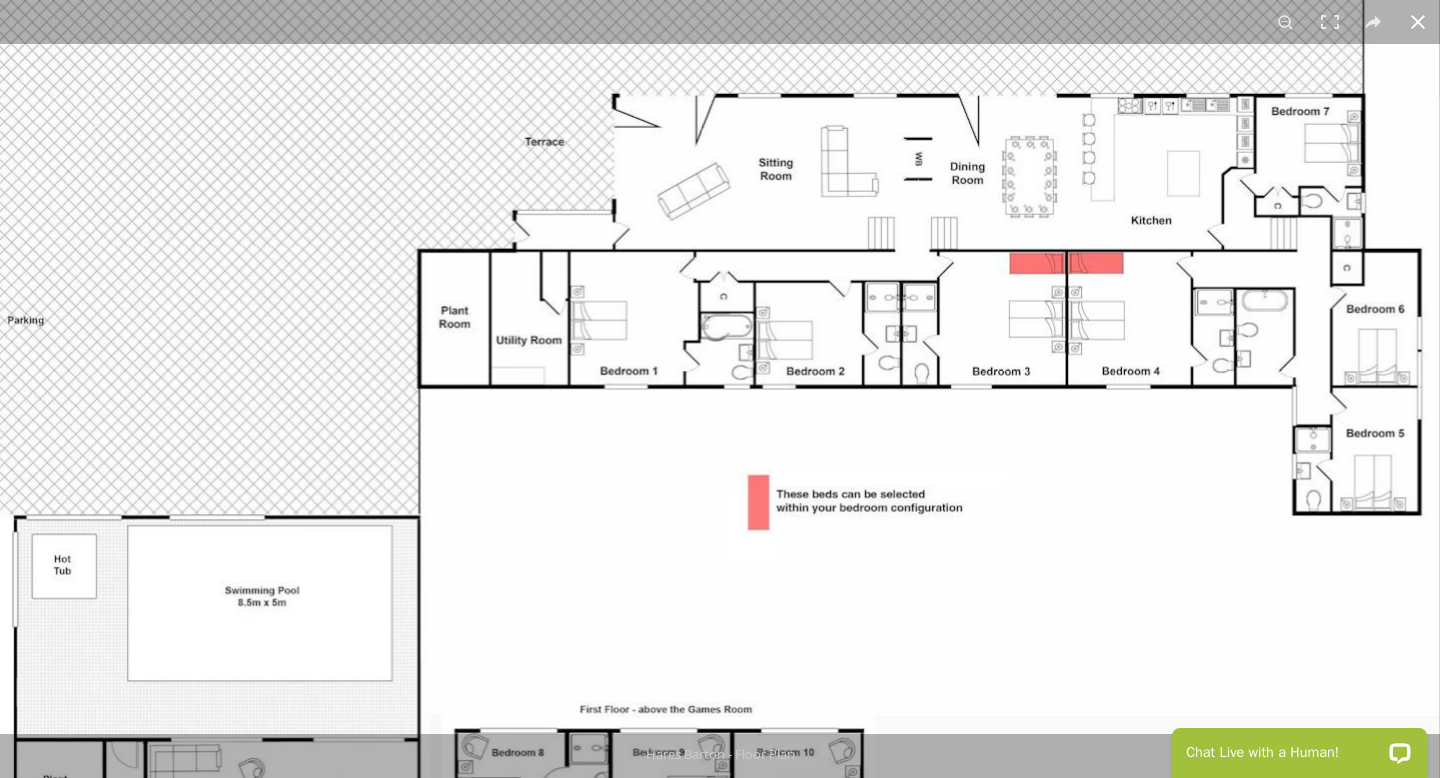 click on "Hares Barton - Floor Plan" at bounding box center [720, 756] 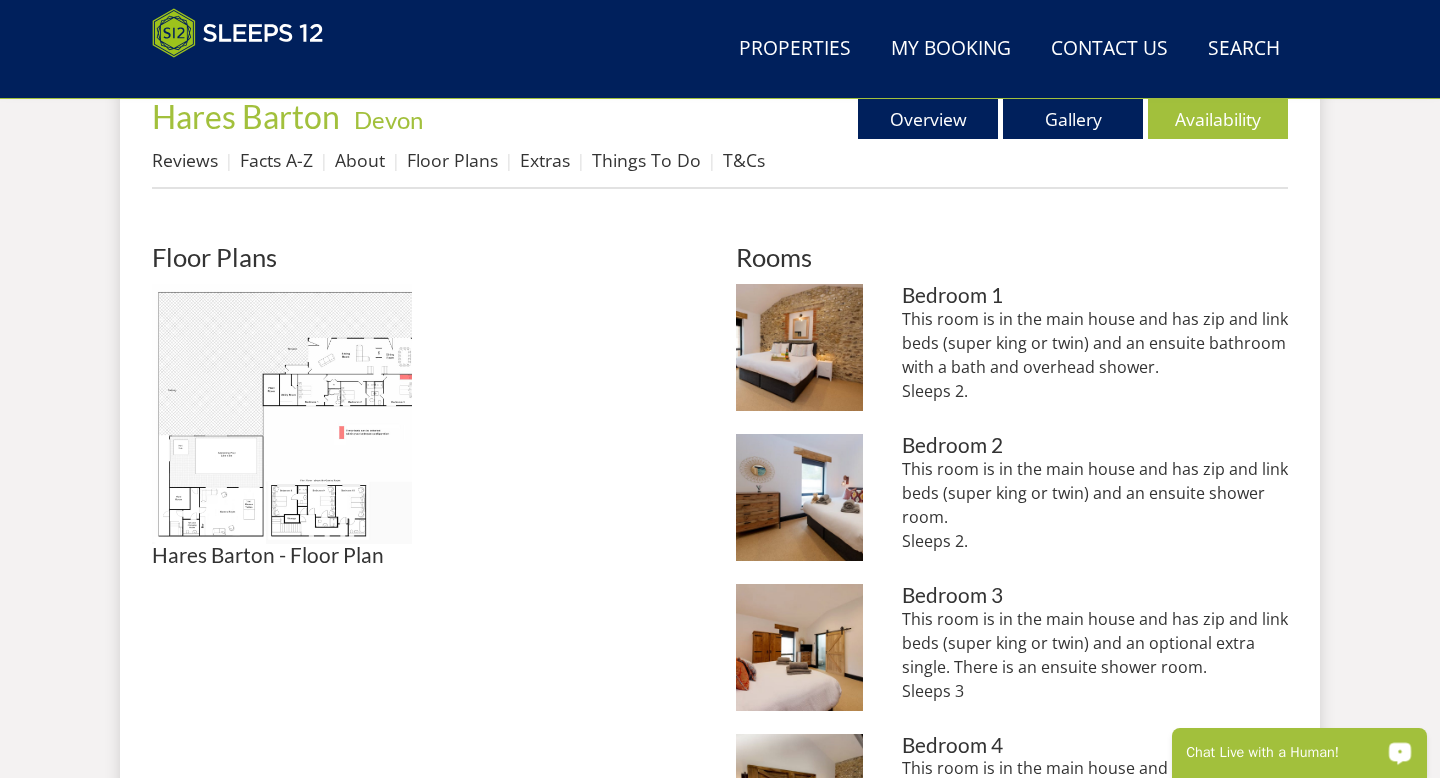 click on "Chat Live with a Human!" at bounding box center (1286, 753) 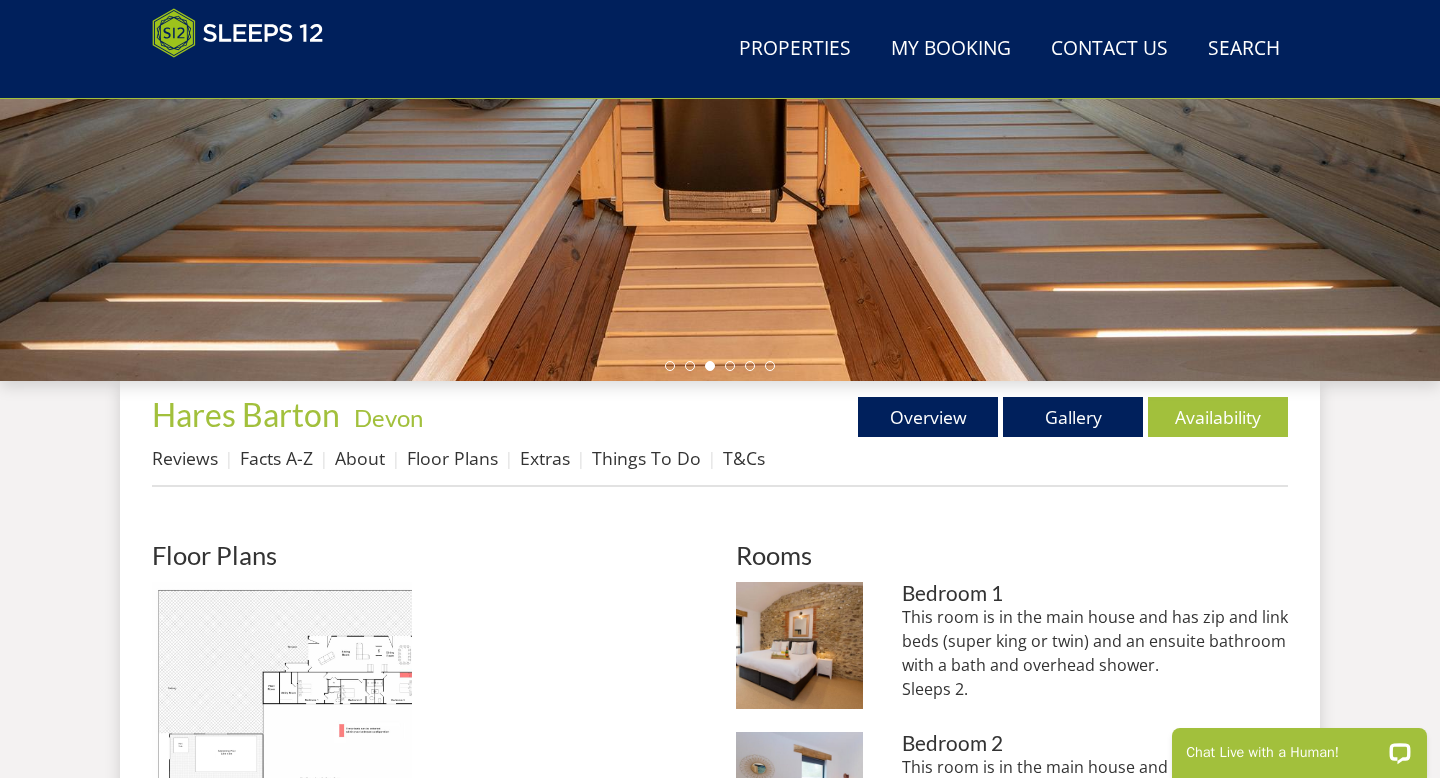 scroll, scrollTop: 485, scrollLeft: 0, axis: vertical 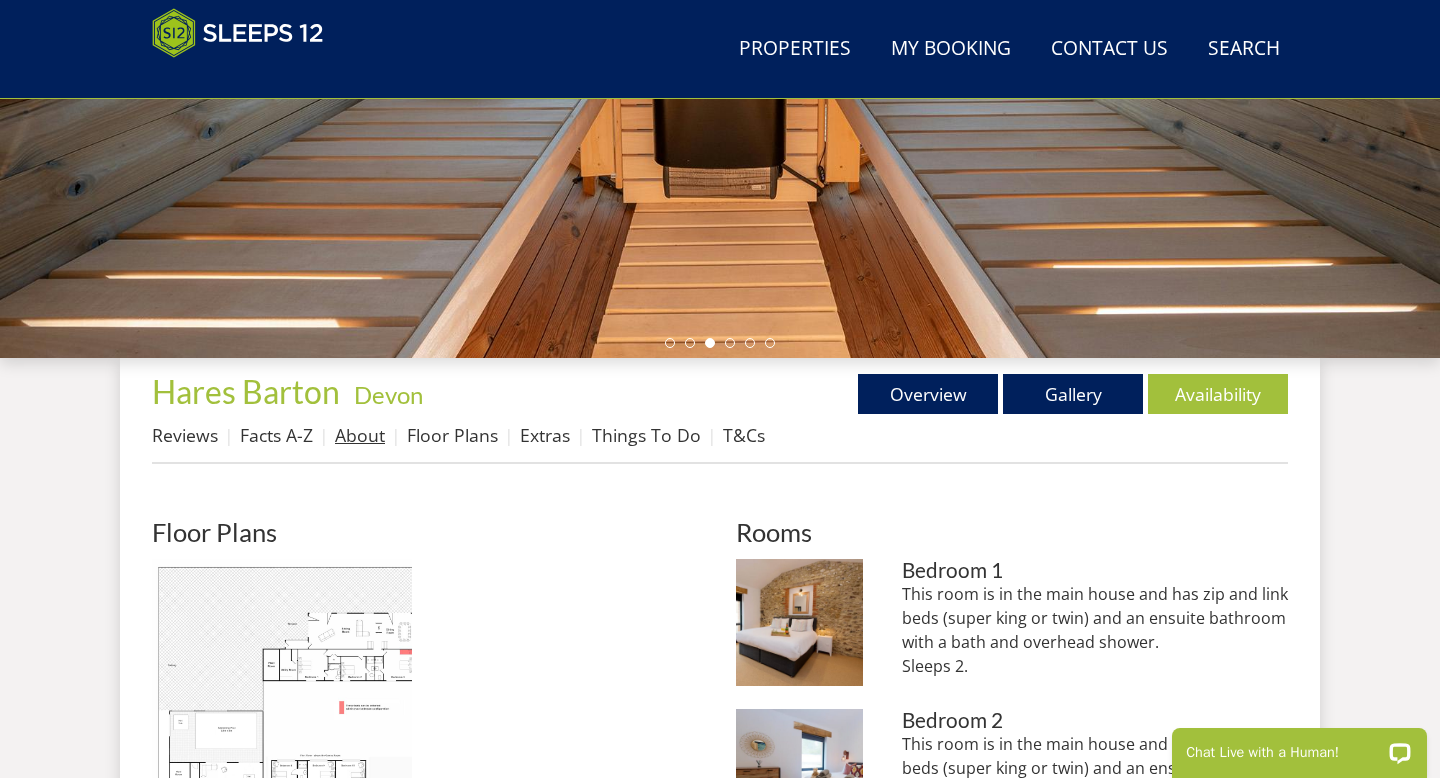 click on "About" at bounding box center [360, 435] 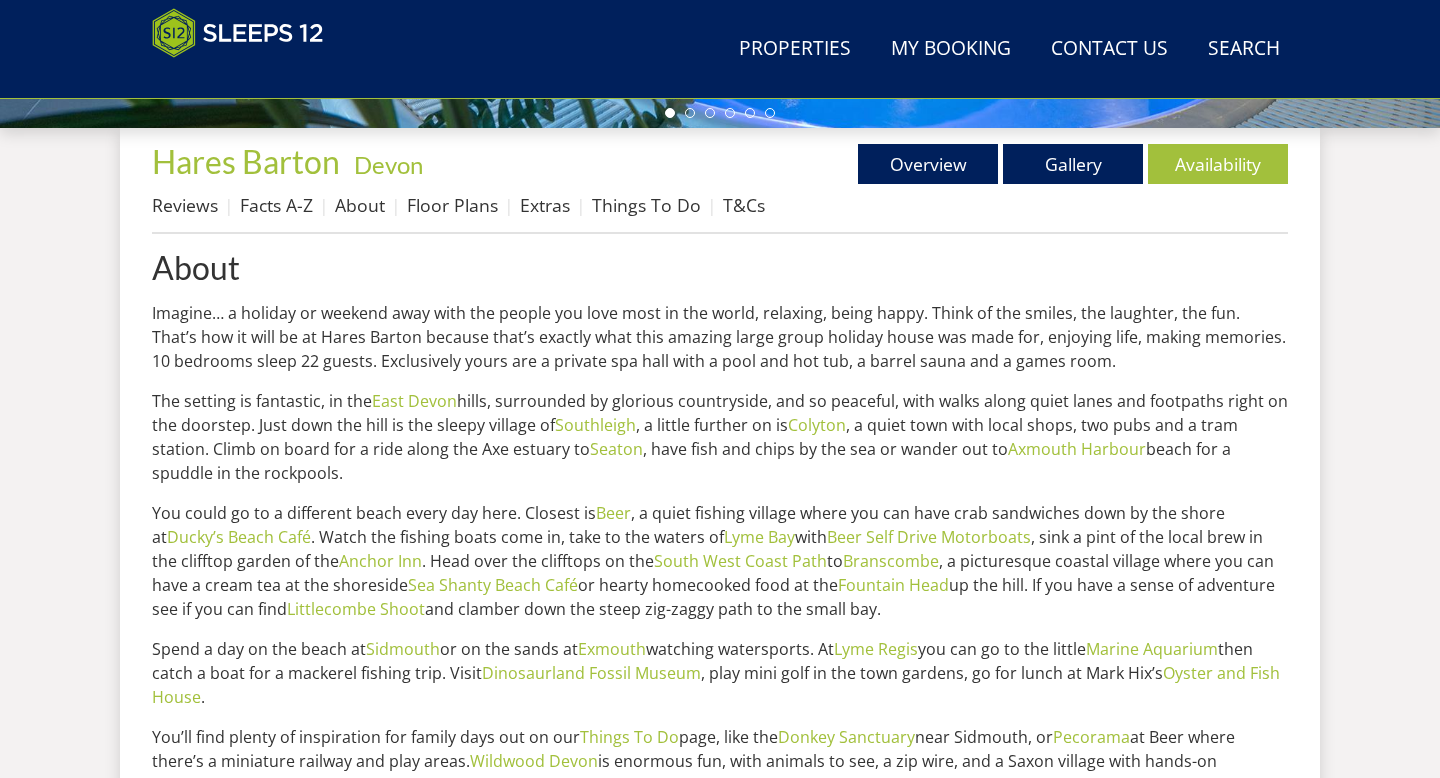 scroll, scrollTop: 724, scrollLeft: 0, axis: vertical 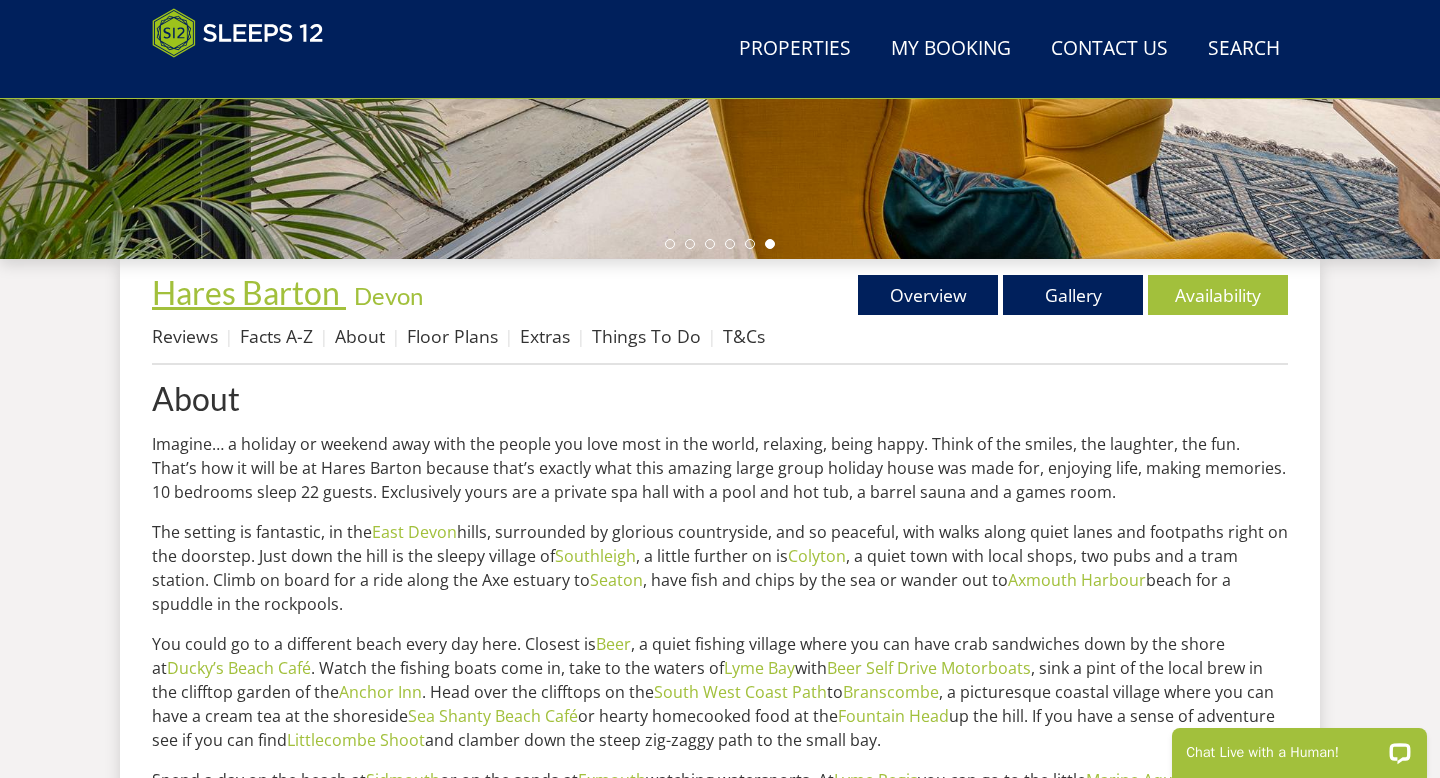 click on "Hares Barton" at bounding box center [246, 292] 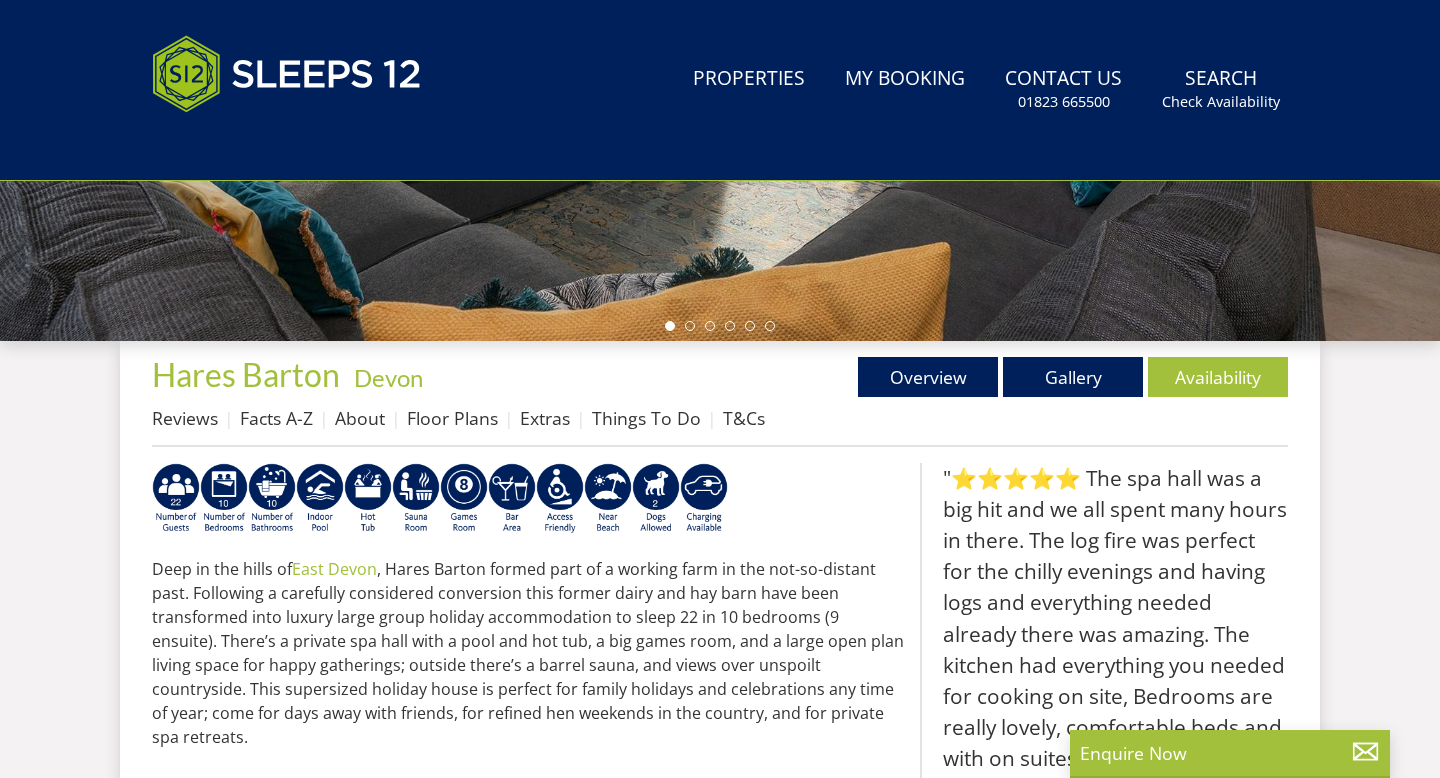 scroll, scrollTop: 0, scrollLeft: 0, axis: both 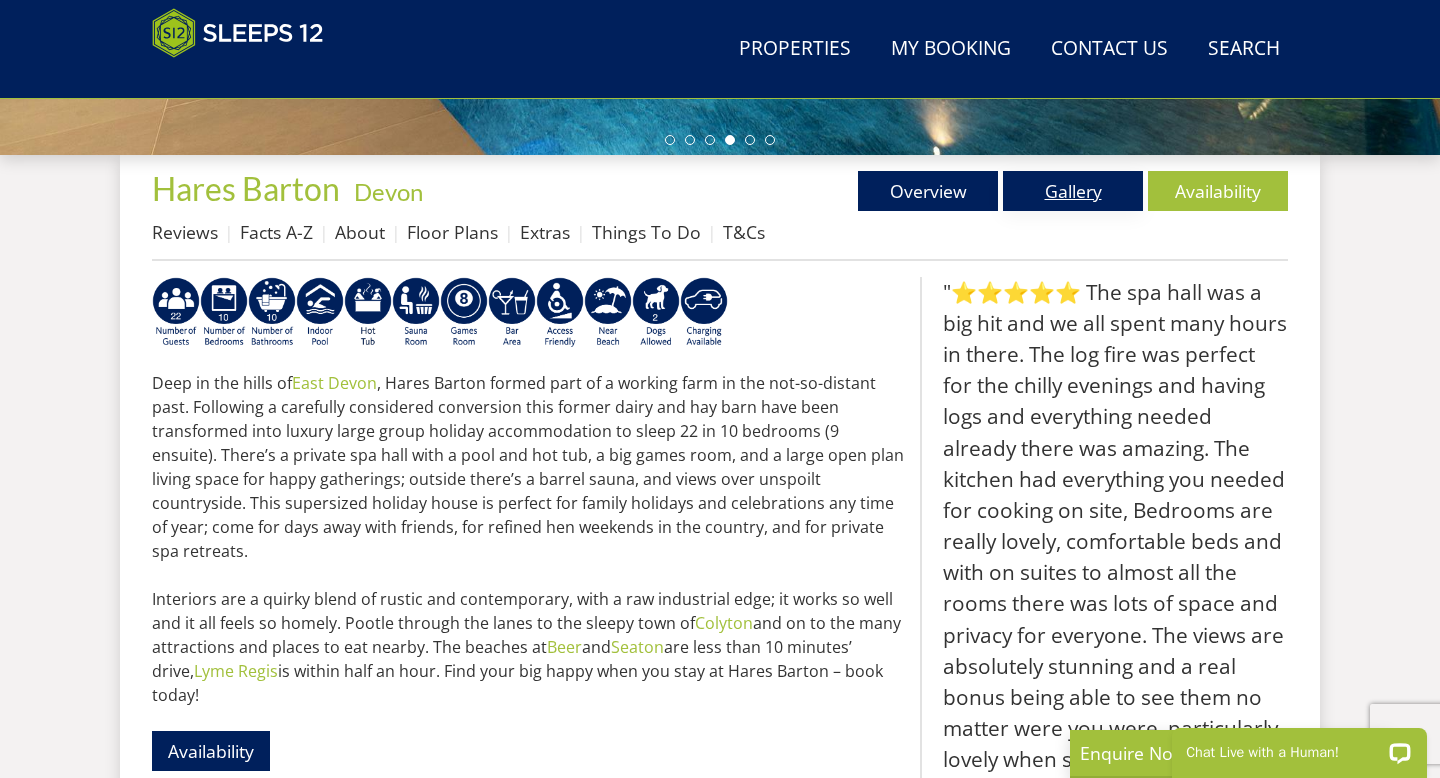 click on "Gallery" at bounding box center [1073, 191] 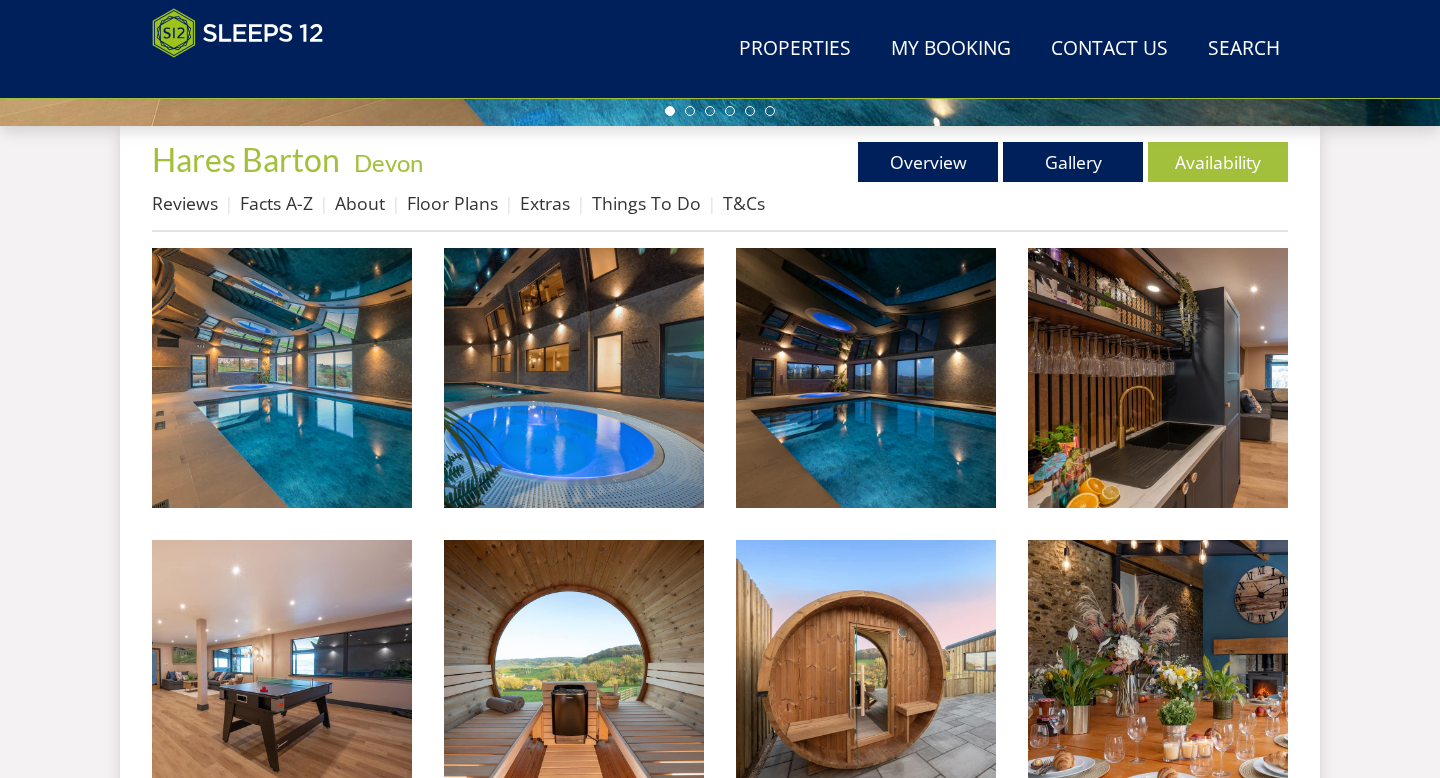scroll, scrollTop: 872, scrollLeft: 0, axis: vertical 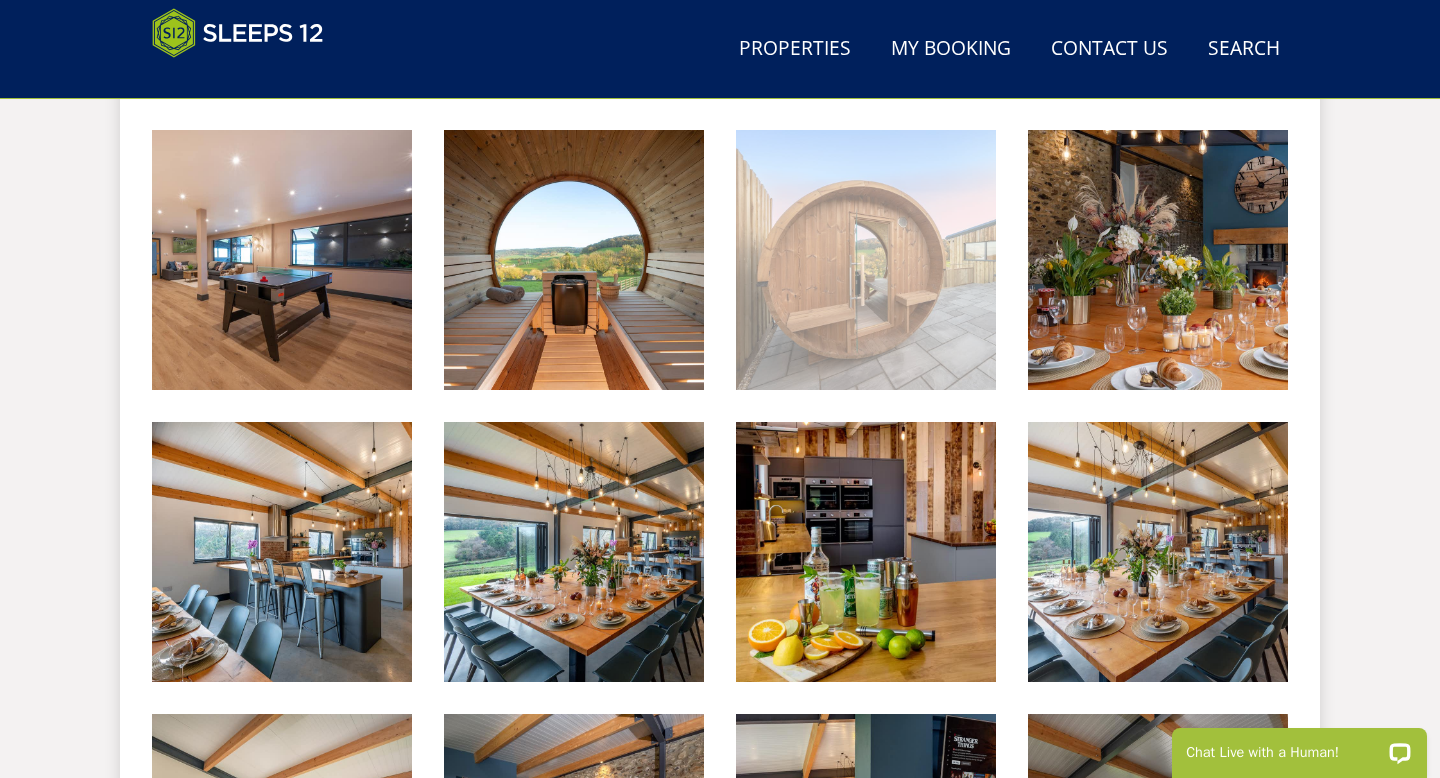 click at bounding box center (866, 260) 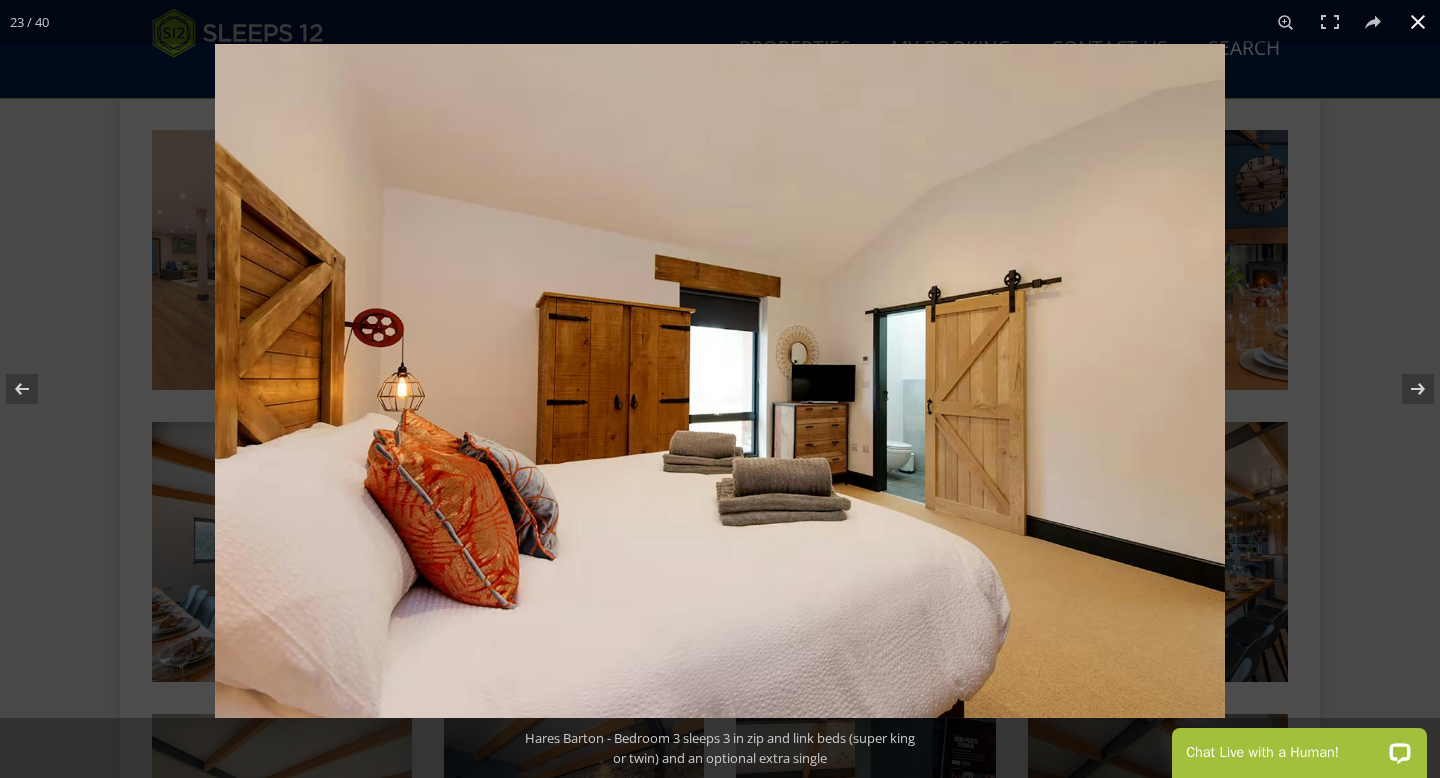 click at bounding box center (935, 433) 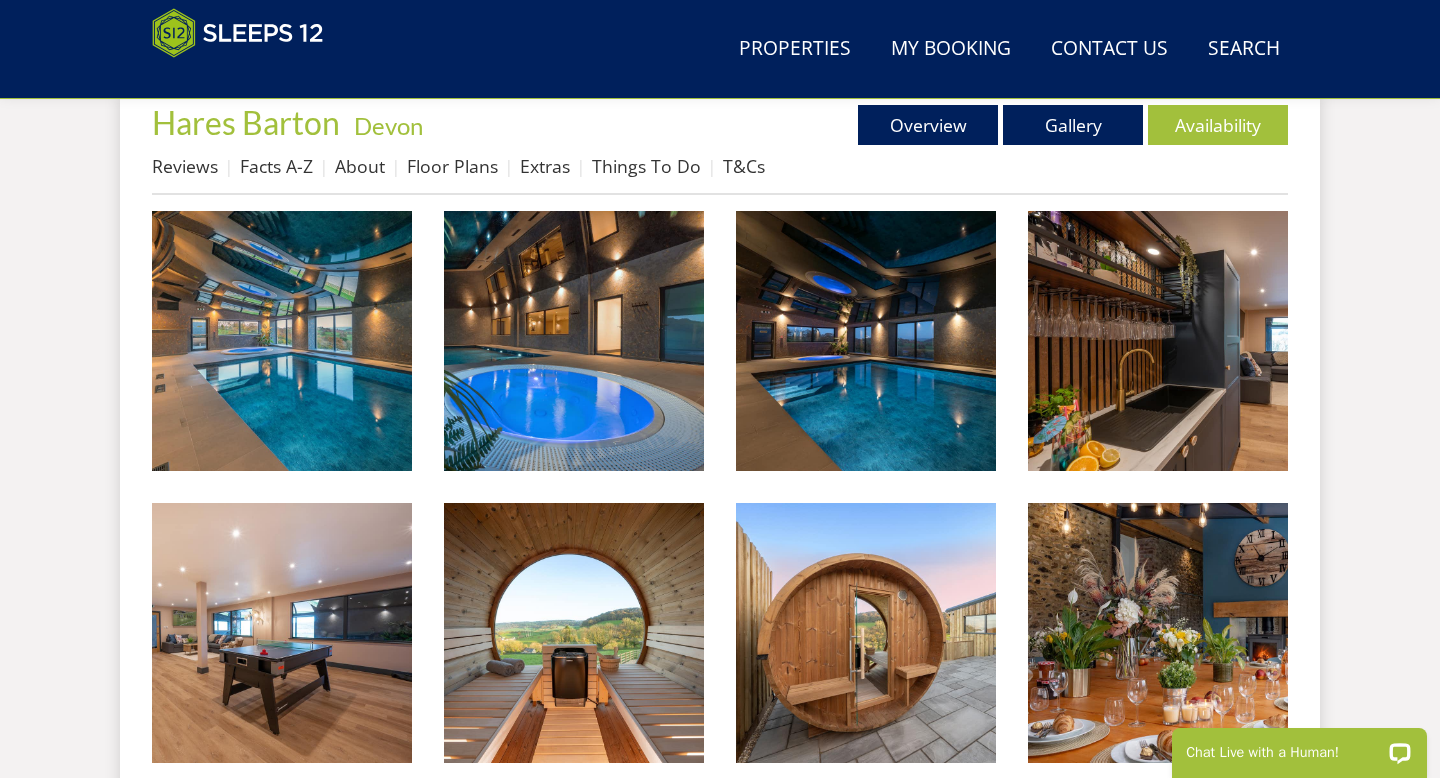 scroll, scrollTop: 745, scrollLeft: 0, axis: vertical 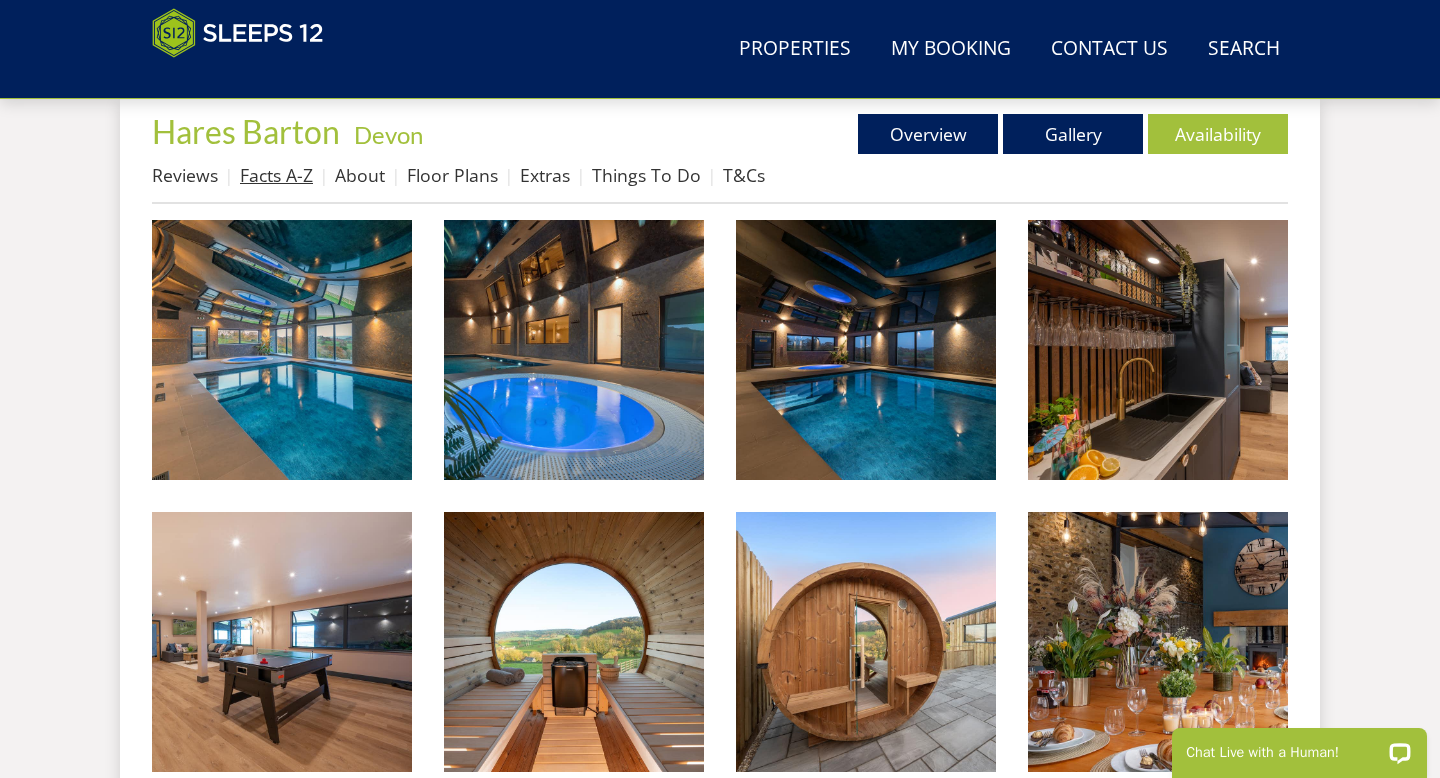 click on "Facts A-Z" at bounding box center (276, 175) 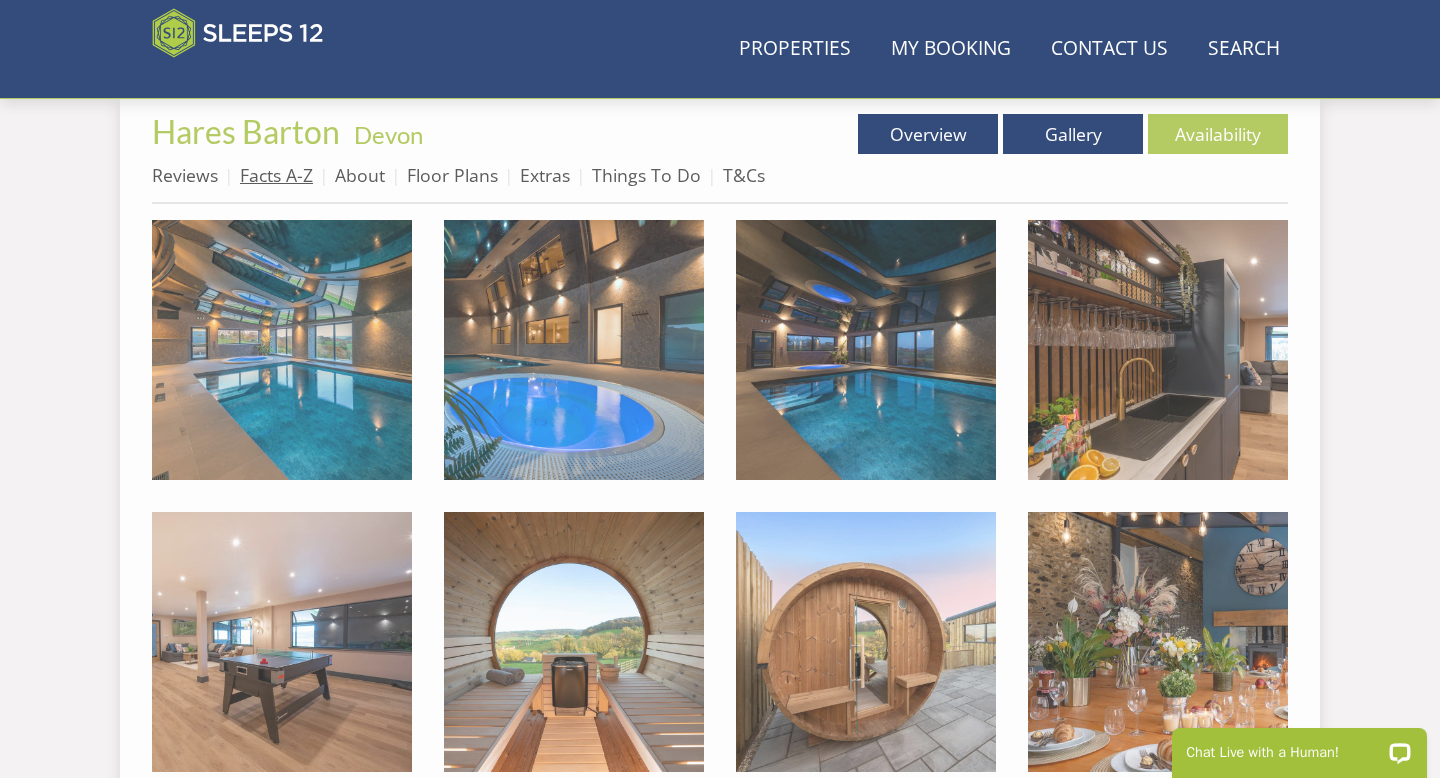 scroll, scrollTop: 0, scrollLeft: 0, axis: both 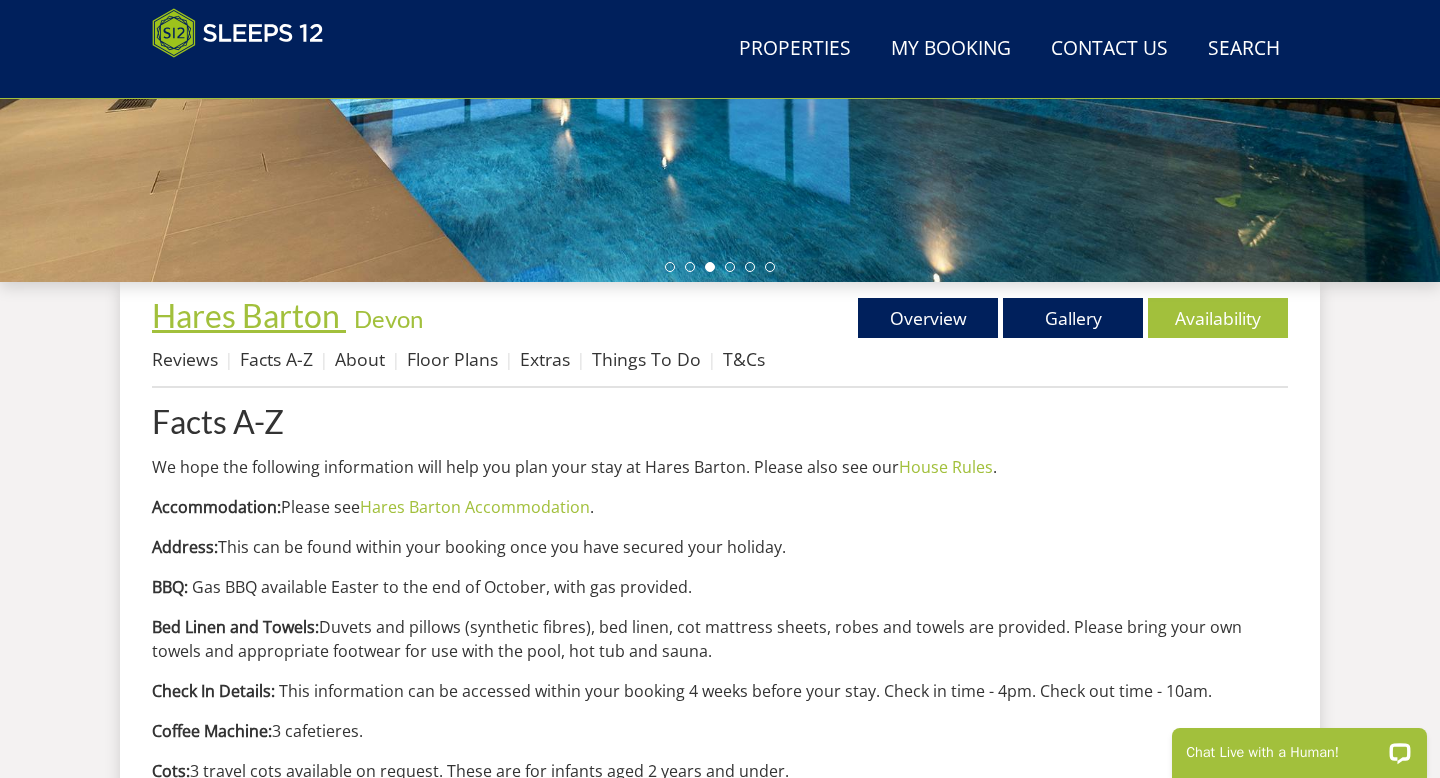 click on "Hares Barton" at bounding box center (246, 315) 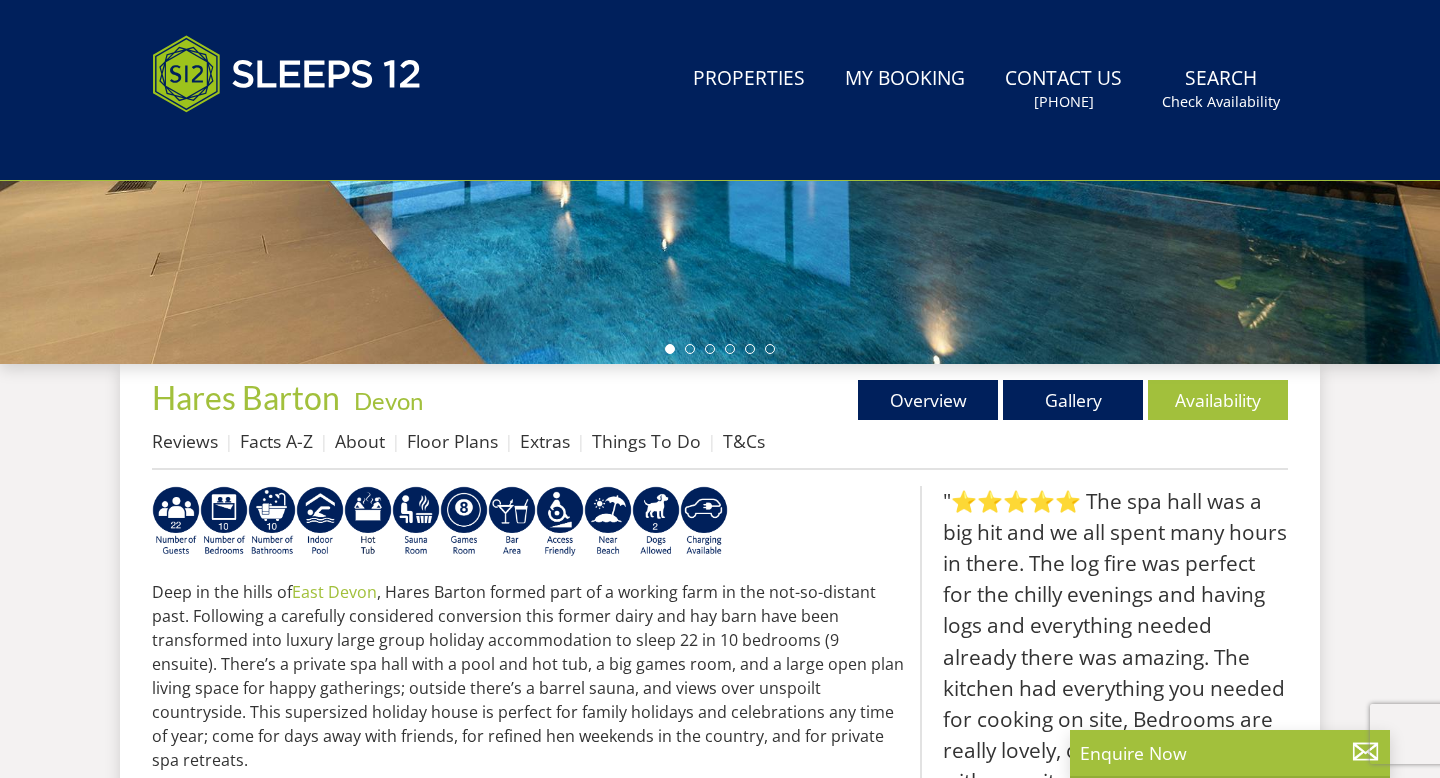 scroll, scrollTop: 0, scrollLeft: 0, axis: both 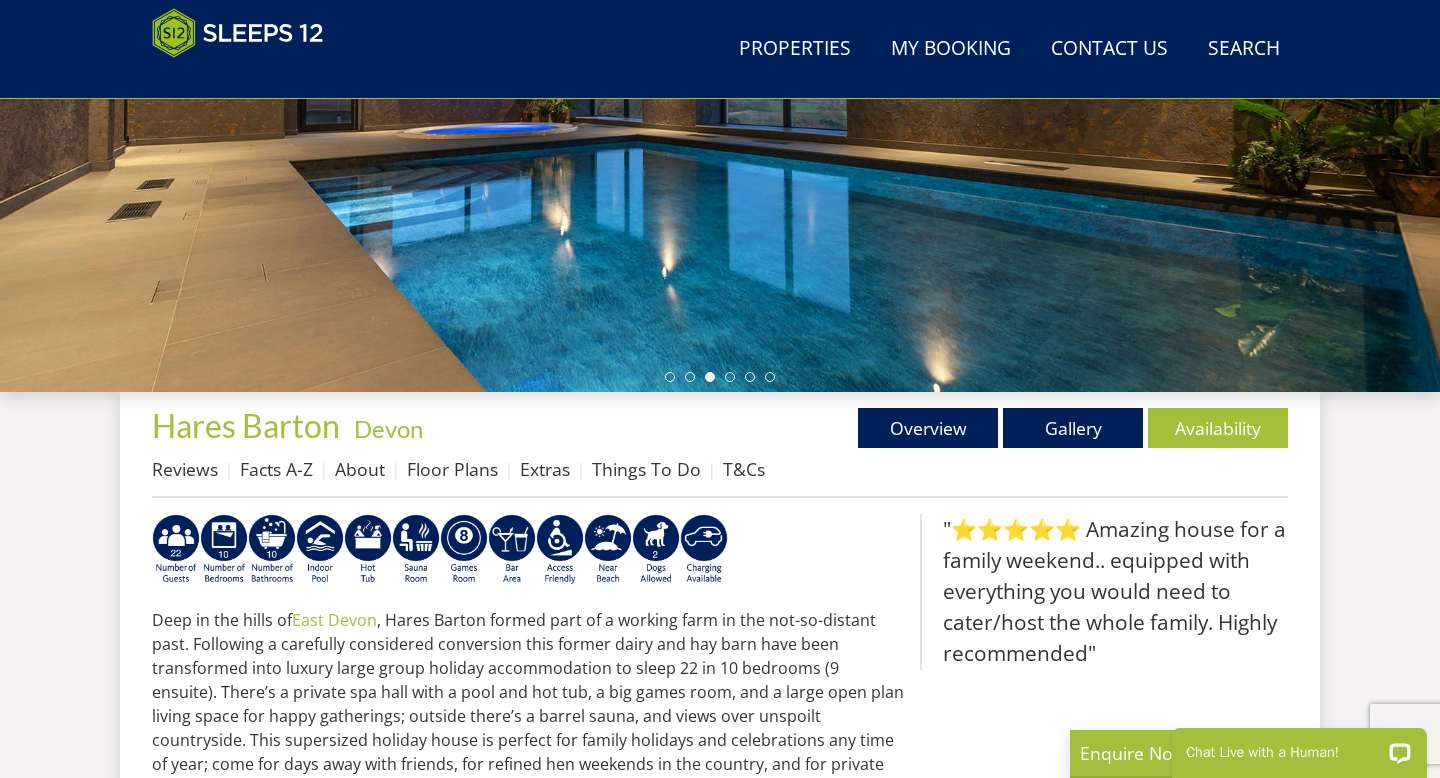 click at bounding box center [720, 42] 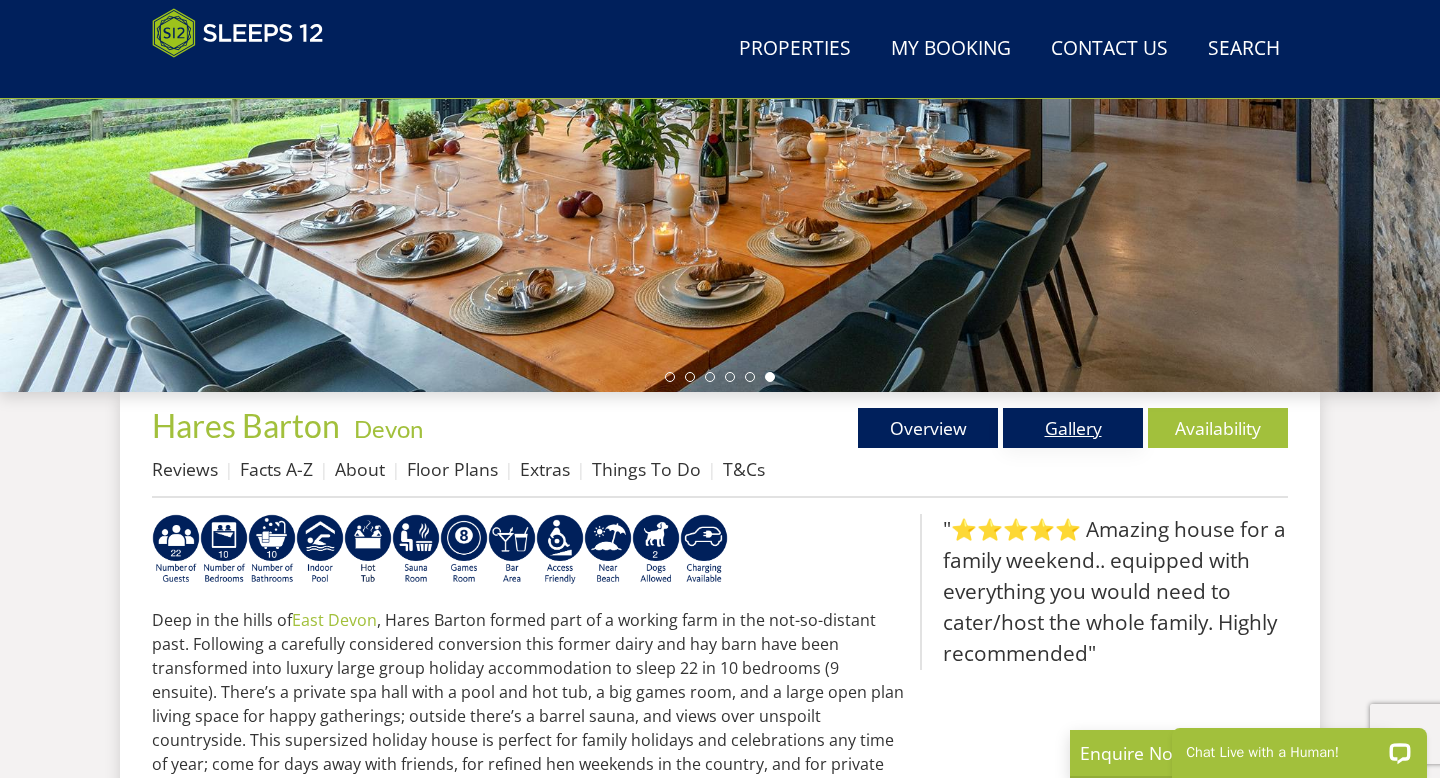 click on "Gallery" at bounding box center [1073, 428] 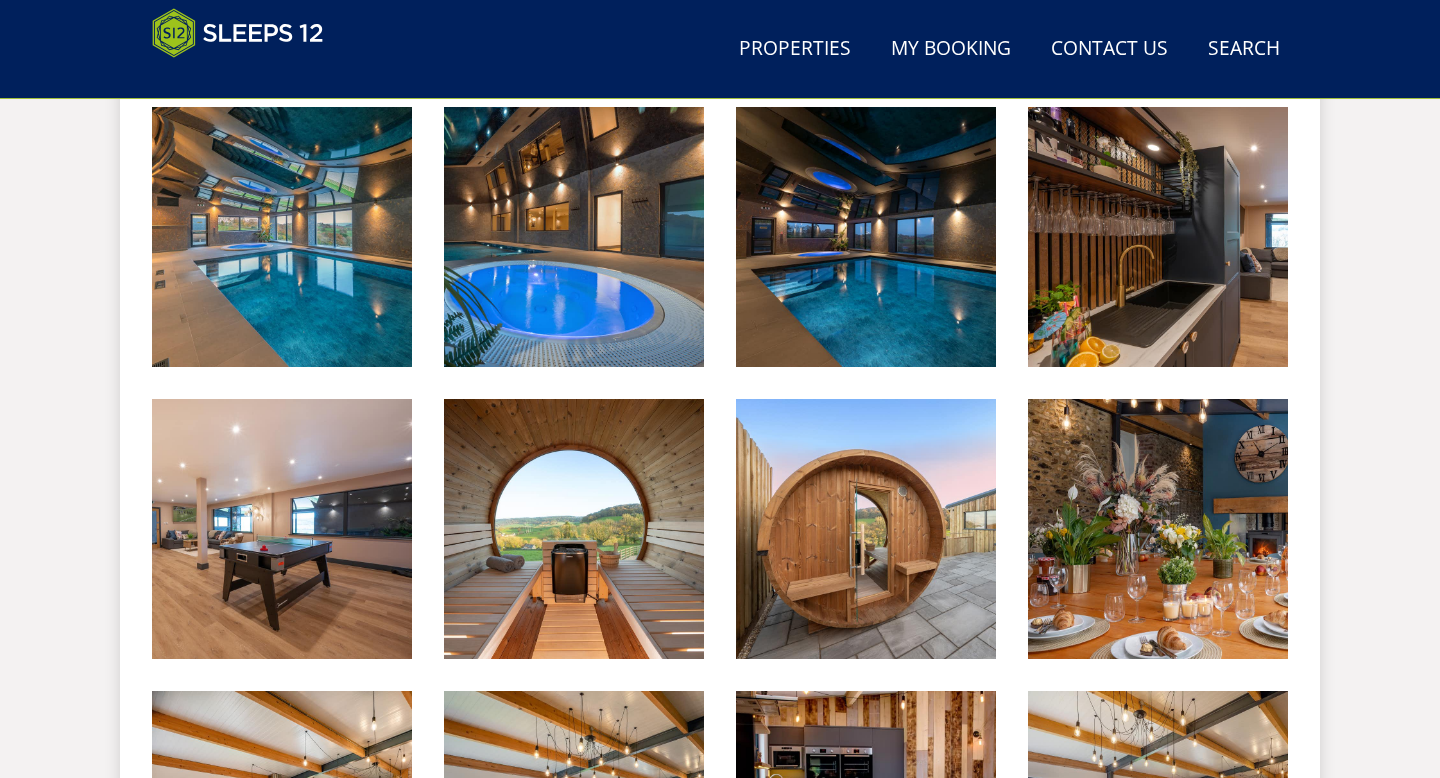 scroll, scrollTop: 859, scrollLeft: 0, axis: vertical 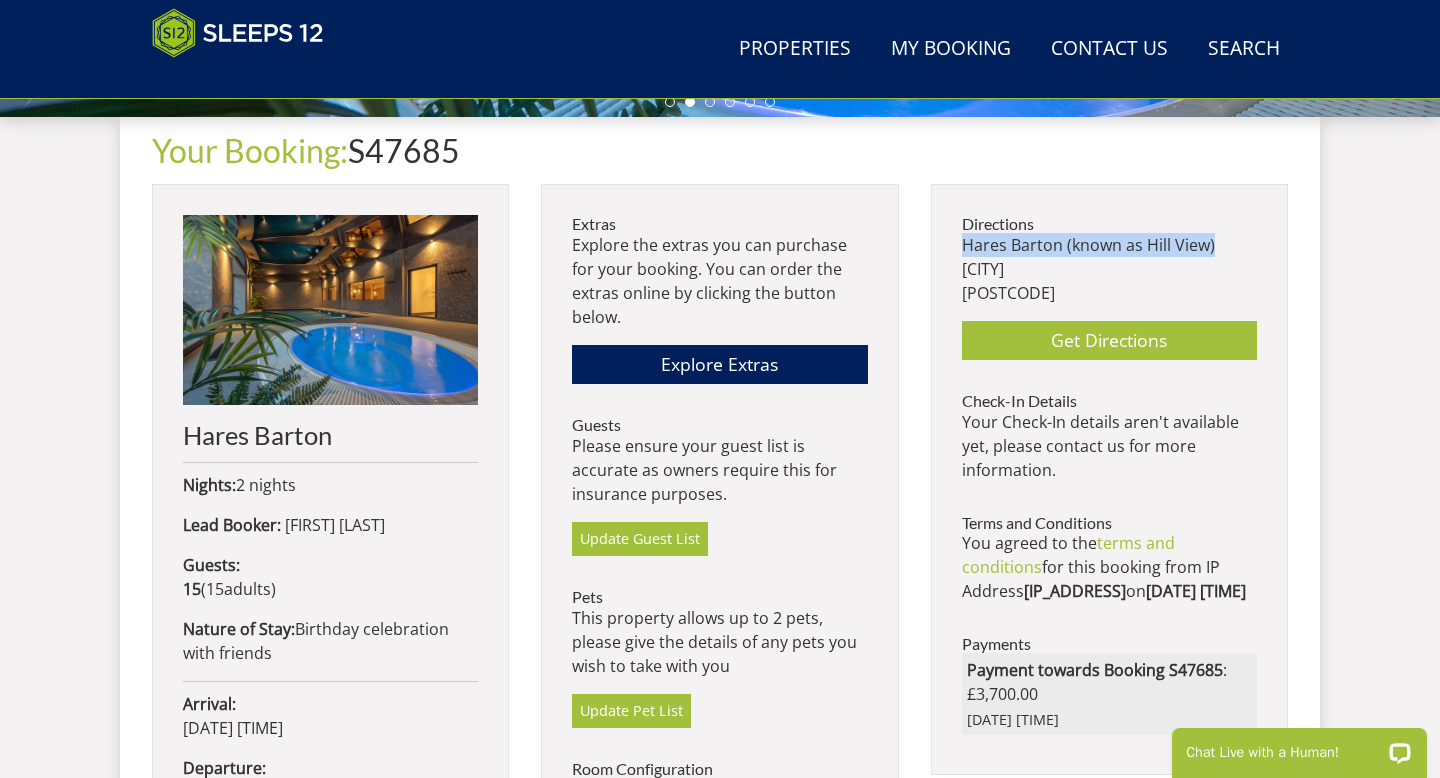 drag, startPoint x: 1217, startPoint y: 243, endPoint x: 937, endPoint y: 244, distance: 280.0018 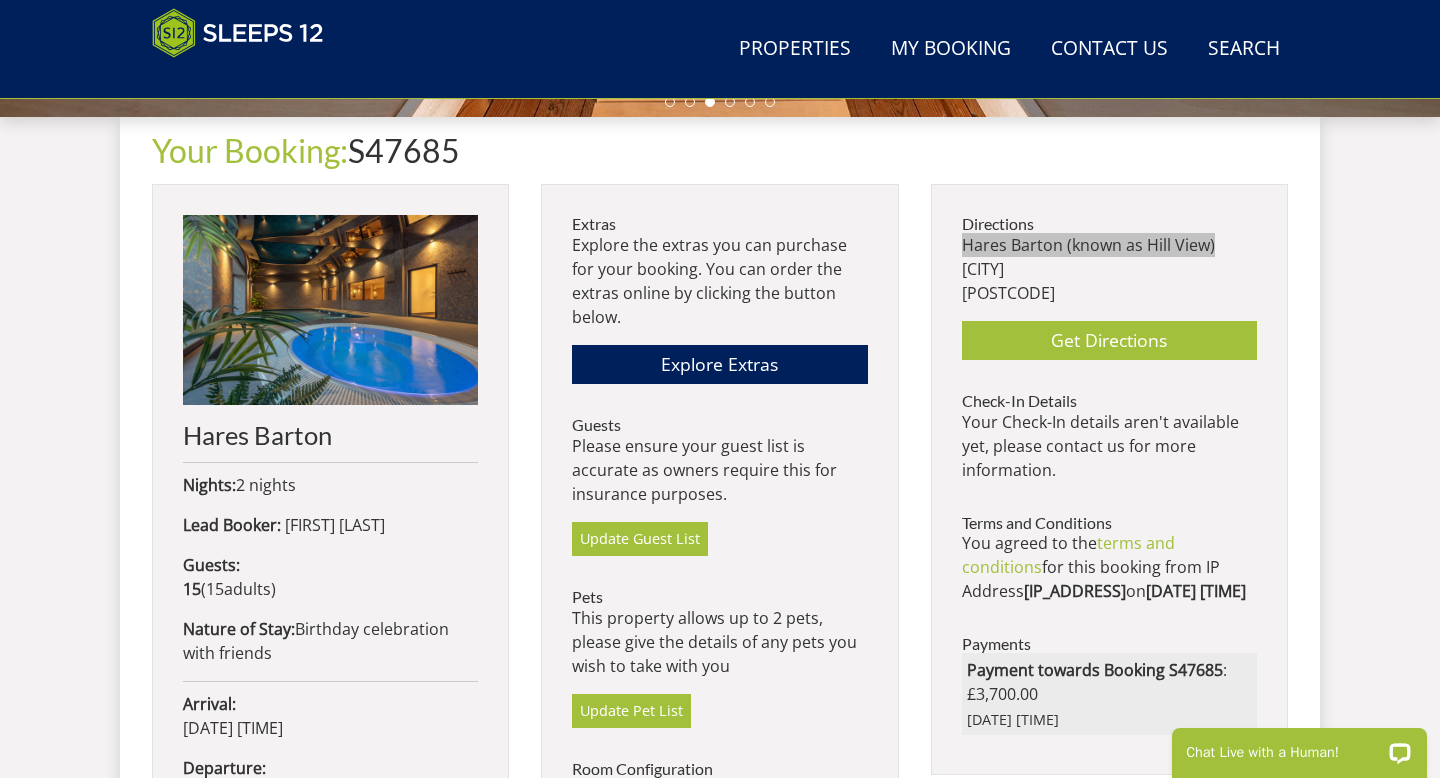 click on "Contact Us  [PHONE]" at bounding box center (720, 291) 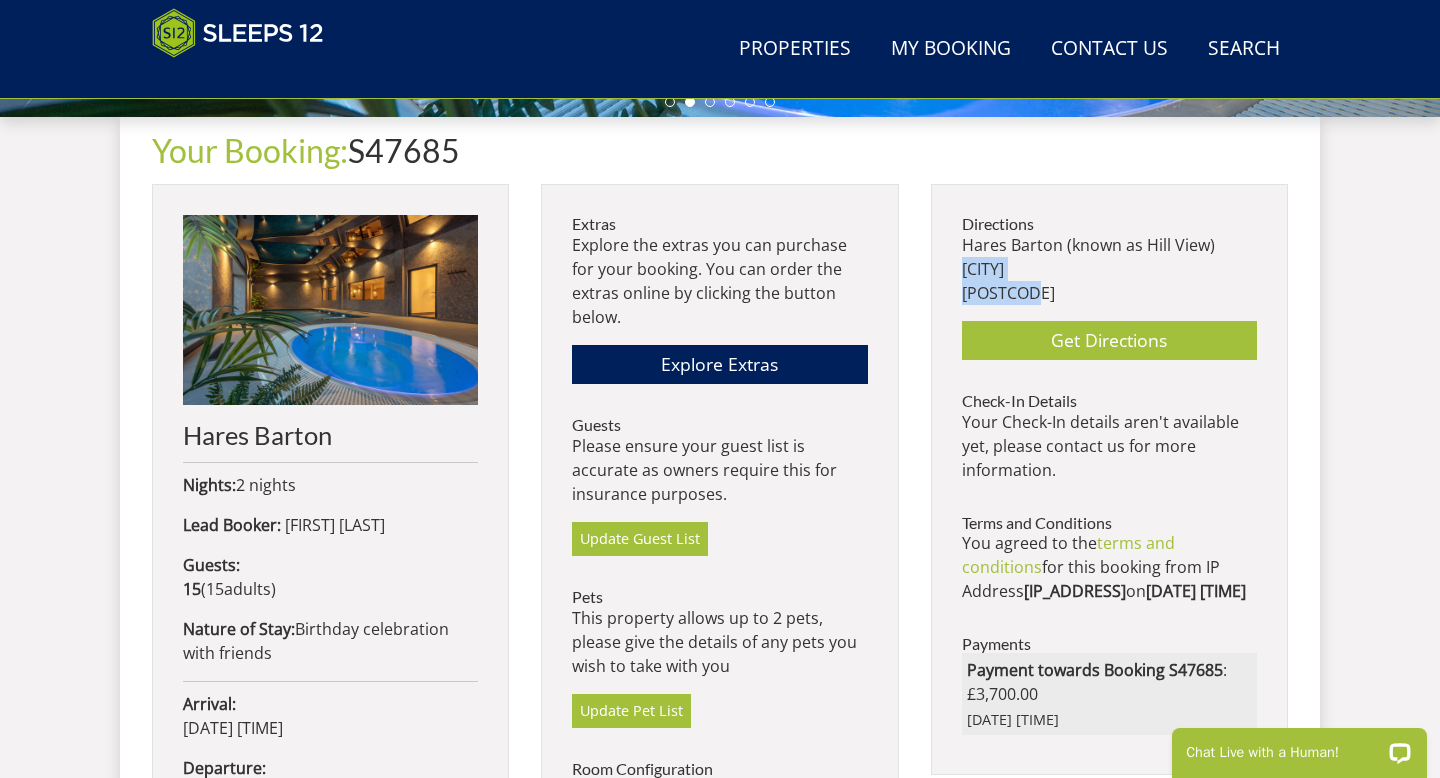 drag, startPoint x: 1037, startPoint y: 299, endPoint x: 964, endPoint y: 268, distance: 79.30952 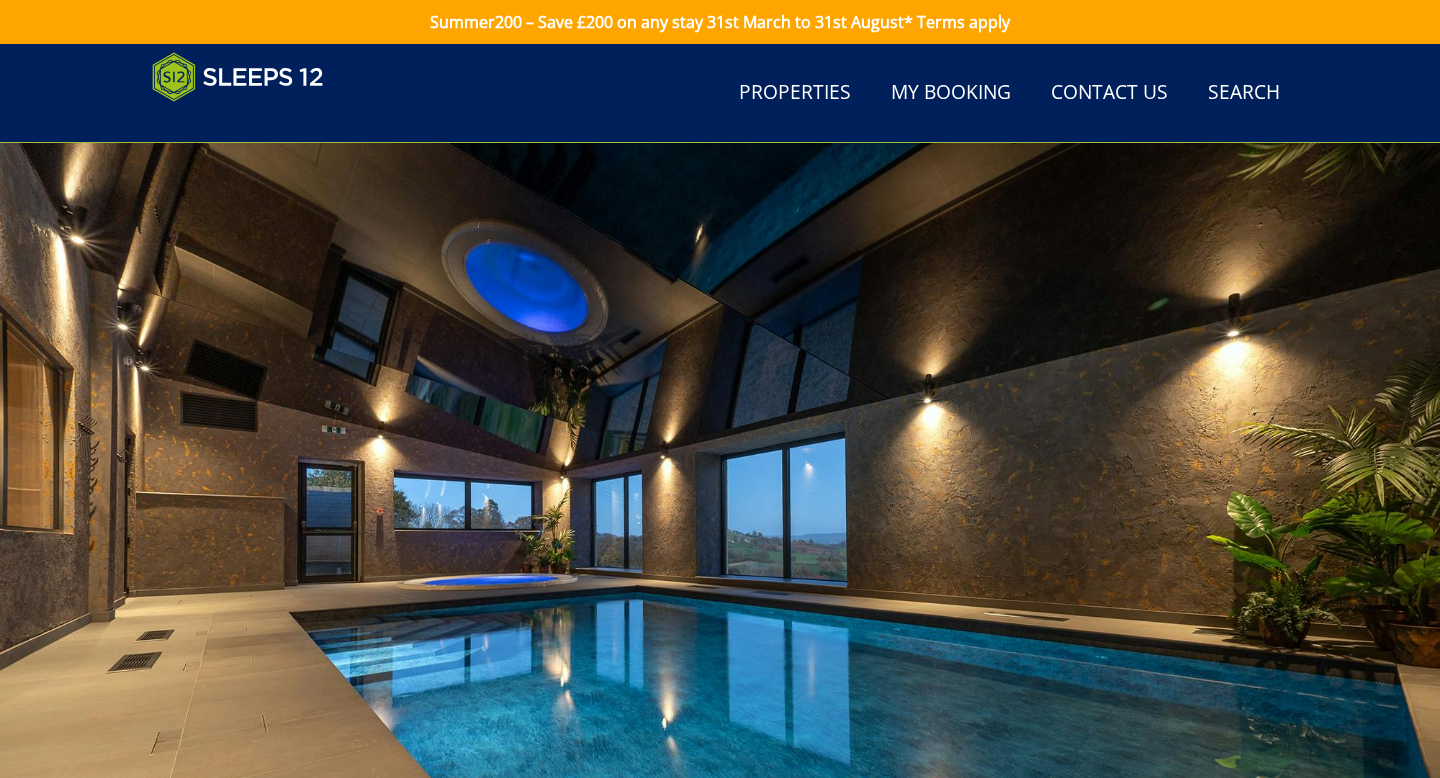 select on "2714" 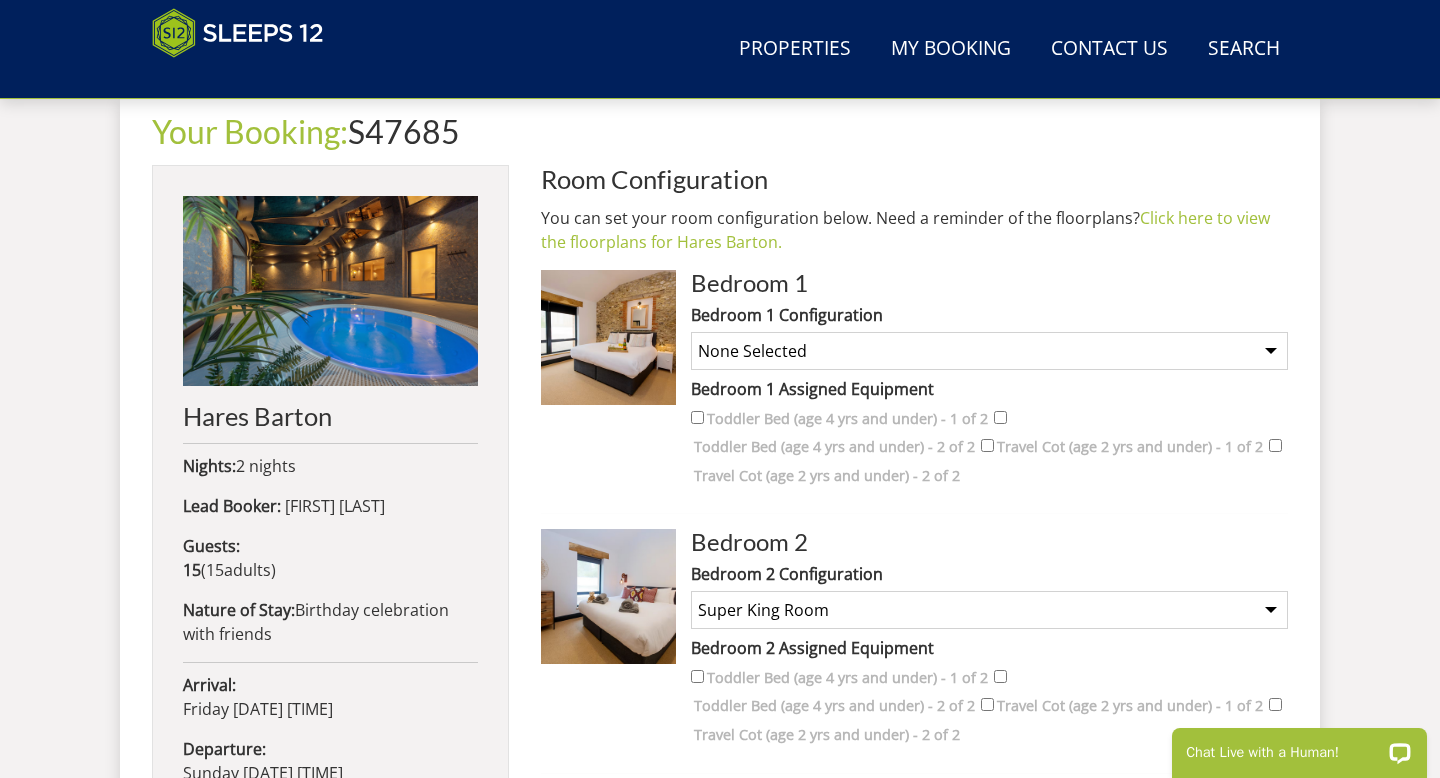 scroll, scrollTop: 0, scrollLeft: 0, axis: both 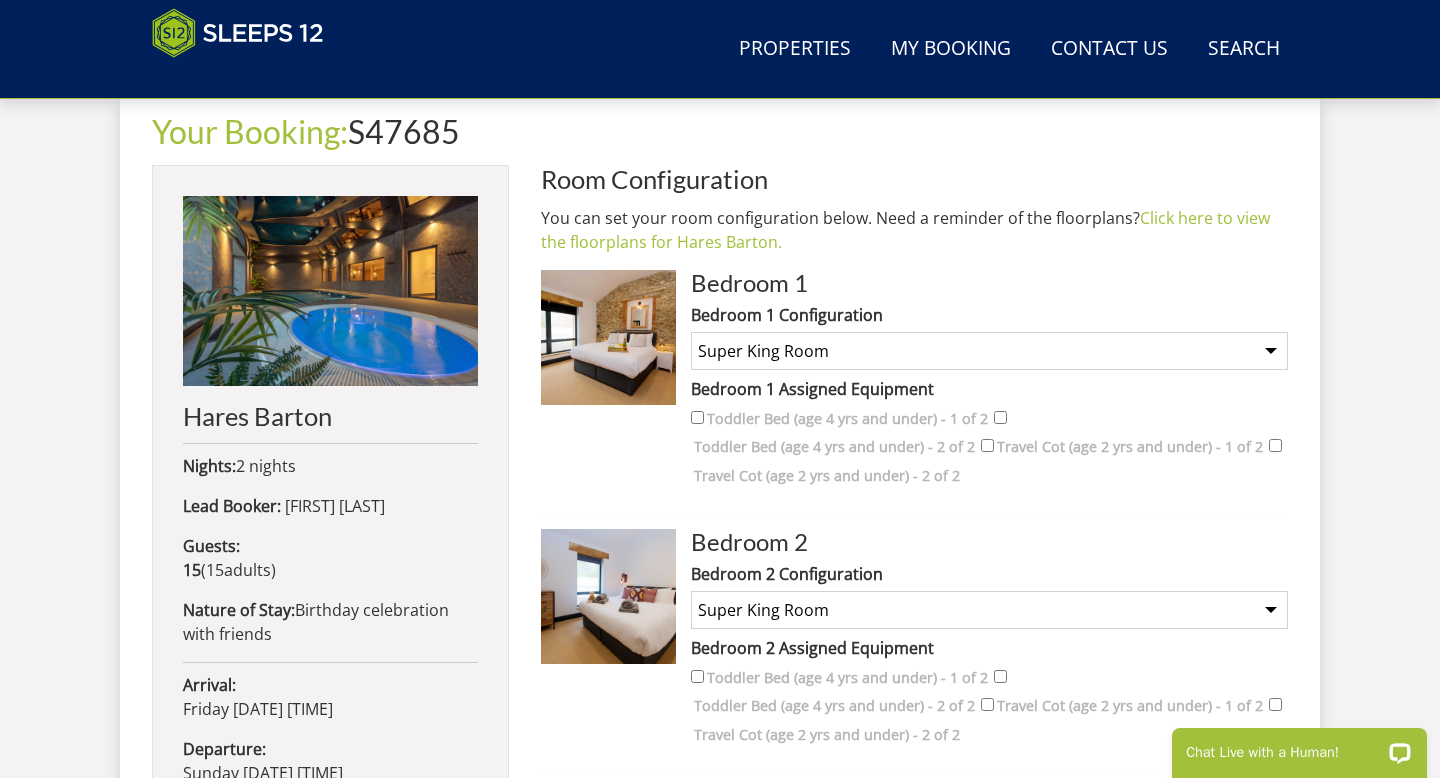 click on "None Selected
Super King Room
Twin Room" at bounding box center [989, 610] 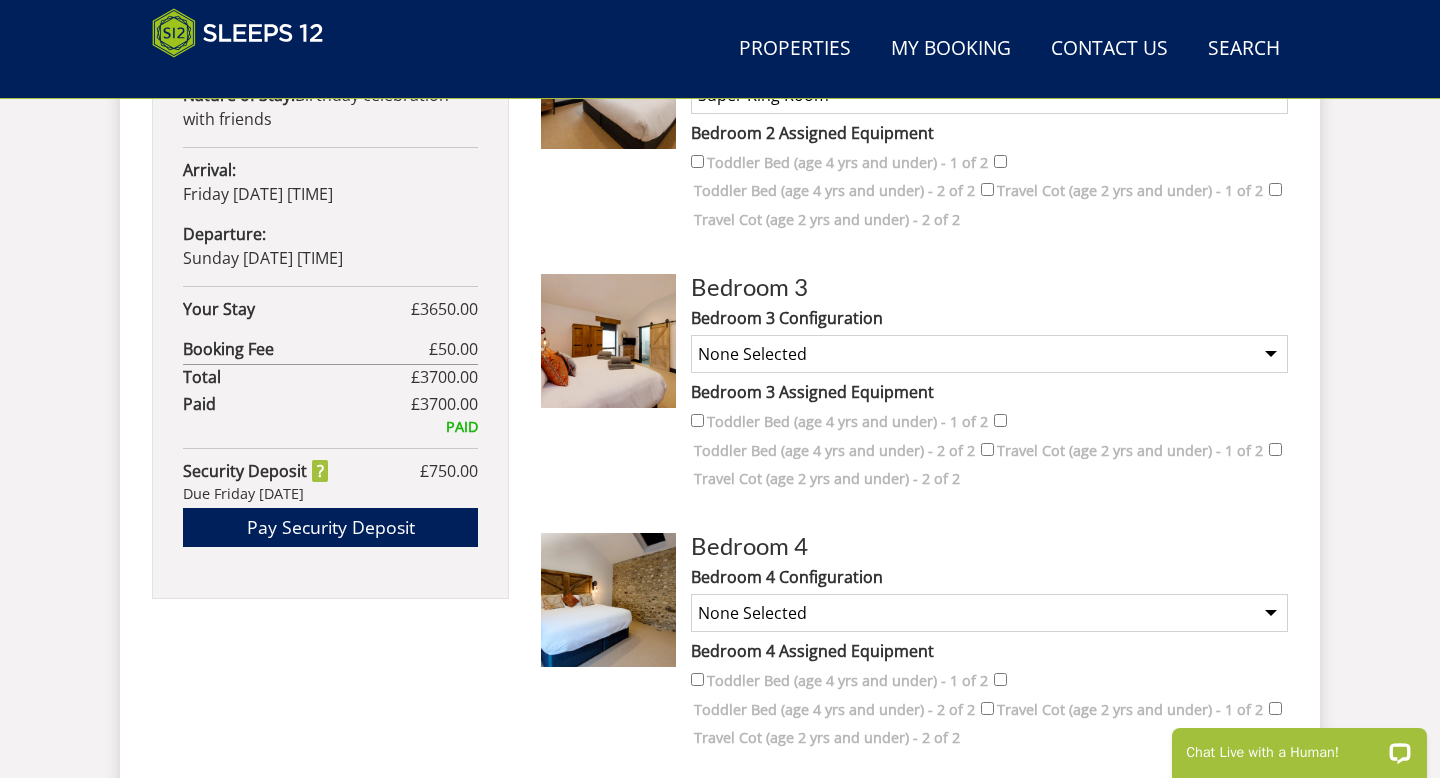 scroll, scrollTop: 1278, scrollLeft: 0, axis: vertical 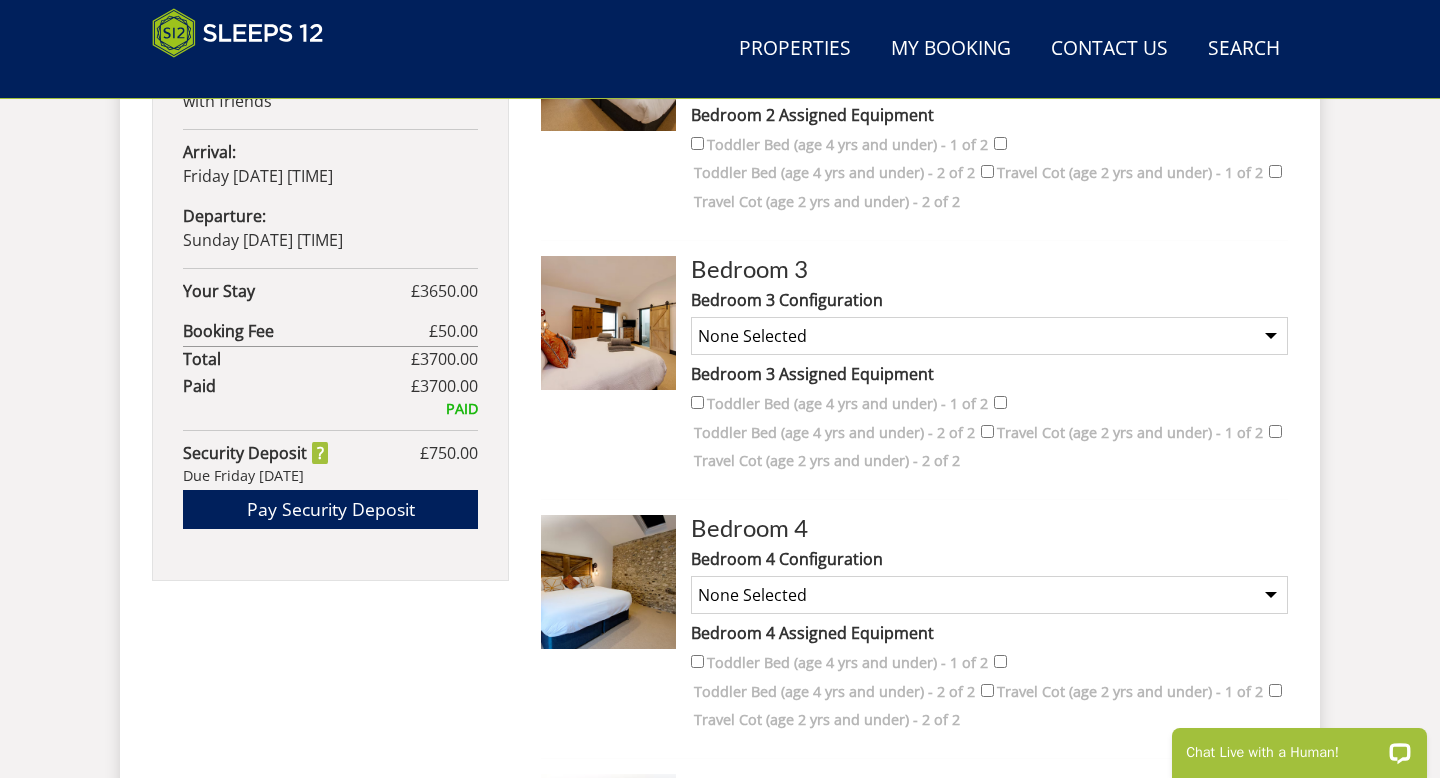 click on "None Selected
Super King Room
Twin Room
Twin and 1 Extra Single (Payment may be required)
Super King and 1 Extra Single (Payment may be required)" at bounding box center [989, 336] 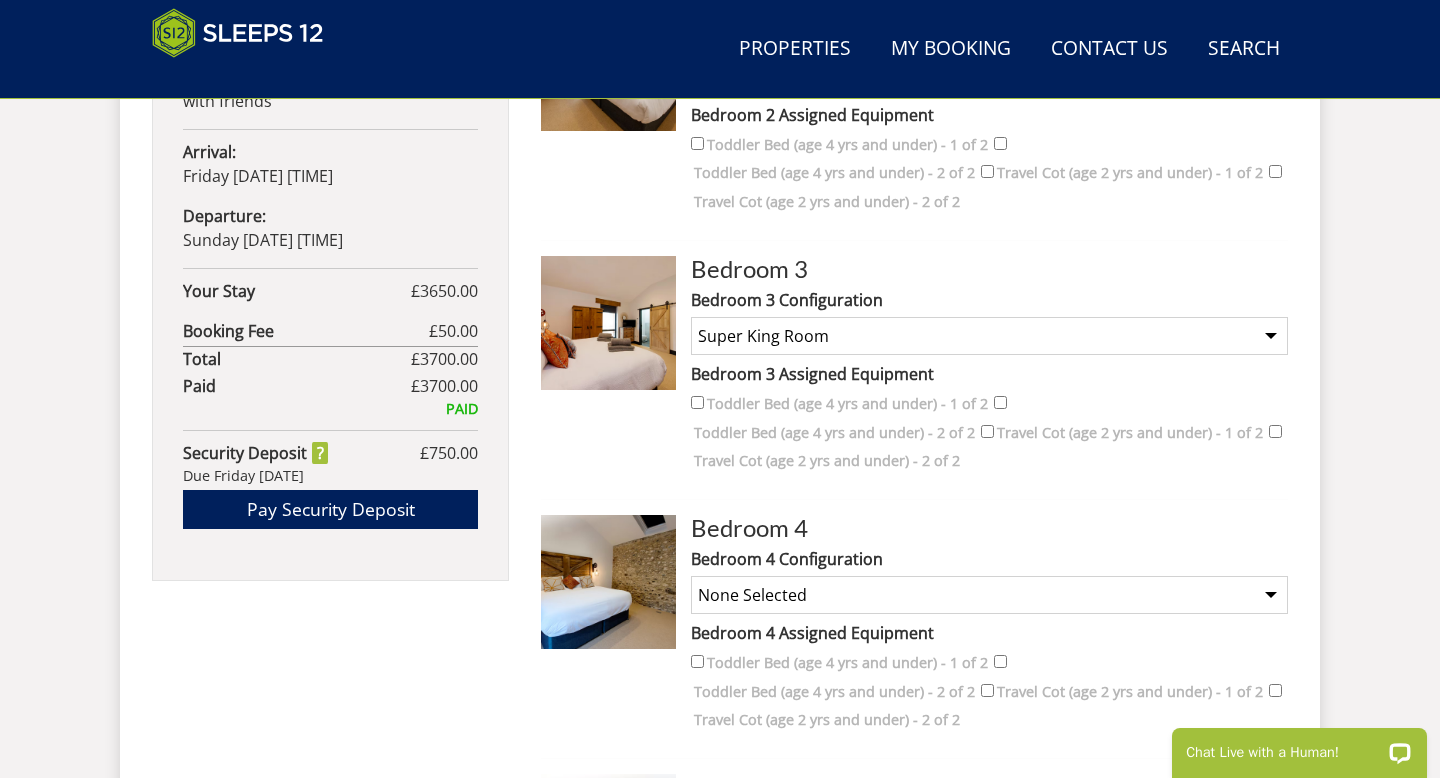 click on "Bedroom 1
Bedroom 1 Configuration
None Selected
Super King Room
Twin Room
Bedroom 1 Assigned Equipment
Toddler Bed (age 4 yrs and under) - 1 of 2 Toddler Bed (age 4 yrs and under) - 2 of 2 Travel Cot (age 2 yrs and under) - 1 of 2 Travel Cot (age 2 yrs and under) - 2 of 2
Bedroom 2
Bedroom 2 Configuration
None Selected
Super King Room
Twin Room
Bedroom 2 Assigned Equipment
Toddler Bed (age 4 yrs and under) - 1 of 2 Toddler Bed (age 4 yrs and under) - 2 of 2 Travel Cot (age 2 yrs and under) - 1 of 2 Travel Cot (age 2 yrs and under) - 2 of 2
Bedroom 3" at bounding box center [914, 1105] 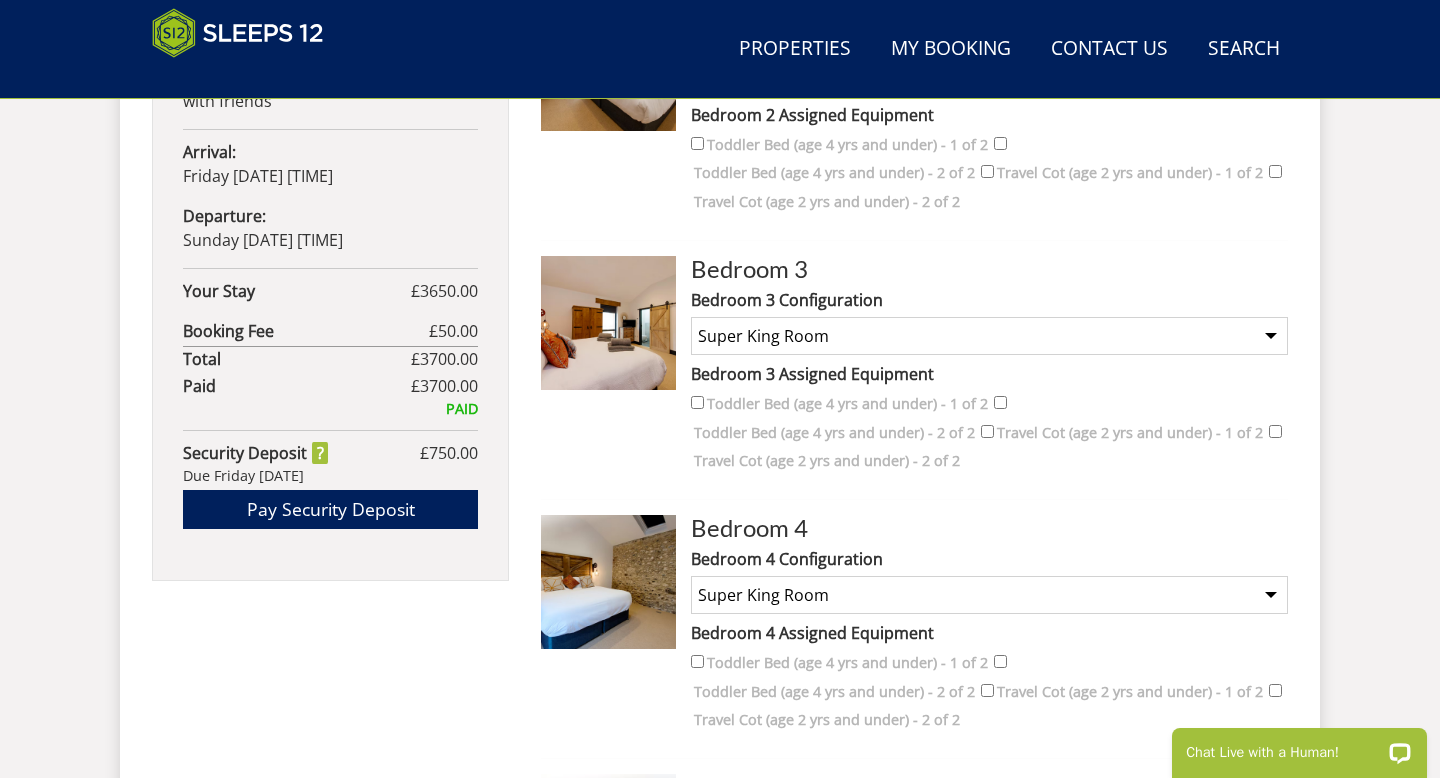 click on "Bedroom 3
Bedroom 3 Configuration
None Selected
Super King Room
Twin Room
Twin and 1 Extra Single (Payment may be required)
Super King and 1 Extra Single (Payment may be required)
Bedroom 3 Assigned Equipment
Toddler Bed (age 4 yrs and under) - 1 of 2 Toddler Bed (age 4 yrs and under) - 2 of 2 Travel Cot (age 2 yrs and under) - 1 of 2 Travel Cot (age 2 yrs and under) - 2 of 2" at bounding box center (914, 378) 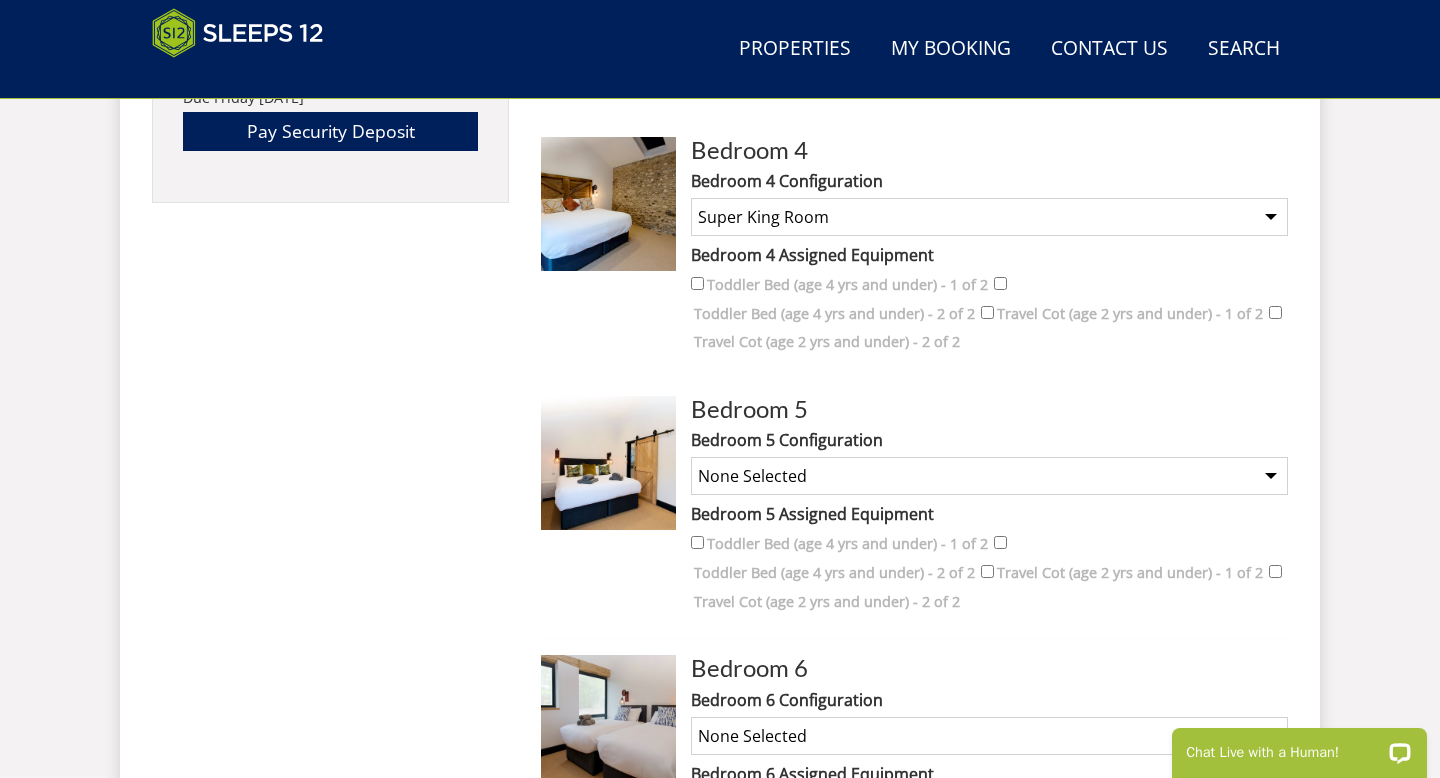 scroll, scrollTop: 1683, scrollLeft: 0, axis: vertical 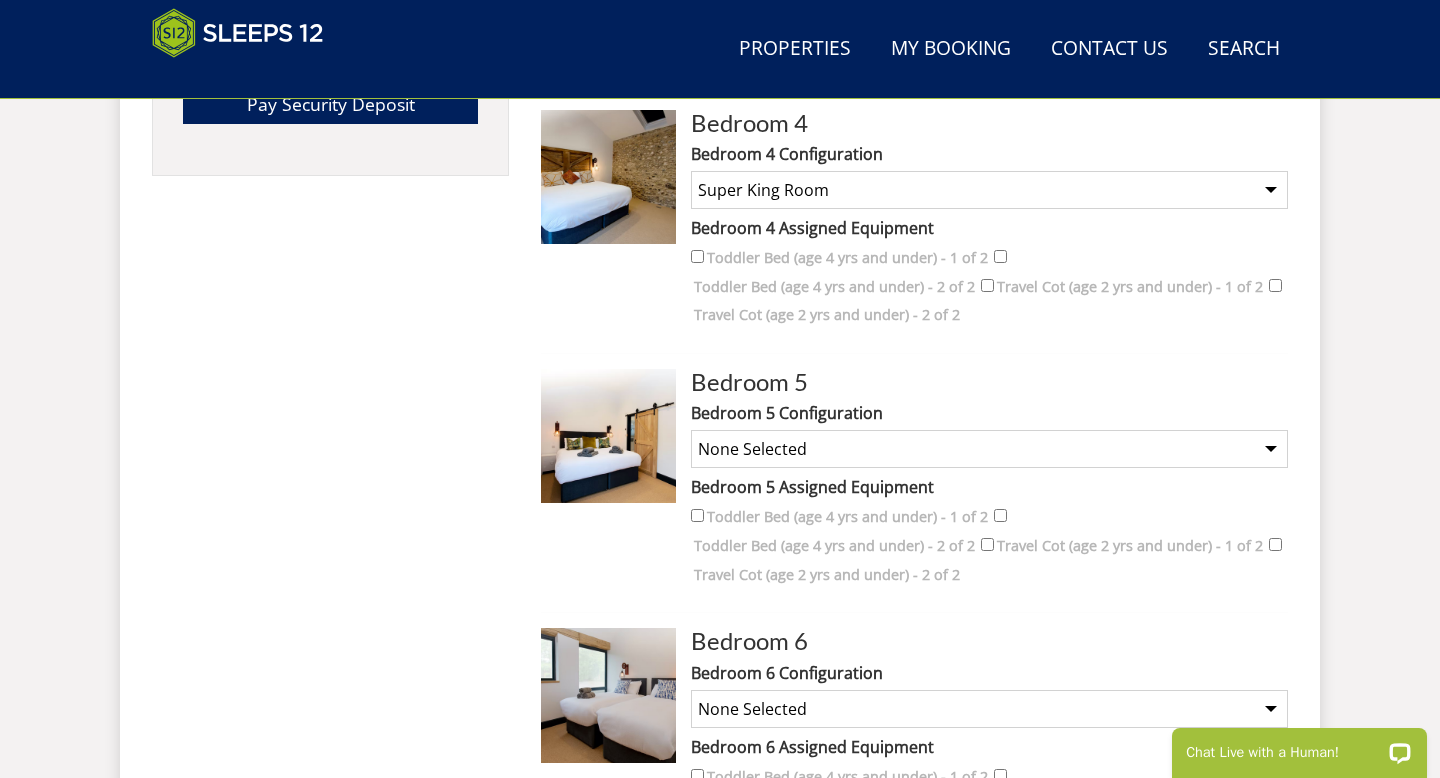 click on "None Selected
Super King Room
Twin Room" at bounding box center [989, 449] 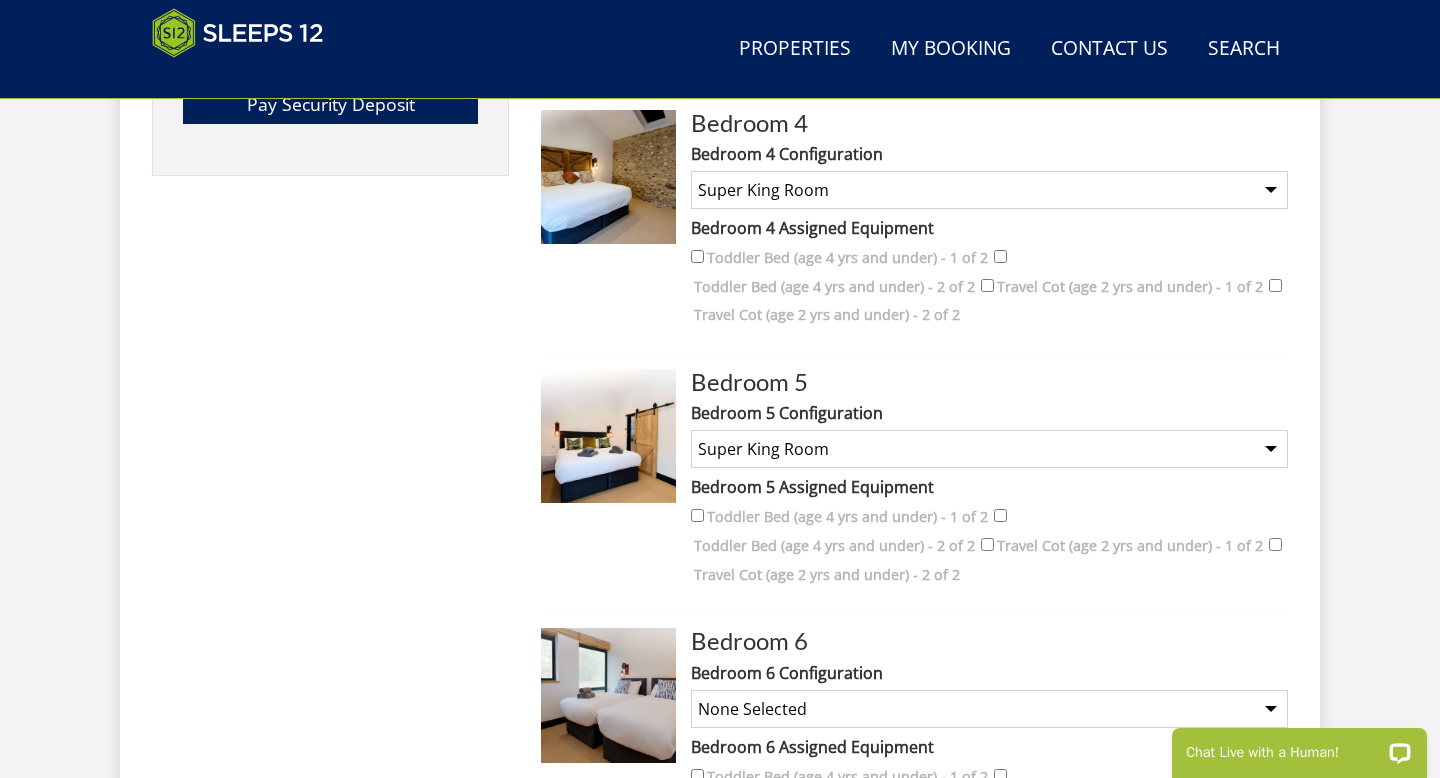 click on "Bedroom 5 Configuration" at bounding box center [989, 413] 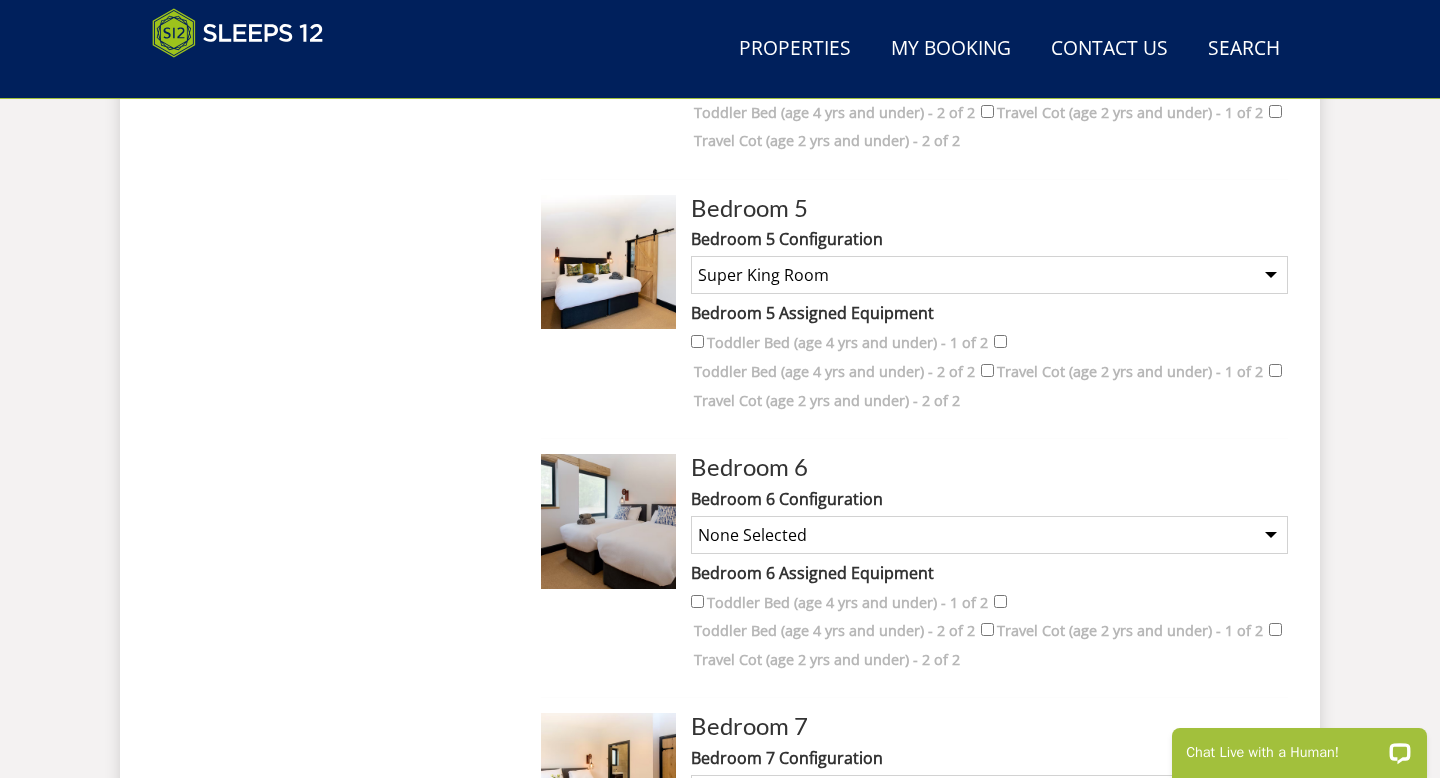 scroll, scrollTop: 1910, scrollLeft: 0, axis: vertical 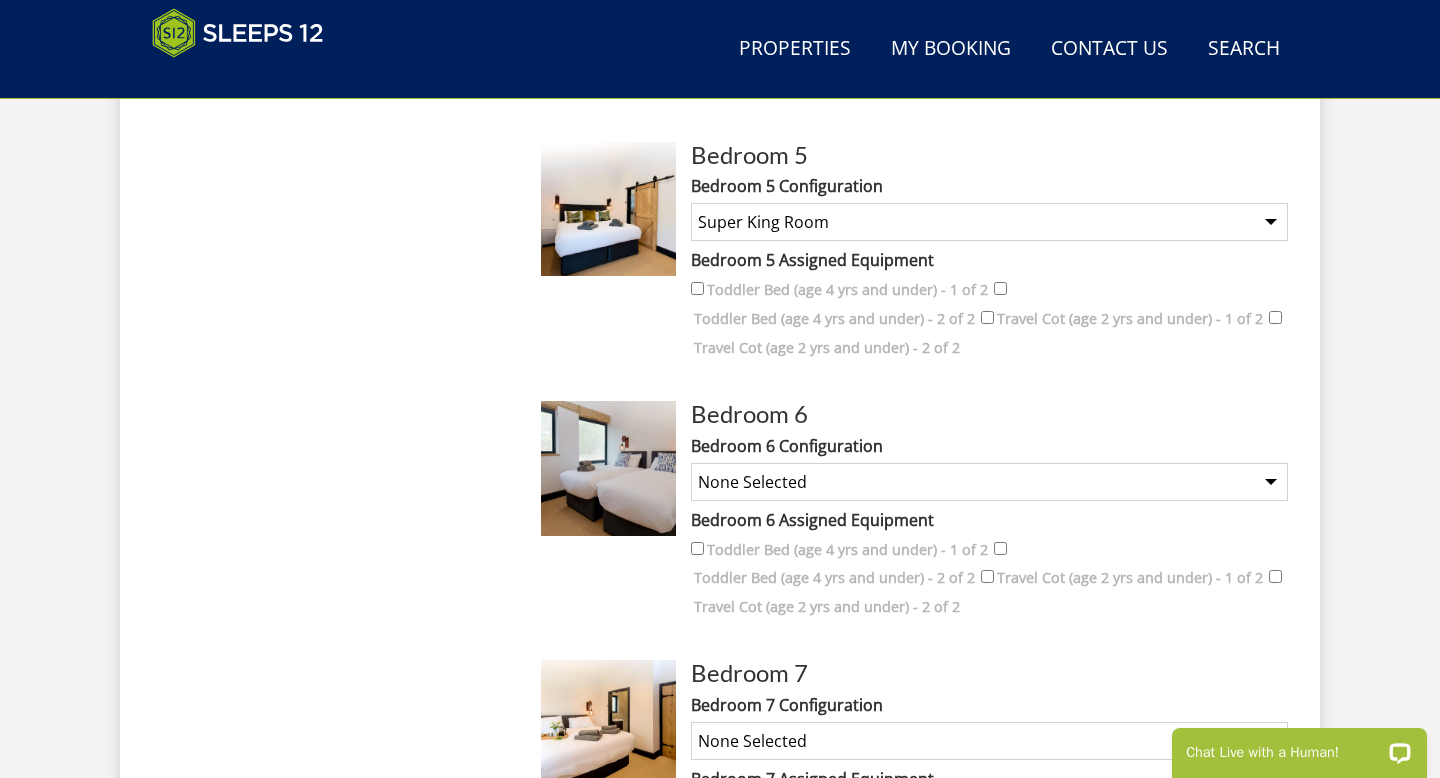 click on "None Selected
Super King Room
Twin Room" at bounding box center (989, 482) 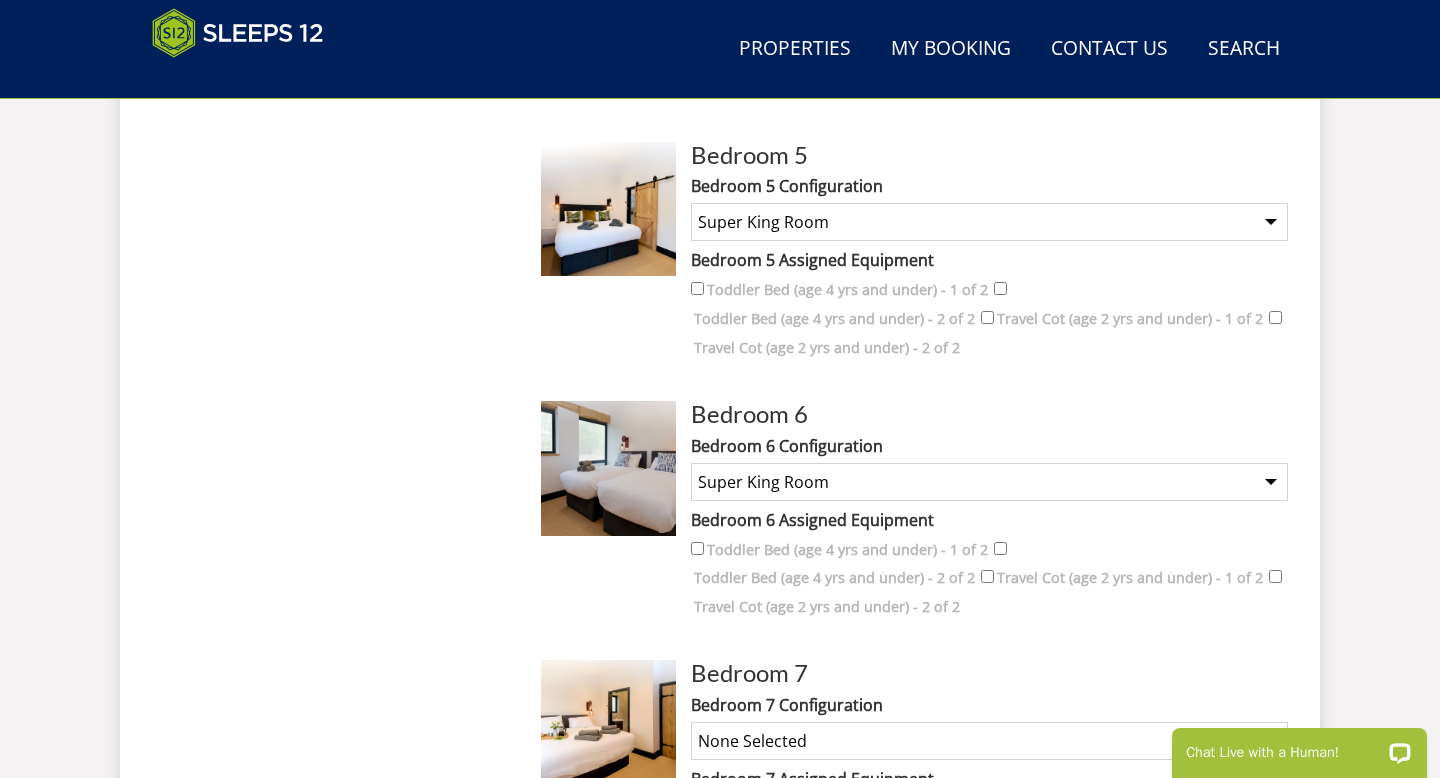 click on "Toddler Bed (age 4 yrs and under) - 2 of 2" at bounding box center [834, 578] 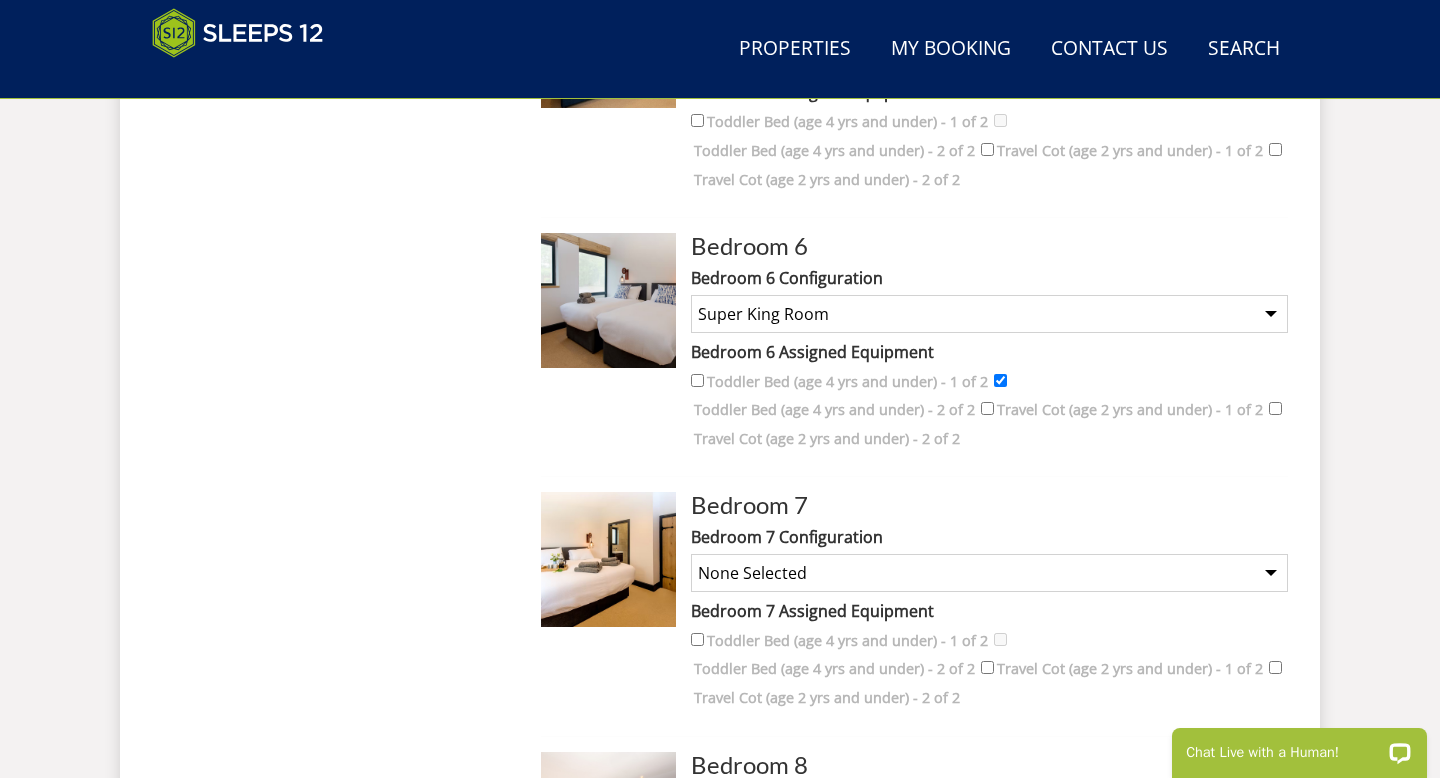 scroll, scrollTop: 2101, scrollLeft: 0, axis: vertical 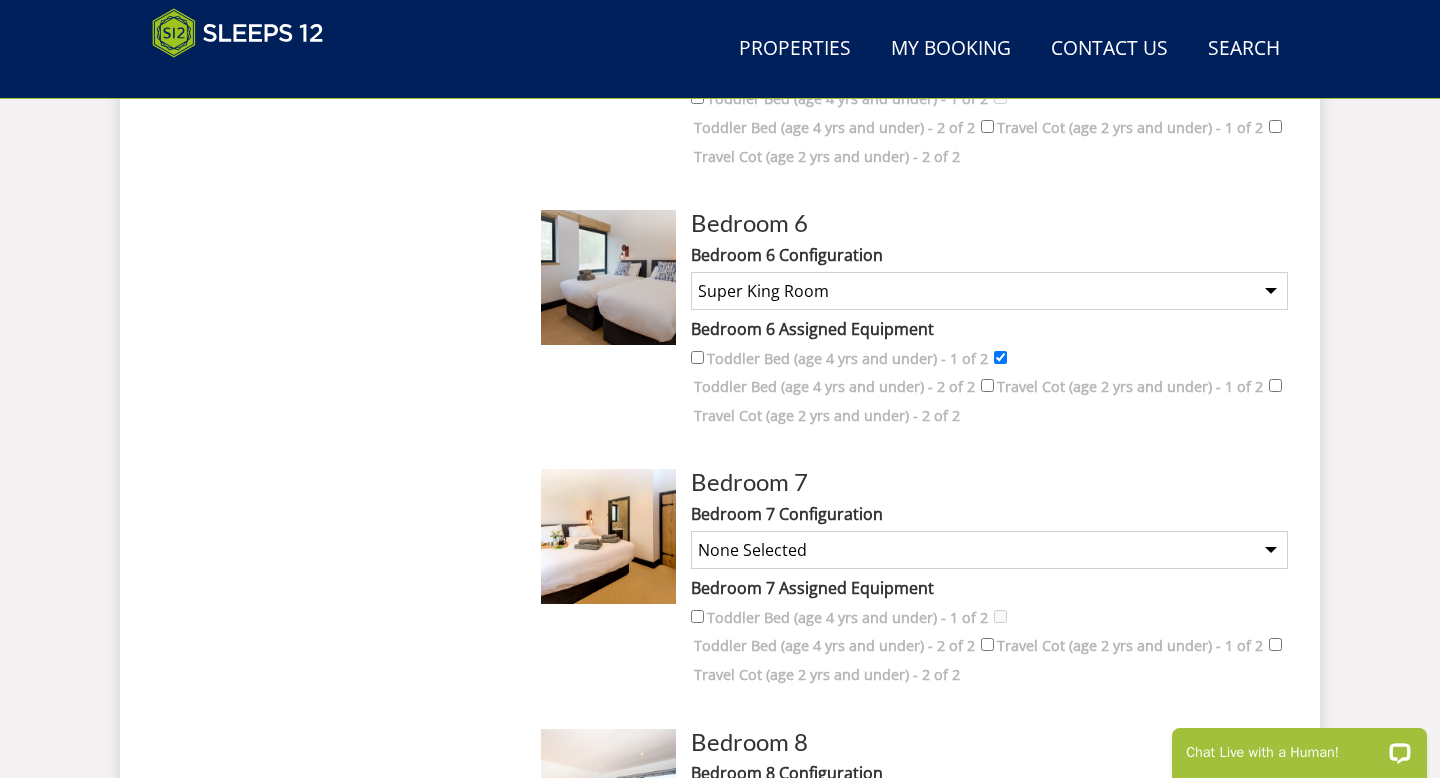 click on "Toddler Bed (age 4 yrs and under) - 2 of 2" at bounding box center (1000, 357) 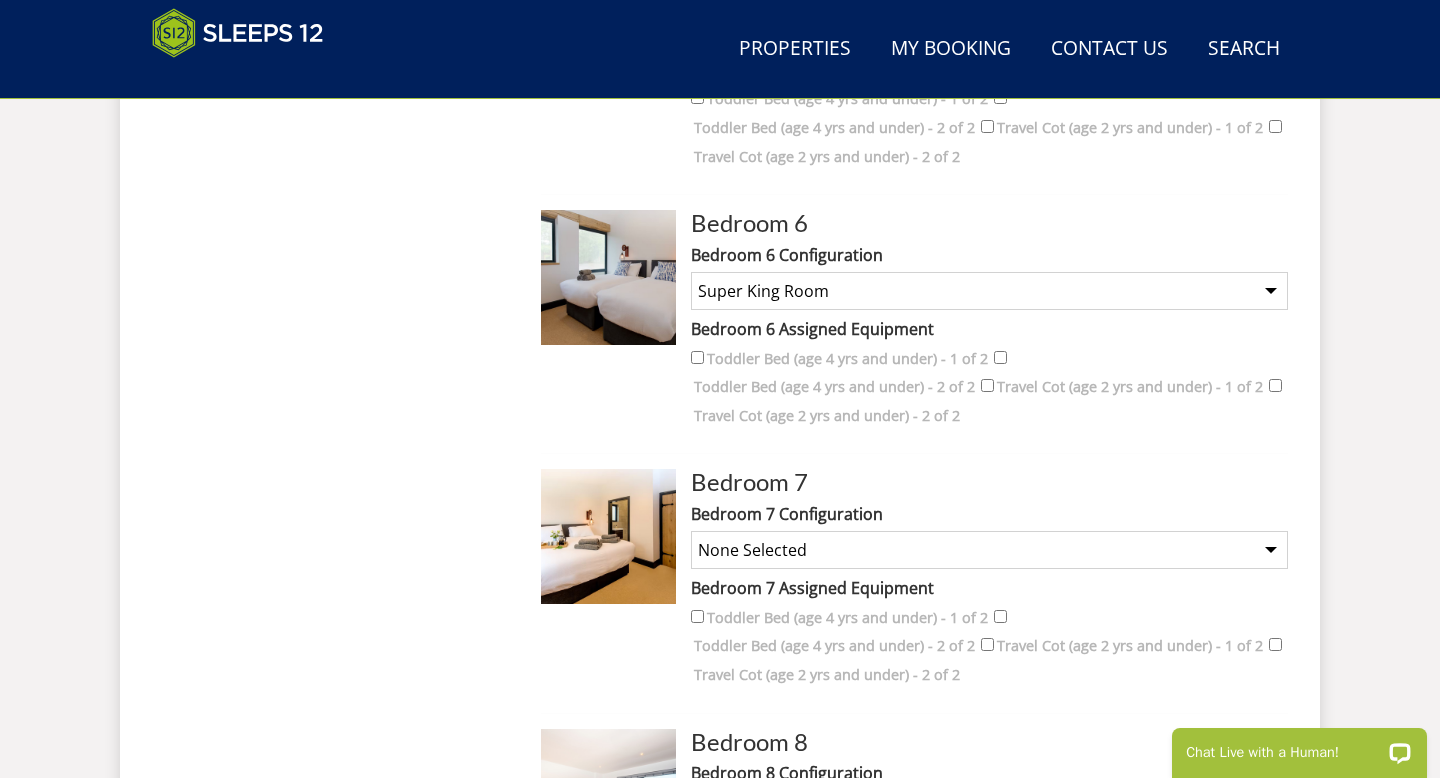 click on "None Selected
Super King Room
Twin Room" at bounding box center (989, 550) 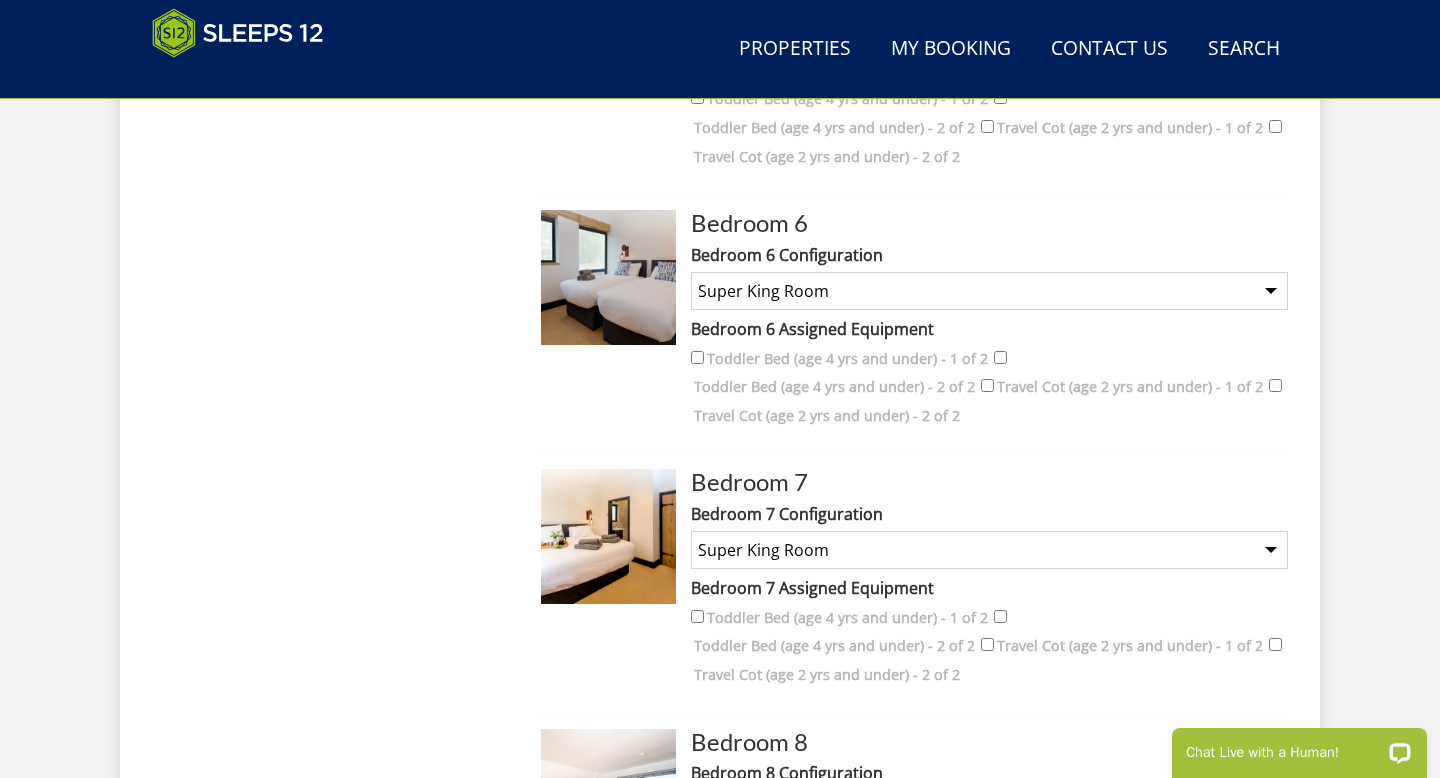 click on "Search
Menu
Properties
My Booking
Contact Us  01823 665500
Search  Check Availability
Guests
1
2
3
4
5
6
7
8
9
10
11
12
13
14
15
16
17
18
19
20
21
22
23
24
25
26
27
28
29
30
31
32
Date
04/08/2025
Search
Your Booking:  S47685" at bounding box center [720, -180] 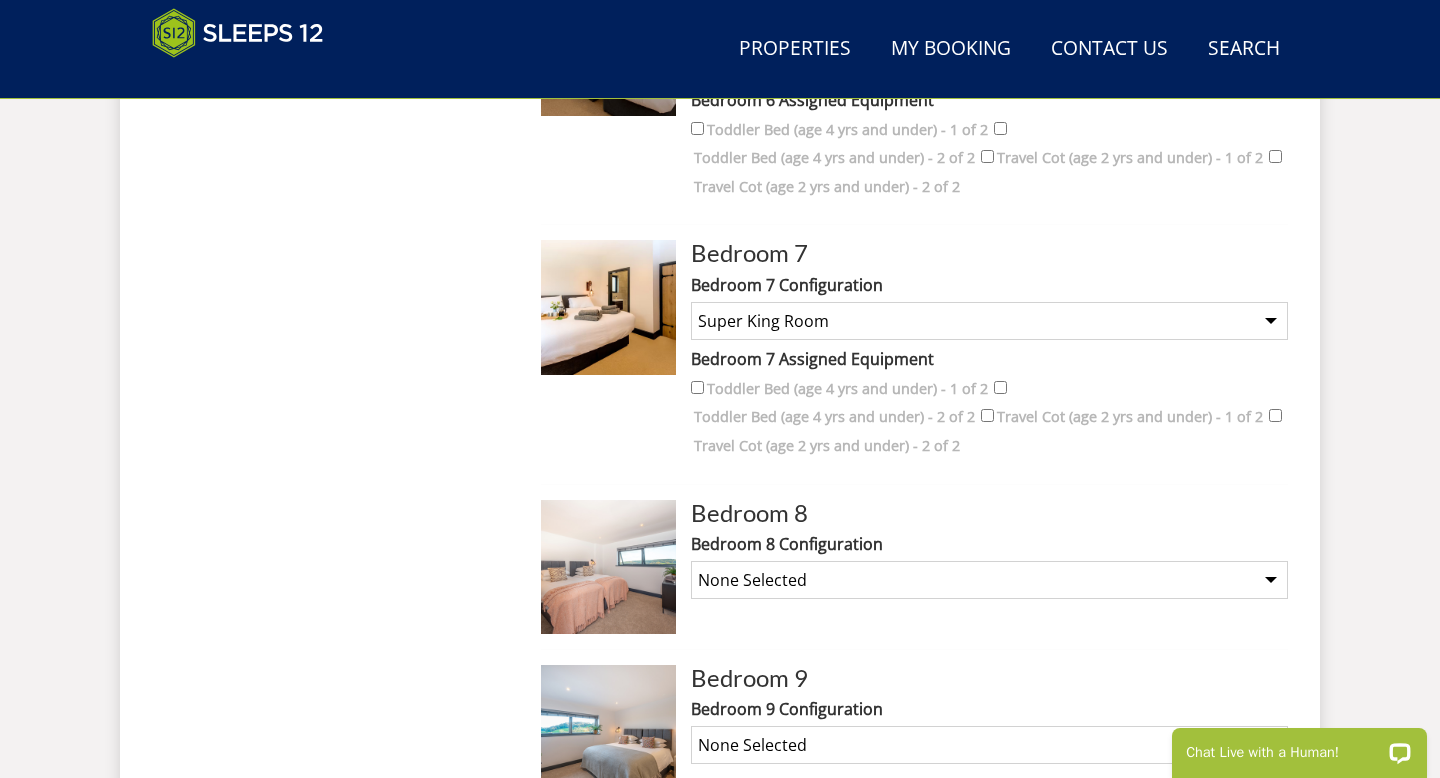 scroll, scrollTop: 2335, scrollLeft: 0, axis: vertical 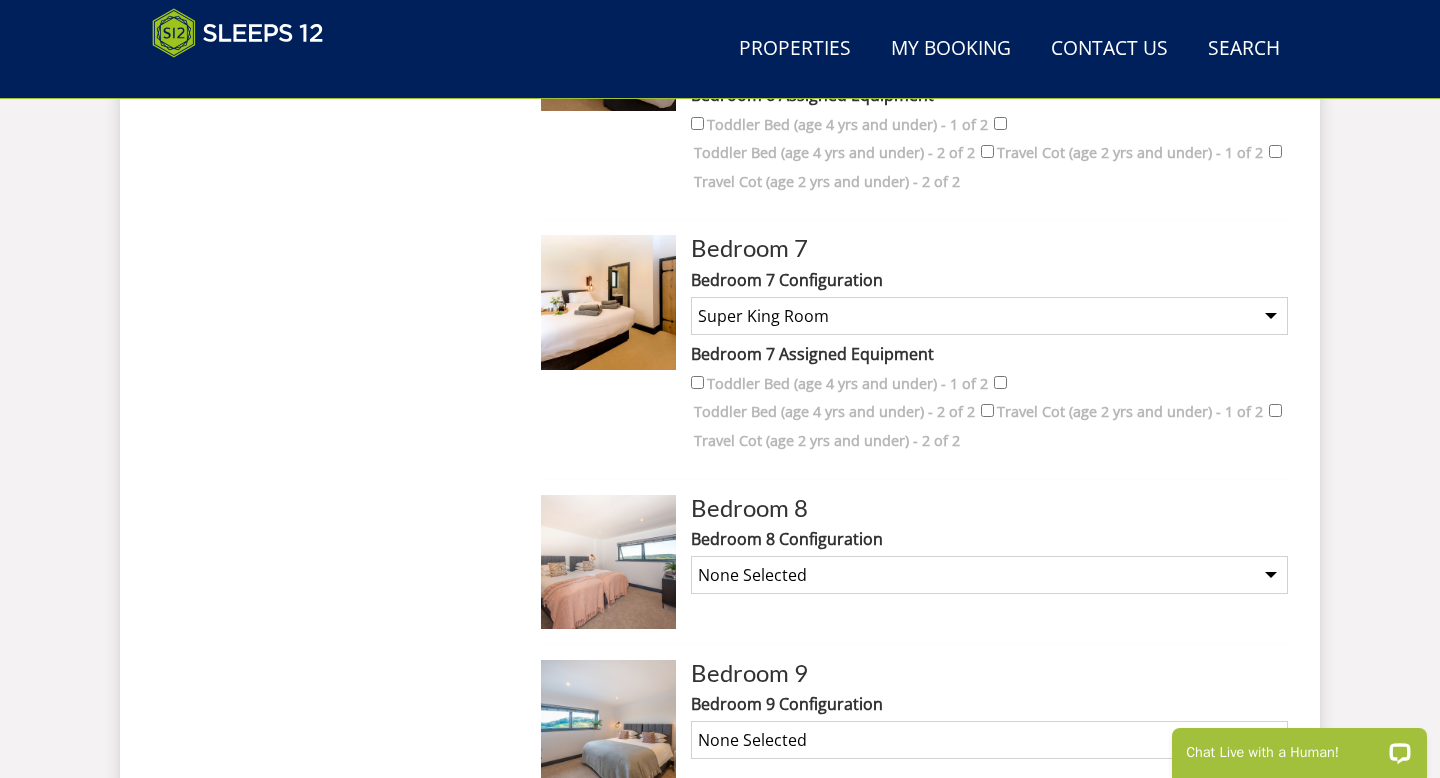 click on "None Selected
Super King Room
Twin Room" at bounding box center [989, 575] 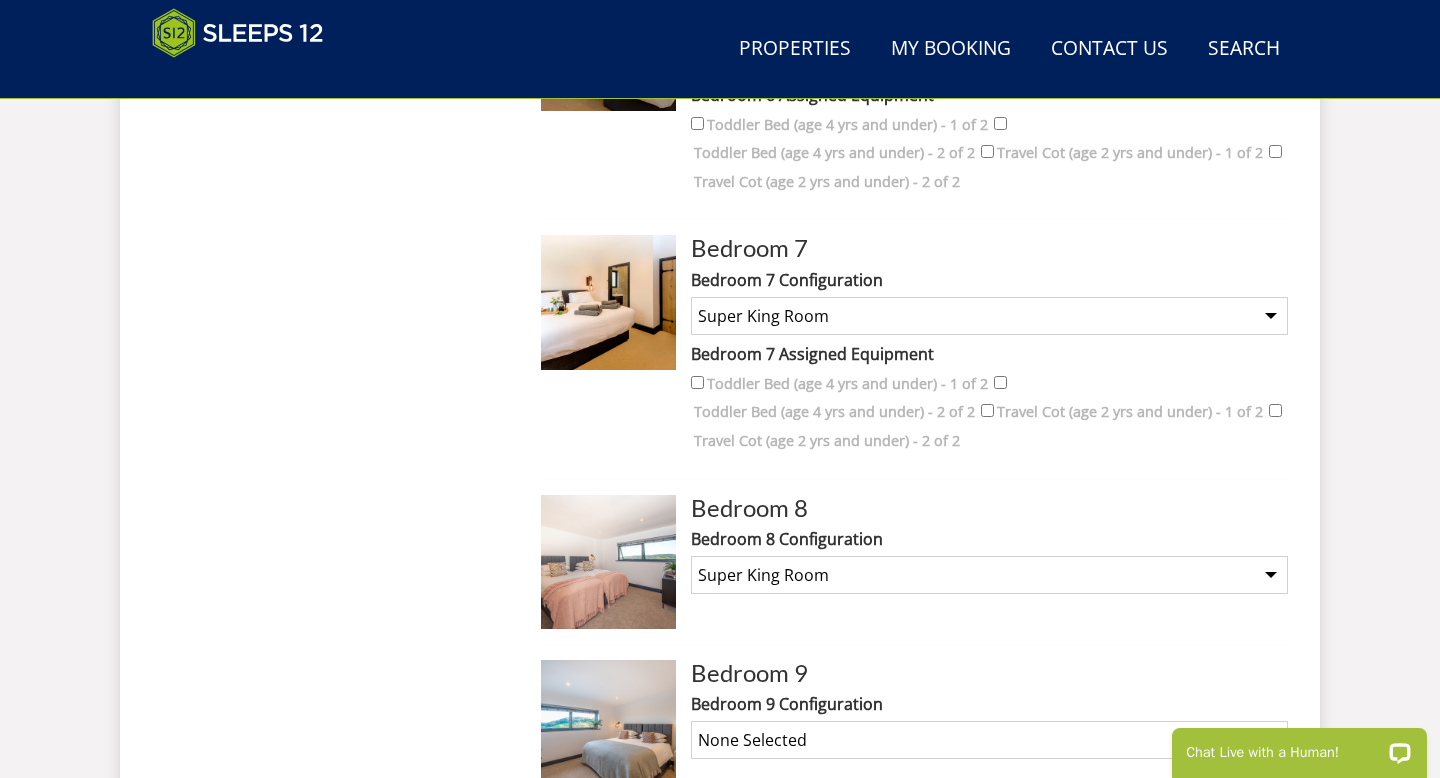 click on "Search
Menu
Properties
My Booking
Contact Us  01823 665500
Search  Check Availability
Guests
1
2
3
4
5
6
7
8
9
10
11
12
13
14
15
16
17
18
19
20
21
22
23
24
25
26
27
28
29
30
31
32
Date
04/08/2025
Search
Your Booking:  S47685" at bounding box center (720, -414) 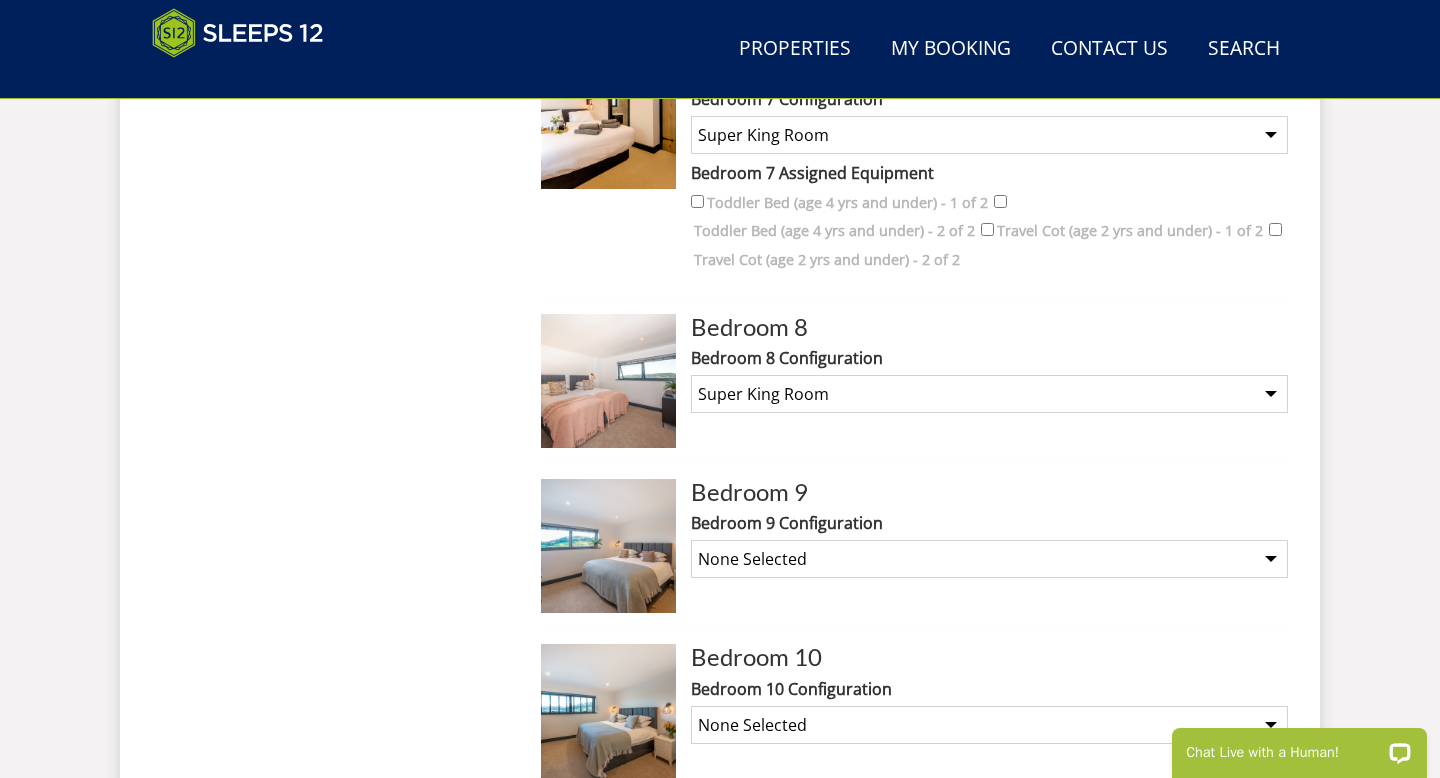 scroll, scrollTop: 2517, scrollLeft: 0, axis: vertical 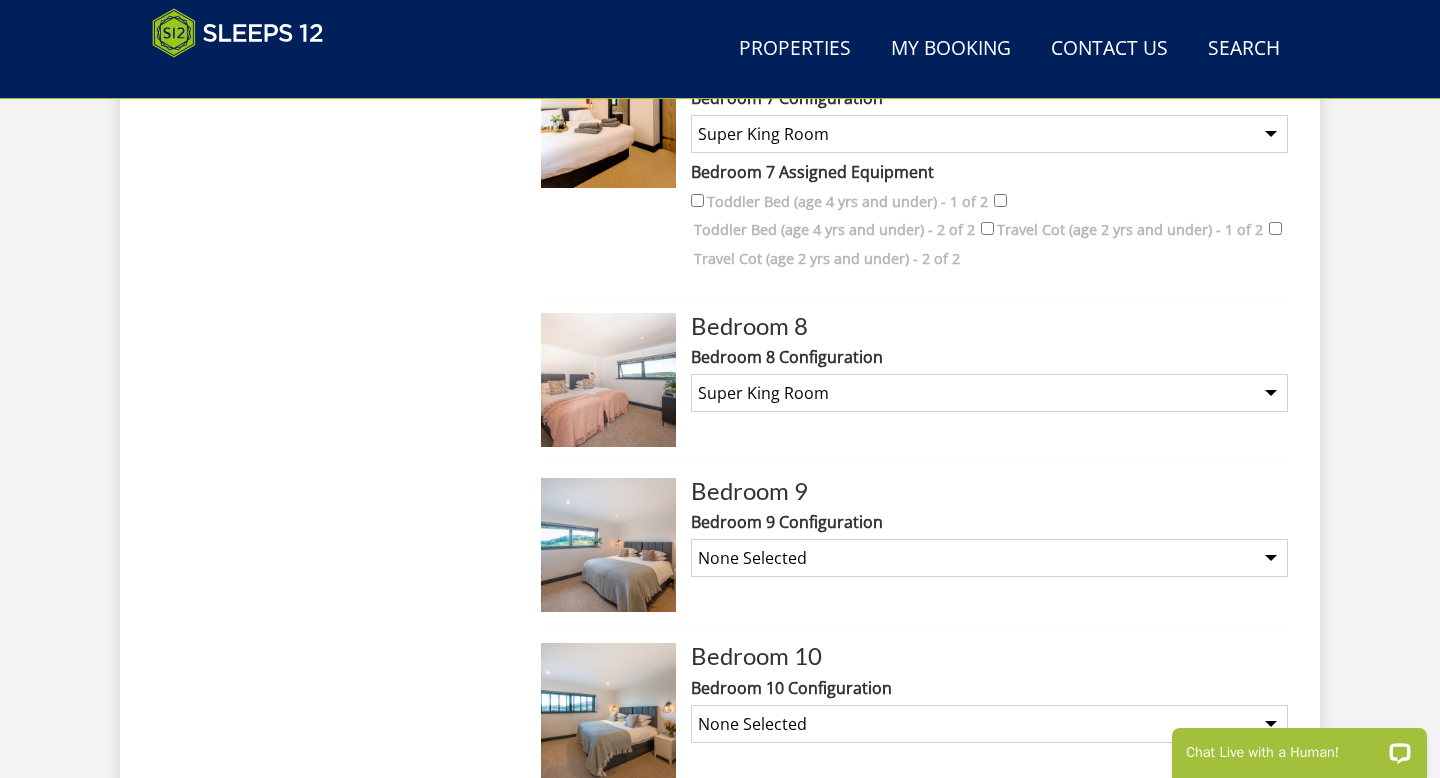 click on "None Selected
Super King Room
Twin Room" at bounding box center [989, 558] 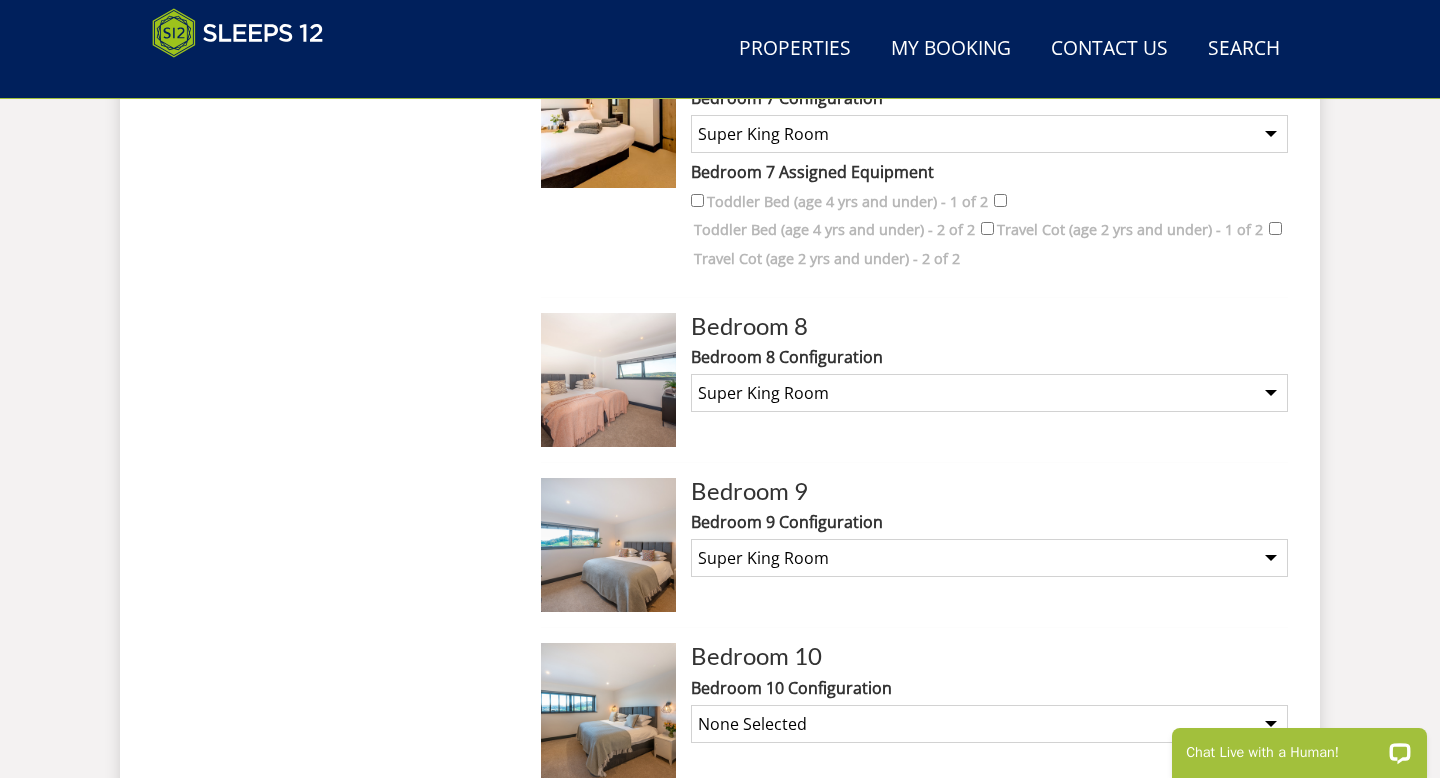 click on "Search
Menu
Properties
My Booking
Contact Us  01823 665500
Search  Check Availability
Guests
1
2
3
4
5
6
7
8
9
10
11
12
13
14
15
16
17
18
19
20
21
22
23
24
25
26
27
28
29
30
31
32
Date
04/08/2025
Search
Your Booking:  S47685" at bounding box center [720, -596] 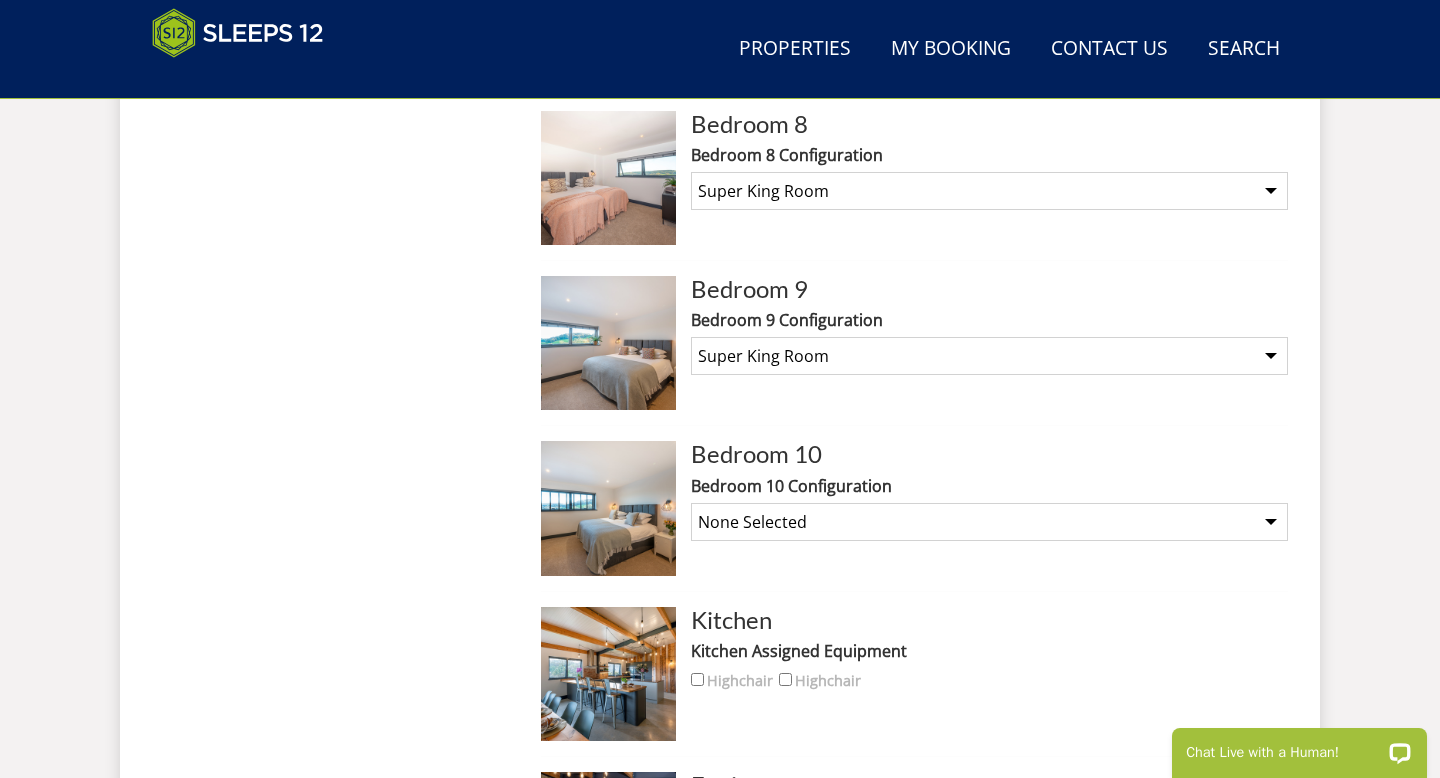 scroll, scrollTop: 2737, scrollLeft: 0, axis: vertical 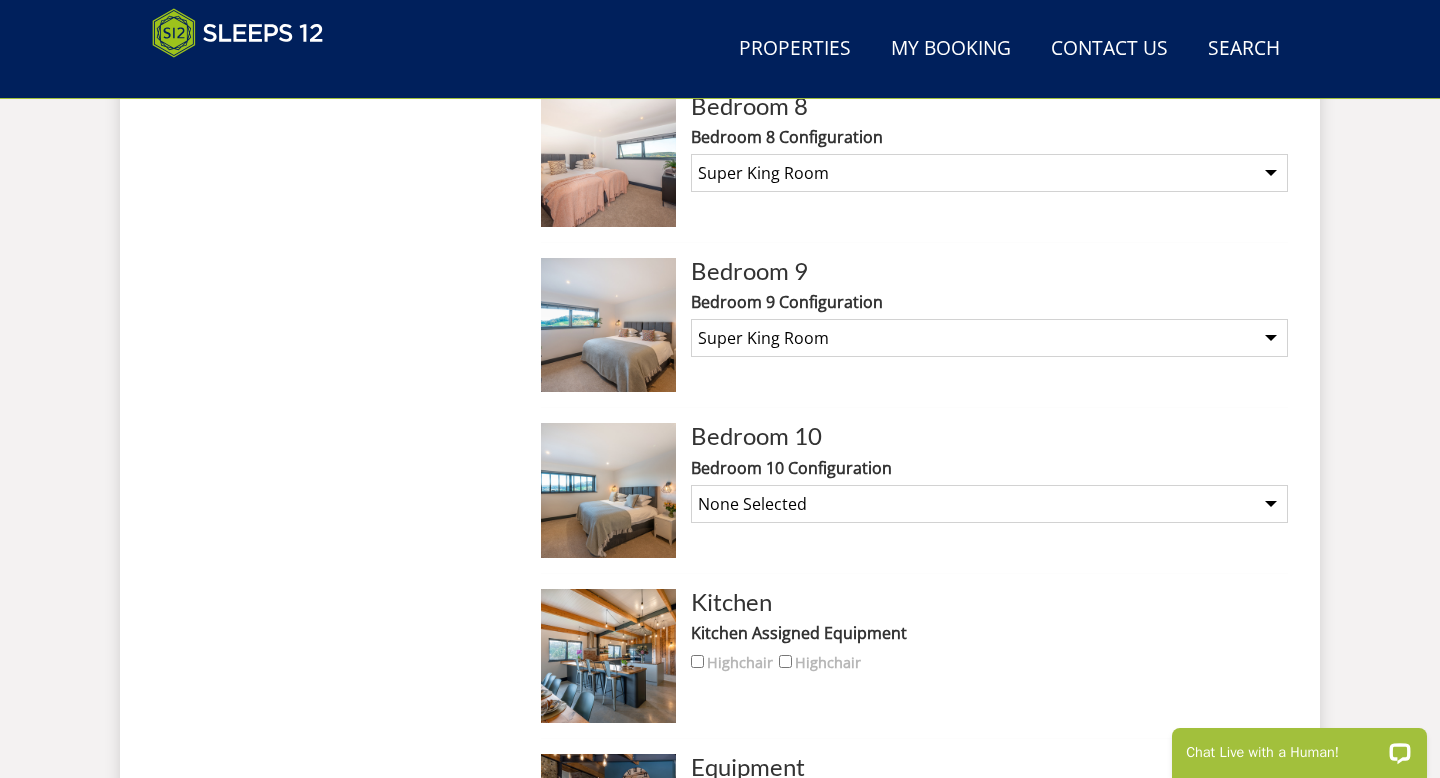 click on "None Selected
Super King Room
Twin Room" at bounding box center [989, 504] 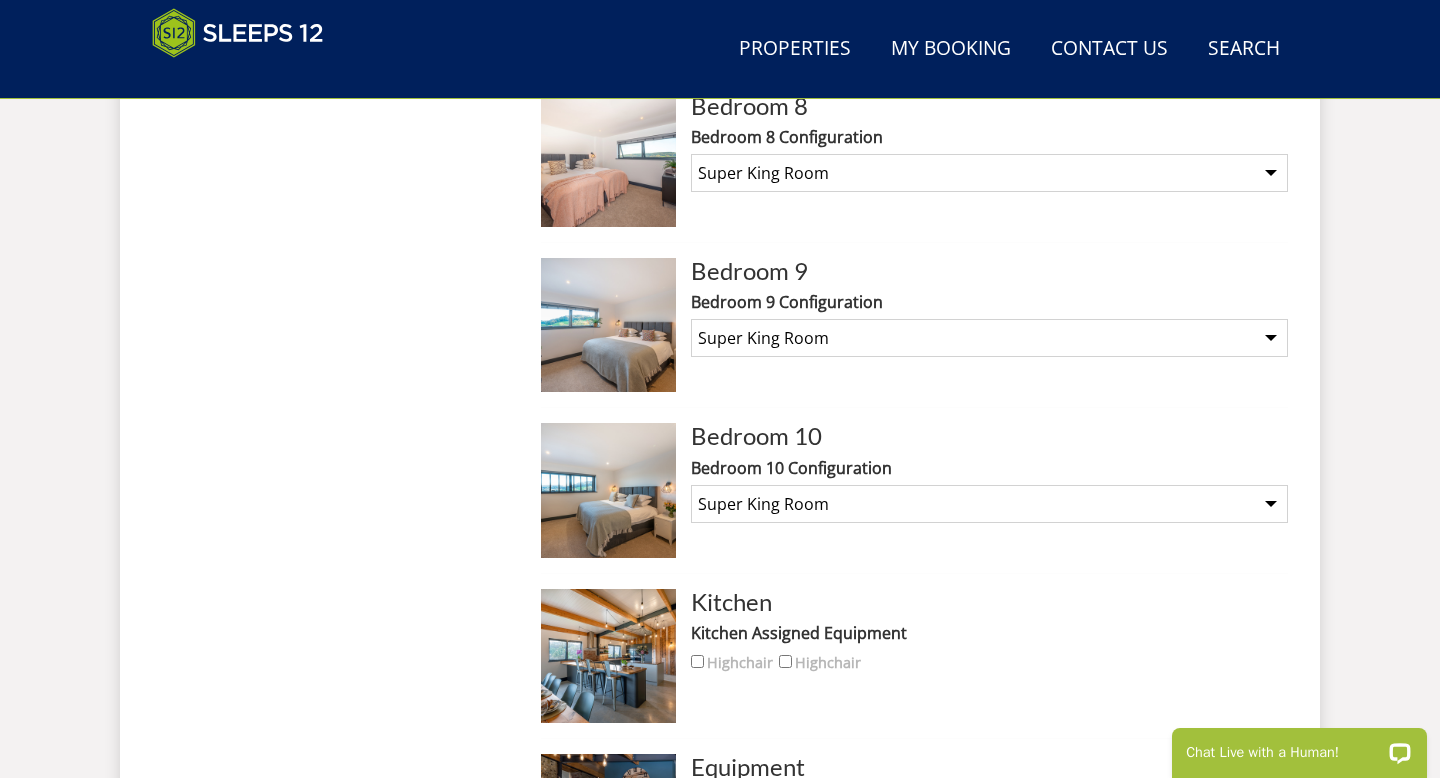 click on "Search
Menu
Properties
My Booking
Contact Us  01823 665500
Search  Check Availability
Guests
1
2
3
4
5
6
7
8
9
10
11
12
13
14
15
16
17
18
19
20
21
22
23
24
25
26
27
28
29
30
31
32
Date
04/08/2025
Search
Your Booking:  S47685" at bounding box center [720, -816] 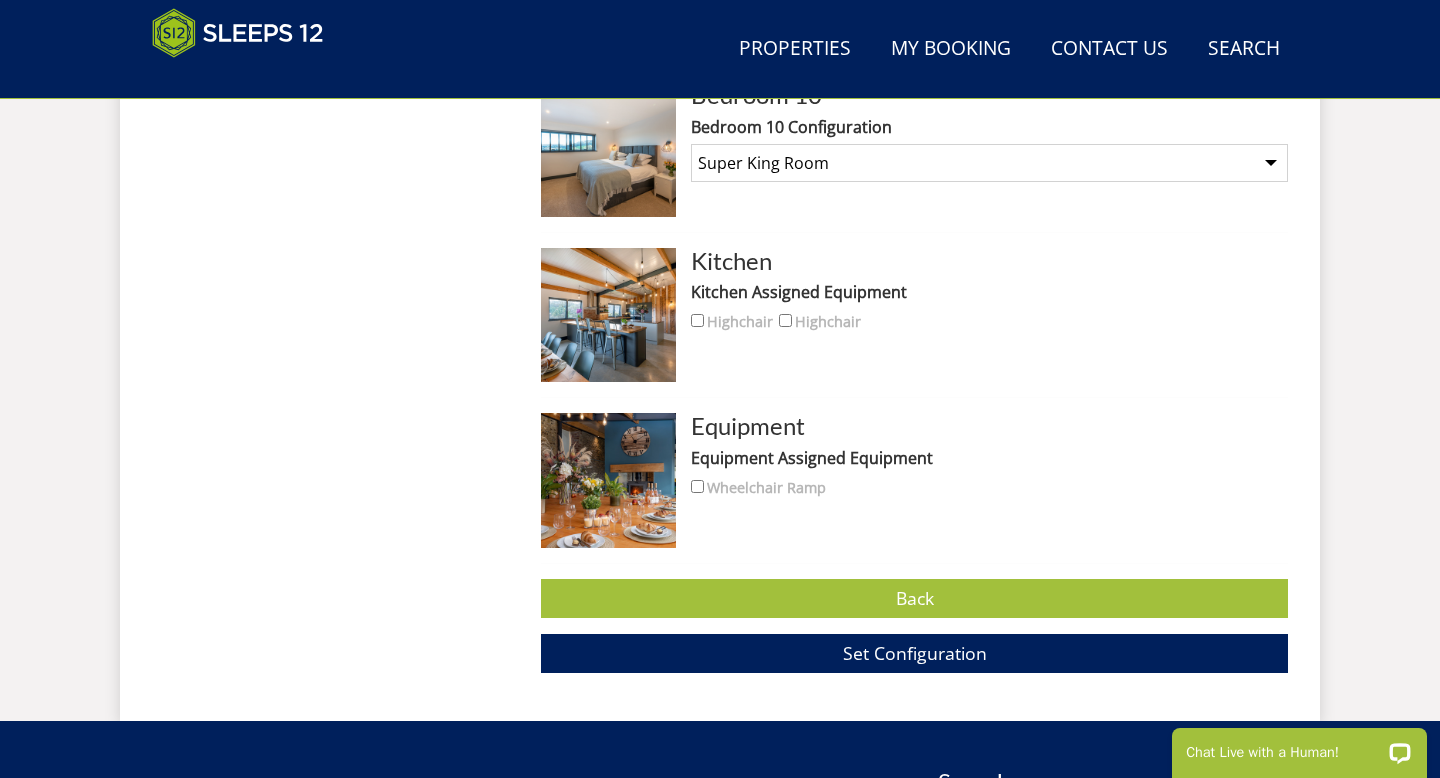 scroll, scrollTop: 3079, scrollLeft: 0, axis: vertical 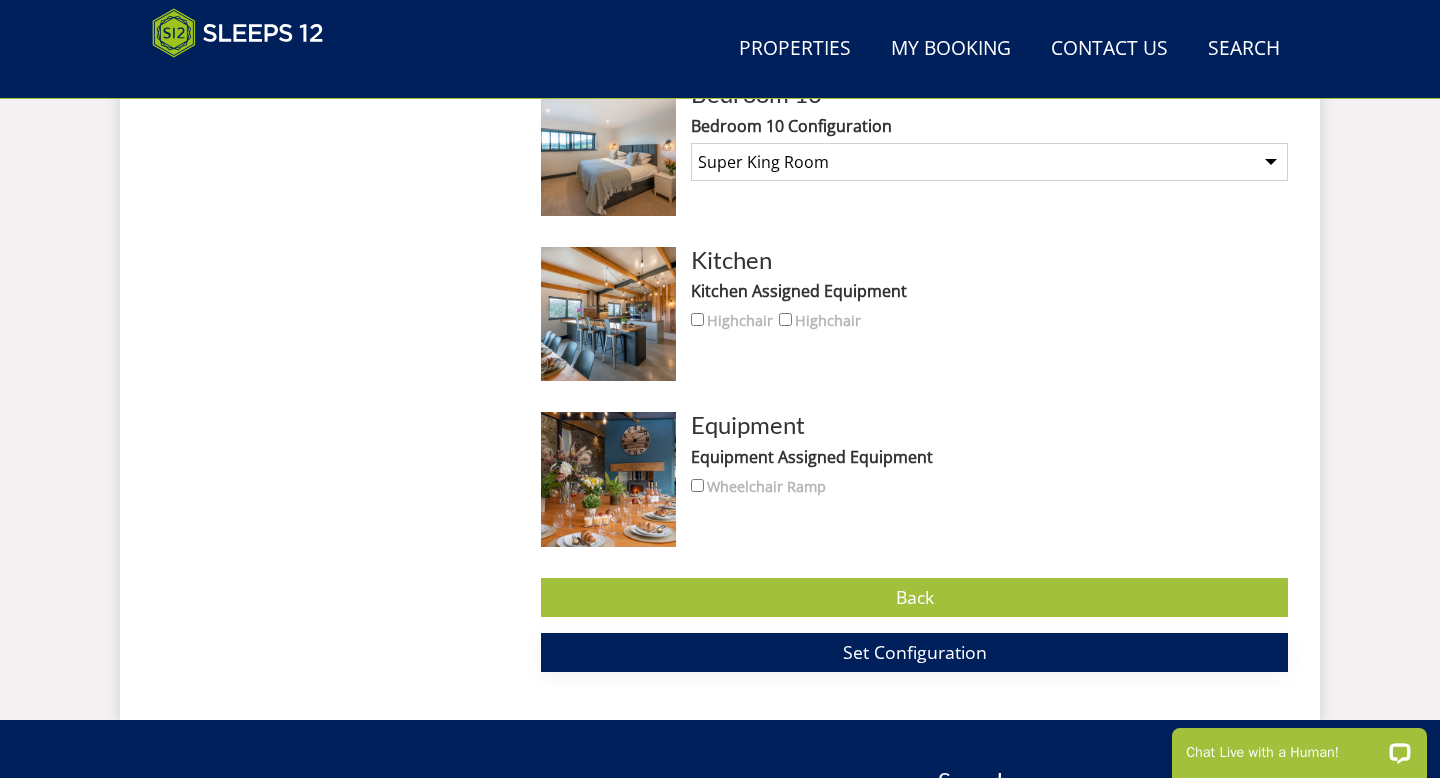 click on "Set Configuration" at bounding box center [915, 652] 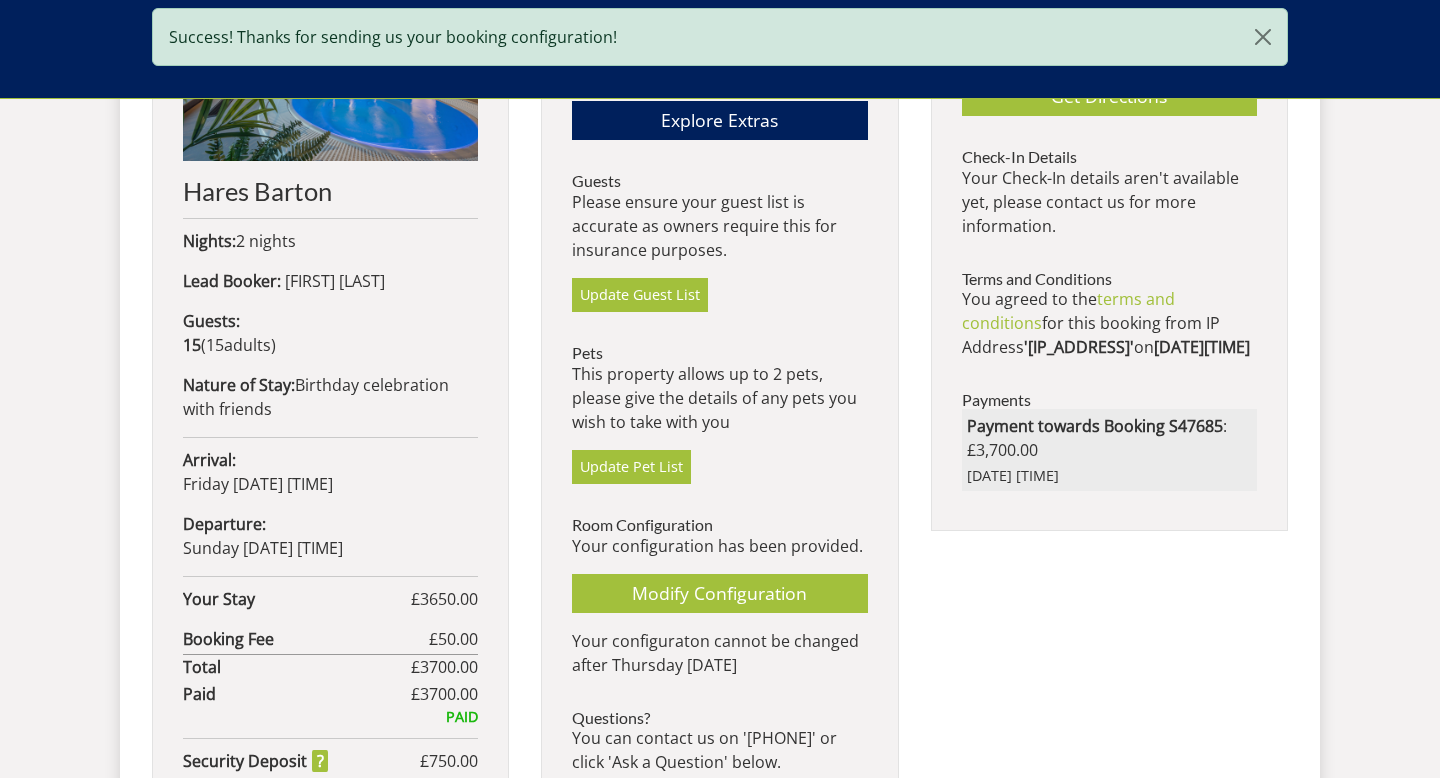 scroll, scrollTop: 855, scrollLeft: 0, axis: vertical 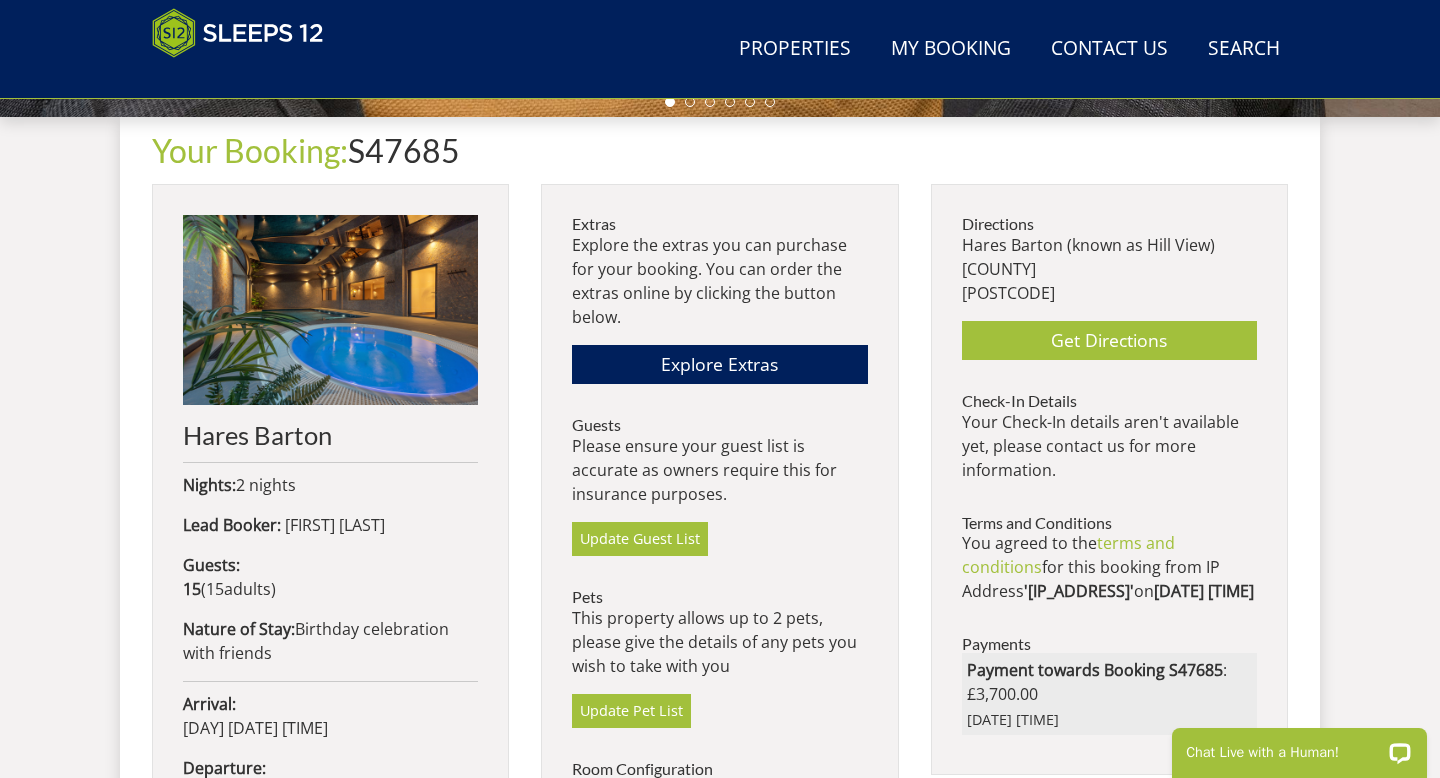 click on "Your Booking:  S47685" at bounding box center [720, 158] 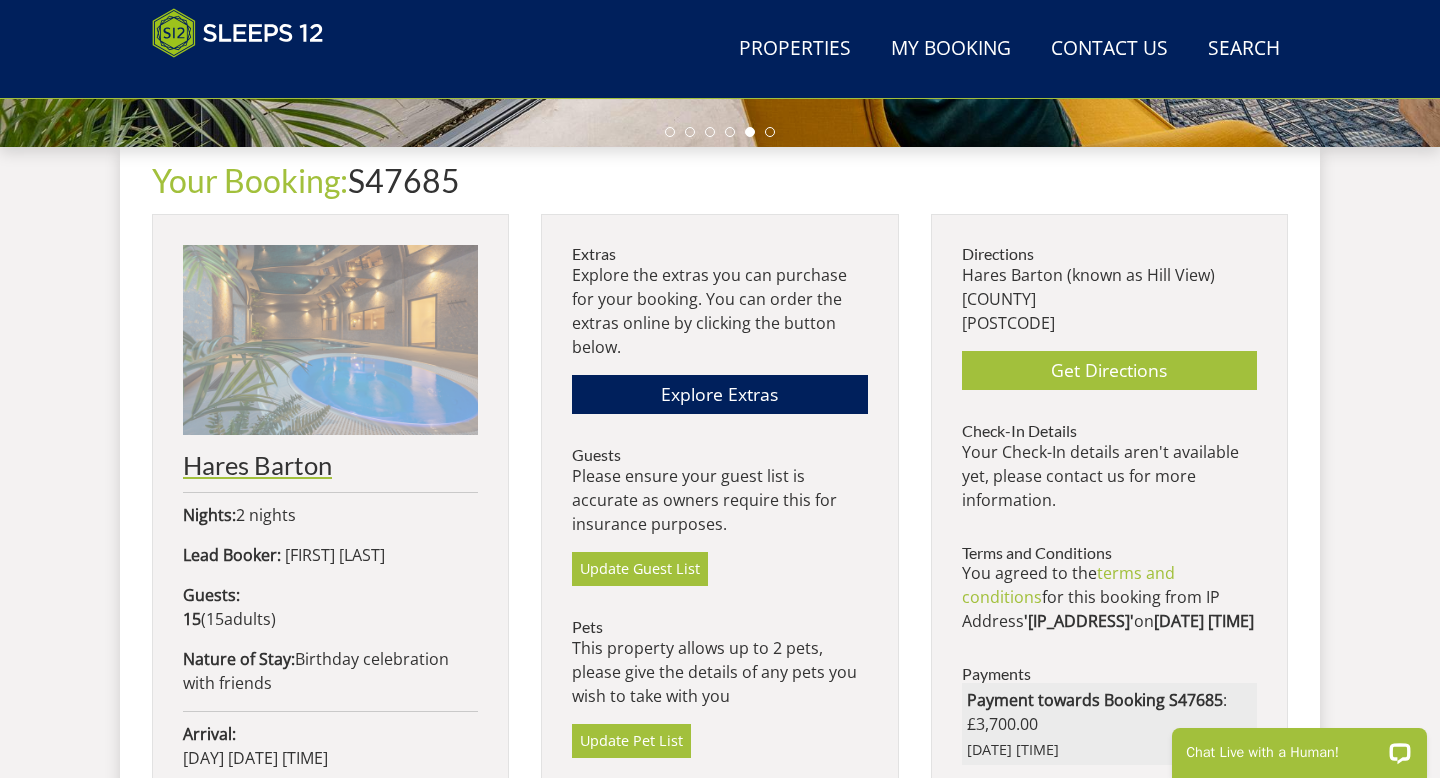 scroll, scrollTop: 669, scrollLeft: 0, axis: vertical 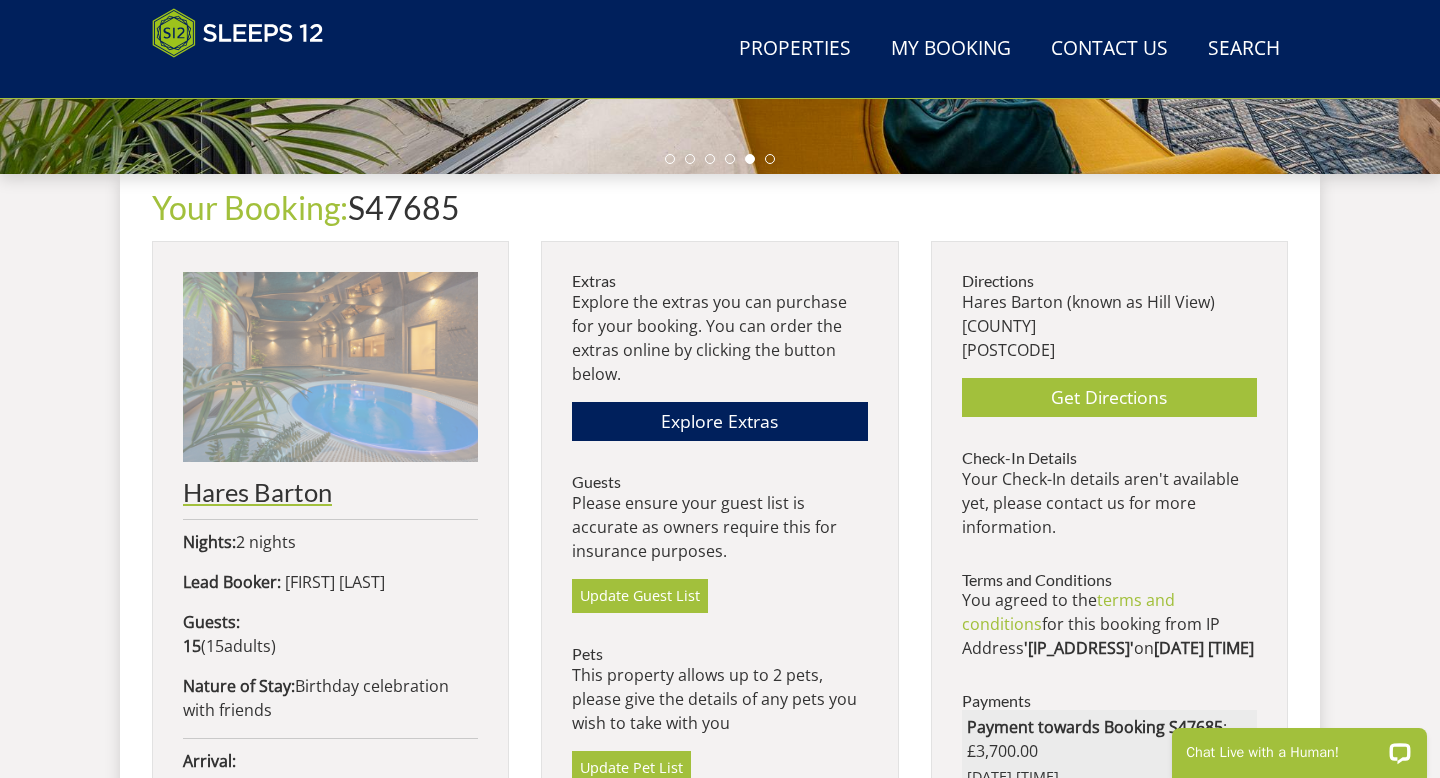 click at bounding box center [330, 367] 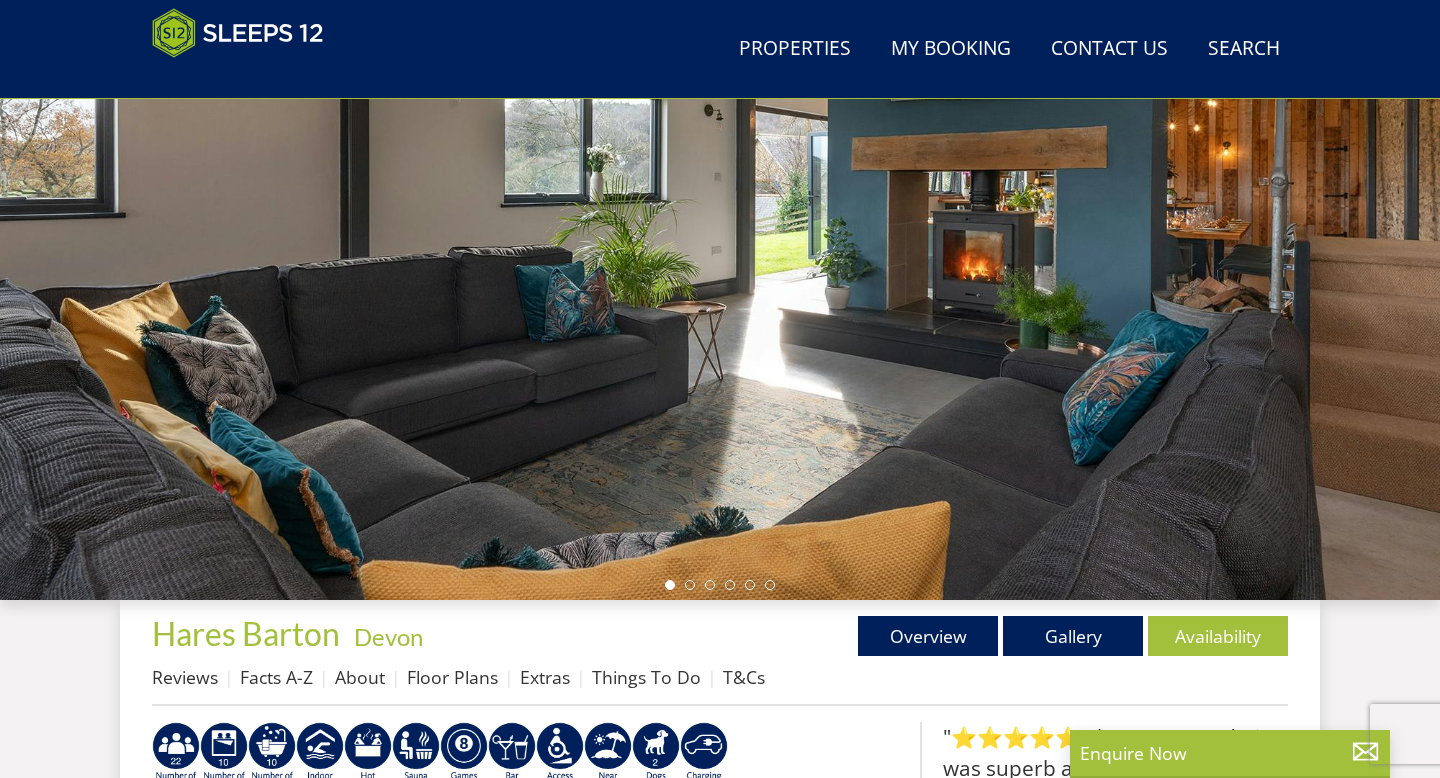 scroll, scrollTop: 528, scrollLeft: 0, axis: vertical 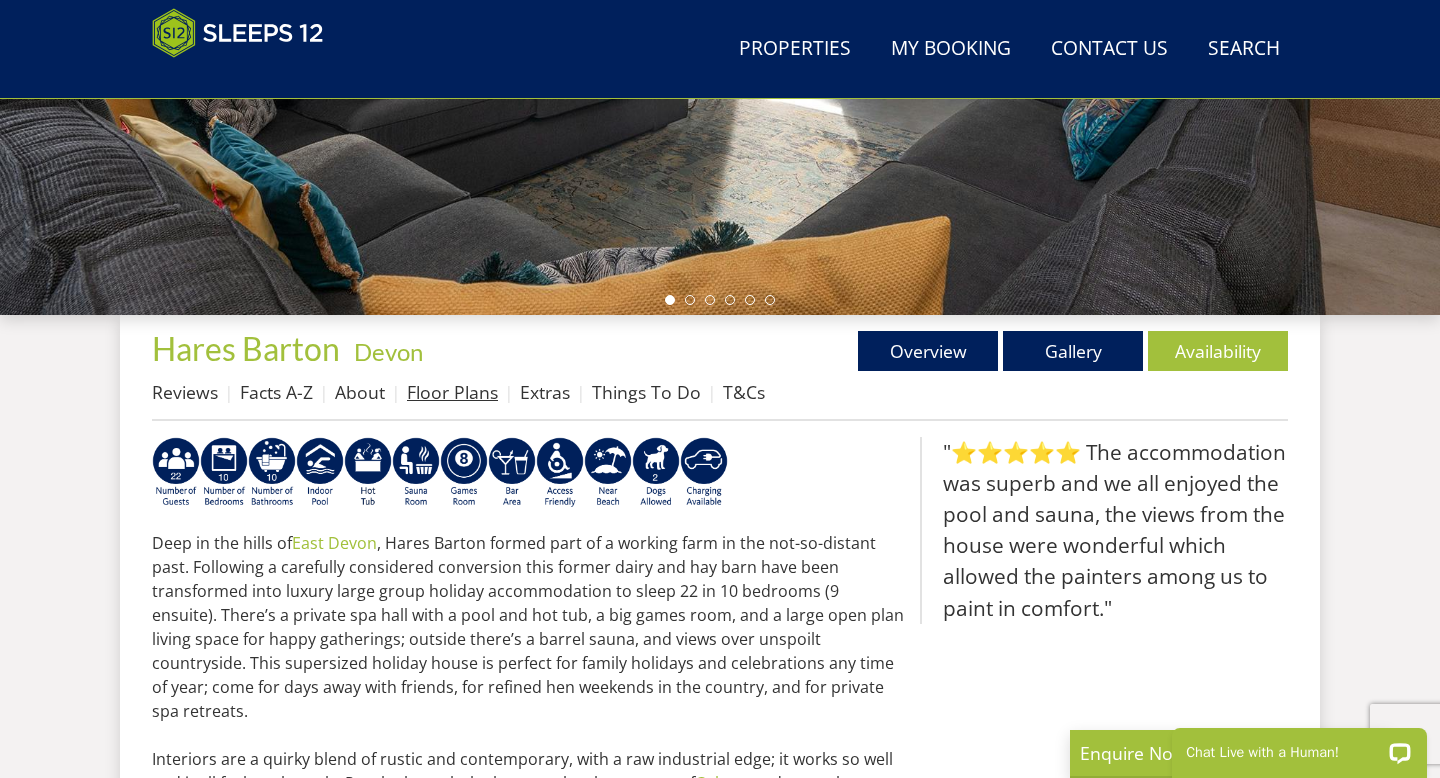 click on "Floor Plans" at bounding box center (452, 392) 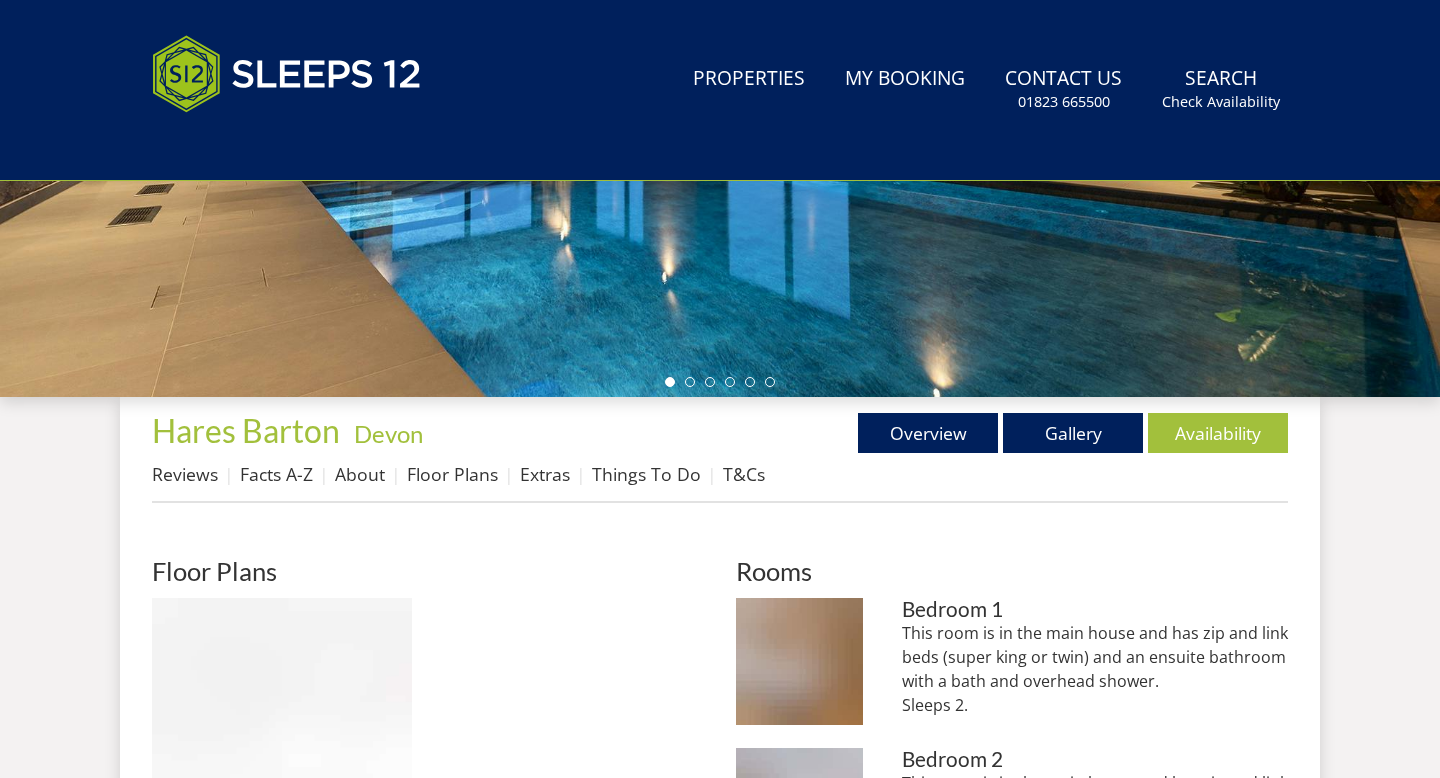 scroll, scrollTop: 0, scrollLeft: 0, axis: both 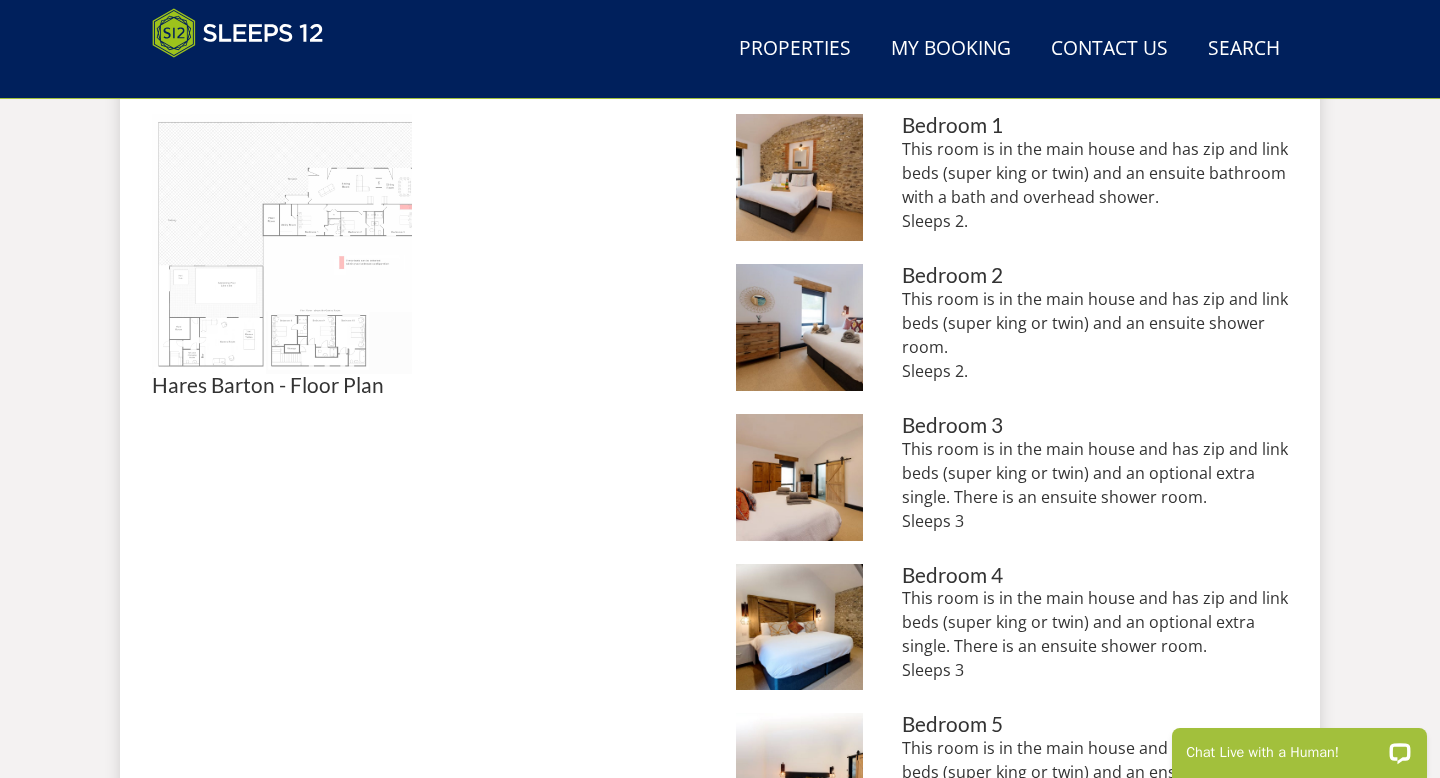 click at bounding box center [282, 244] 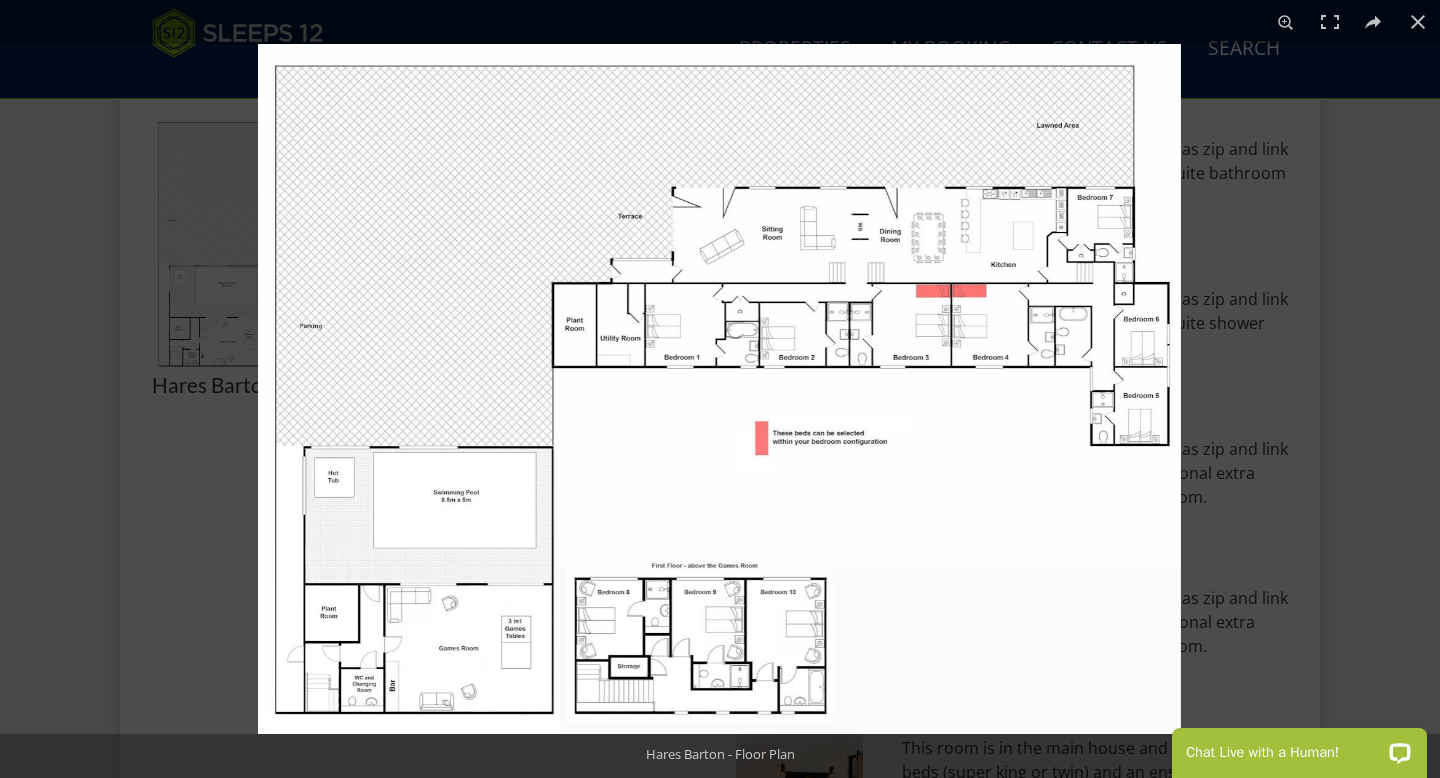 click at bounding box center (719, 389) 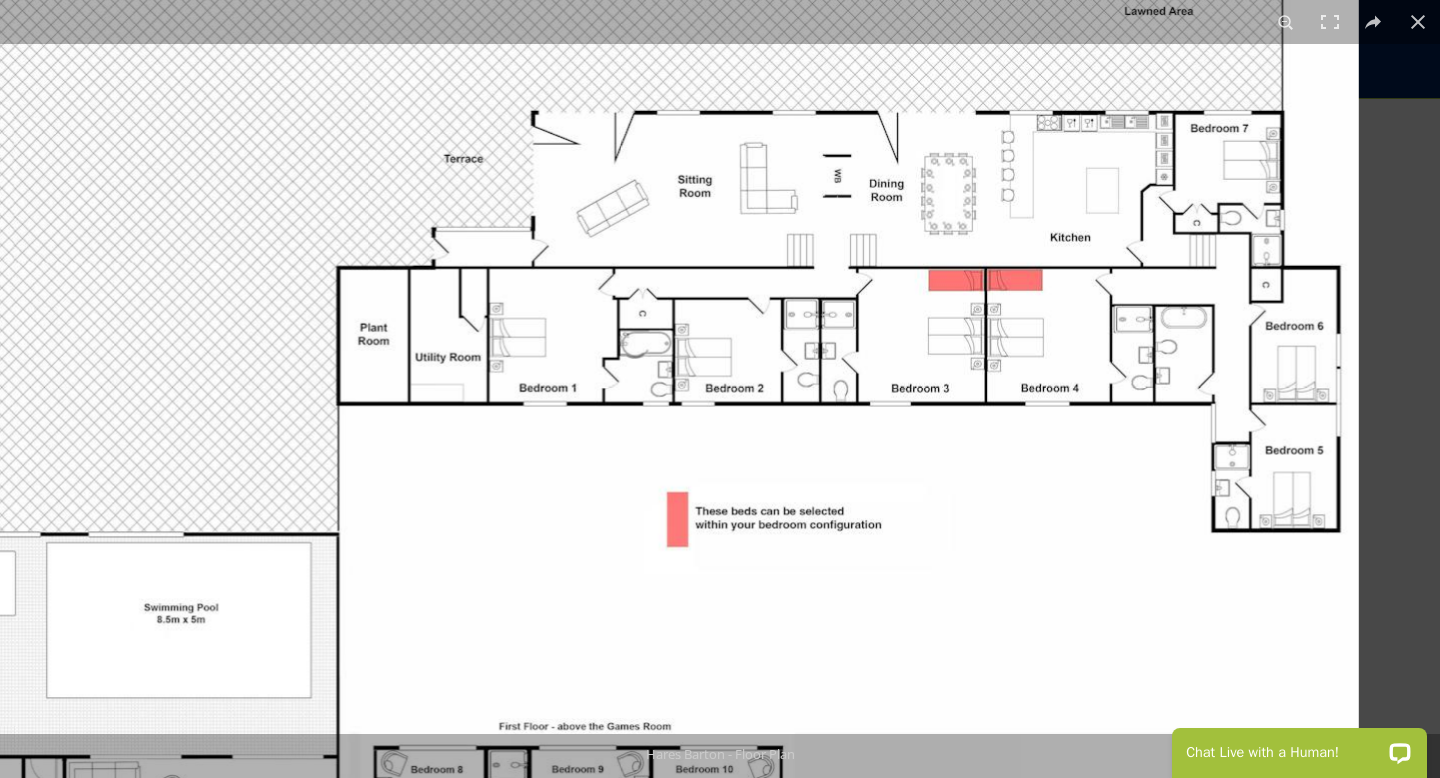 drag, startPoint x: 888, startPoint y: 353, endPoint x: 608, endPoint y: 26, distance: 430.49854 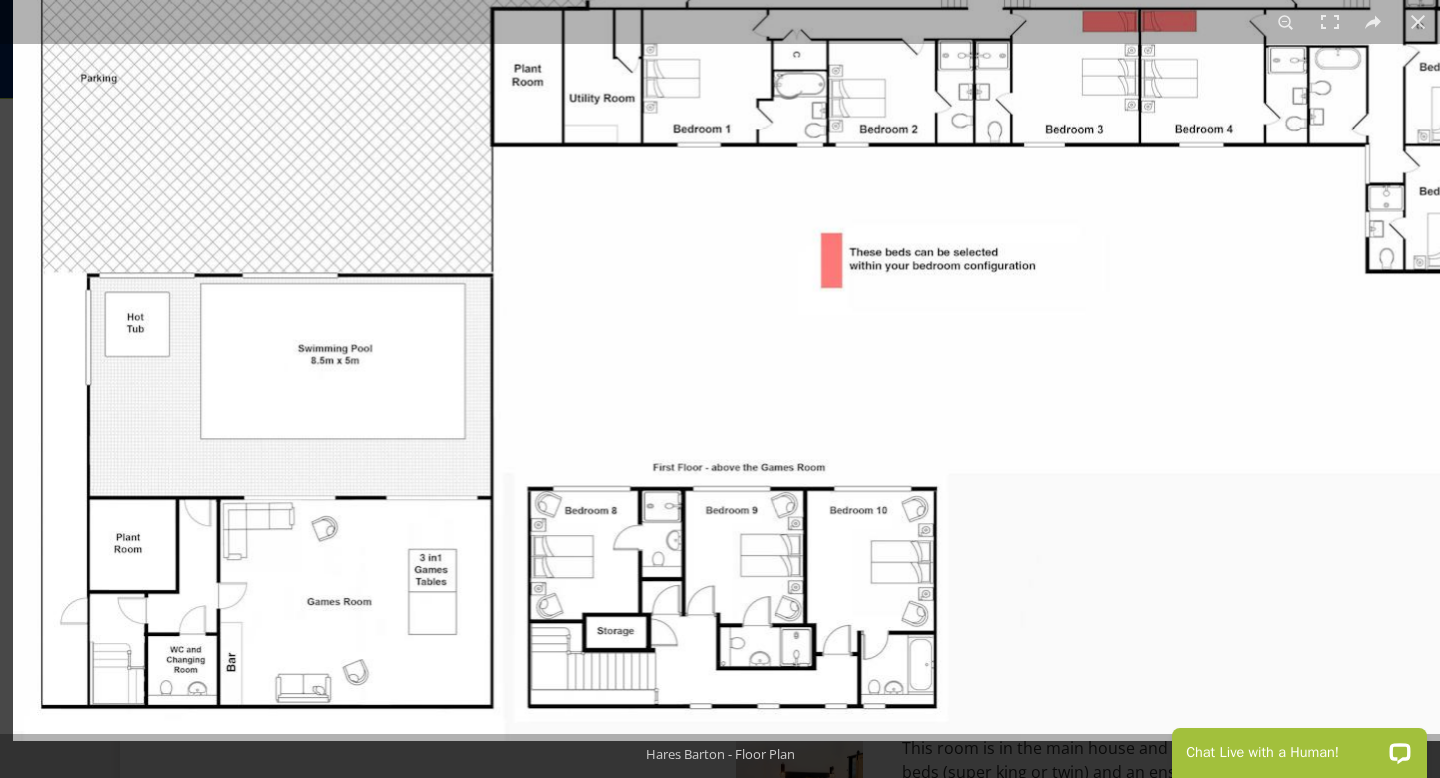 drag, startPoint x: 359, startPoint y: 316, endPoint x: 506, endPoint y: 321, distance: 147.085 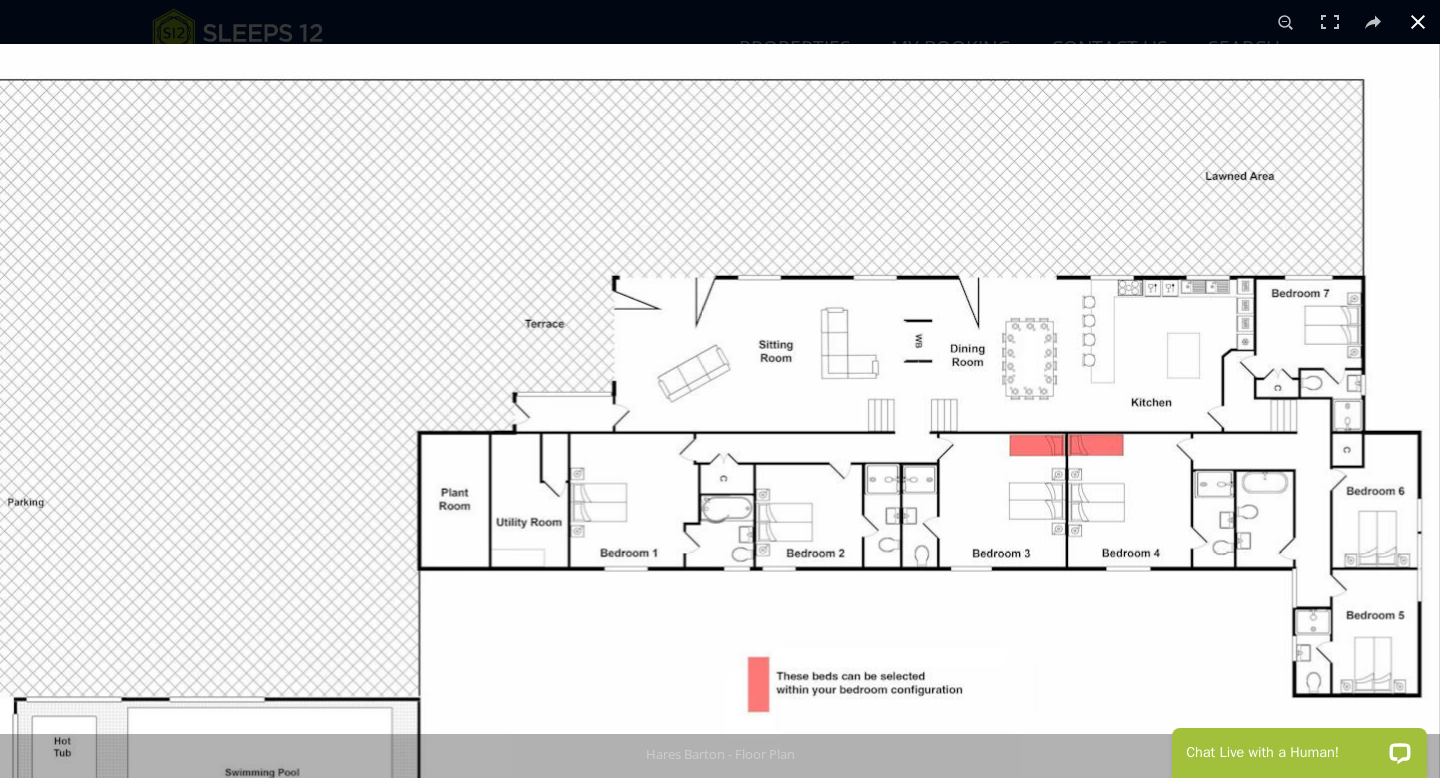 click at bounding box center [1418, 22] 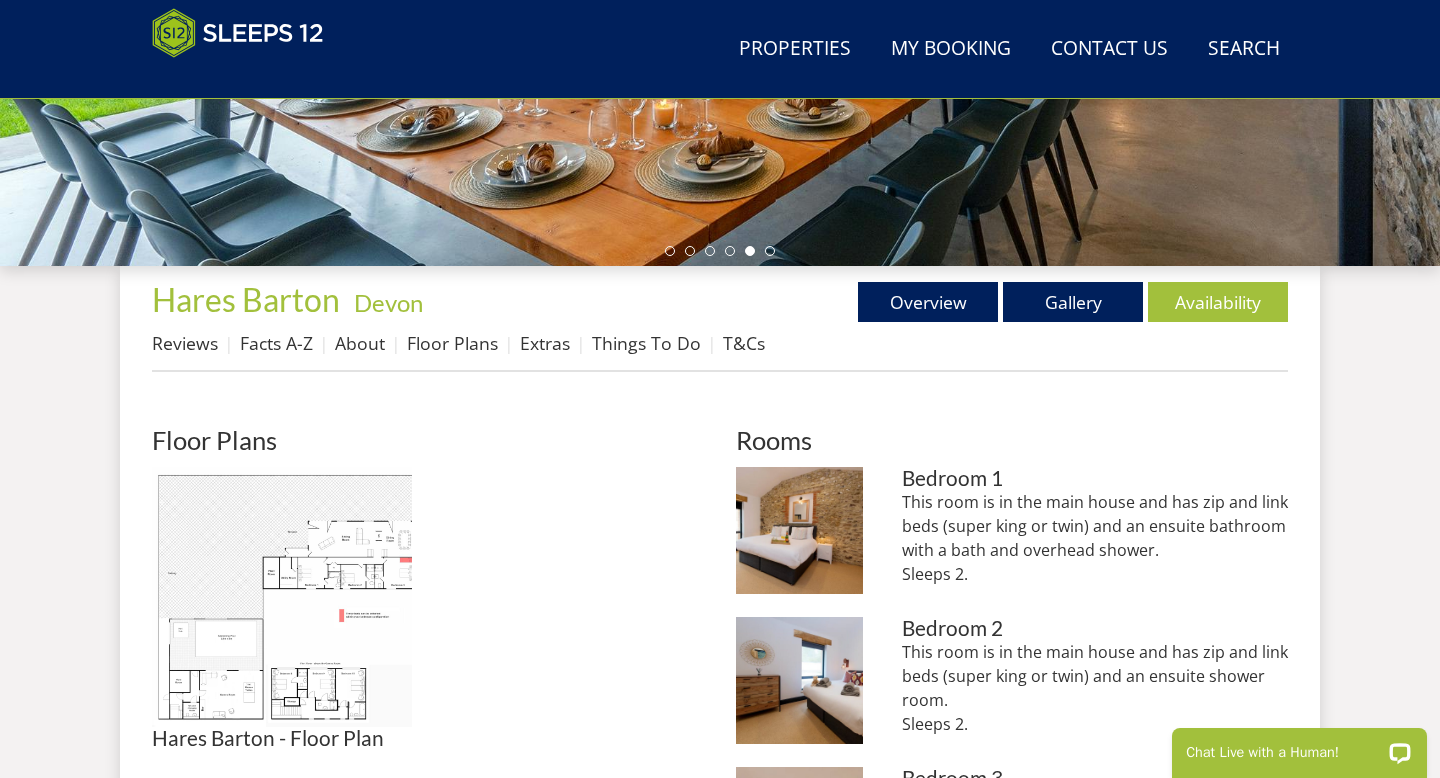 scroll, scrollTop: 596, scrollLeft: 0, axis: vertical 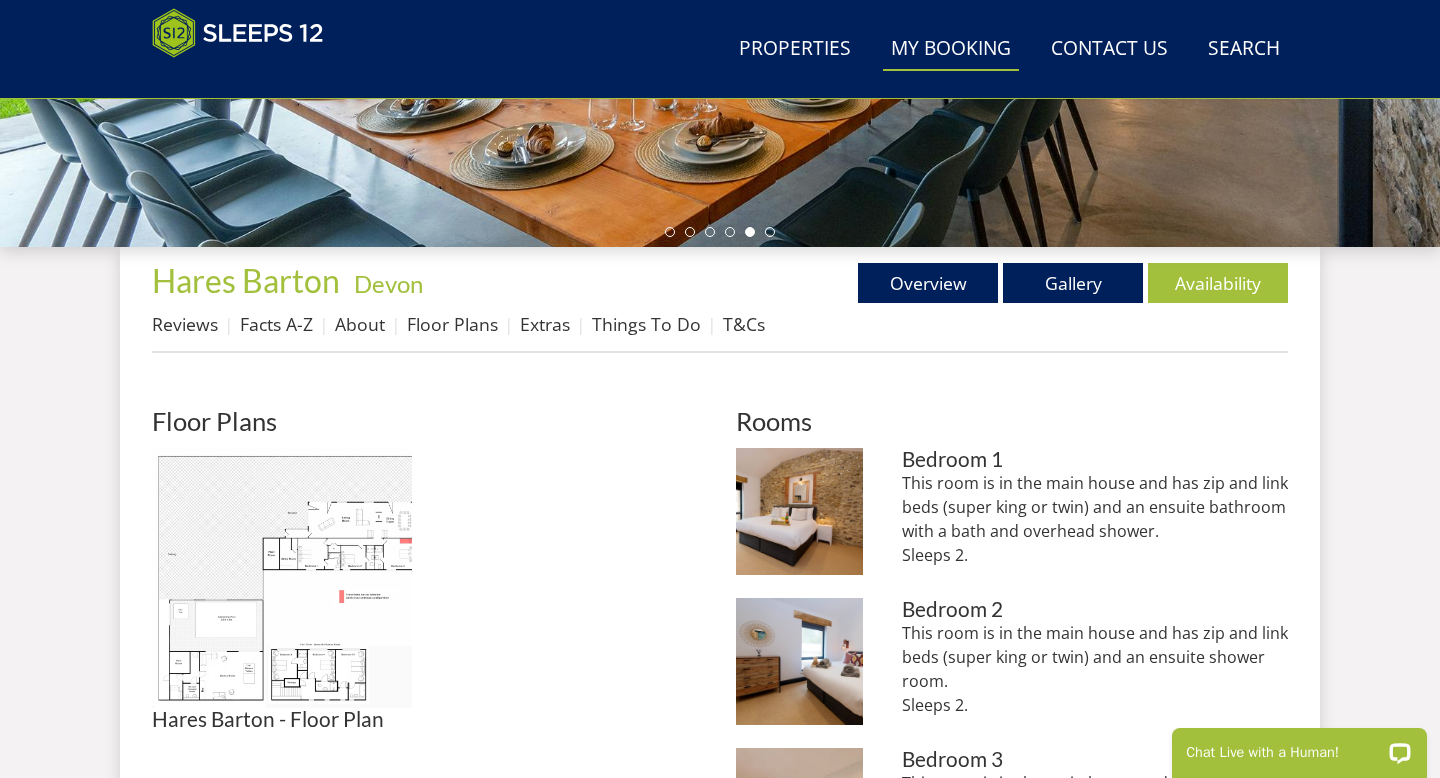 click on "My Booking" at bounding box center [951, 49] 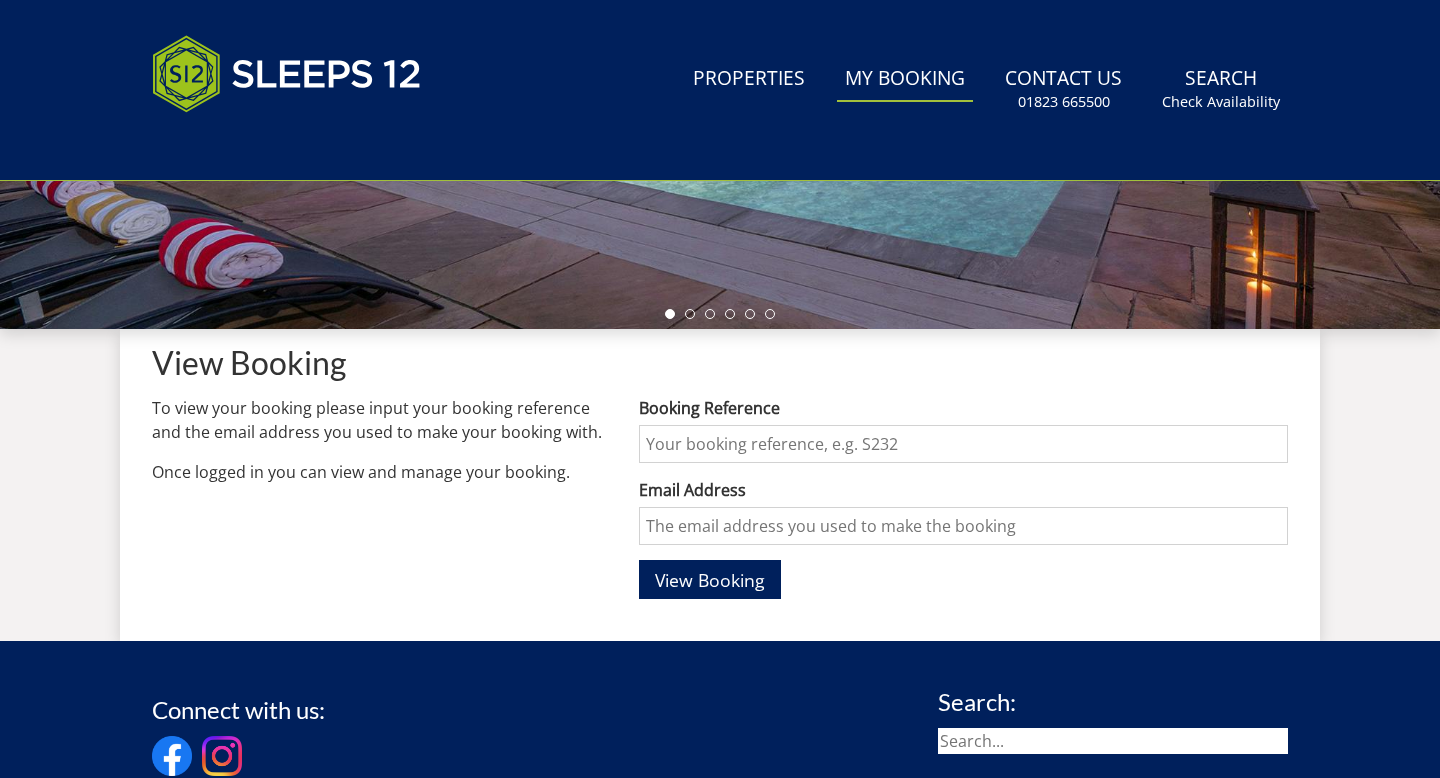 scroll, scrollTop: 0, scrollLeft: 0, axis: both 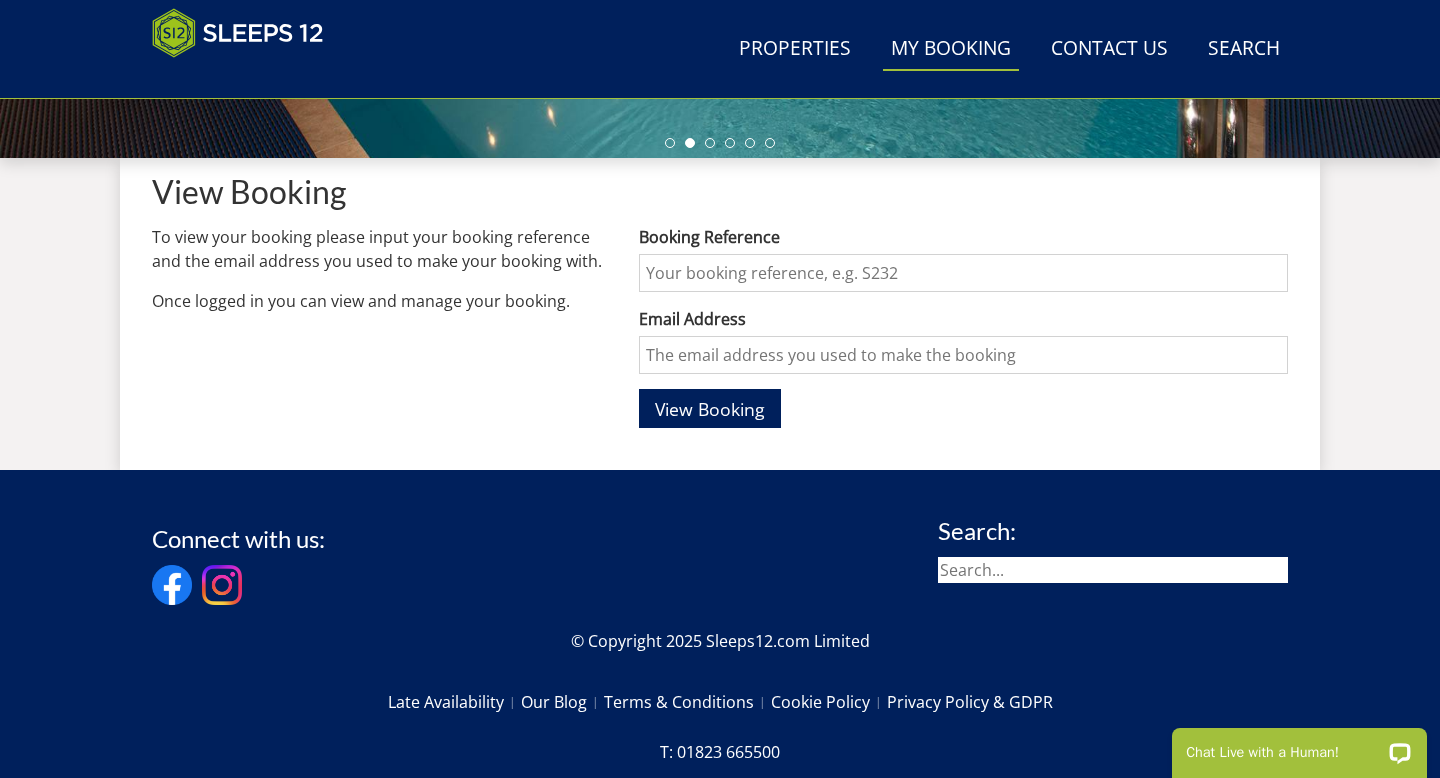 click on "Booking Reference" at bounding box center (963, 273) 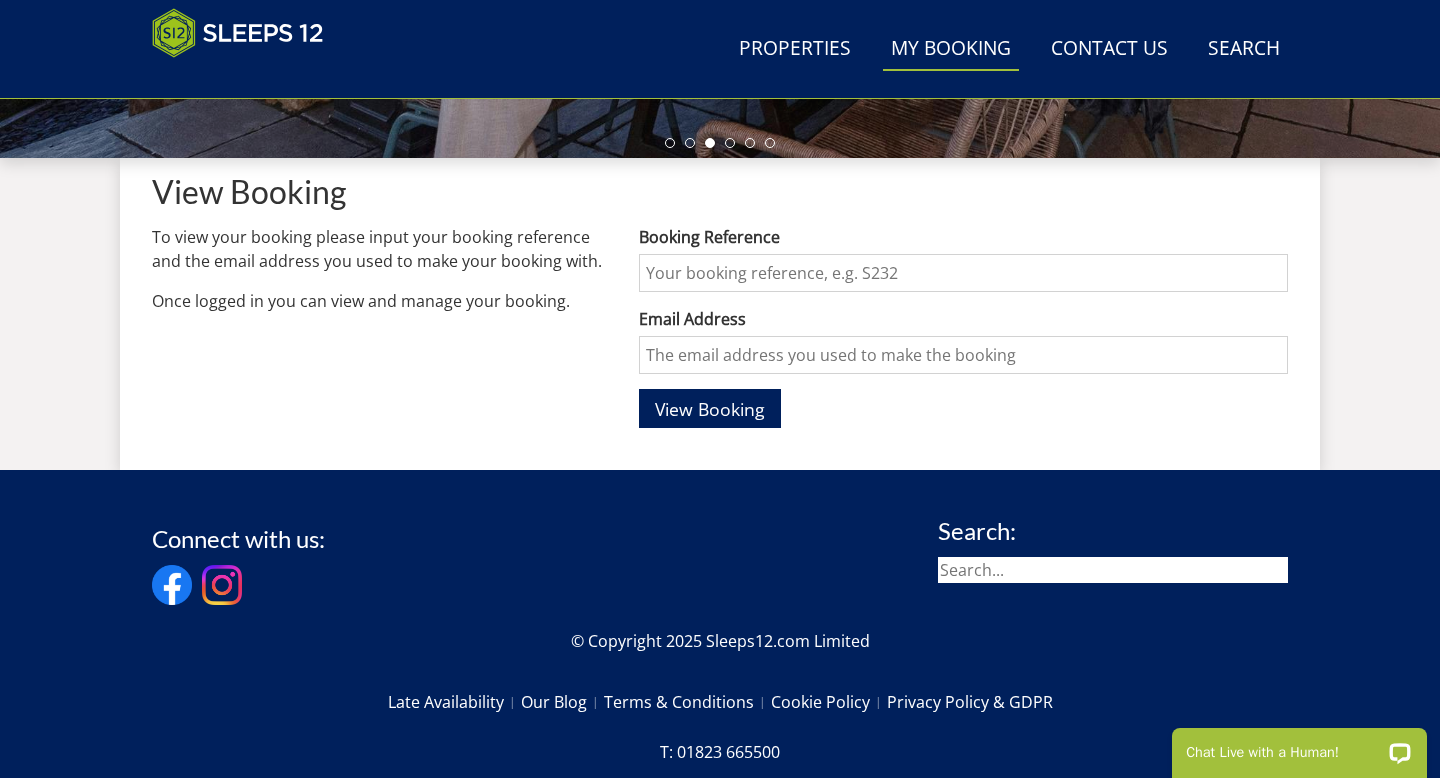 type on "S47685" 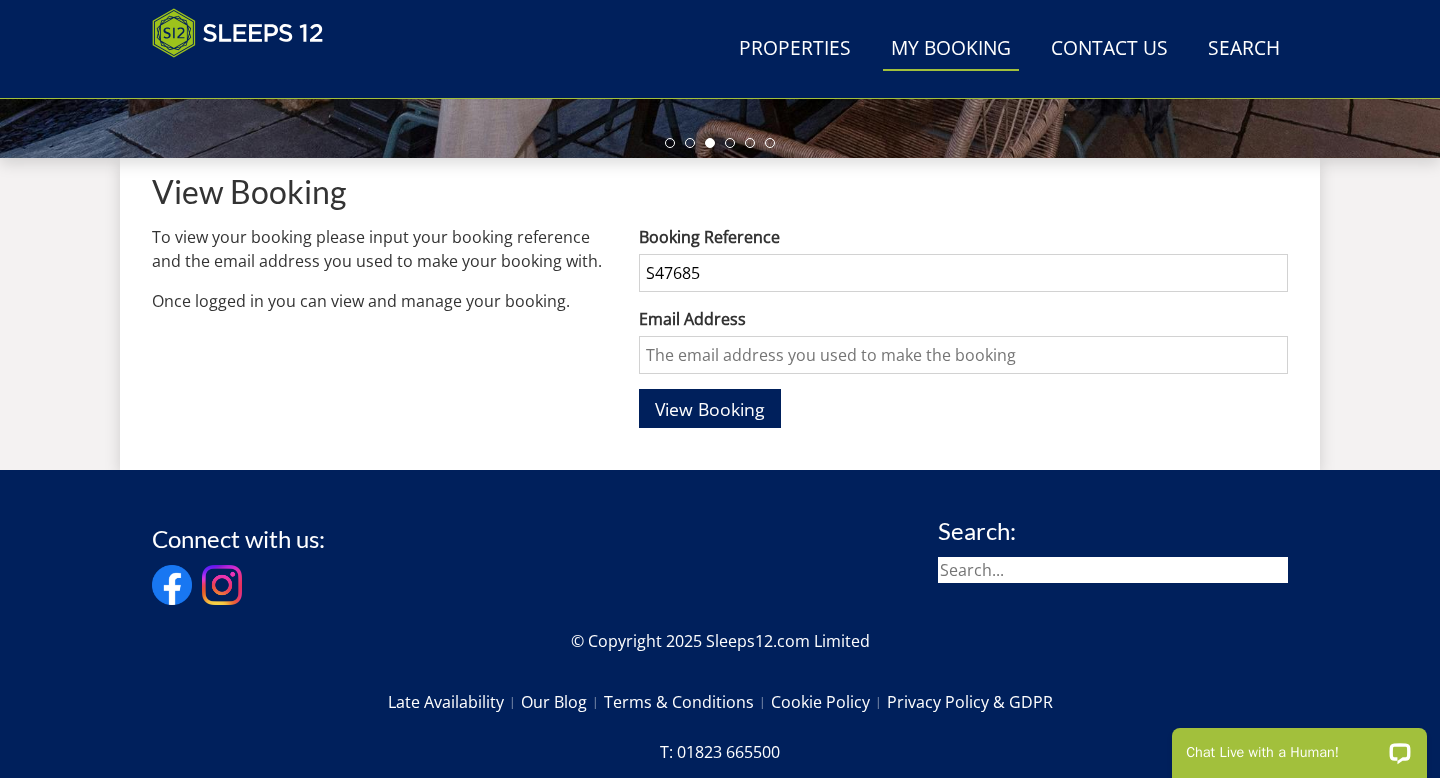 click on "Email Address" at bounding box center (963, 355) 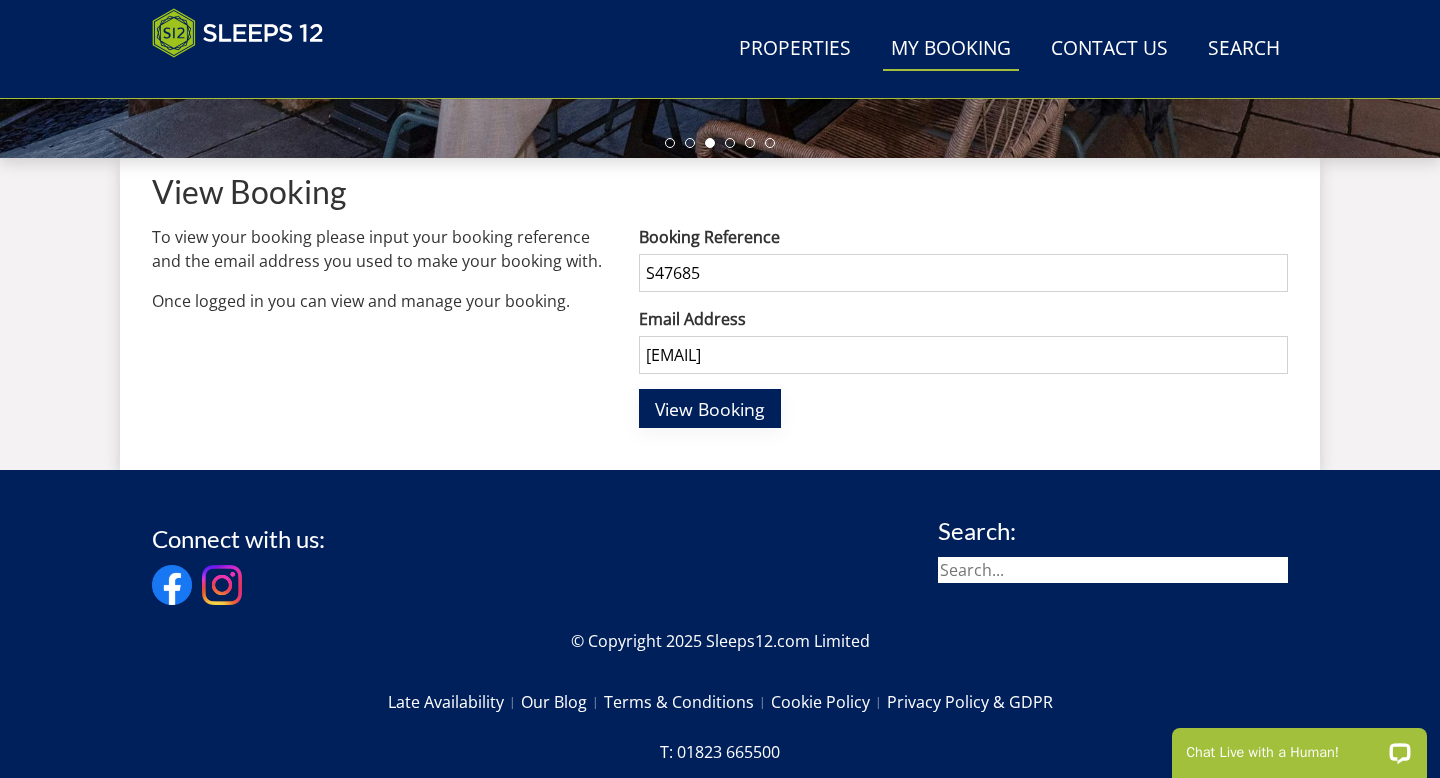 click on "View Booking" at bounding box center (710, 409) 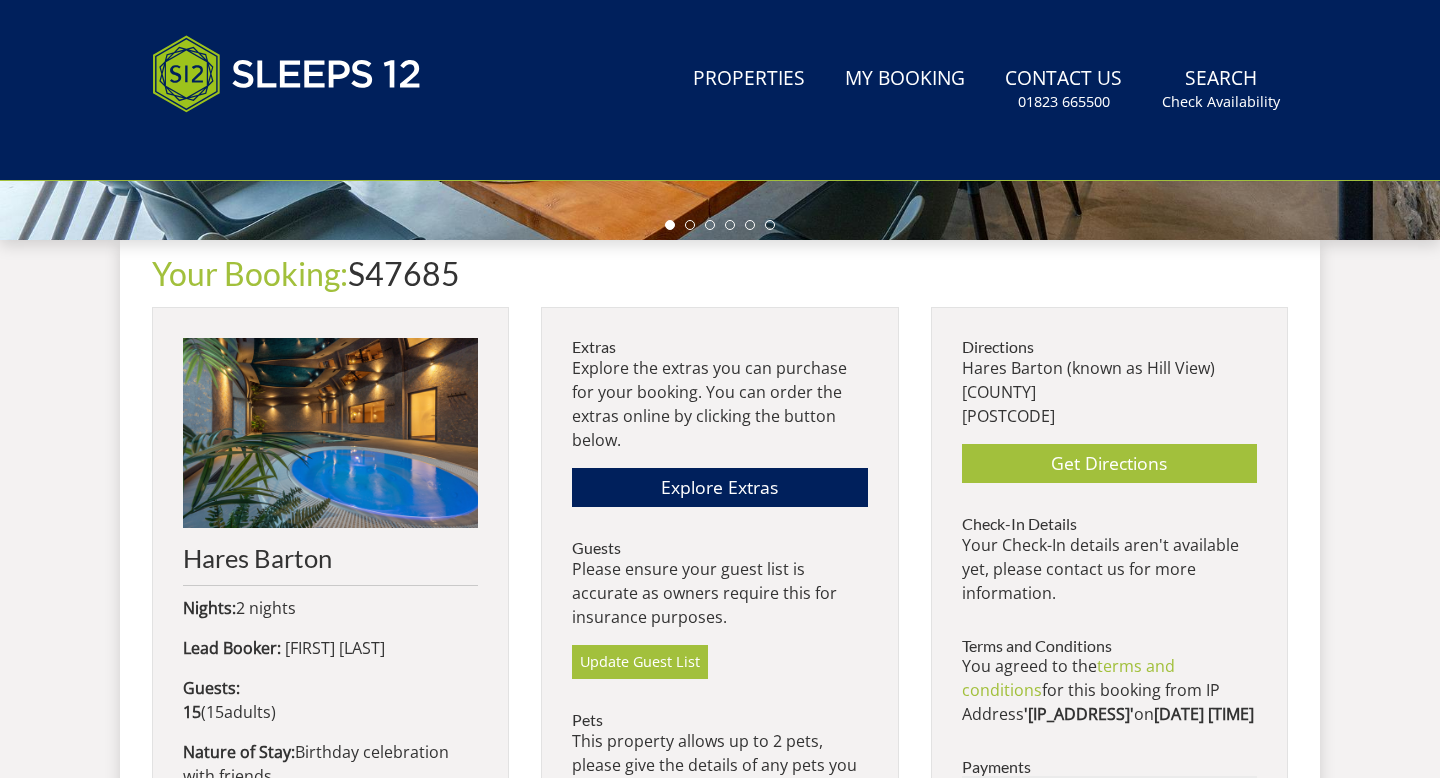 scroll, scrollTop: 0, scrollLeft: 0, axis: both 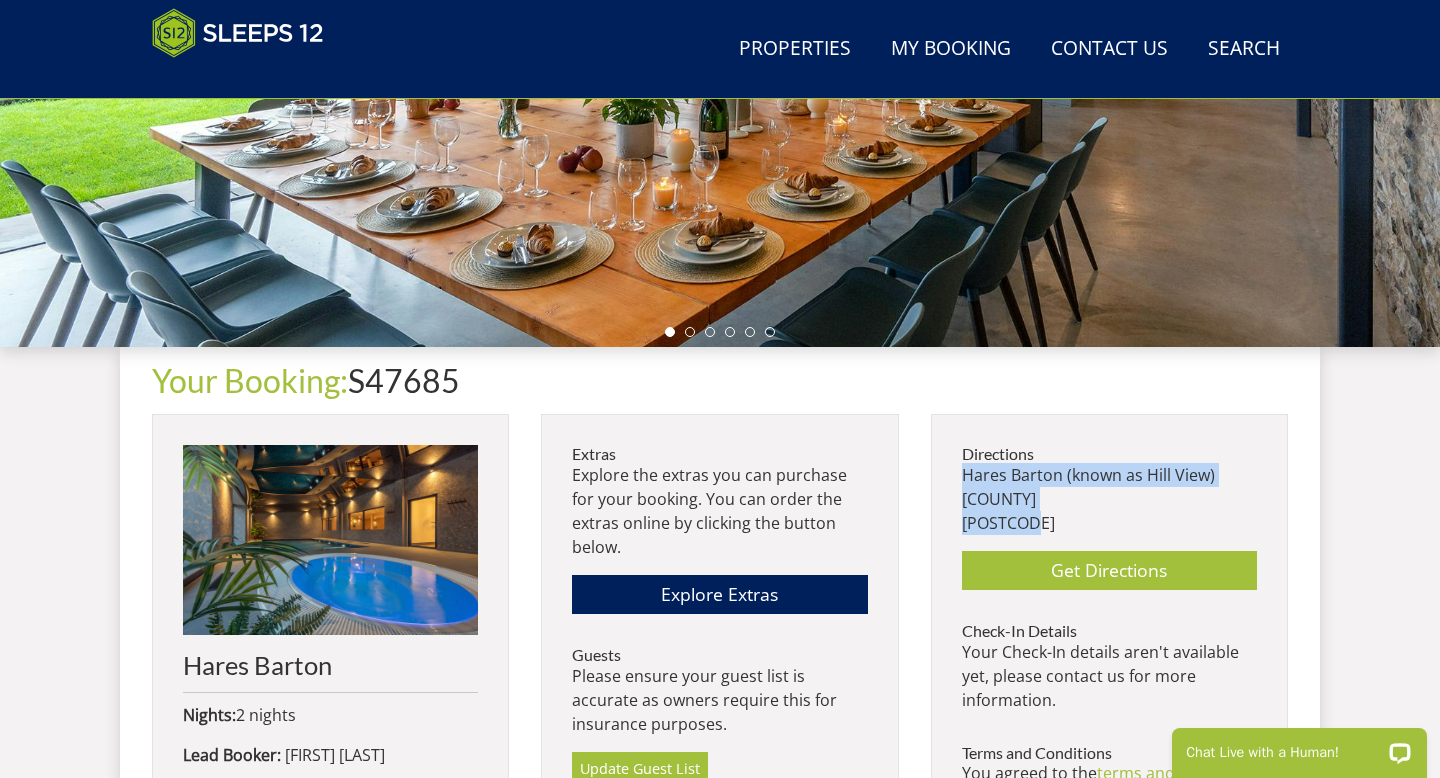 drag, startPoint x: 1026, startPoint y: 518, endPoint x: 935, endPoint y: 469, distance: 103.35376 